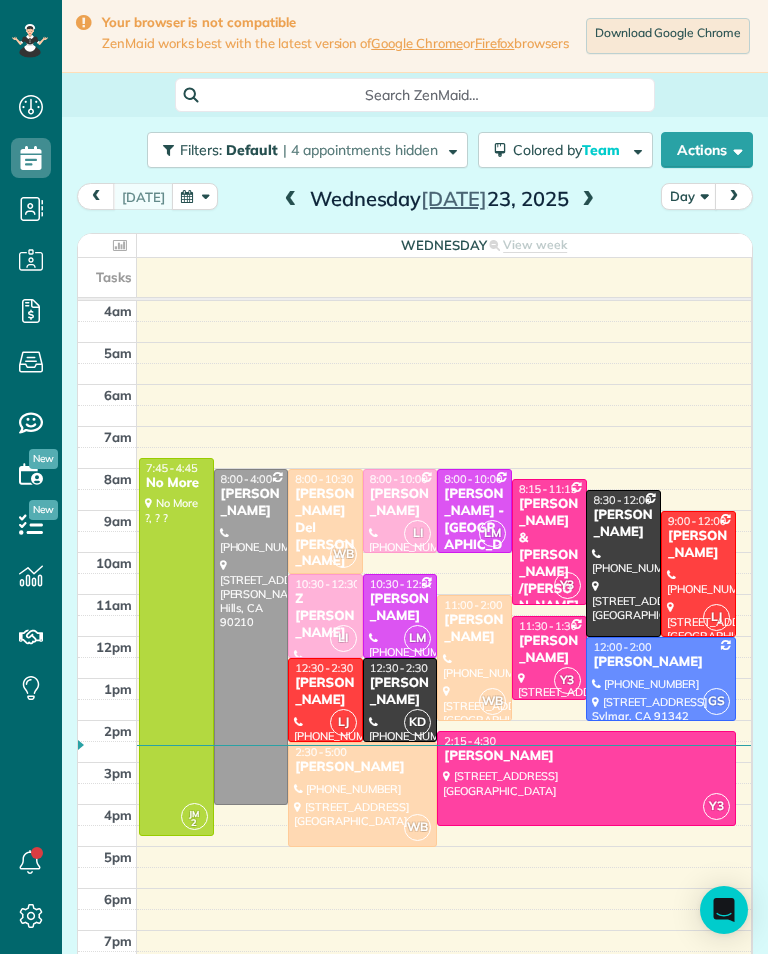 scroll, scrollTop: 0, scrollLeft: 0, axis: both 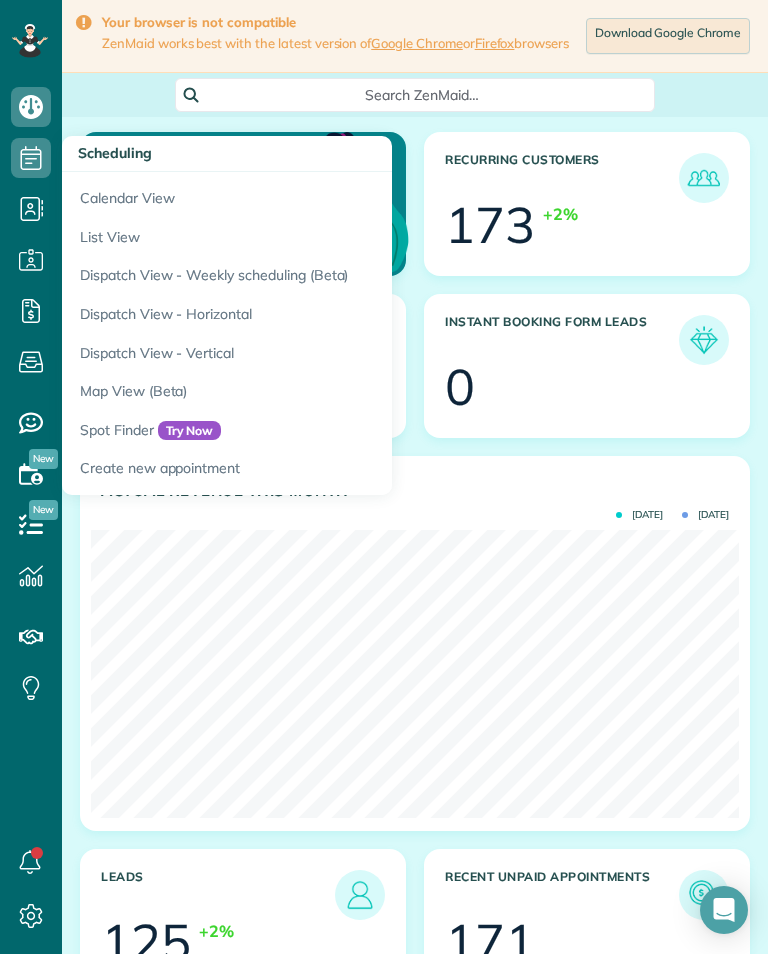 click on "Calendar View" at bounding box center [312, 195] 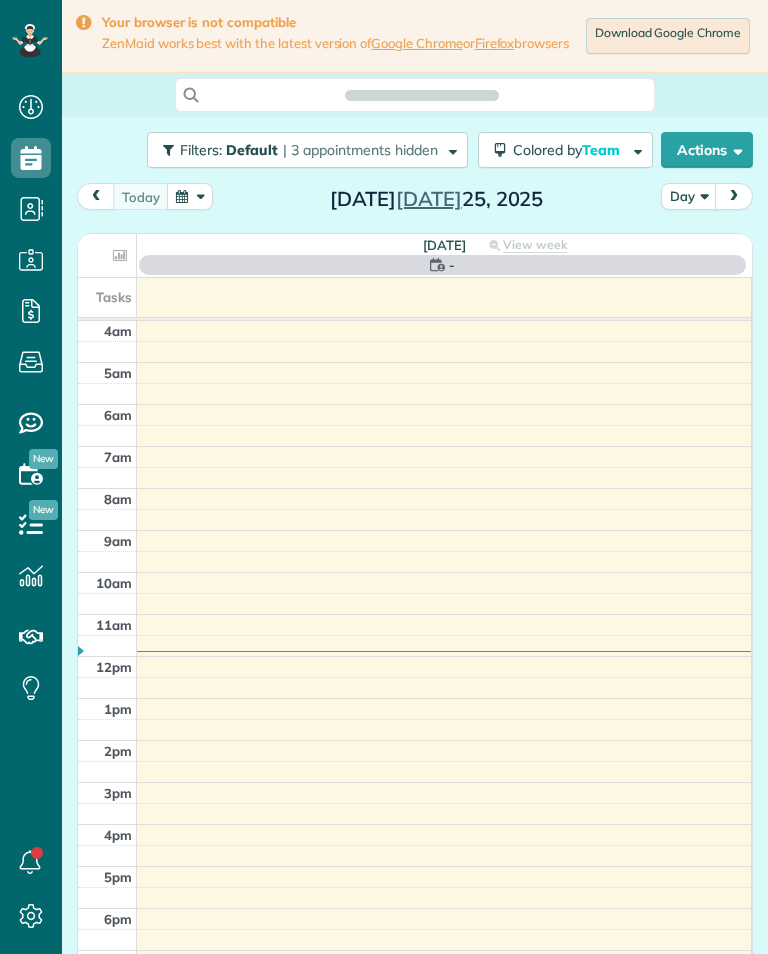 scroll, scrollTop: 0, scrollLeft: 0, axis: both 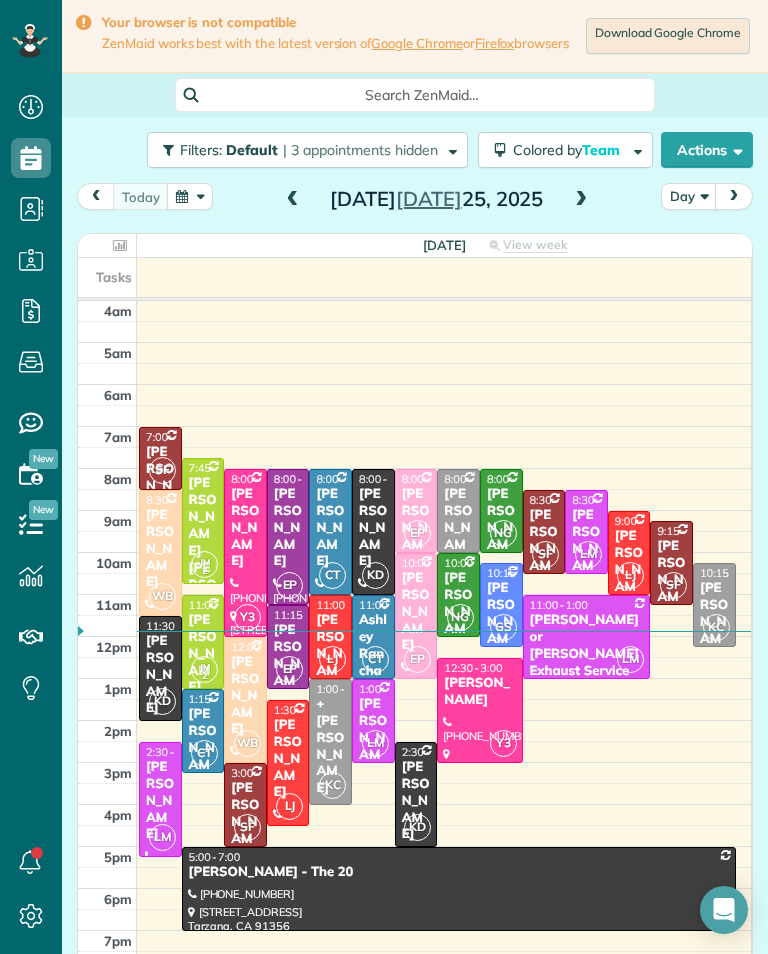 click at bounding box center [581, 200] 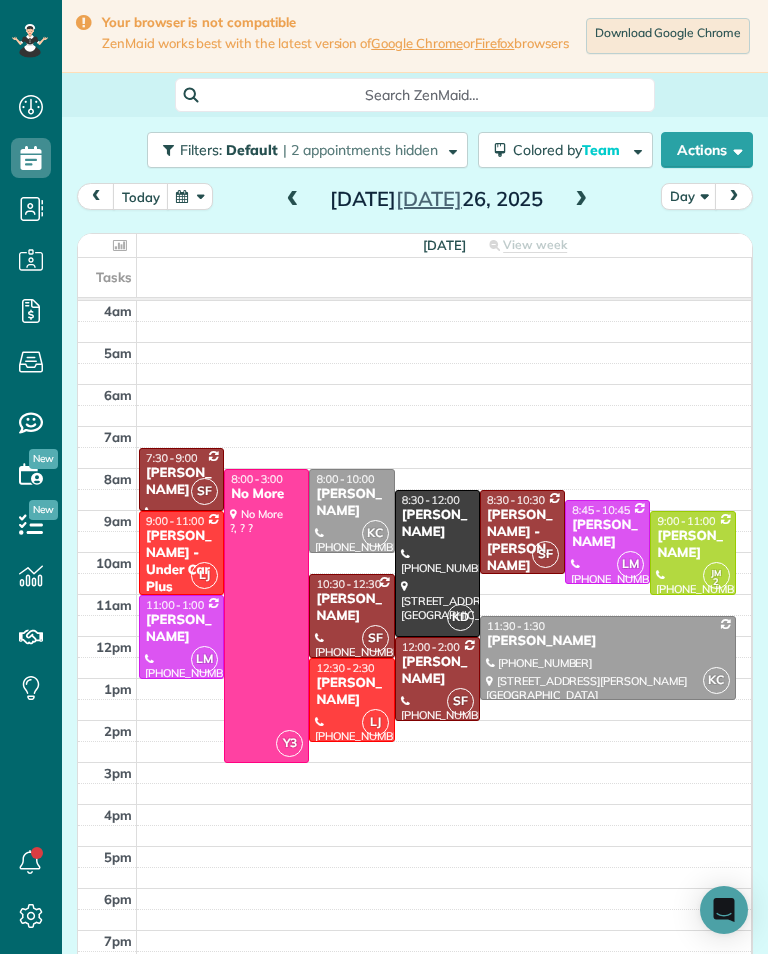 click at bounding box center [437, 563] 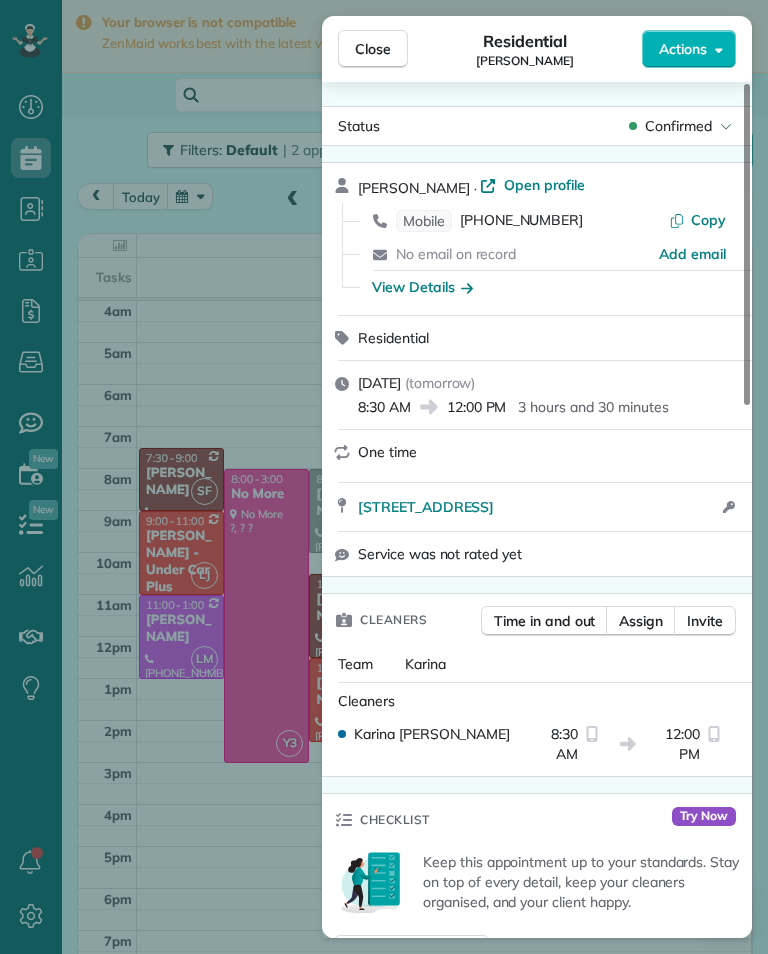 click on "(818) 383-9367" at bounding box center (521, 221) 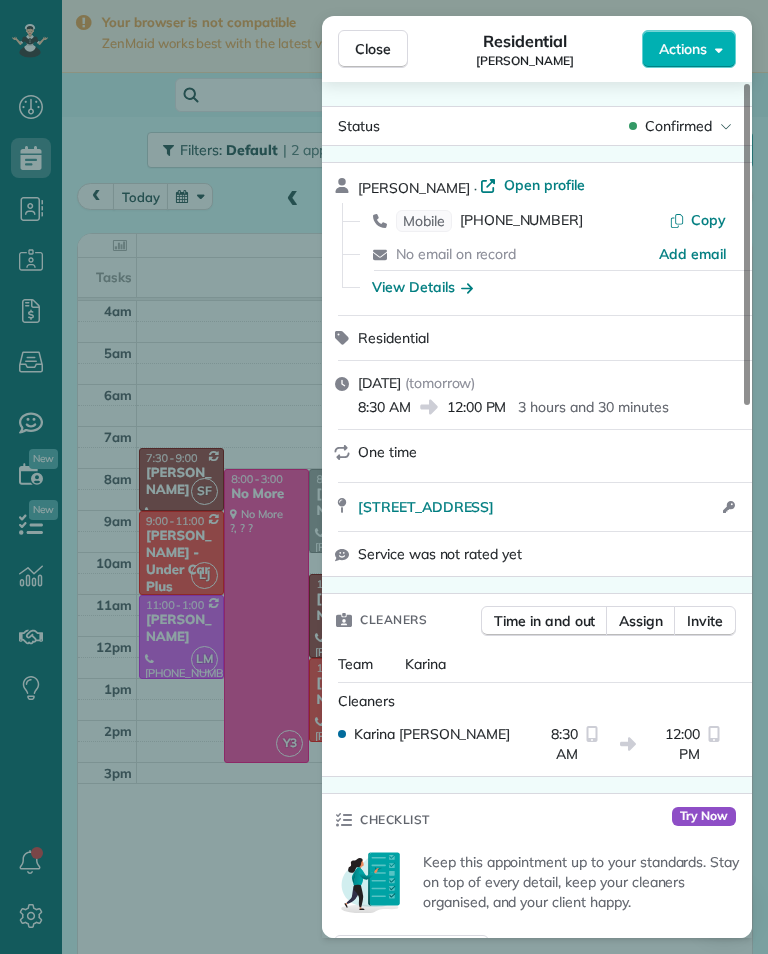 scroll, scrollTop: 985, scrollLeft: 62, axis: both 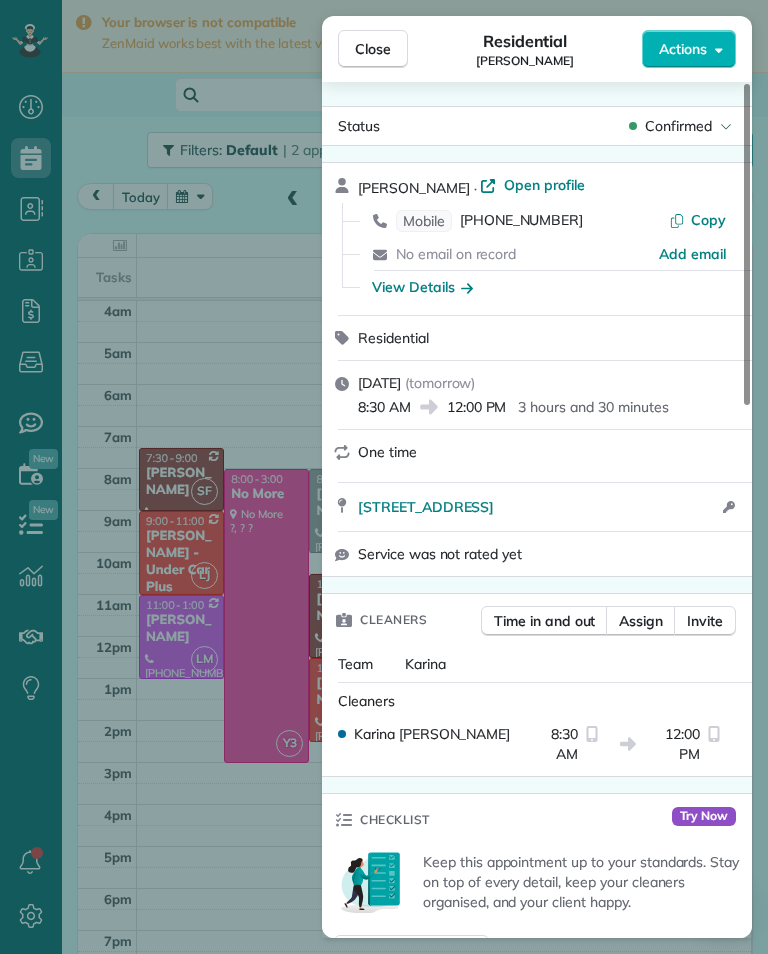 click on "Close Residential John Isen Actions Status Confirmed John Isen · Open profile Mobile (818) 383-9367 Copy No email on record Add email View Details Residential Saturday, July 26, 2025 ( tomorrow ) 8:30 AM 12:00 PM 3 hours and 30 minutes One time 1 Cresta Verde Drive Palos Verdes CA 90274 Open access information Service was not rated yet Cleaners Time in and out Assign Invite Team Karina Cleaners Karina   Duenas 8:30 AM 12:00 PM Checklist Try Now Keep this appointment up to your standards. Stay on top of every detail, keep your cleaners organised, and your client happy. Assign a checklist Watch a 5 min demo Billing Billing actions Price $0.00 Overcharge $0.00 Discount $0.00 Coupon discount - Primary tax - Secondary tax - Total appointment price $0.00 Tips collected New feature! $0.00 Mark as paid Total including tip $0.00 Get paid online in no-time! Send an invoice and reward your cleaners with tips Charge customer credit card Appointment custom fields Key # - Work items No work items to display Notes 0 0" at bounding box center (384, 477) 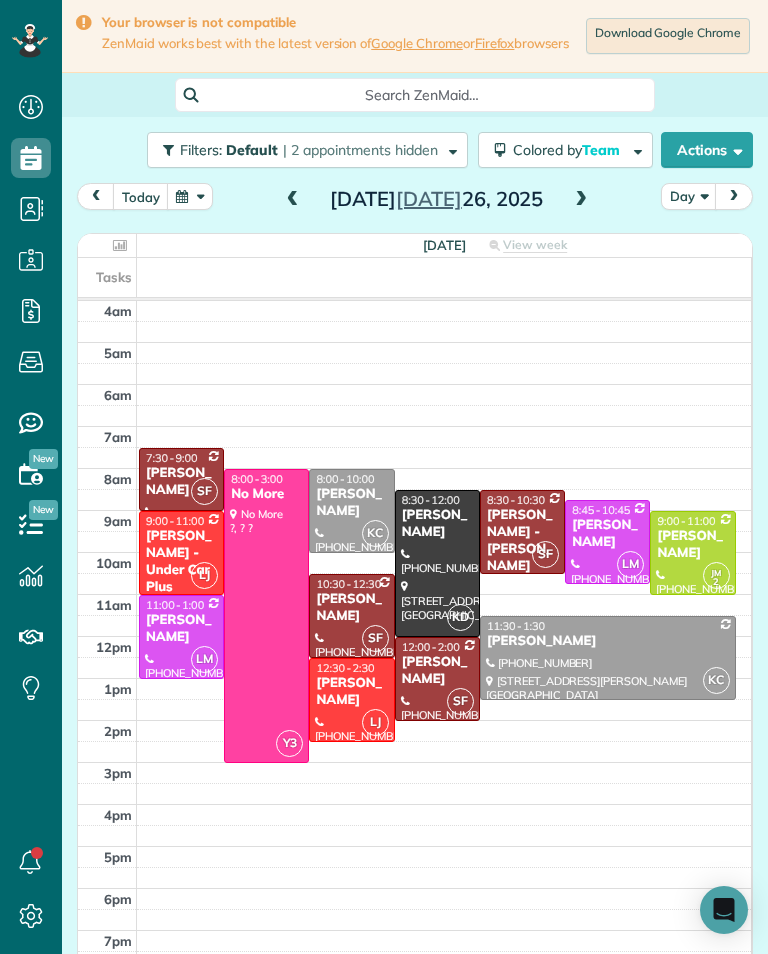 click at bounding box center [444, 815] 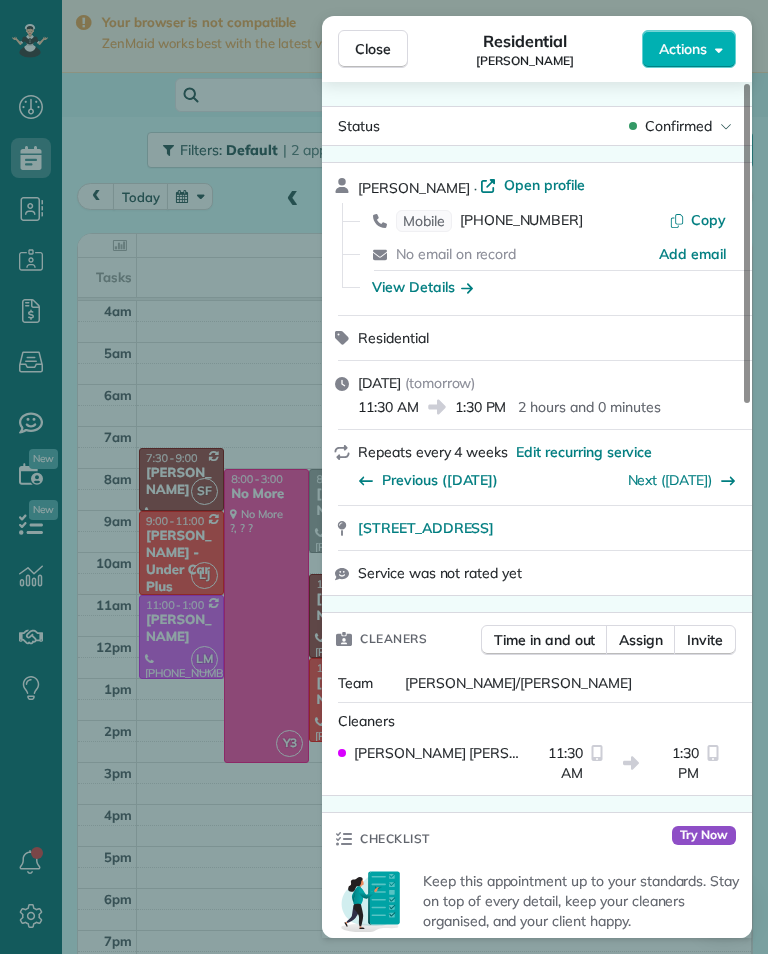 click on "[PHONE_NUMBER]" at bounding box center [521, 221] 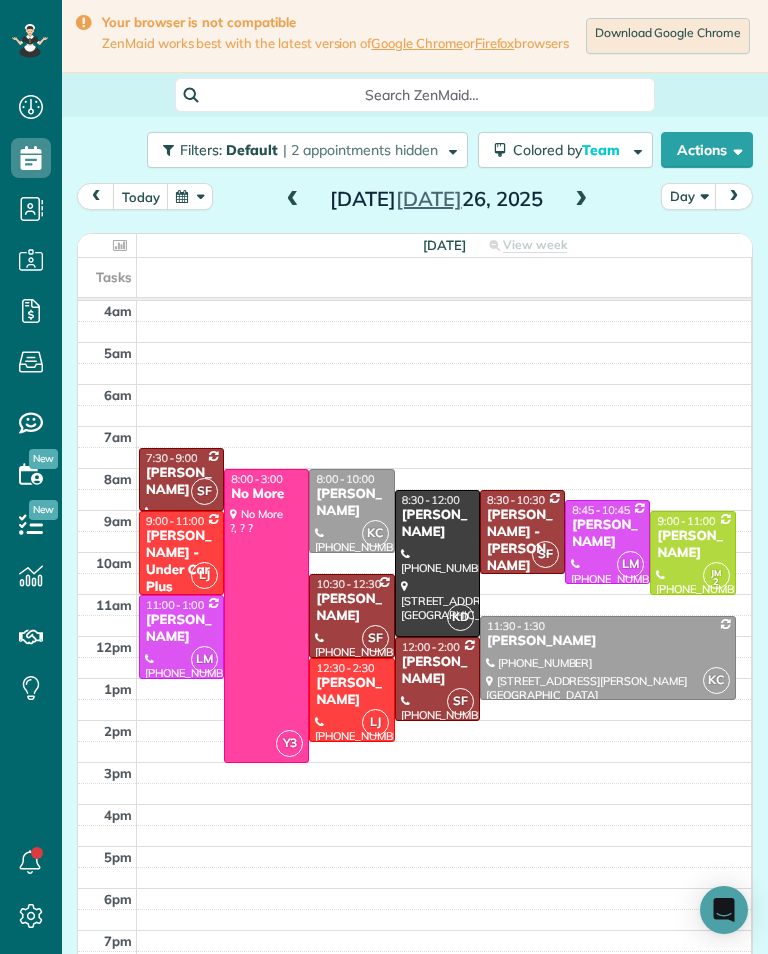 click on "[PERSON_NAME]" at bounding box center (351, 608) 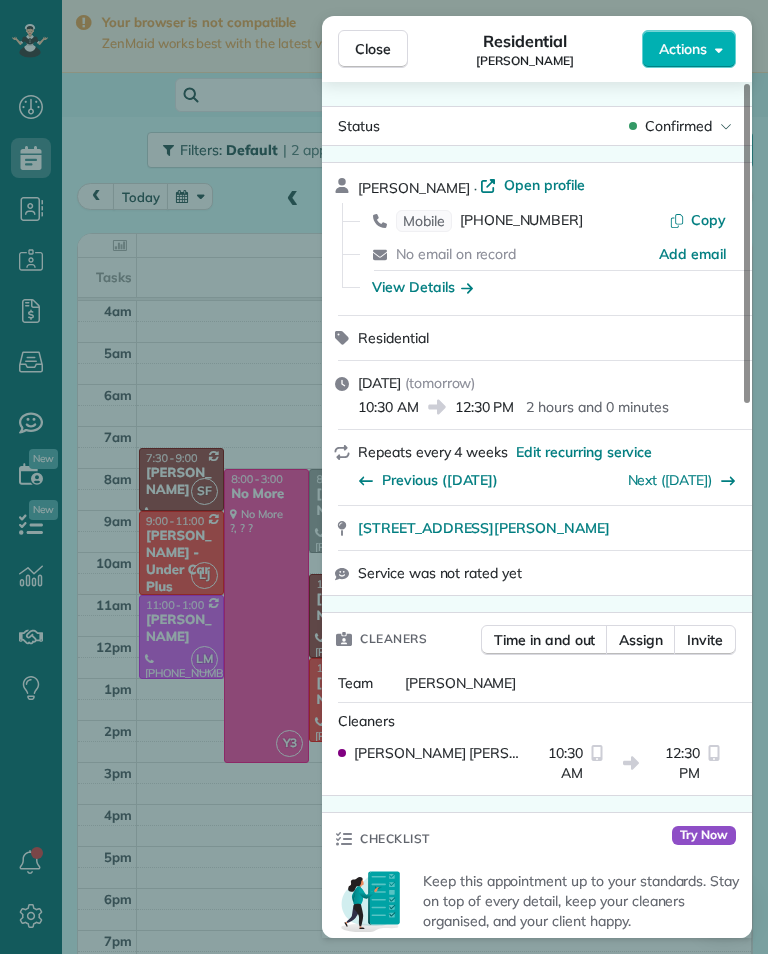 click on "[PHONE_NUMBER]" at bounding box center [521, 221] 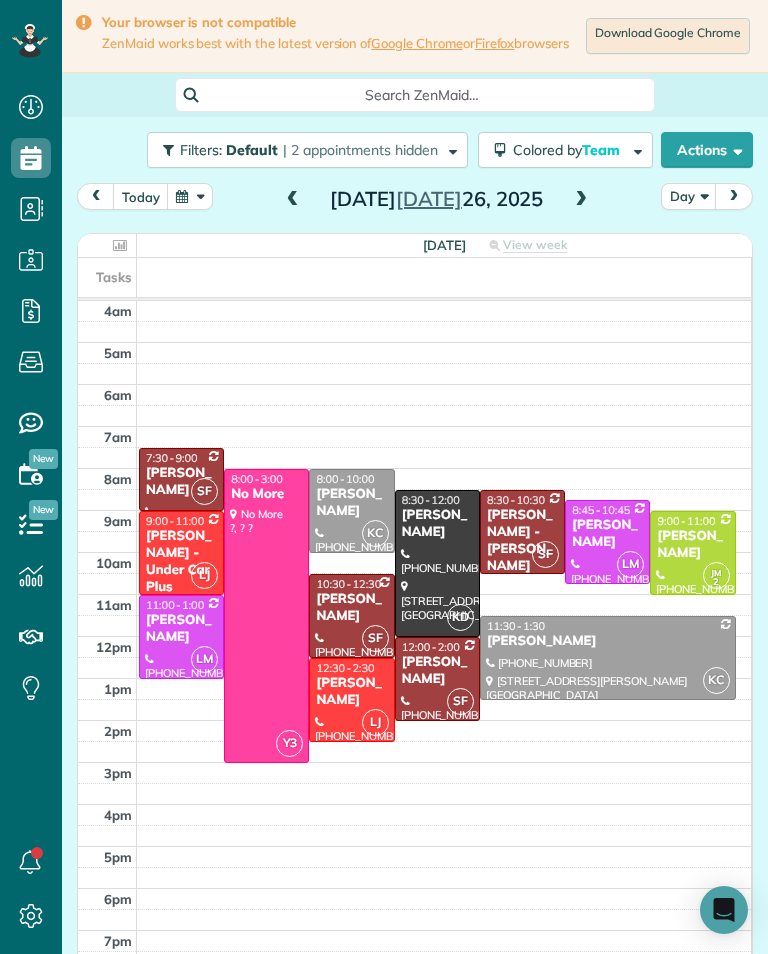 click on "[PERSON_NAME]" at bounding box center [692, 545] 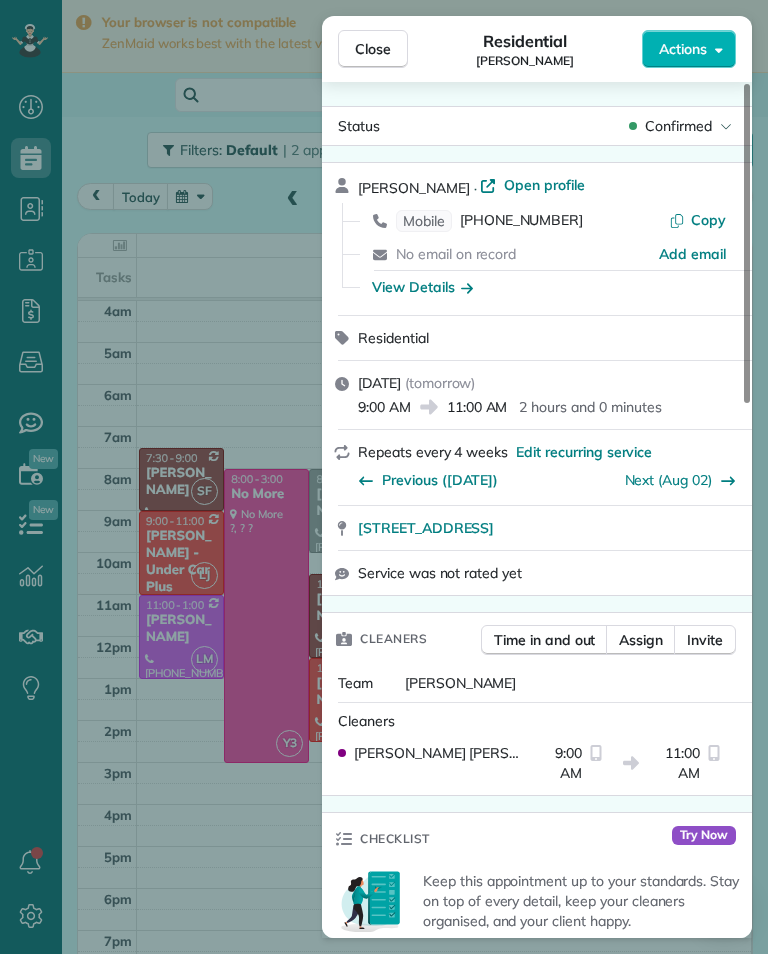 click on "[PHONE_NUMBER]" at bounding box center [521, 221] 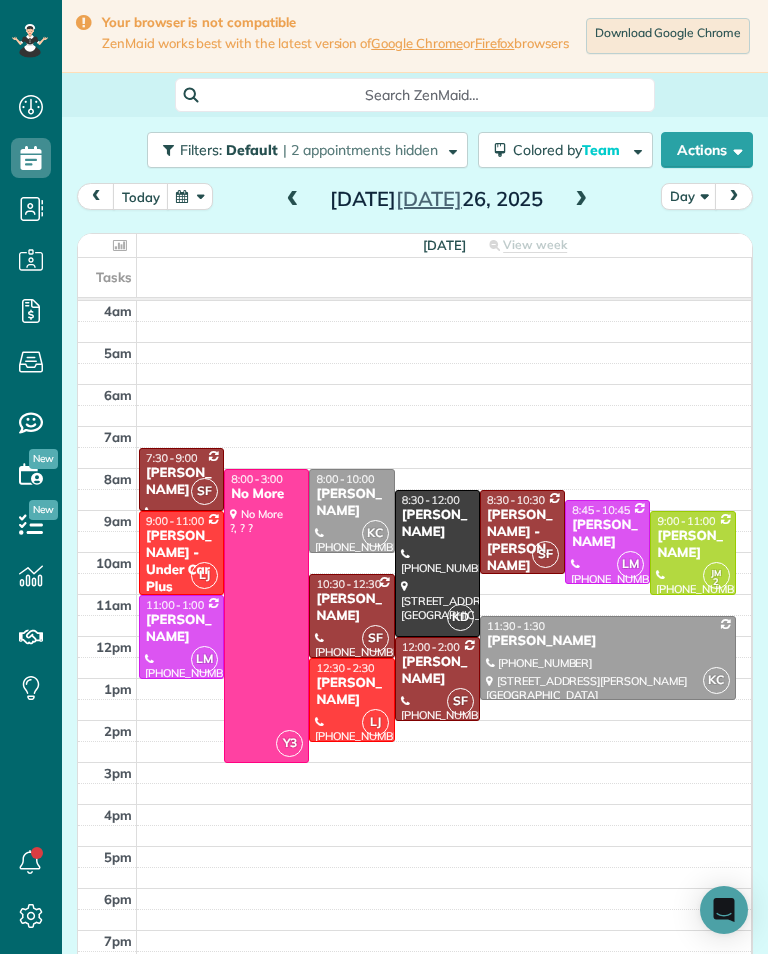click on "[PERSON_NAME]" at bounding box center [181, 629] 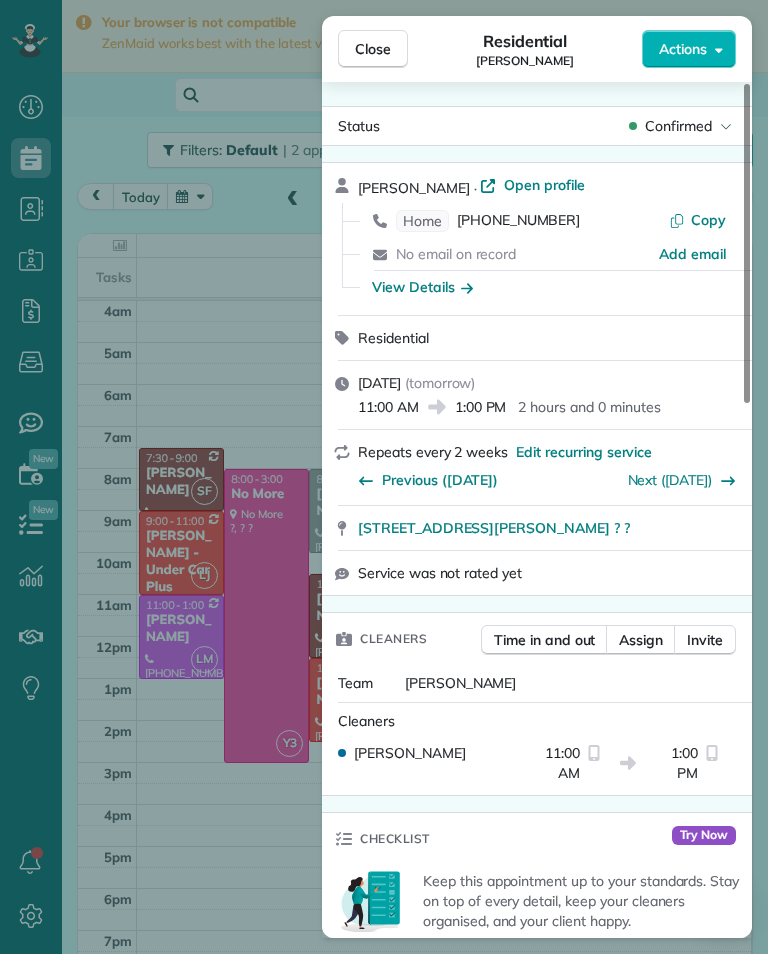 click on "[PHONE_NUMBER]" at bounding box center (518, 221) 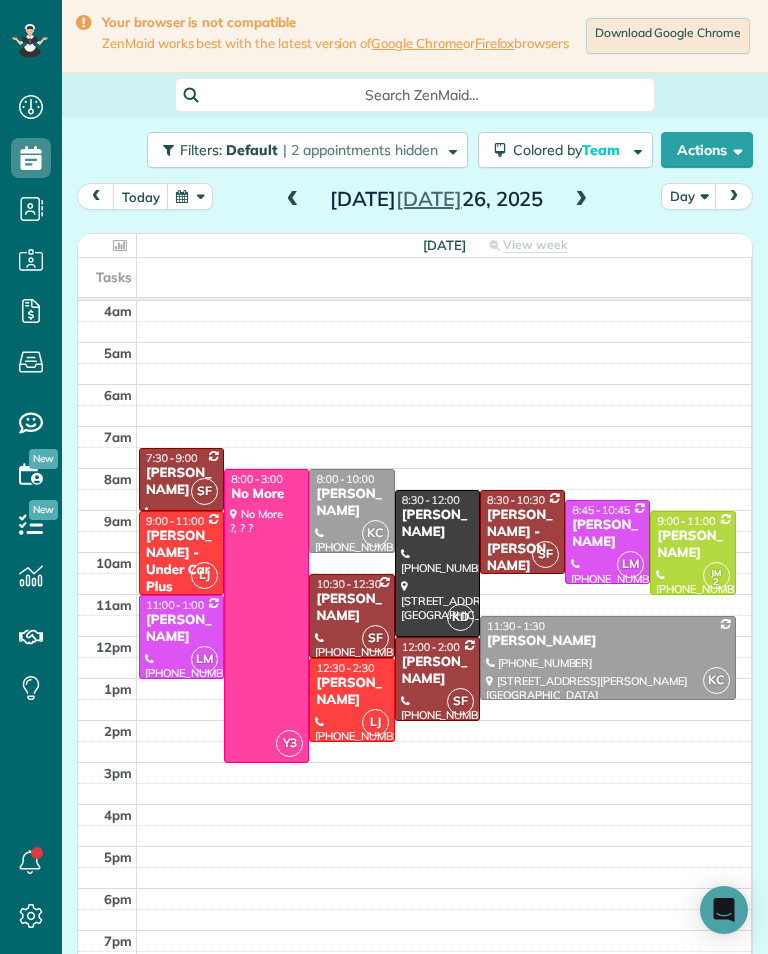 click on "[PERSON_NAME]" at bounding box center [181, 629] 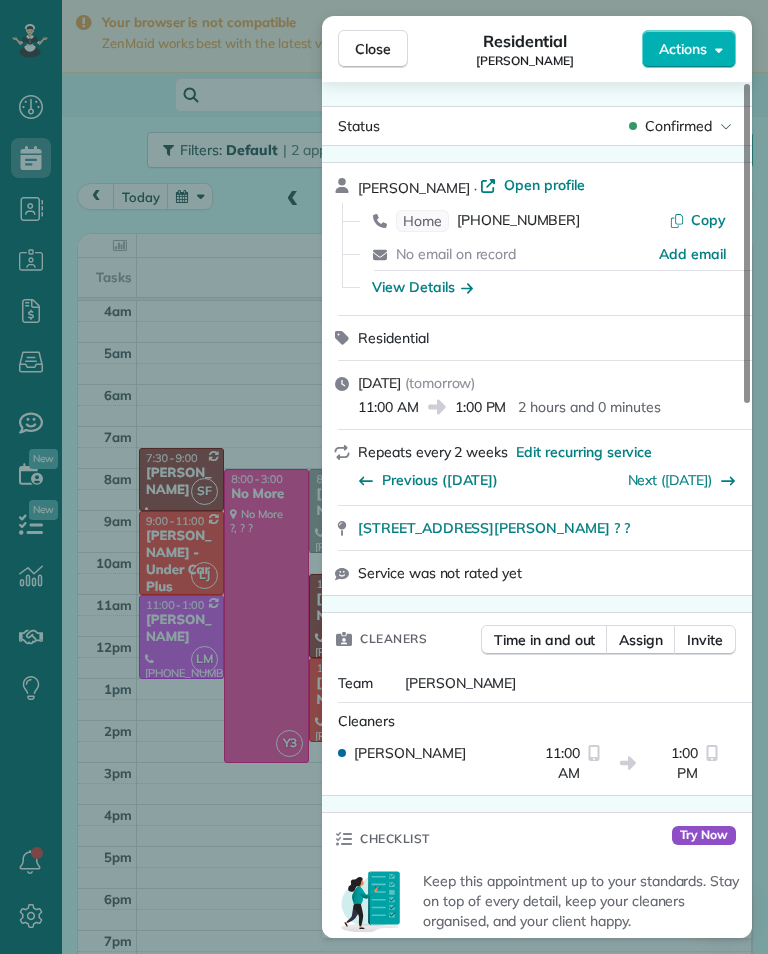 click on "[PHONE_NUMBER]" at bounding box center [518, 221] 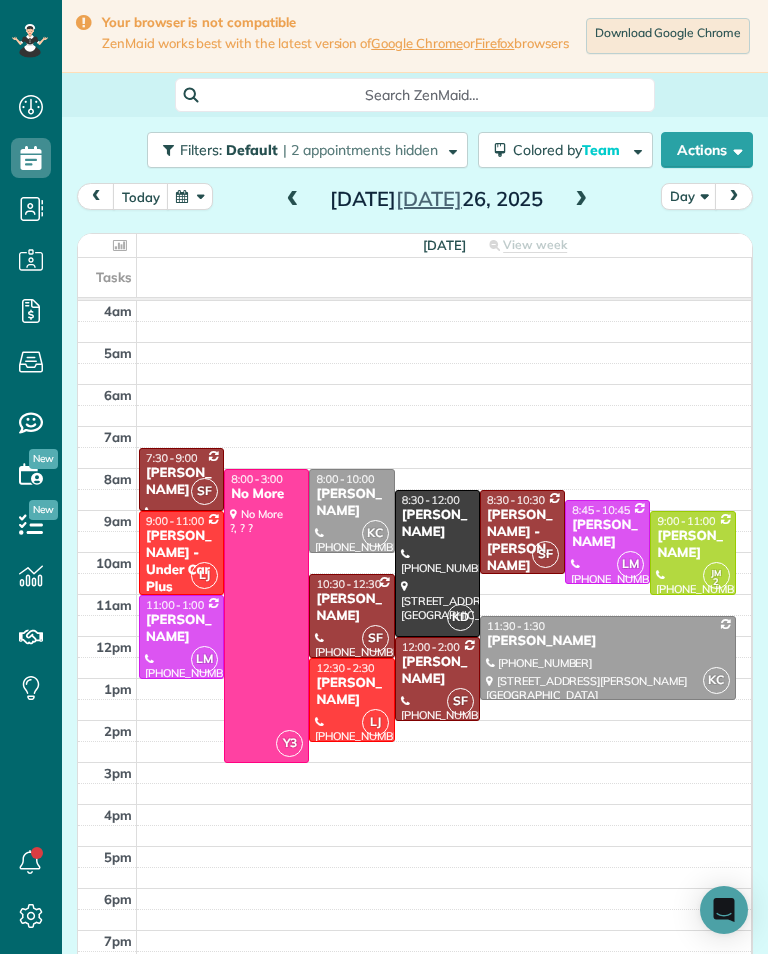 click at bounding box center (608, 658) 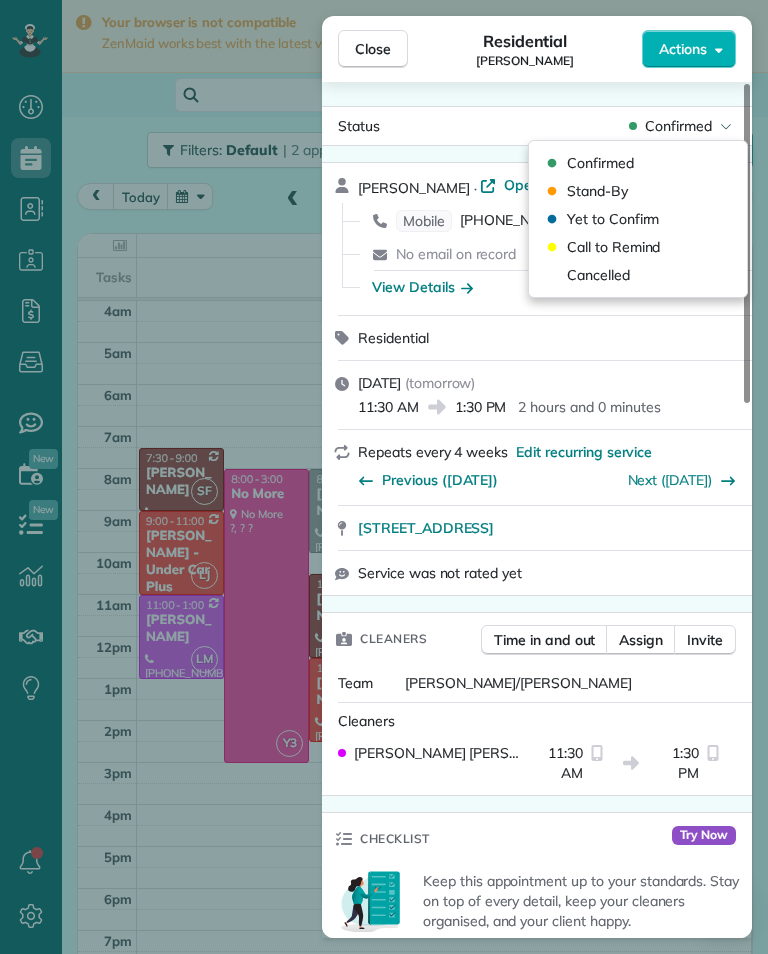 click on "Cancelled" at bounding box center (638, 275) 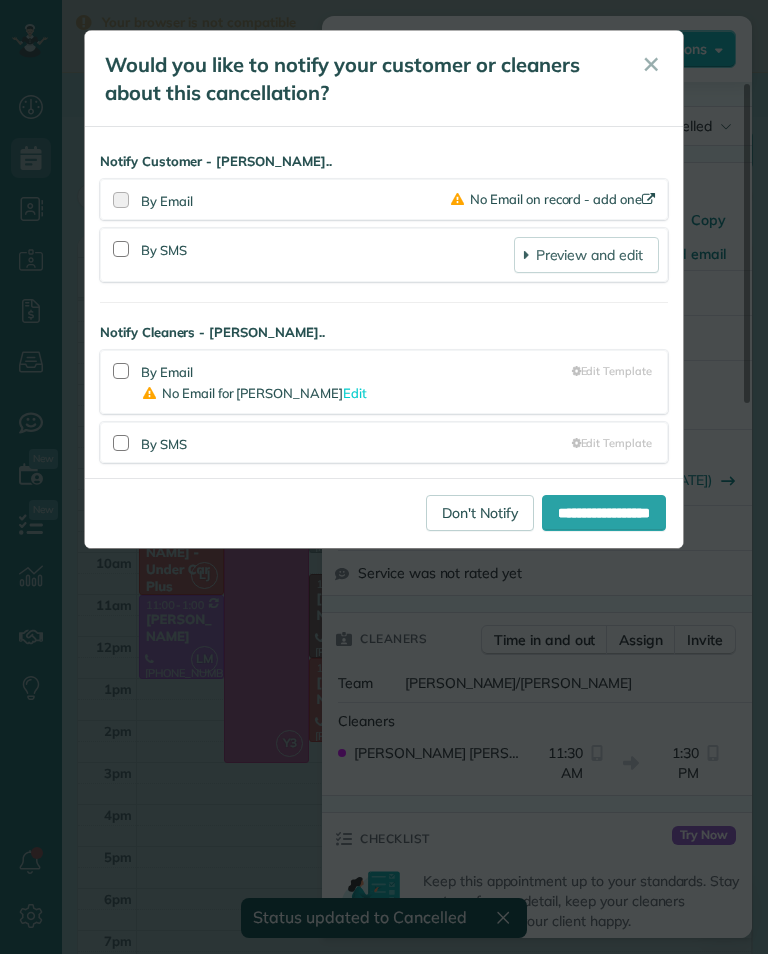 click on "Don't Notify" at bounding box center (480, 513) 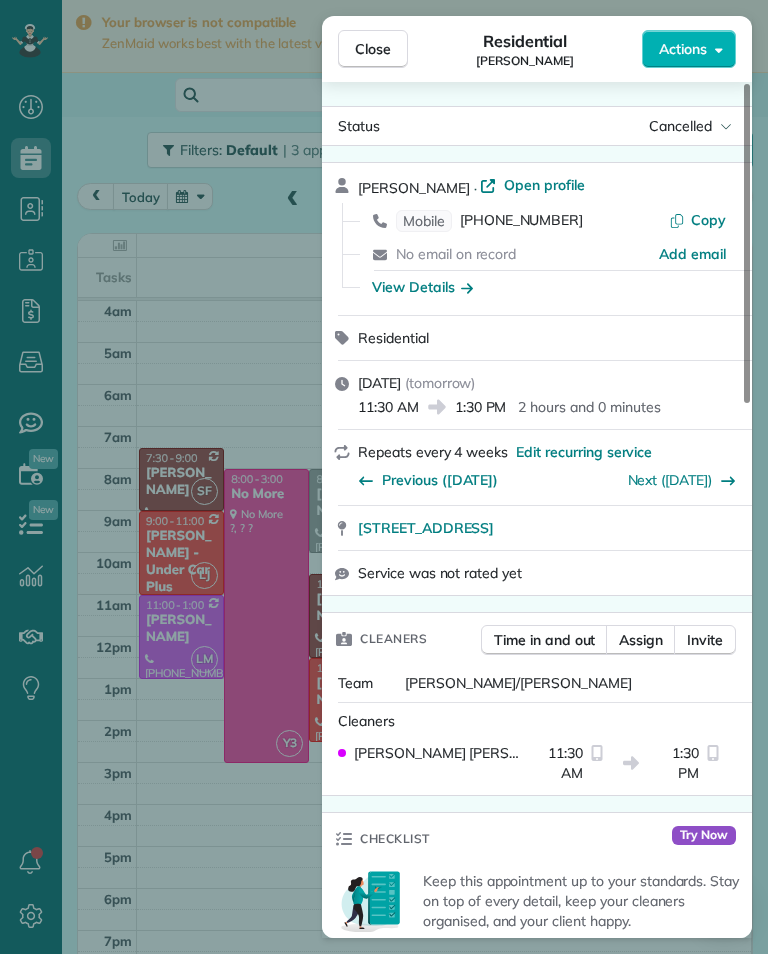 click on "Close Residential Janelle Williams Actions Status Cancelled Janelle Williams · Open profile Mobile (310) 936-9803 Copy No email on record Add email View Details Residential Saturday, July 26, 2025 ( tomorrow ) 11:30 AM 1:30 PM 2 hours and 0 minutes Repeats every 4 weeks Edit recurring service Previous (Dec 14) Next (Aug 23) 23939 Francisco Way Valencia CA 91354 Service was not rated yet Cleaners Time in and out Assign Invite Team Karla/Karina Cleaners Karla   Castro 11:30 AM 1:30 PM Checklist Try Now Keep this appointment up to your standards. Stay on top of every detail, keep your cleaners organised, and your client happy. Assign a checklist Watch a 5 min demo Billing Billing actions Price $0.00 Overcharge $0.00 Discount $0.00 Coupon discount - Primary tax - Secondary tax - Total appointment price $0.00 Tips collected New feature! $0.00 Mark as paid Total including tip $0.00 Get paid online in no-time! Send an invoice and reward your cleaners with tips Charge customer credit card Appointment custom fields -" at bounding box center (384, 477) 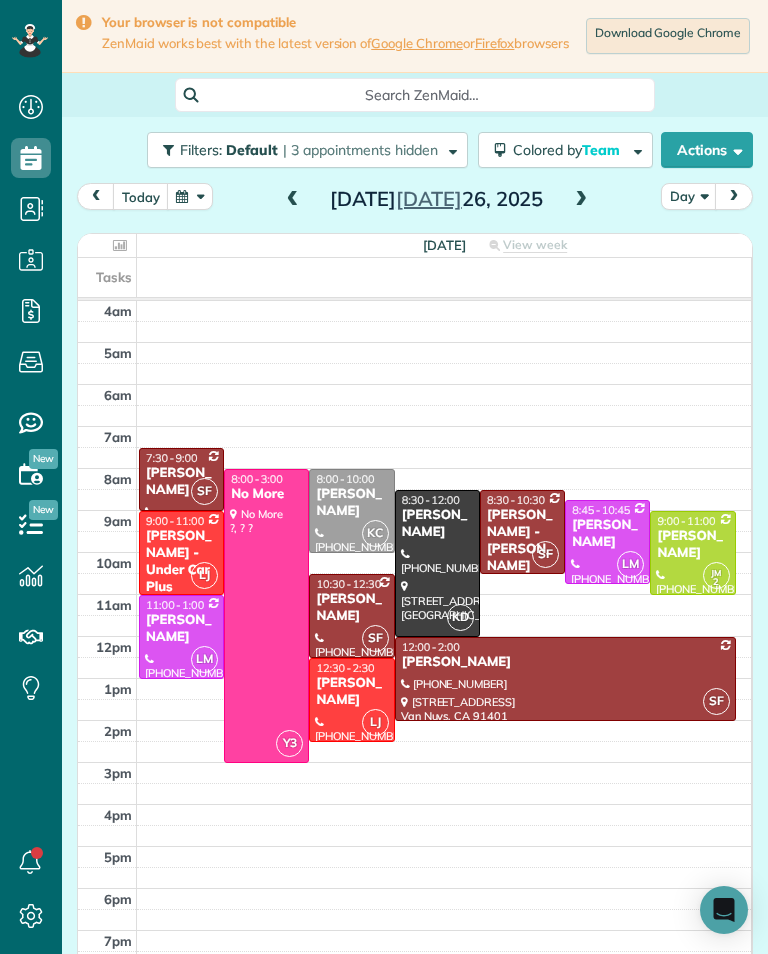 scroll, scrollTop: 985, scrollLeft: 62, axis: both 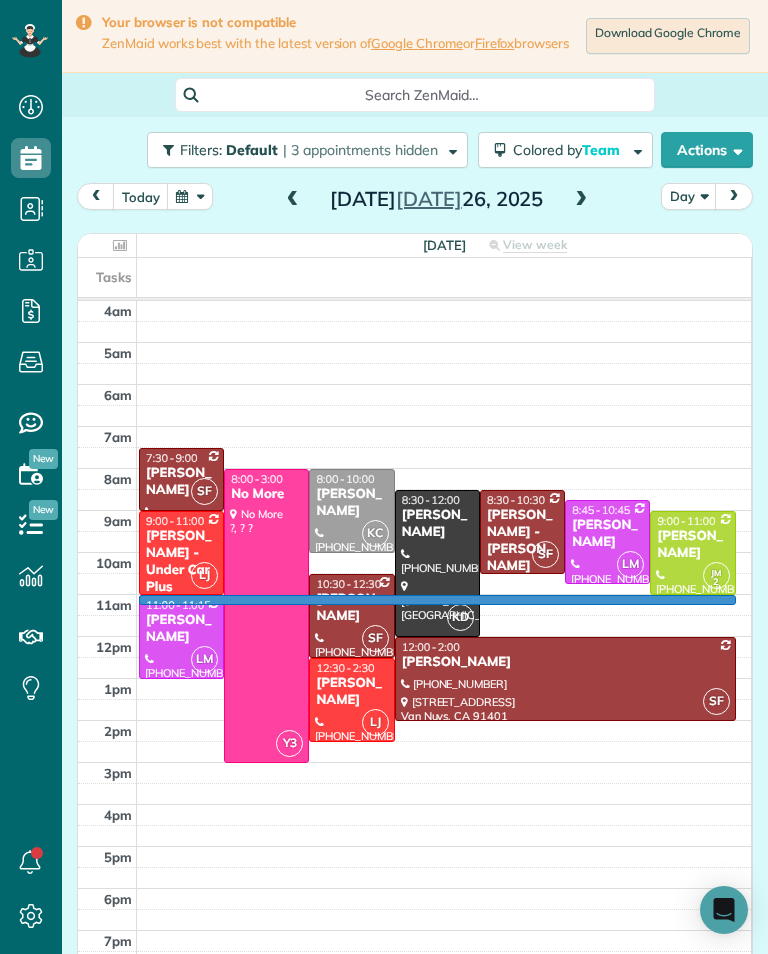 click at bounding box center [384, 477] 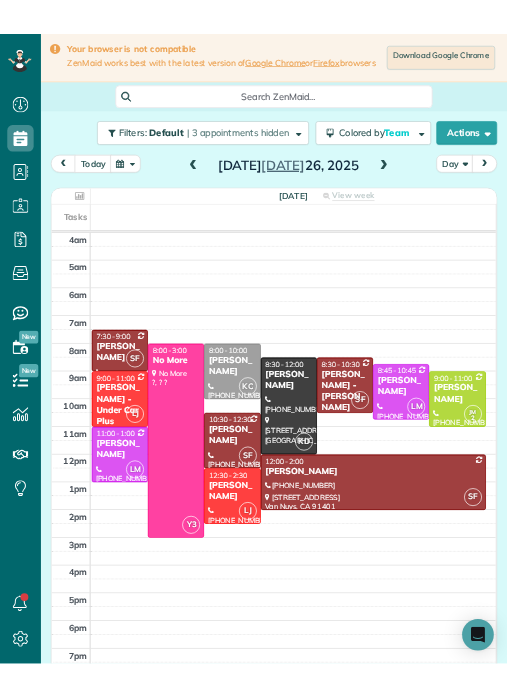 scroll, scrollTop: 985, scrollLeft: 62, axis: both 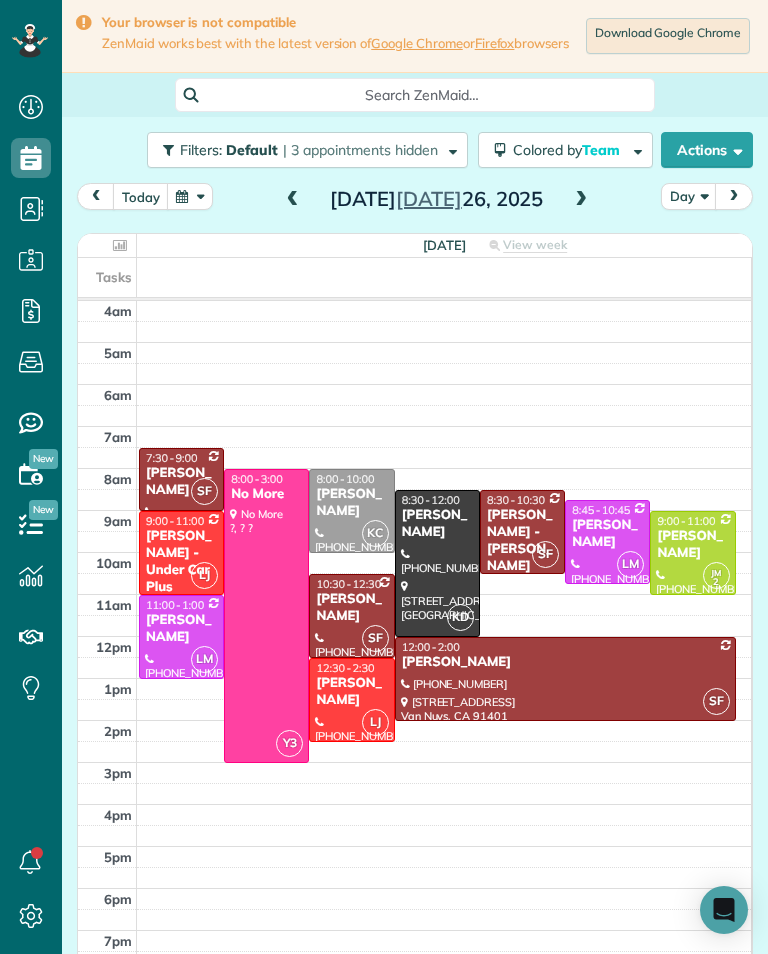 click on "12:30 - 2:30" at bounding box center (345, 668) 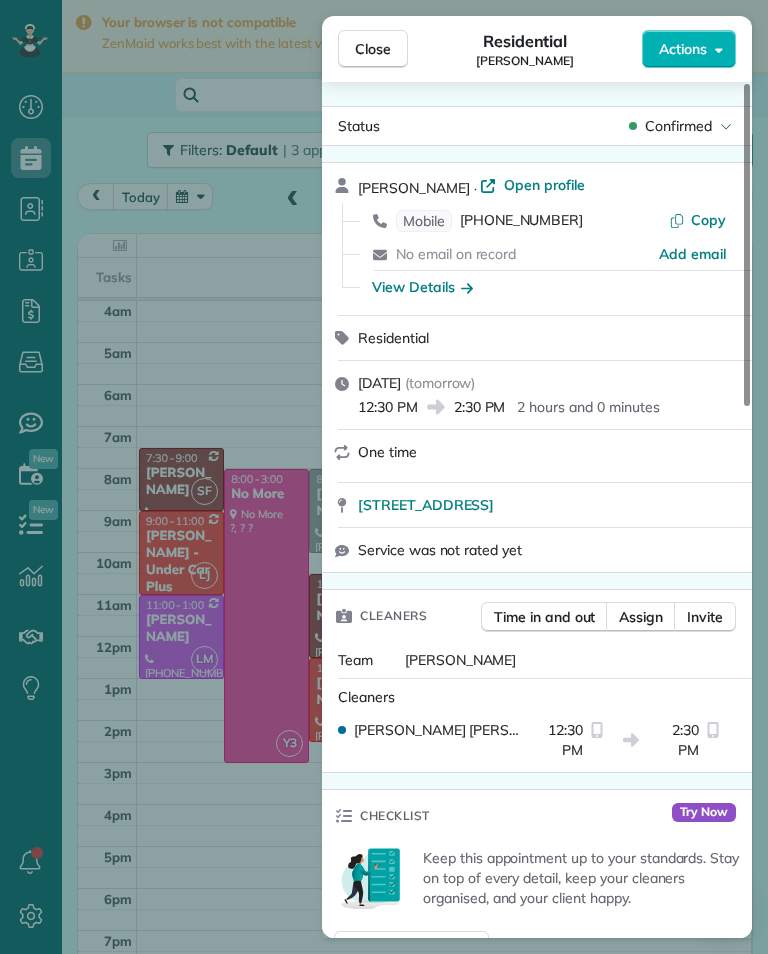 click on "Assign" at bounding box center [641, 617] 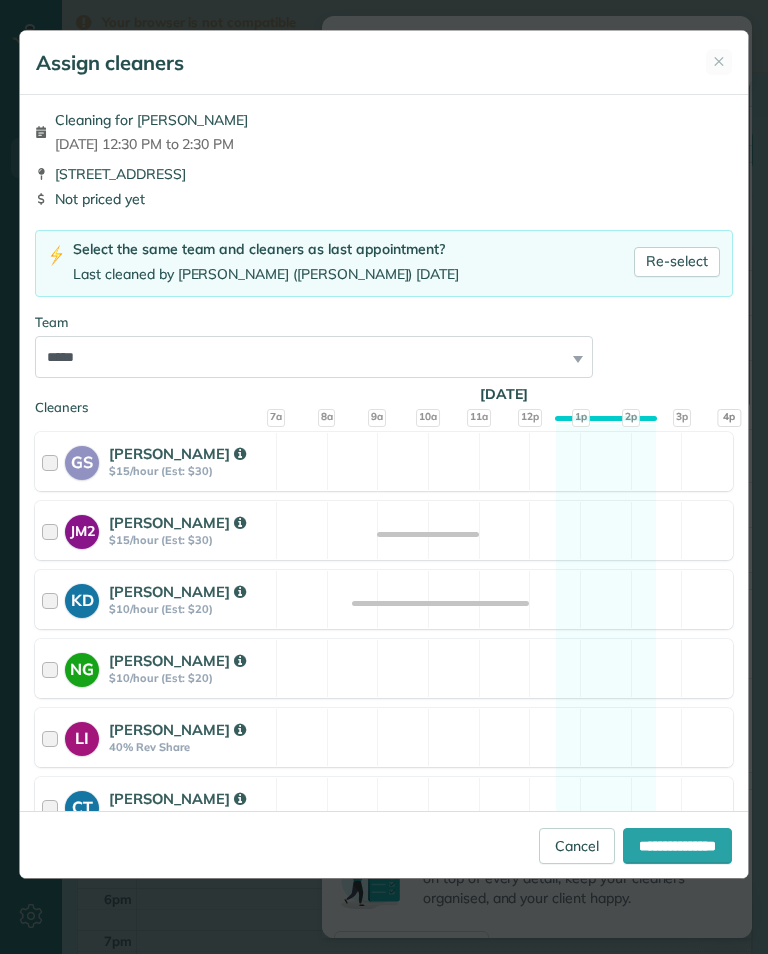 click on "Assign cleaners
✕" at bounding box center [384, 63] 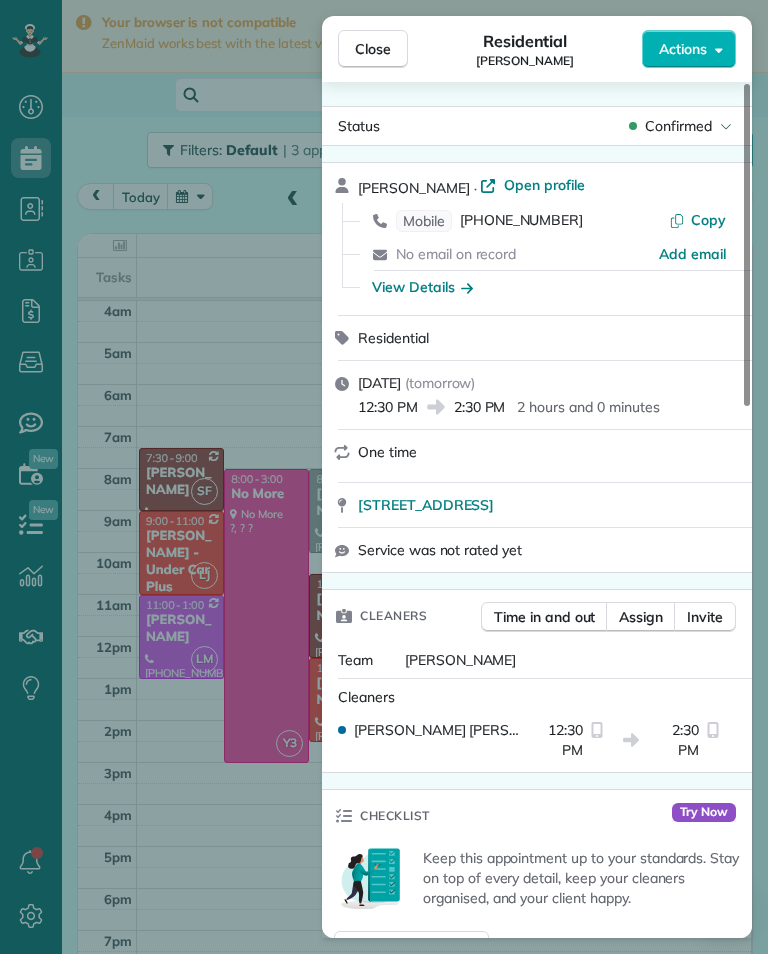 click on "Close Residential Cel Mercado Actions Status Confirmed Cel Mercado · Open profile Mobile (818) 355-8766 Copy No email on record Add email View Details Residential Saturday, July 26, 2025 ( tomorrow ) 12:30 PM 2:30 PM 2 hours and 0 minutes One time 8218 Oakhaven Ct Winnetka CA 91306 Service was not rated yet Cleaners Time in and out Assign Invite Team Luisa Cleaners Luisa   Juarez 12:30 PM 2:30 PM Checklist Try Now Keep this appointment up to your standards. Stay on top of every detail, keep your cleaners organised, and your client happy. Assign a checklist Watch a 5 min demo Billing Billing actions Price $0.00 Overcharge $0.00 Discount $0.00 Coupon discount - Primary tax - Secondary tax - Total appointment price $0.00 Tips collected New feature! $0.00 Mark as paid Total including tip $0.00 Get paid online in no-time! Send an invoice and reward your cleaners with tips Charge customer credit card Appointment custom fields Key # - Work items No work items to display Notes Appointment 0 Customer 0 New note" at bounding box center (384, 477) 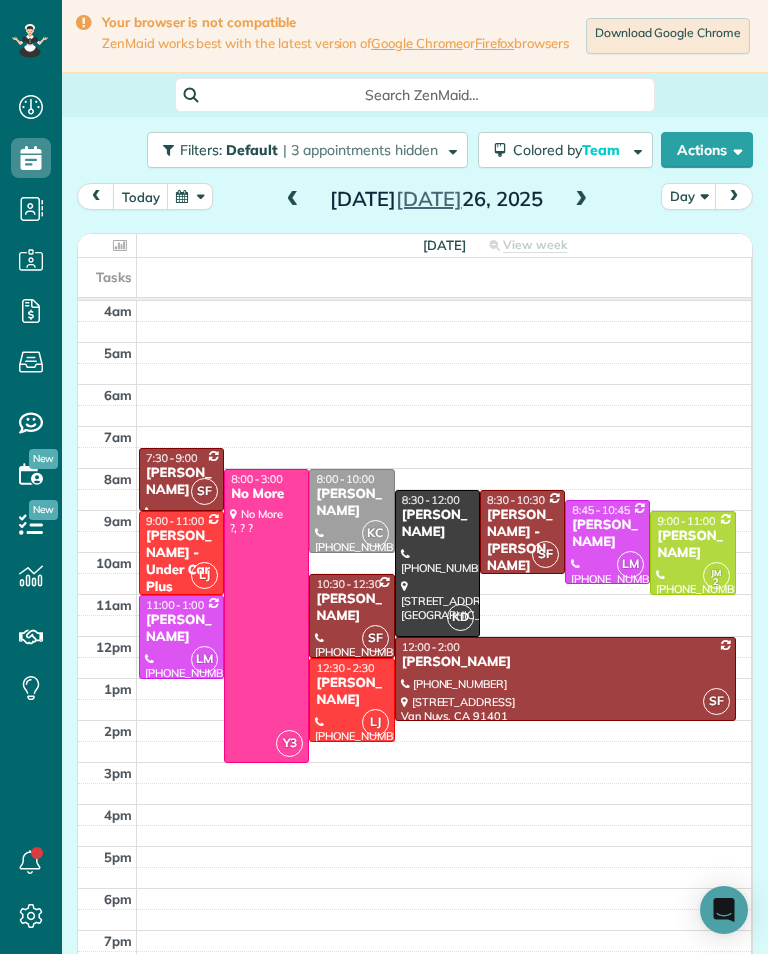 click on "[PERSON_NAME]" at bounding box center (351, 692) 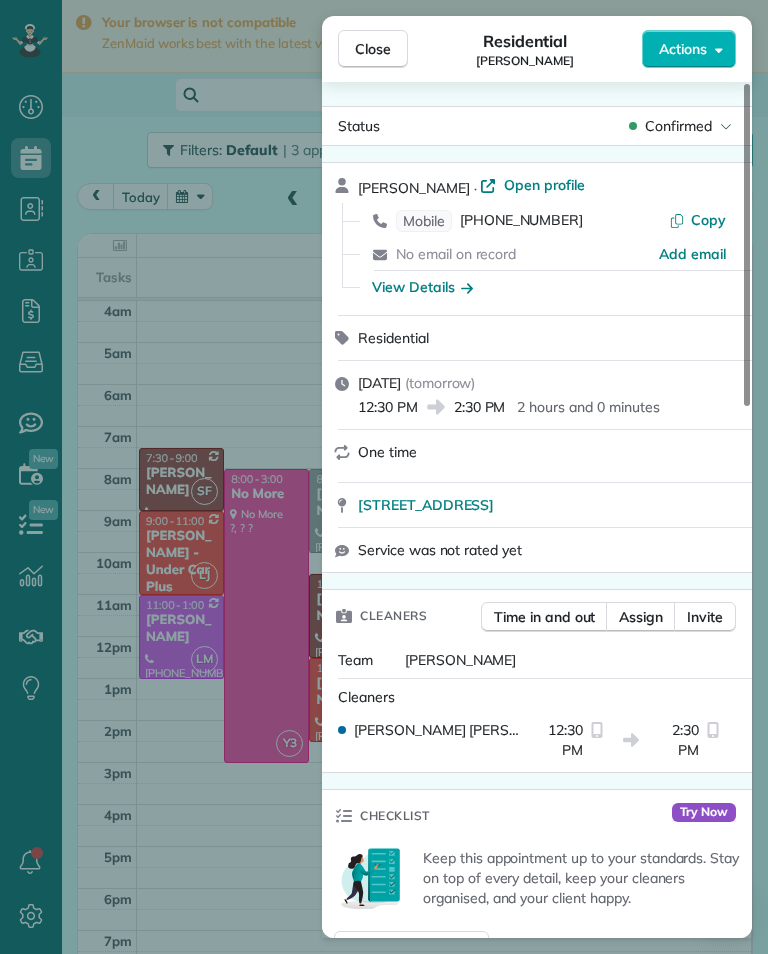 click on "Close Residential Cel Mercado Actions Status Confirmed Cel Mercado · Open profile Mobile (818) 355-8766 Copy No email on record Add email View Details Residential Saturday, July 26, 2025 ( tomorrow ) 12:30 PM 2:30 PM 2 hours and 0 minutes One time 8218 Oakhaven Ct Winnetka CA 91306 Service was not rated yet Cleaners Time in and out Assign Invite Team Luisa Cleaners Luisa   Juarez 12:30 PM 2:30 PM Checklist Try Now Keep this appointment up to your standards. Stay on top of every detail, keep your cleaners organised, and your client happy. Assign a checklist Watch a 5 min demo Billing Billing actions Price $0.00 Overcharge $0.00 Discount $0.00 Coupon discount - Primary tax - Secondary tax - Total appointment price $0.00 Tips collected New feature! $0.00 Mark as paid Total including tip $0.00 Get paid online in no-time! Send an invoice and reward your cleaners with tips Charge customer credit card Appointment custom fields Key # - Work items No work items to display Notes Appointment 0 Customer 0 New note" at bounding box center [384, 477] 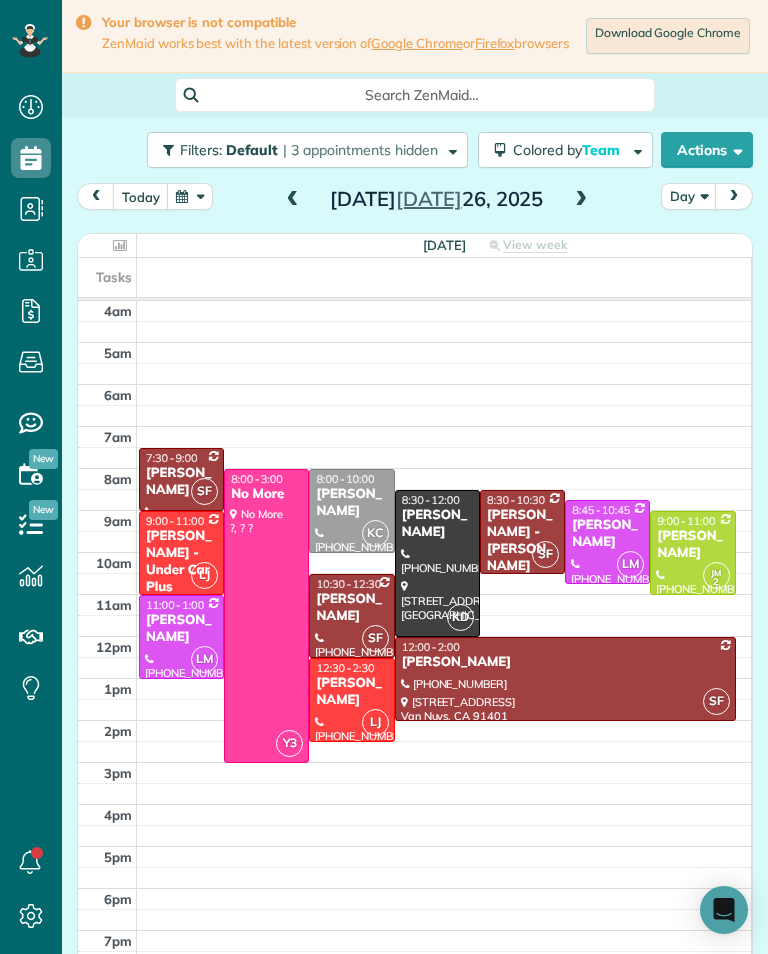 click at bounding box center (293, 200) 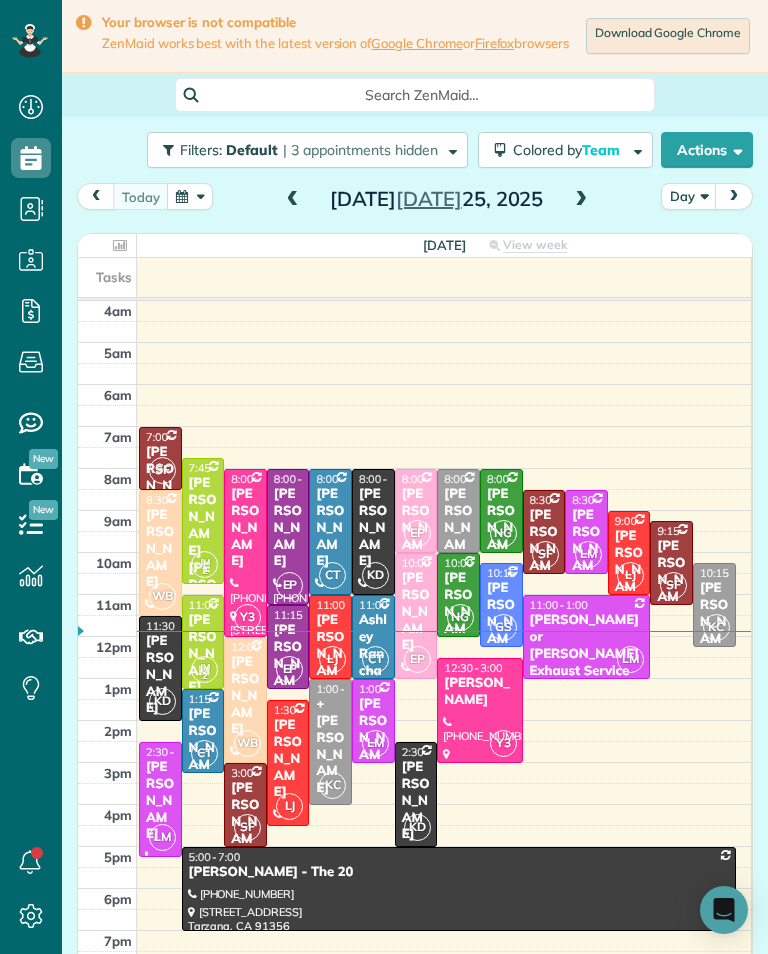 click at bounding box center (581, 200) 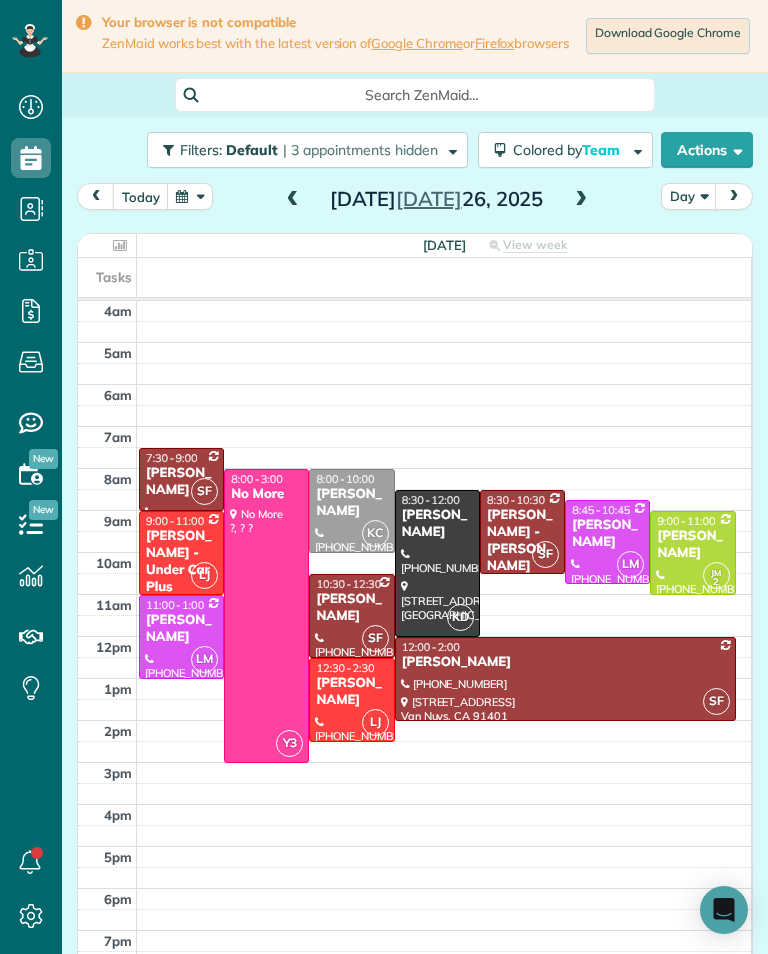 scroll, scrollTop: 985, scrollLeft: 62, axis: both 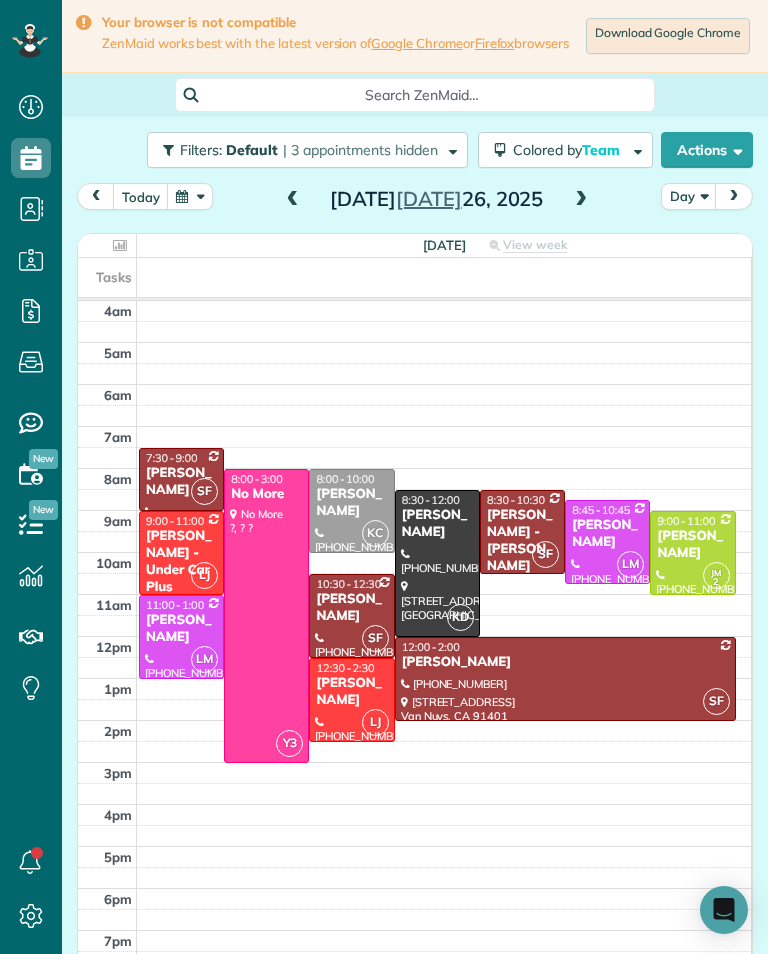click at bounding box center (293, 200) 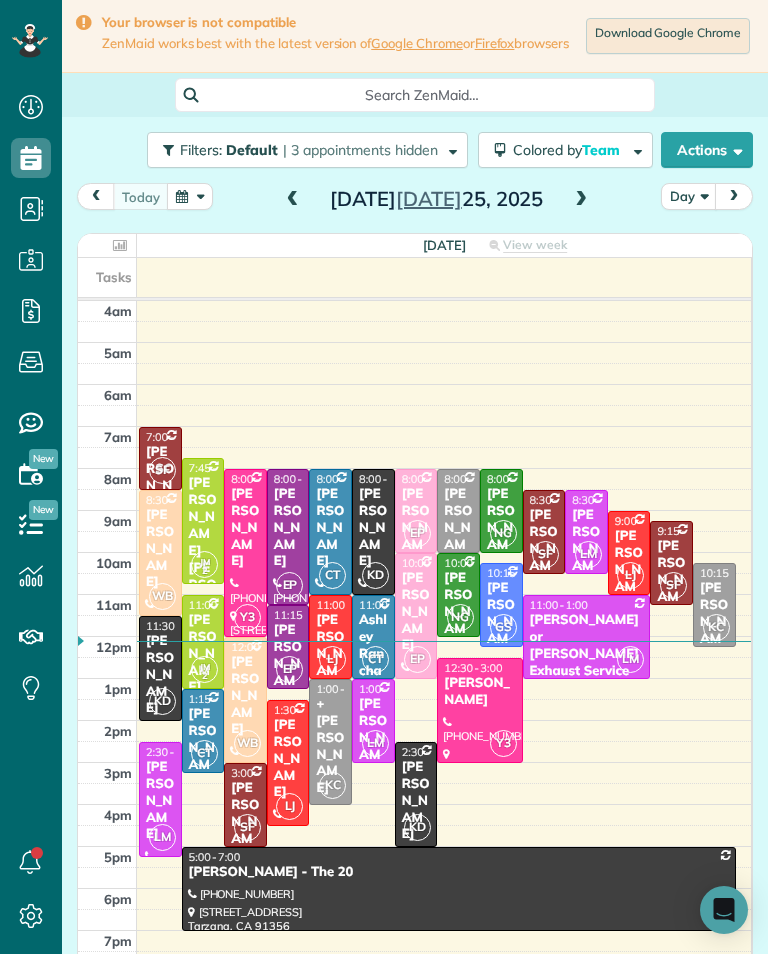 scroll, scrollTop: 985, scrollLeft: 62, axis: both 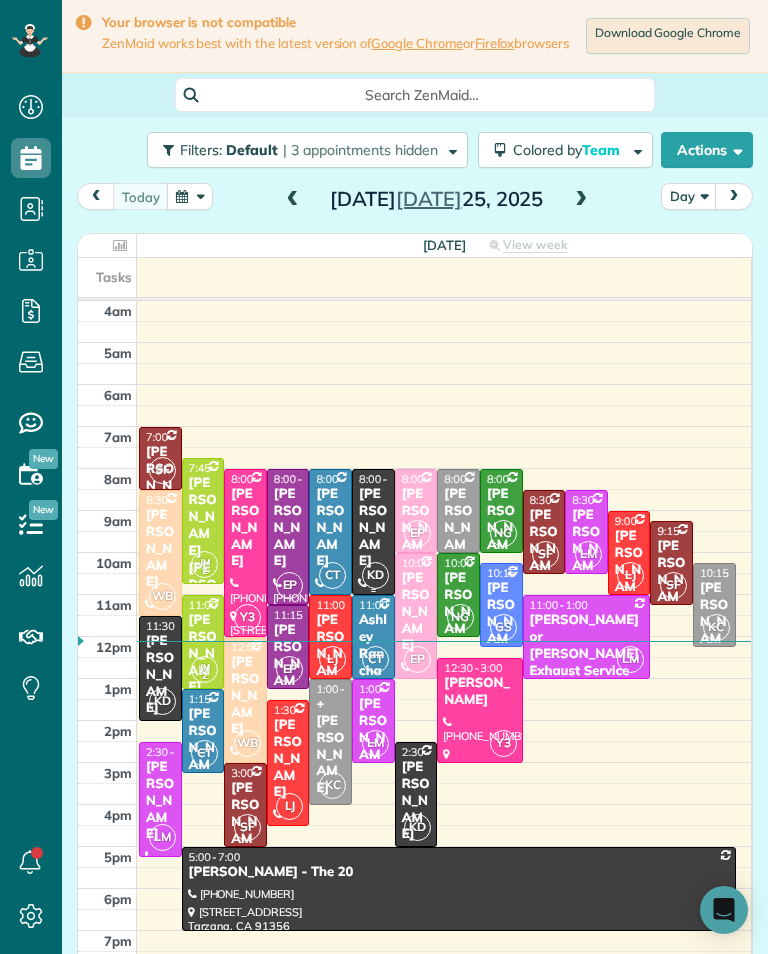click on "[PERSON_NAME]" at bounding box center (373, 528) 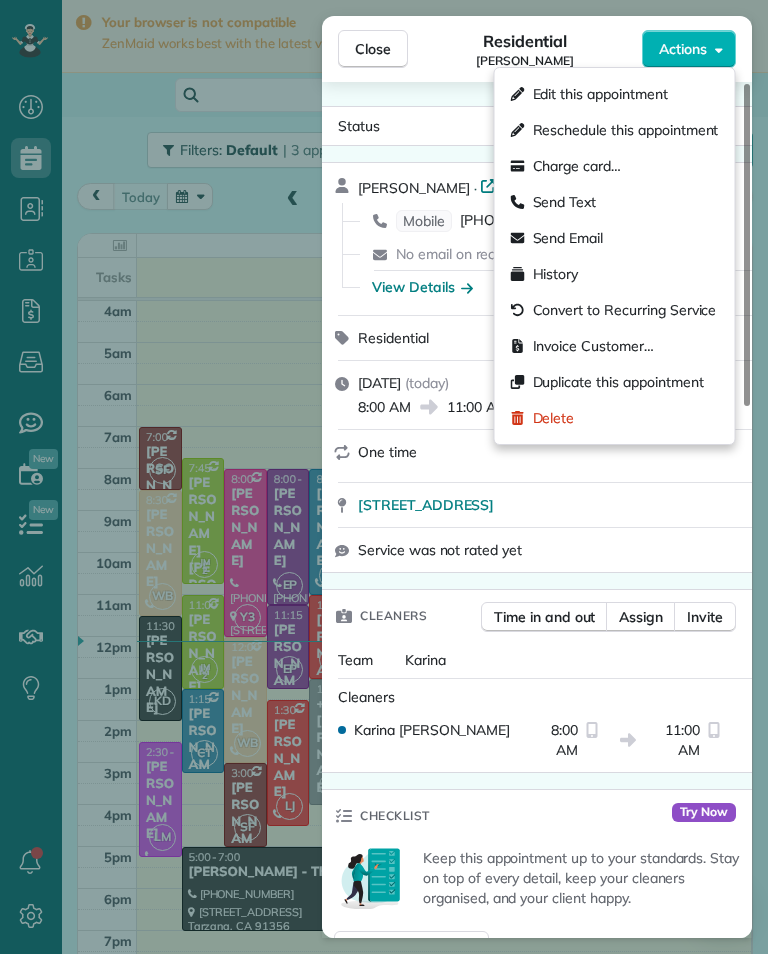 click on "Edit this appointment" at bounding box center (600, 94) 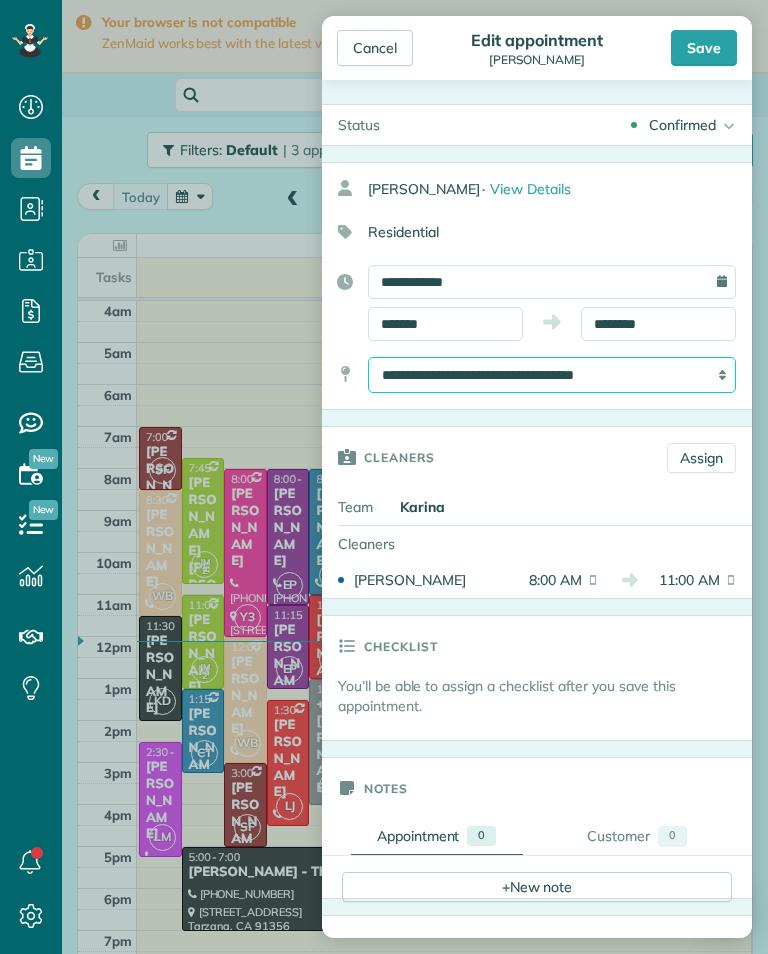 click on "**********" at bounding box center (552, 375) 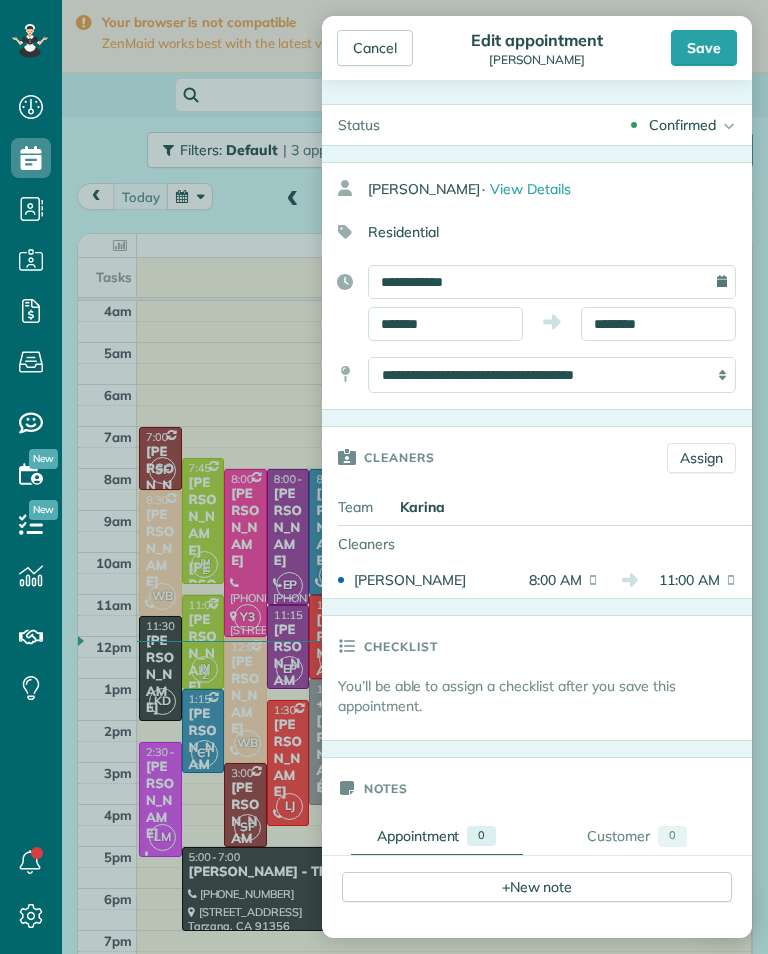 click on "Save" at bounding box center [704, 48] 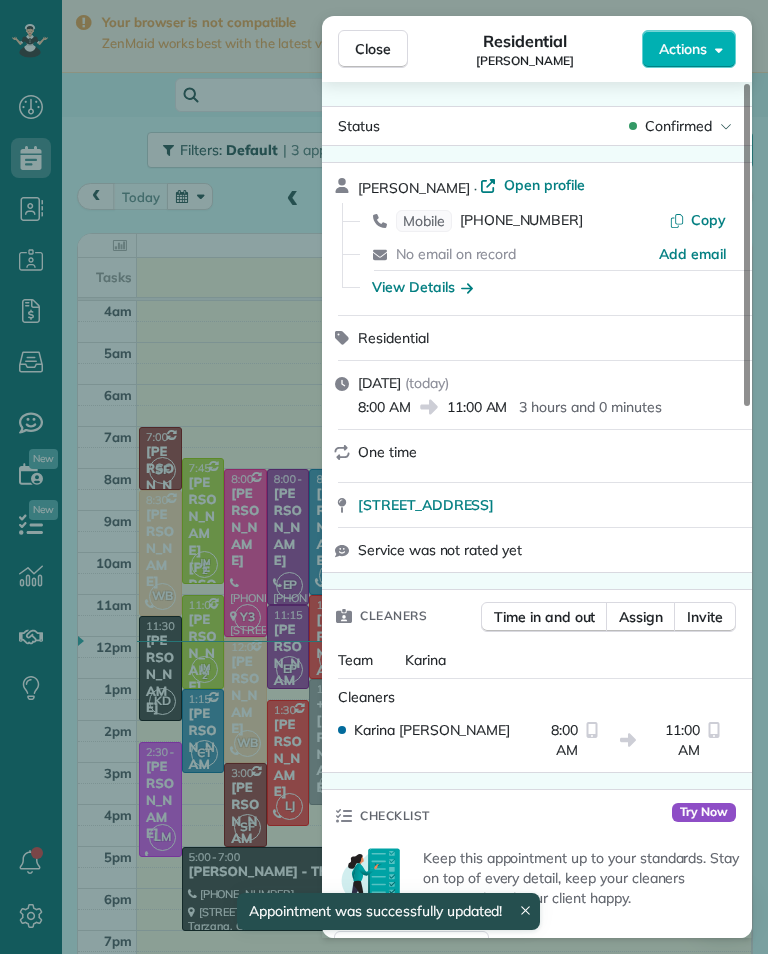 click on "Close Residential Sara Jafari Actions Status Confirmed Sara Jafari · Open profile Mobile (424) 421-4570 Copy No email on record Add email View Details Residential Friday, July 25, 2025 ( today ) 8:00 AM 11:00 AM 3 hours and 0 minutes One time 10971 Savona Road Los Angeles CA 90077 Service was not rated yet Cleaners Time in and out Assign Invite Team Karina Cleaners Karina   Duenas 8:00 AM 11:00 AM Checklist Try Now Keep this appointment up to your standards. Stay on top of every detail, keep your cleaners organised, and your client happy. Assign a checklist Watch a 5 min demo Billing Billing actions Price $0.00 Overcharge $0.00 Discount $0.00 Coupon discount - Primary tax - Secondary tax - Total appointment price $0.00 Tips collected New feature! $0.00 Mark as paid Total including tip $0.00 Get paid online in no-time! Send an invoice and reward your cleaners with tips Charge customer credit card Appointment custom fields Key # - Work items No work items to display Notes Appointment 0 Customer 0 New note" at bounding box center [384, 477] 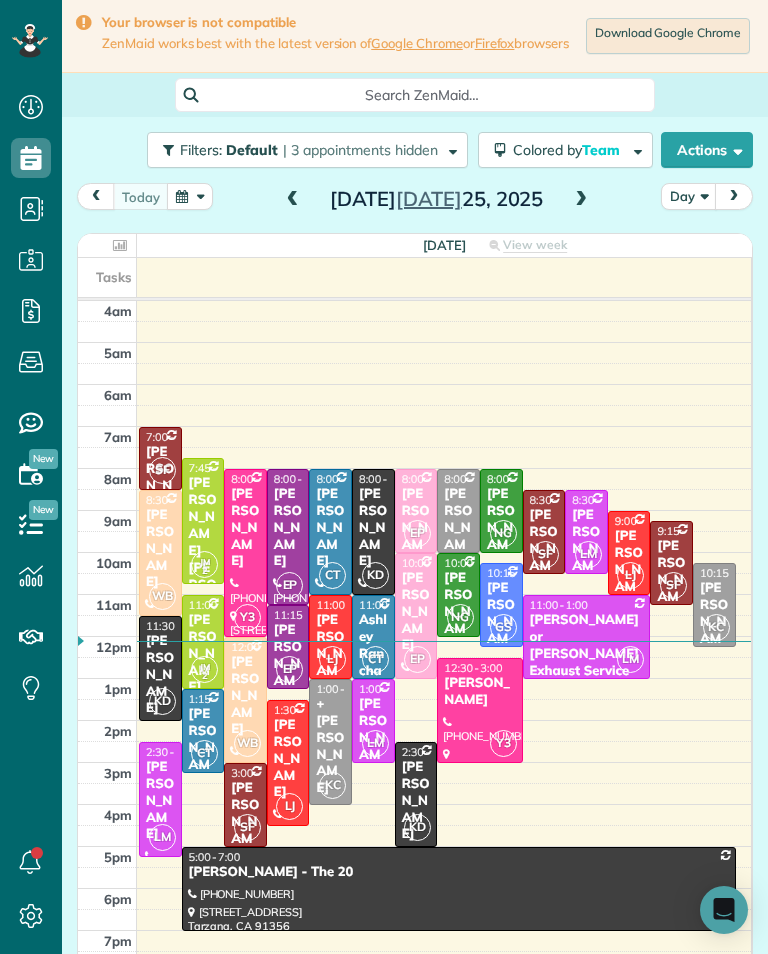 click at bounding box center [581, 200] 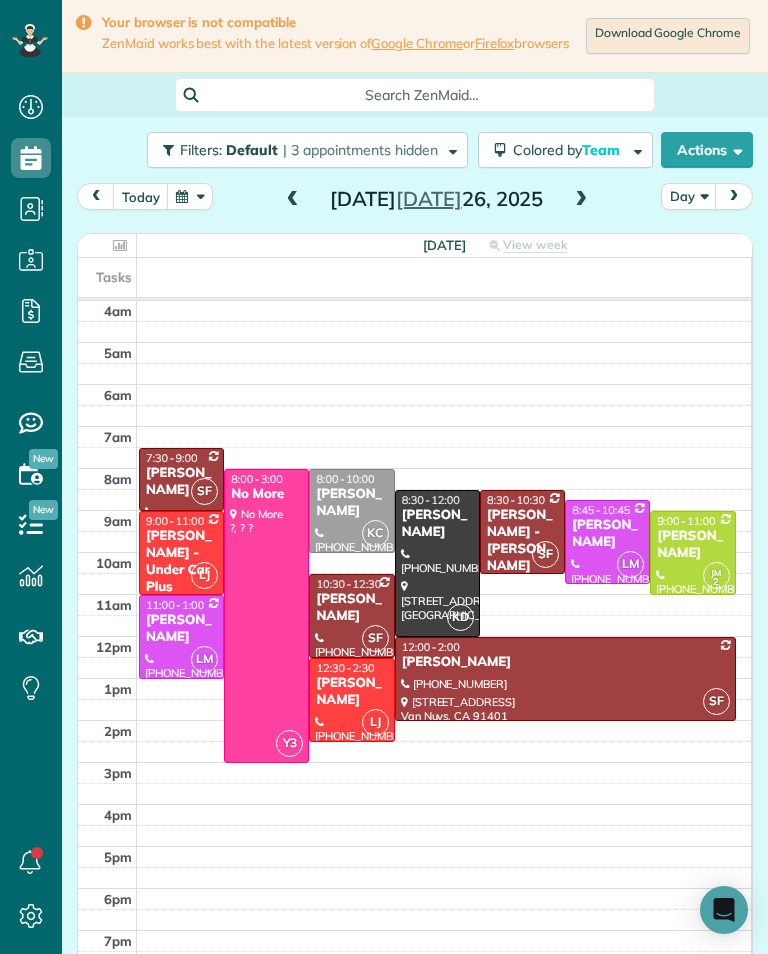 click at bounding box center [444, 941] 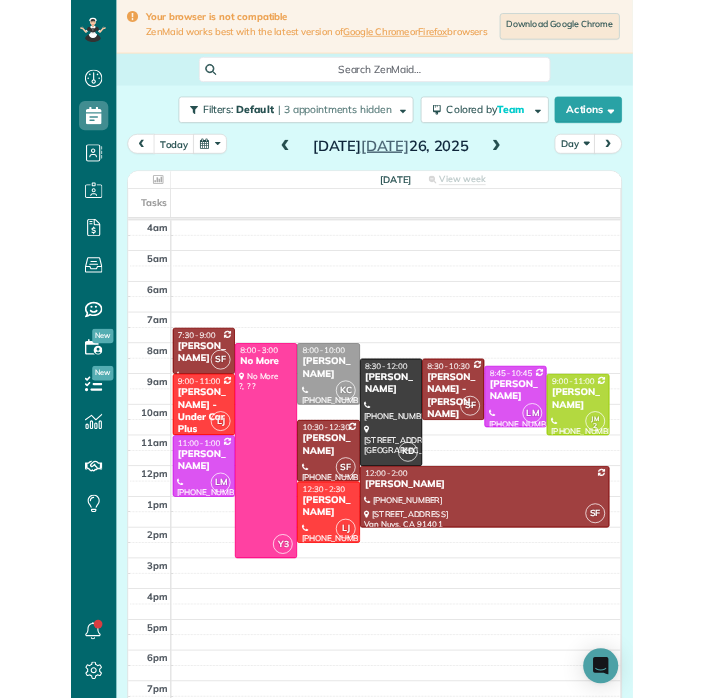 scroll, scrollTop: 985, scrollLeft: 62, axis: both 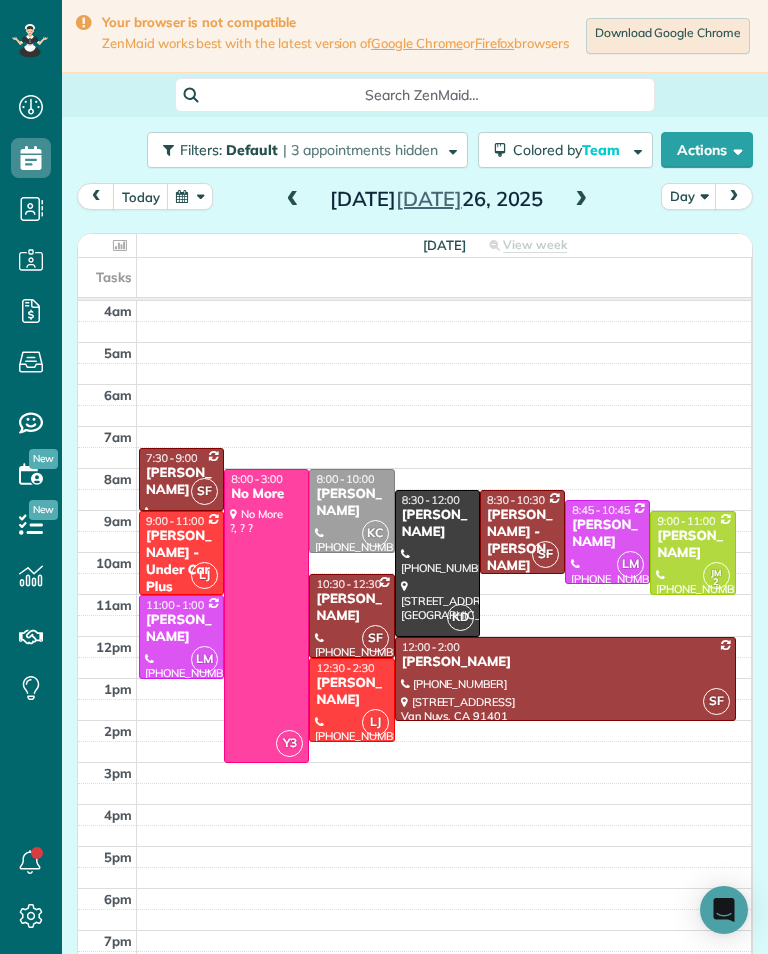 click on "today   Day Saturday  Jul  26, 2025" at bounding box center [415, 201] 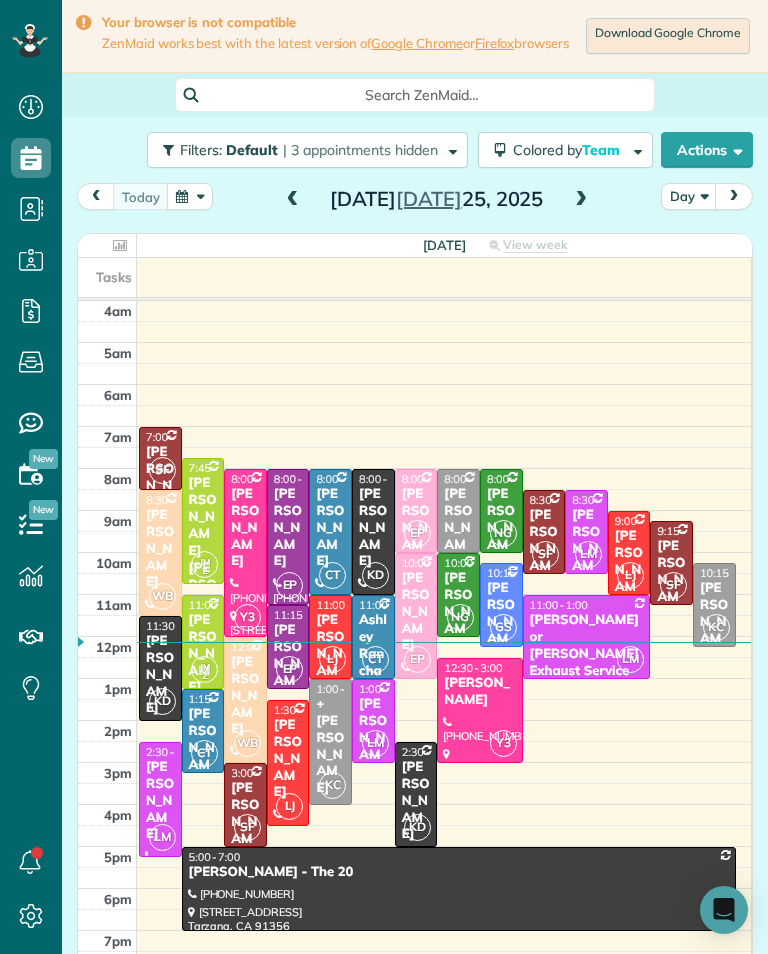 scroll, scrollTop: 985, scrollLeft: 62, axis: both 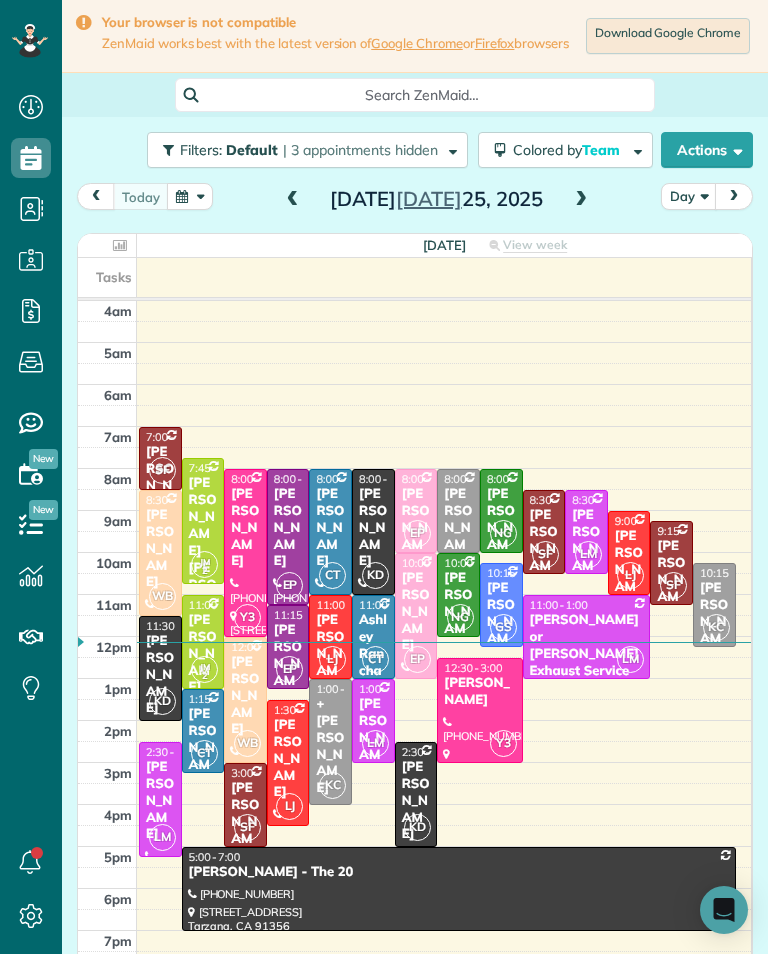 click at bounding box center (190, 196) 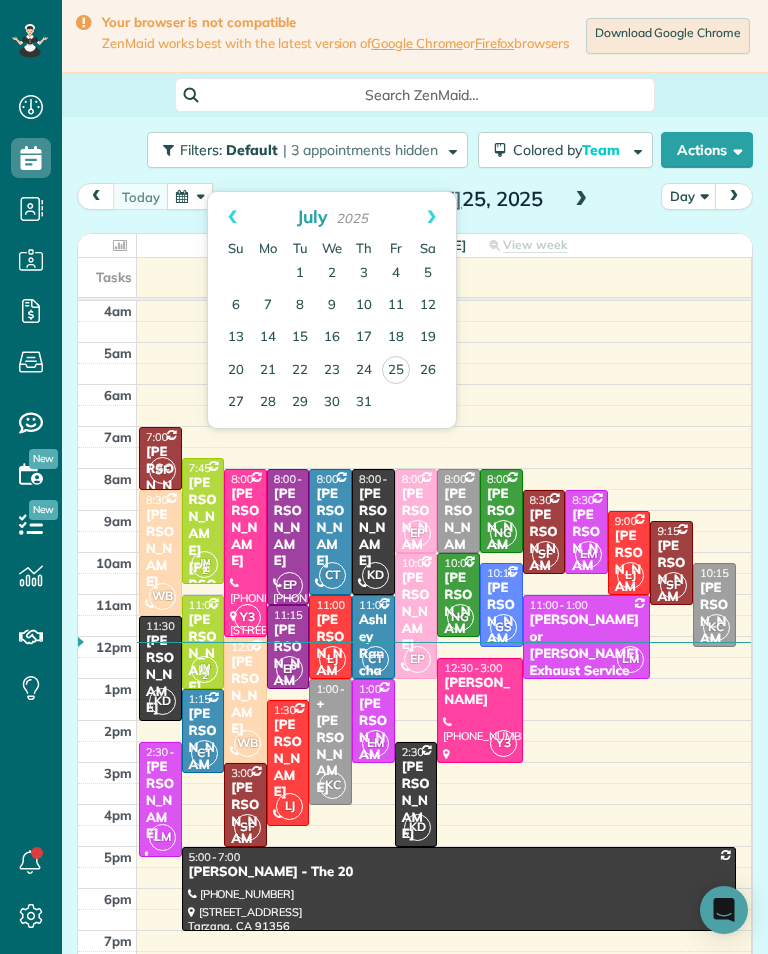 click on "Next" at bounding box center (431, 217) 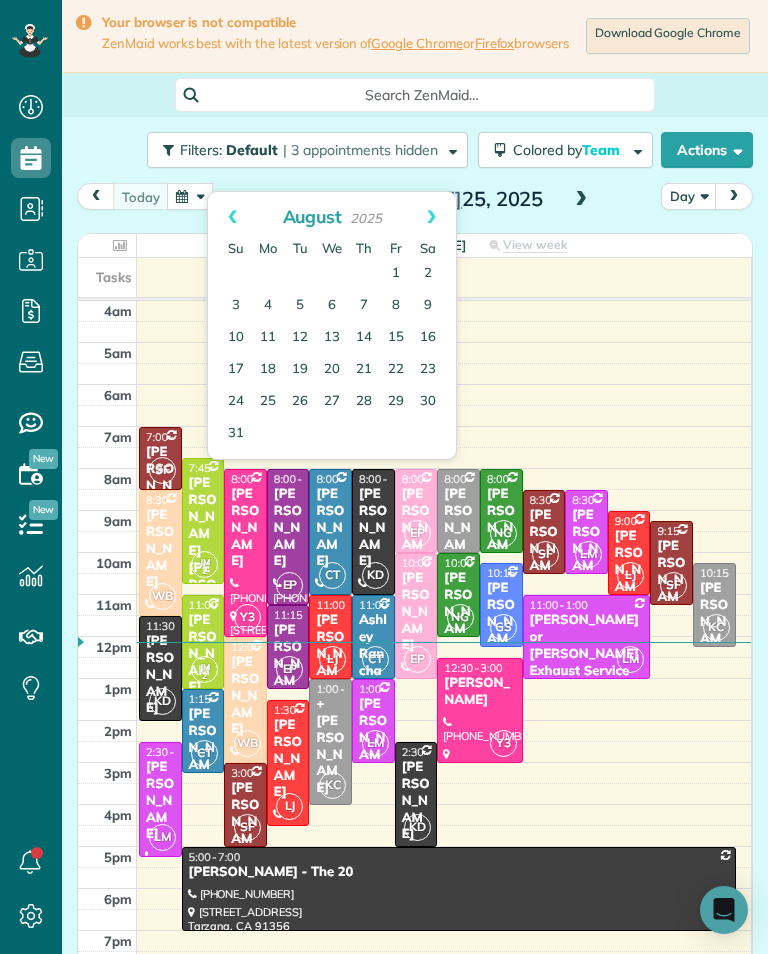 click on "15" at bounding box center (396, 338) 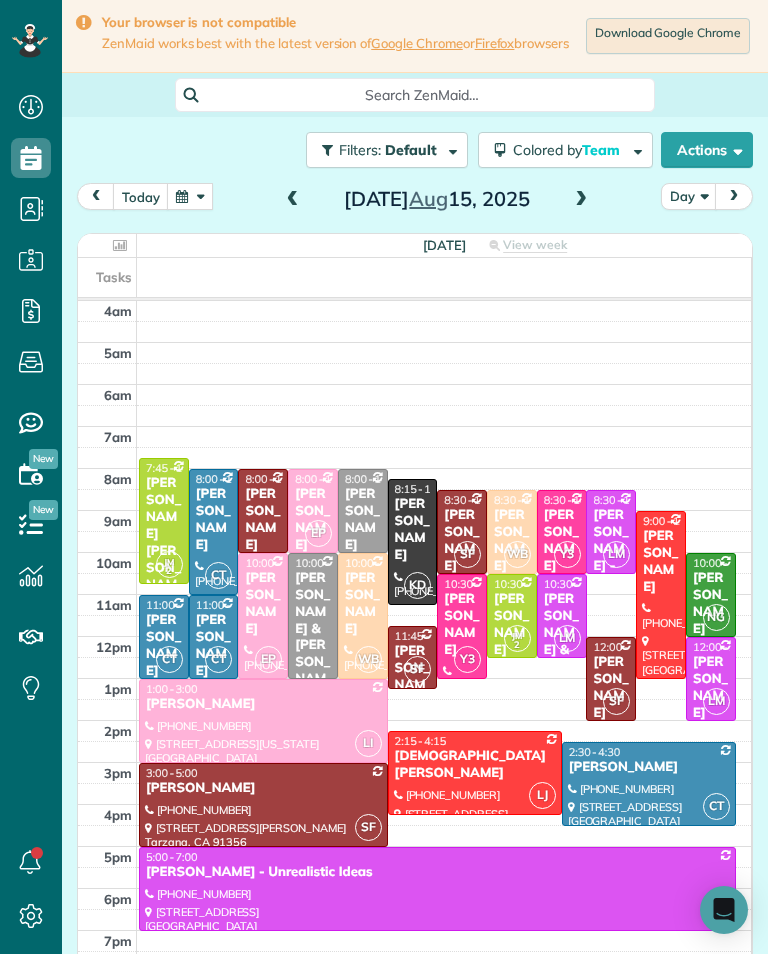click at bounding box center (293, 200) 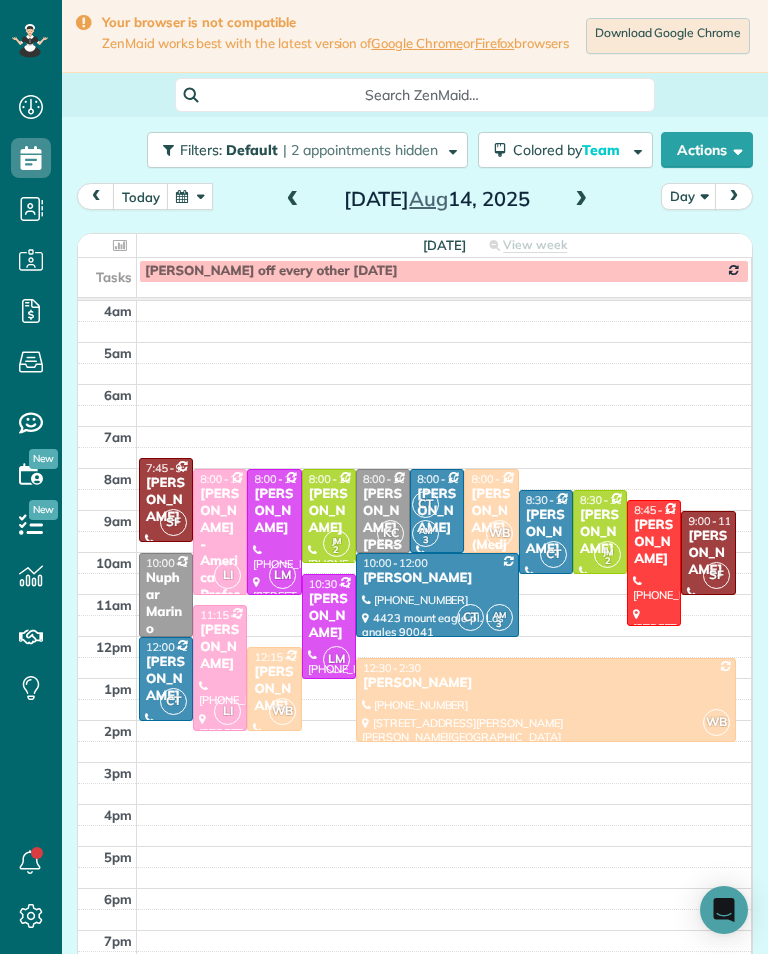 scroll, scrollTop: 985, scrollLeft: 62, axis: both 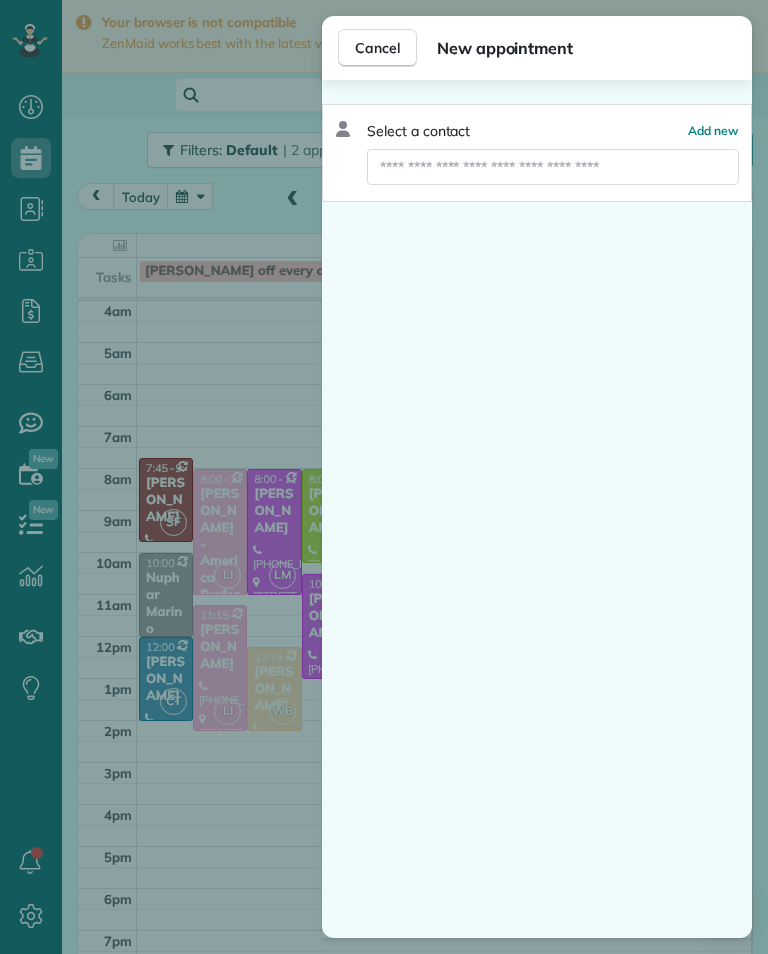 click on "Select a contact Add new" at bounding box center (537, 509) 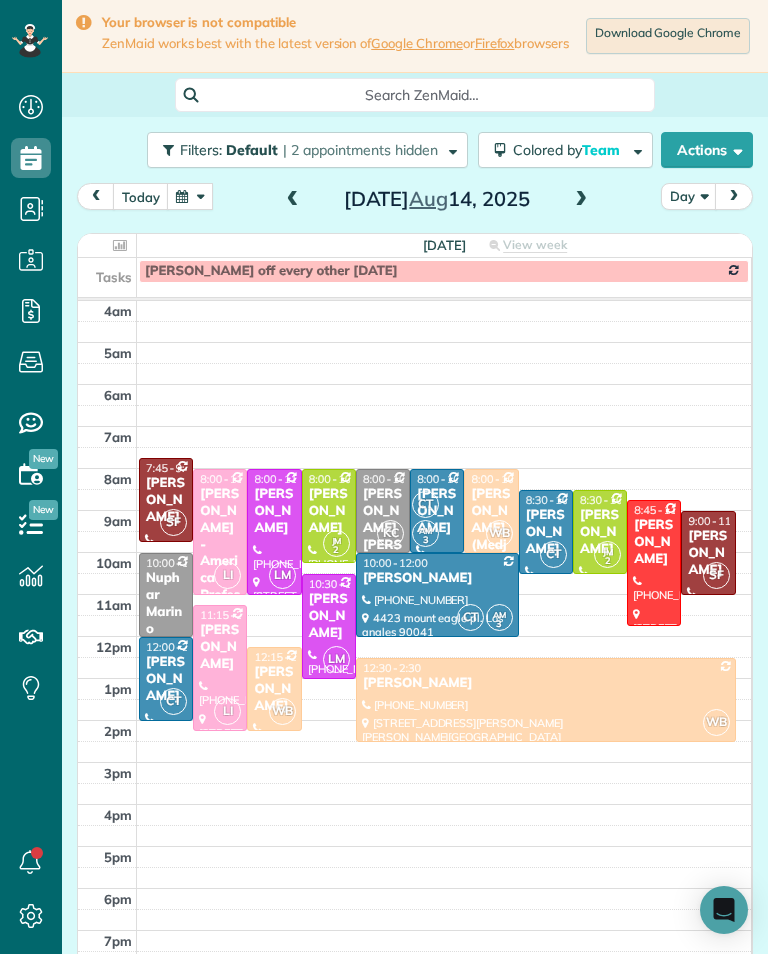 click on "today   Day Thursday  Aug  14, 2025 Thursday
View week $2,190.00 39.75  Man Hours 18  Appointments 0% Paid 89% Assigned Tasks     Jacqline off every other thursday 4am 5am 6am 7am 8am 9am 10am 11am 12pm 1pm 2pm 3pm 4pm 5pm 6pm 7pm 8pm SF 7:45 - 9:45 Sam Wollman (213) 364-6252 12429 Hortense Street Studio City, CA 91604 LI 8:00 - 11:00 Luba Popok - America Professional Ambulance (apa) (626) 236-7118 16945 Sherman Way Van Nuys, CA 91406 LM 8:00 - 11:00 Erin Oremland (310) 666-5838 3546 Loadstone Drive Sherman oaks, CA 91403 JM 2 8:00 - 10:15 Ellen DeVine (310) 710-6335 13405 Erwin St Van Nuys, CA ? KC 8:00 - 10:00 Rebecca Simon Smith (323) 806-5386 14532 Otsego Sherman Oaks, CA 91242 CT AM 3 8:00 - 10:00 Jessica Barcellano (951) 252-5439 420 North Mariposa Street Burbank, CA 91506 WB 8:00 - 10:00 Diana Pilano (Medjoubi) (818) 987-5500 3818 Lost Springs Drive Calabasas, CA 91301 CT 8:30 - 10:30 Robyn VonArx (305) 968-2289 3559 Woodcliff Road Sherman Oaks, CA 91403 JM 2 8:30 - 10:30 Rylie Barlowe SF CT AM 3" at bounding box center (415, 585) 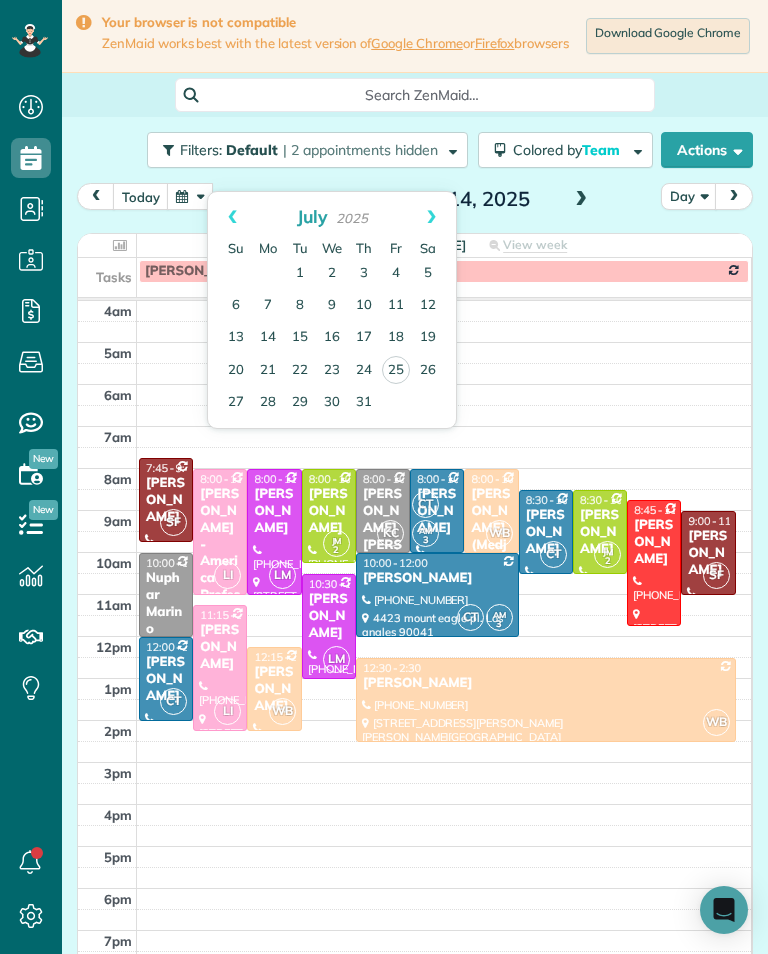 click on "26" at bounding box center (428, 371) 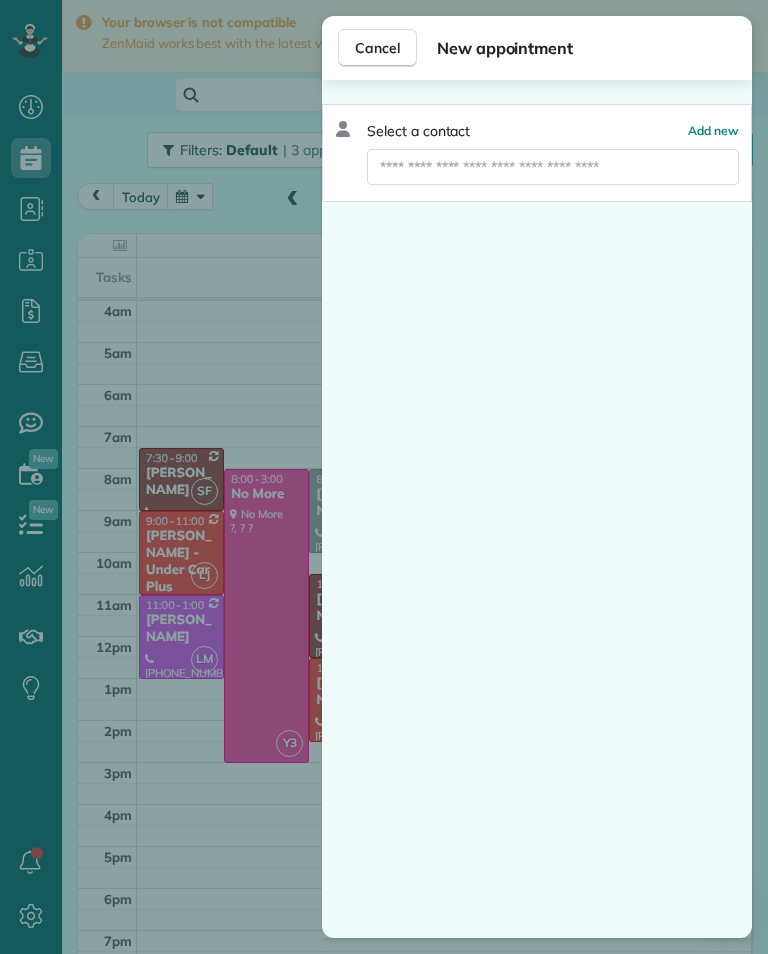 click on "Cancel New appointment Select a contact Add new" at bounding box center [384, 477] 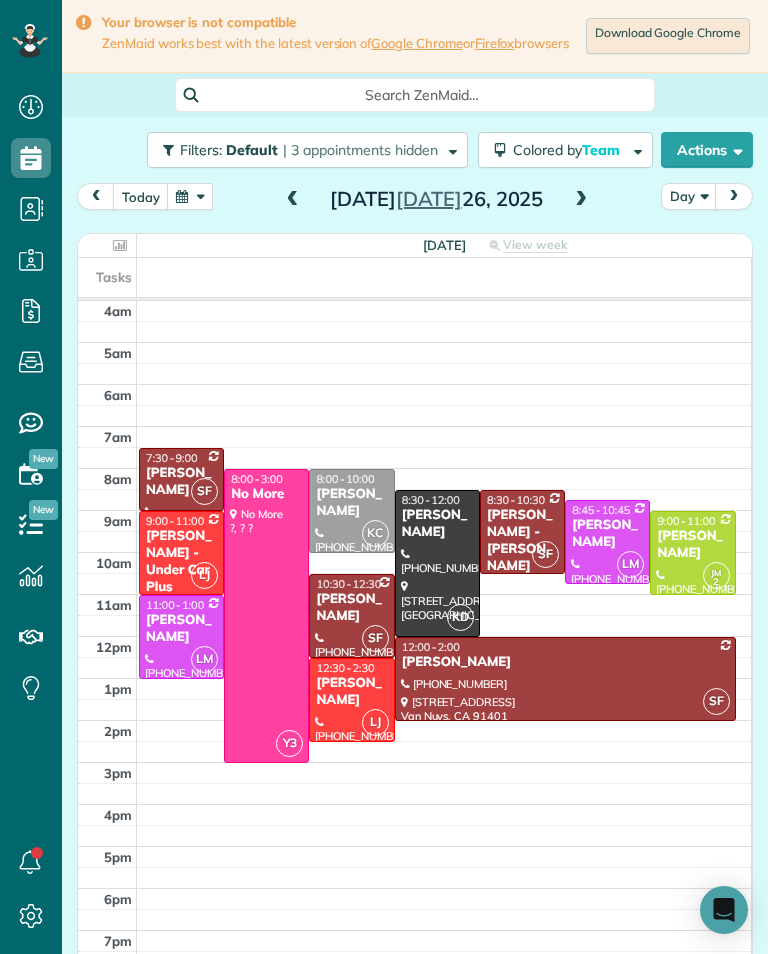 click on "[PERSON_NAME]" at bounding box center (351, 503) 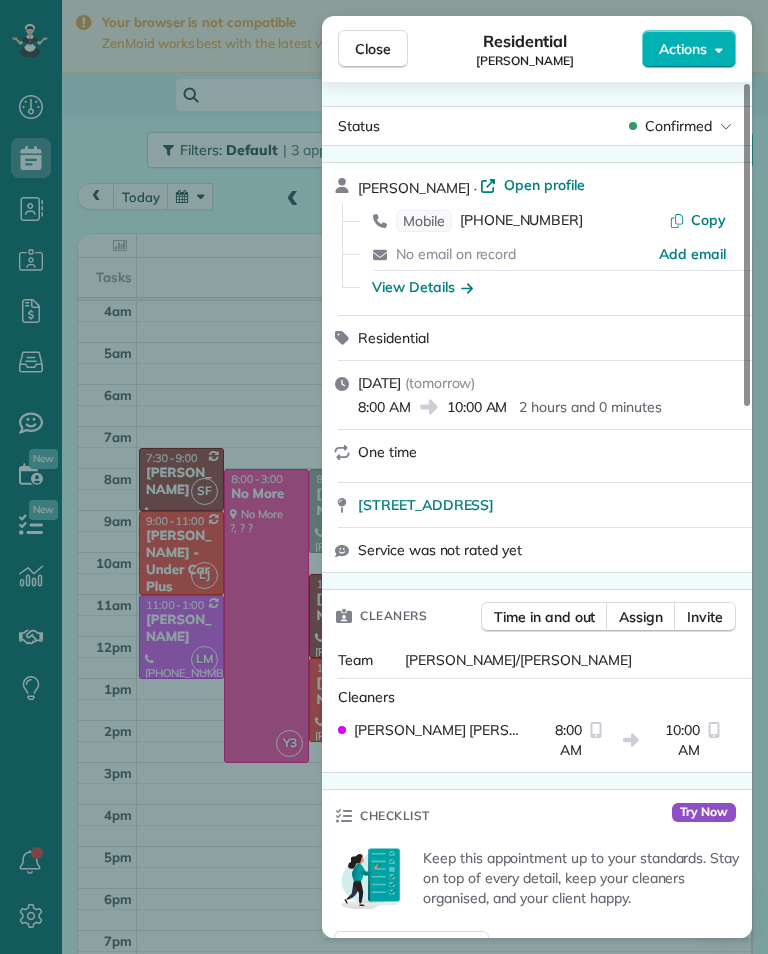 click on "Assign" at bounding box center [641, 617] 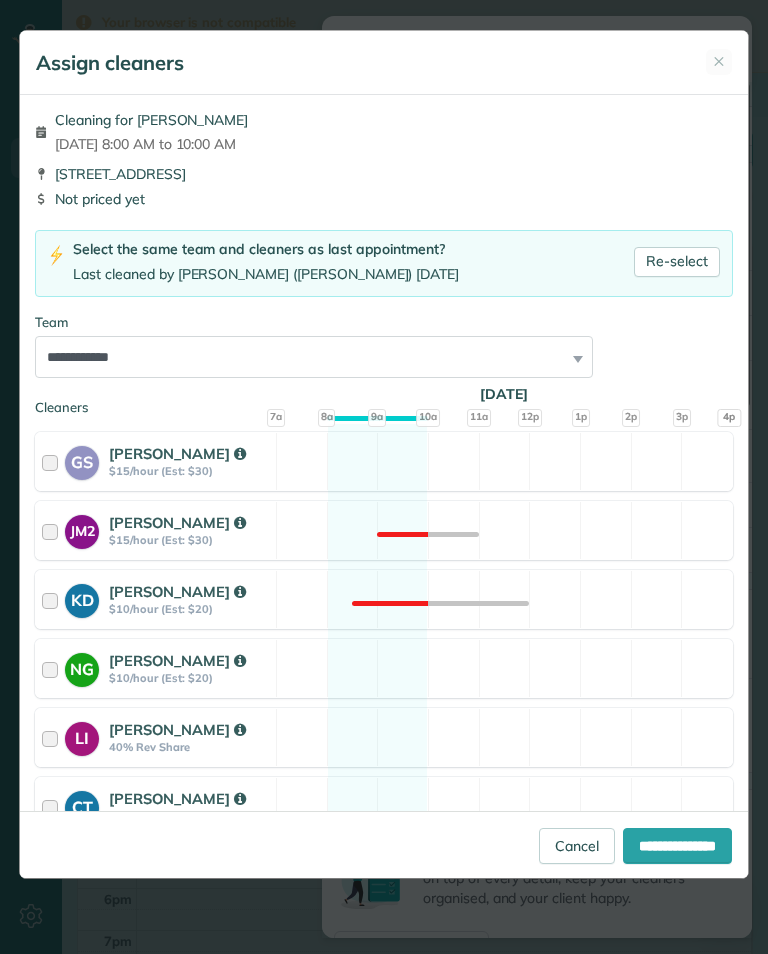 click on "Re-select" at bounding box center (677, 262) 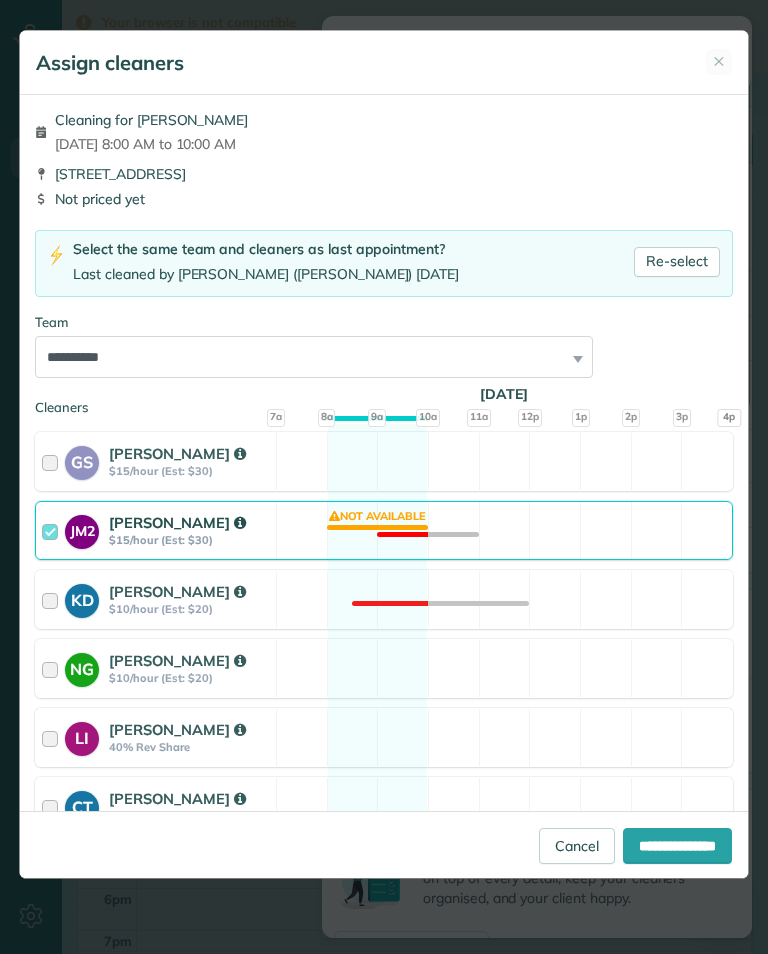 click on "**********" at bounding box center (677, 846) 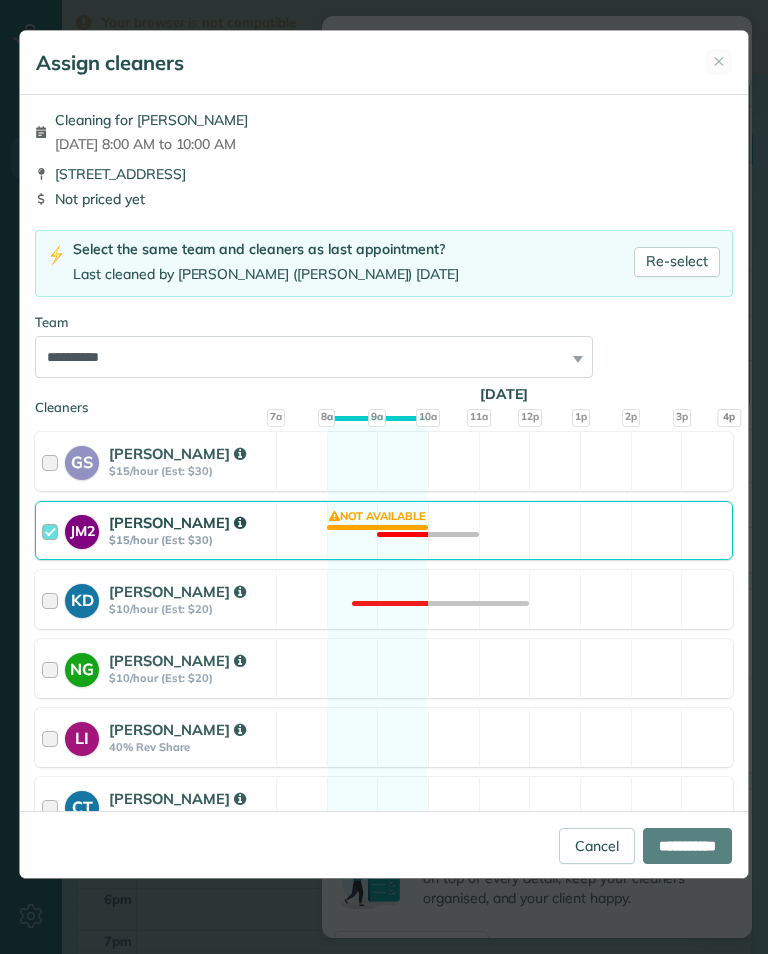 type on "**********" 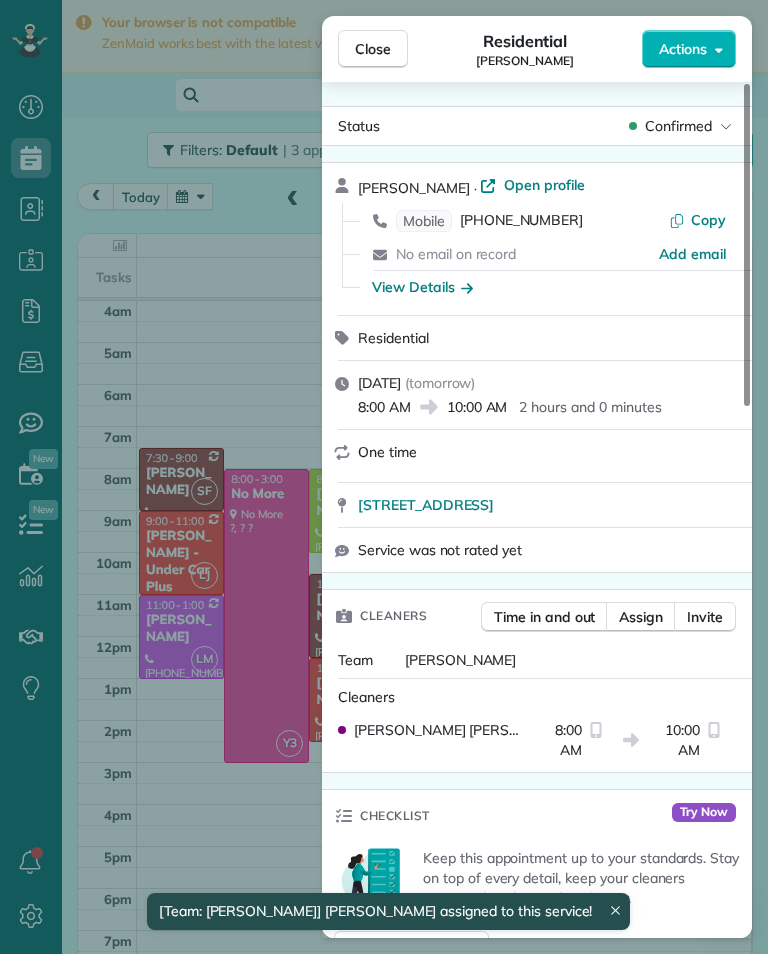 click on "Close Residential Cel Mercado Actions Status Confirmed Cel Mercado · Open profile Mobile (818) 355-8766 Copy No email on record Add email View Details Residential Saturday, July 26, 2025 ( tomorrow ) 8:00 AM 10:00 AM 2 hours and 0 minutes One time 8218 Oakhaven Ct Winnetka CA 91306 Service was not rated yet Cleaners Time in and out Assign Invite Team Jacqueline Cleaners Johanna   Martinez 8:00 AM 10:00 AM Checklist Try Now Keep this appointment up to your standards. Stay on top of every detail, keep your cleaners organised, and your client happy. Assign a checklist Watch a 5 min demo Billing Billing actions Price $0.00 Overcharge $0.00 Discount $0.00 Coupon discount - Primary tax - Secondary tax - Total appointment price $0.00 Tips collected New feature! $0.00 Mark as paid Total including tip $0.00 Get paid online in no-time! Send an invoice and reward your cleaners with tips Charge customer credit card Appointment custom fields Key # - Work items No work items to display Notes Appointment 0 Customer 0" at bounding box center (384, 477) 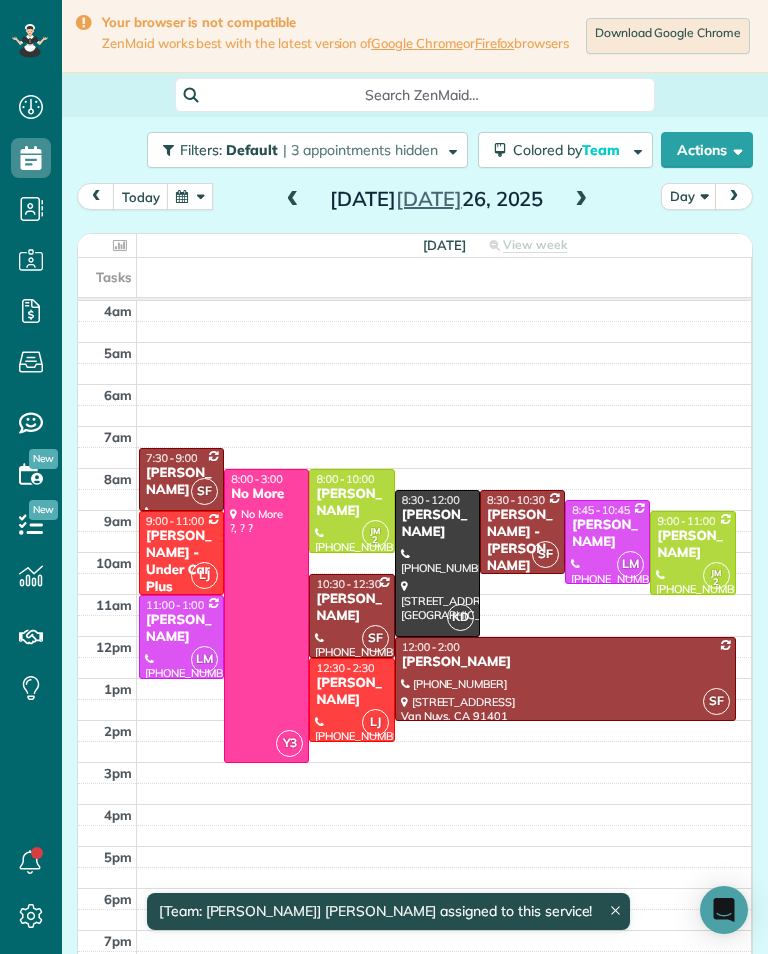 click on "[PERSON_NAME]" at bounding box center [351, 503] 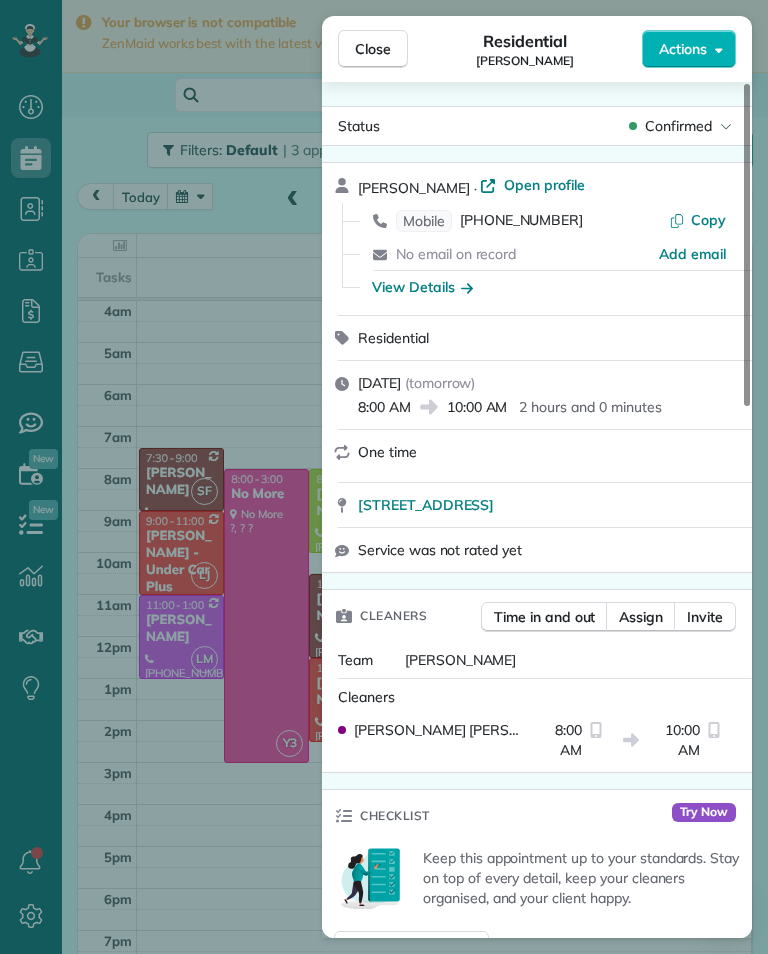 click on "Close Residential Cel Mercado Actions Status Confirmed Cel Mercado · Open profile Mobile (818) 355-8766 Copy No email on record Add email View Details Residential Saturday, July 26, 2025 ( tomorrow ) 8:00 AM 10:00 AM 2 hours and 0 minutes One time 8218 Oakhaven Ct Winnetka CA 91306 Service was not rated yet Cleaners Time in and out Assign Invite Team Jacqueline Cleaners Johanna   Martinez 8:00 AM 10:00 AM Checklist Try Now Keep this appointment up to your standards. Stay on top of every detail, keep your cleaners organised, and your client happy. Assign a checklist Watch a 5 min demo Billing Billing actions Price $0.00 Overcharge $0.00 Discount $0.00 Coupon discount - Primary tax - Secondary tax - Total appointment price $0.00 Tips collected New feature! $0.00 Mark as paid Total including tip $0.00 Get paid online in no-time! Send an invoice and reward your cleaners with tips Charge customer credit card Appointment custom fields Key # - Work items No work items to display Notes Appointment 0 Customer 0" at bounding box center [384, 477] 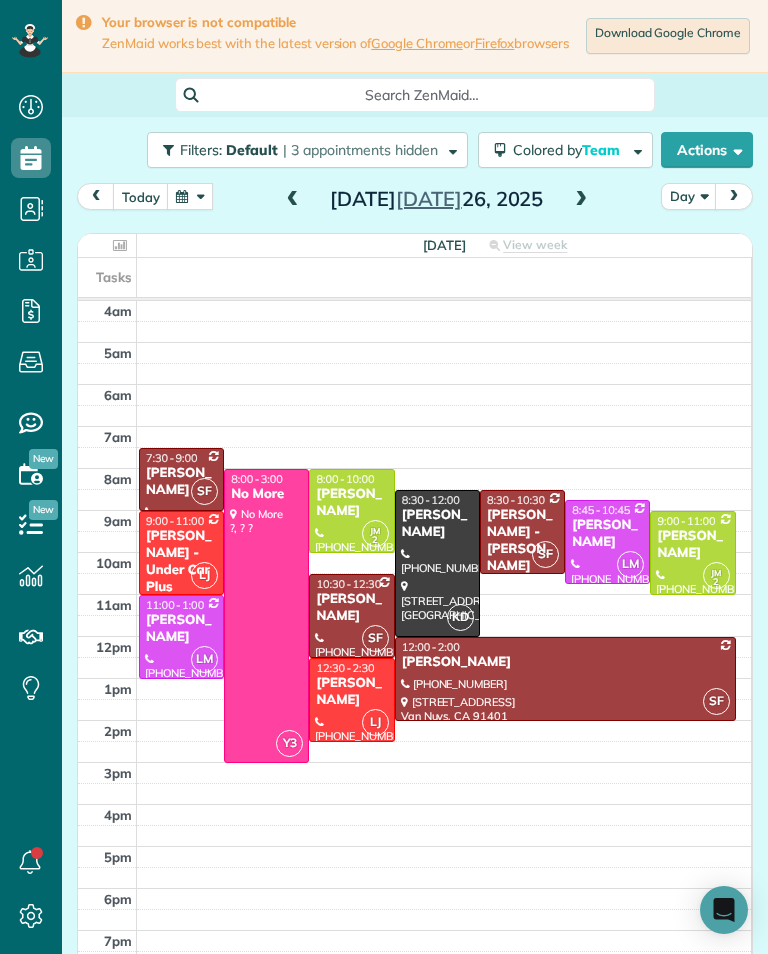 click on "[PERSON_NAME]" at bounding box center (351, 692) 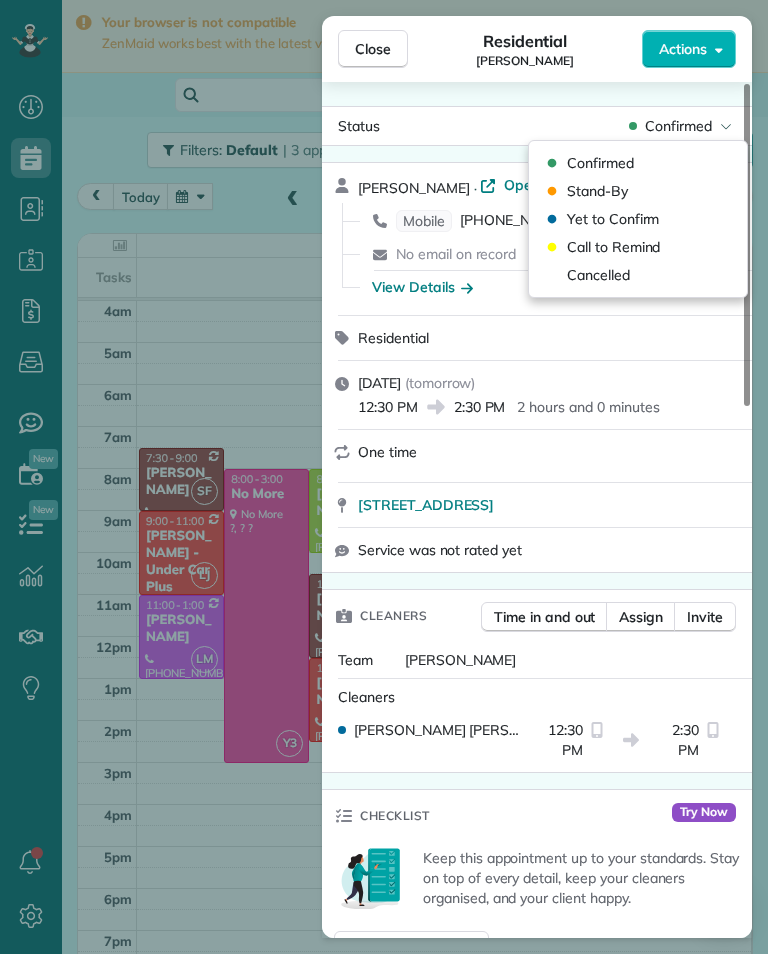 click on "Cancelled" at bounding box center [638, 275] 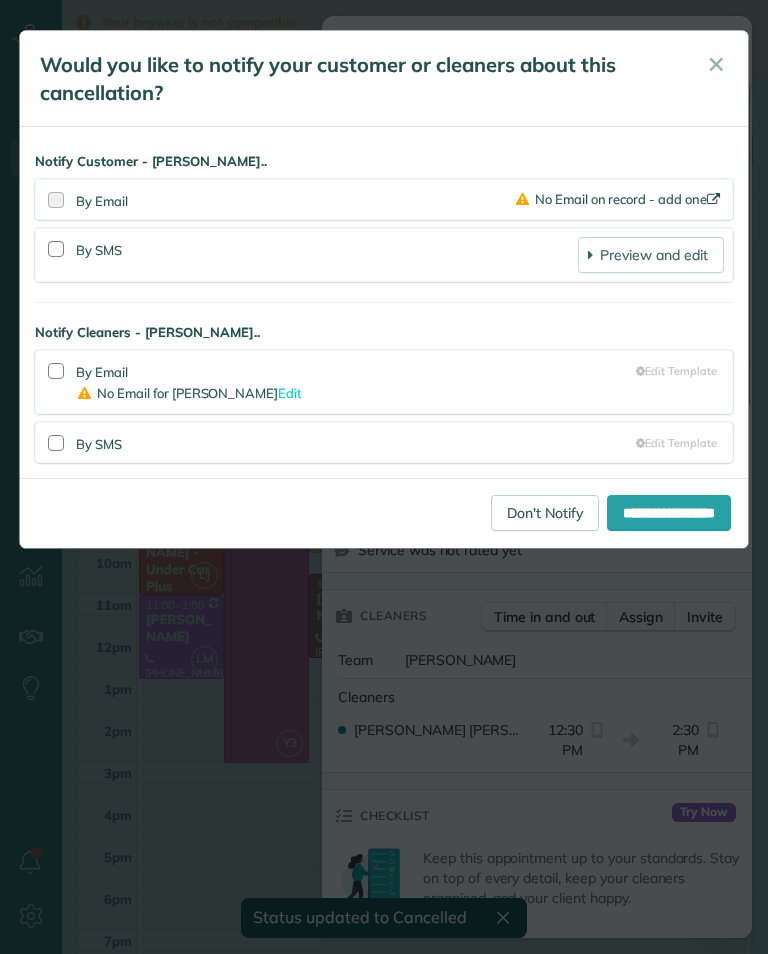 click on "**********" at bounding box center [384, 477] 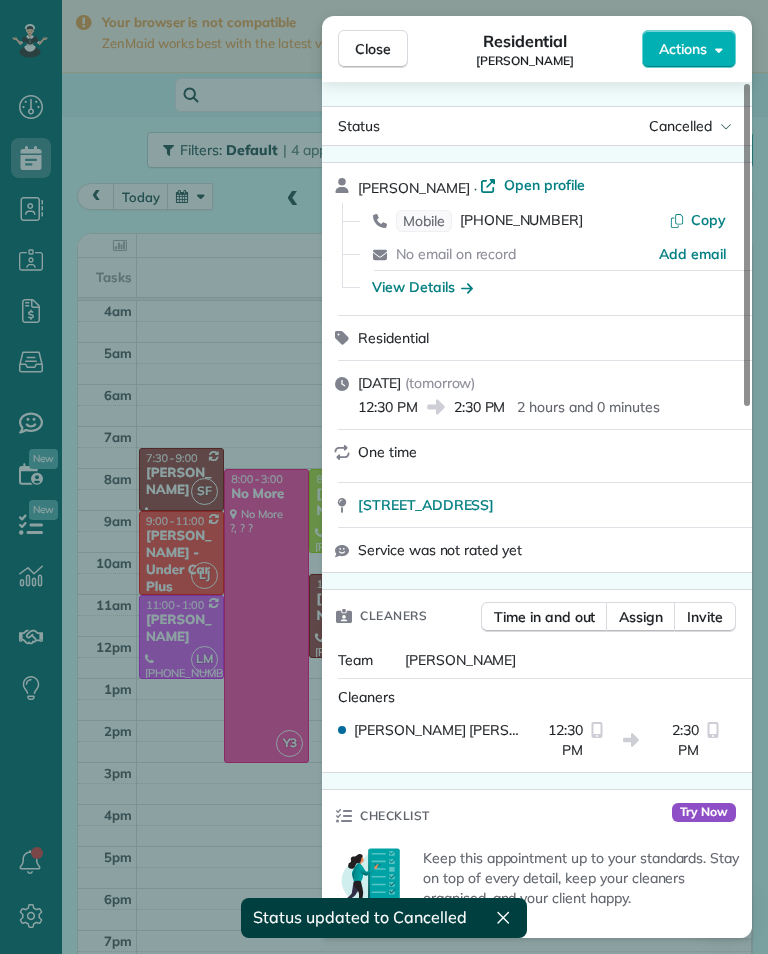 click on "Close Residential Cel Mercado Actions Status Cancelled Cel Mercado · Open profile Mobile (818) 355-8766 Copy No email on record Add email View Details Residential Saturday, July 26, 2025 ( tomorrow ) 12:30 PM 2:30 PM 2 hours and 0 minutes One time 8218 Oakhaven Ct Winnetka CA 91306 Service was not rated yet Cleaners Time in and out Assign Invite Team Luisa Cleaners Luisa   Juarez 12:30 PM 2:30 PM Checklist Try Now Keep this appointment up to your standards. Stay on top of every detail, keep your cleaners organised, and your client happy. Assign a checklist Watch a 5 min demo Billing Billing actions Price $0.00 Overcharge $0.00 Discount $0.00 Coupon discount - Primary tax - Secondary tax - Total appointment price $0.00 Tips collected New feature! $0.00 Mark as paid Total including tip $0.00 Get paid online in no-time! Send an invoice and reward your cleaners with tips Charge customer credit card Appointment custom fields Key # - Work items No work items to display Notes Appointment 0 Customer 0 New note" at bounding box center [384, 477] 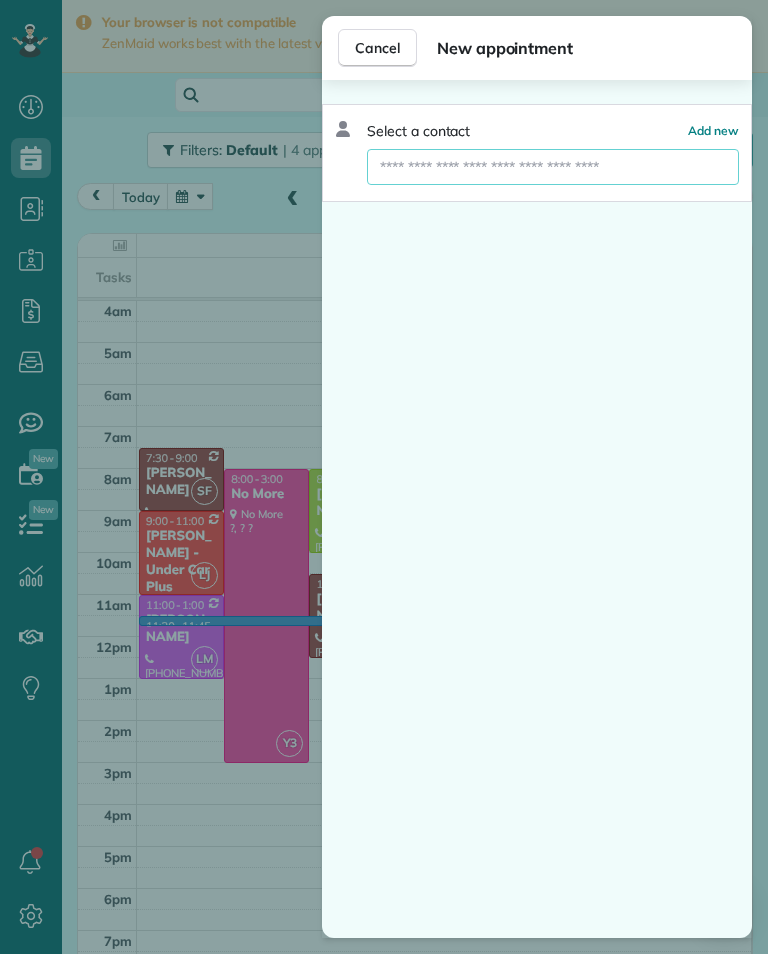 click at bounding box center (553, 167) 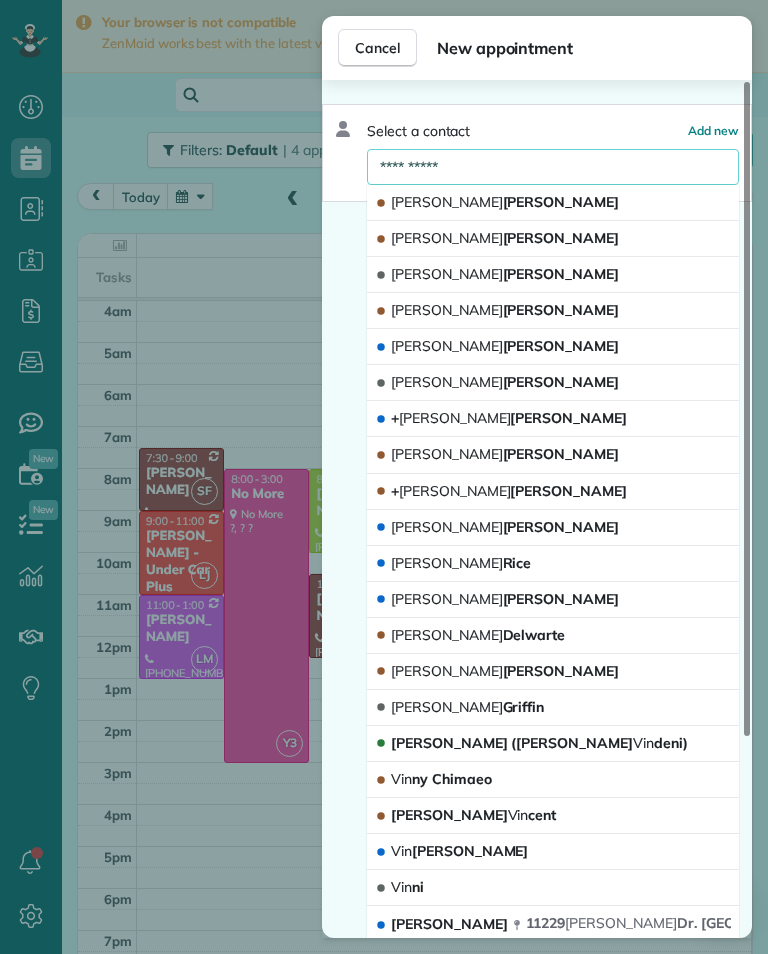 scroll, scrollTop: 985, scrollLeft: 62, axis: both 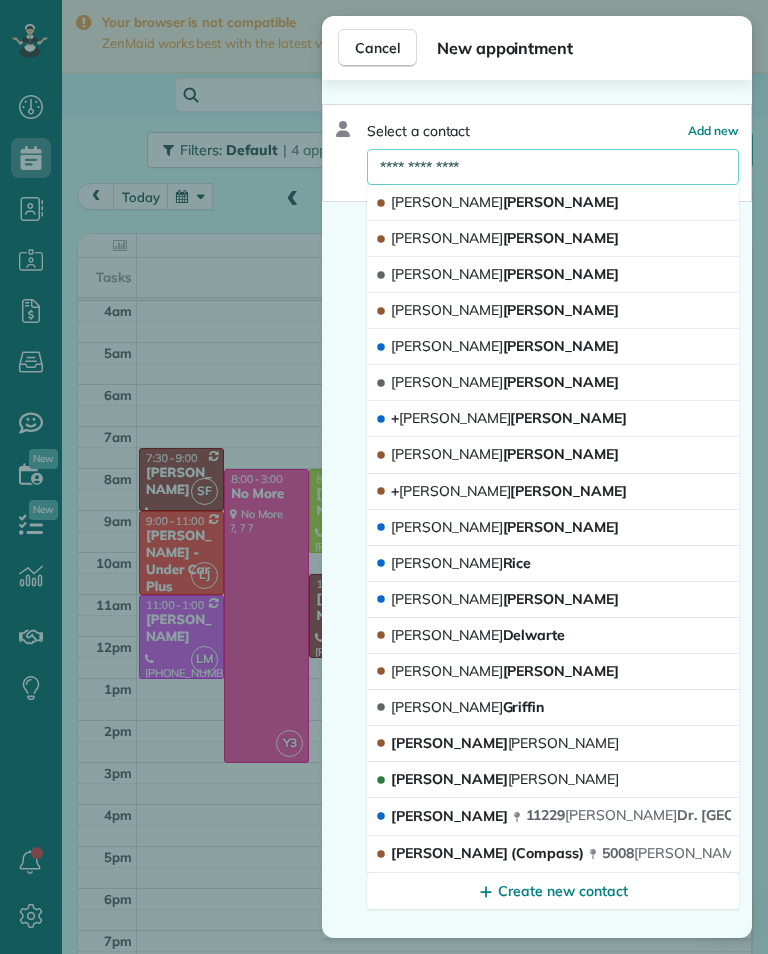 type on "**********" 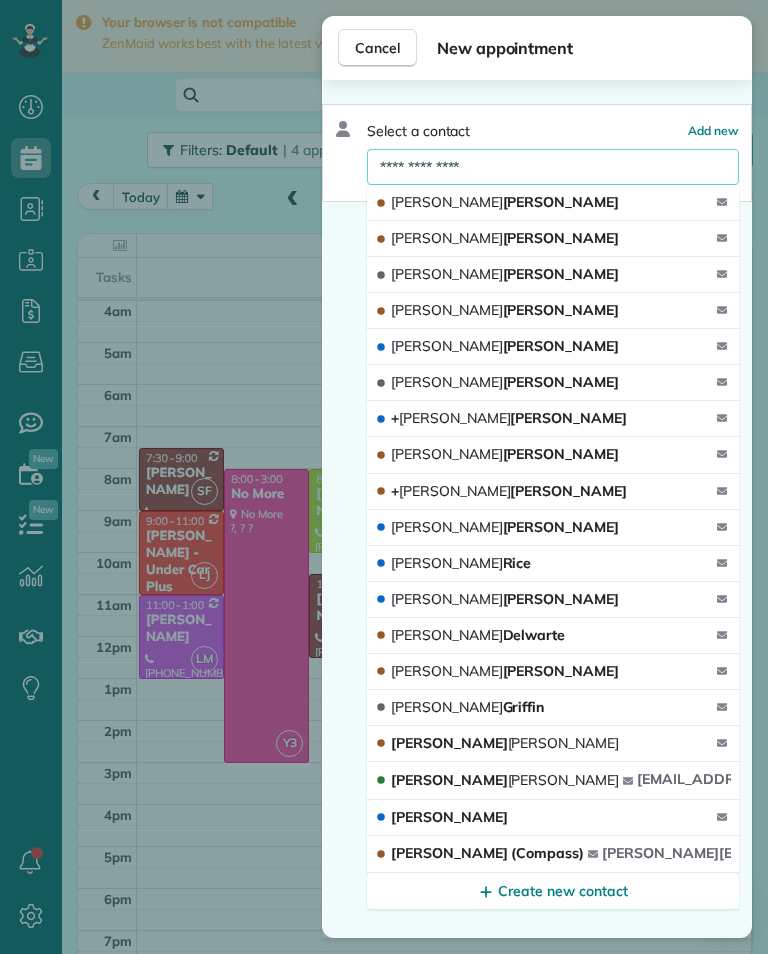 click on "**********" at bounding box center (384, 477) 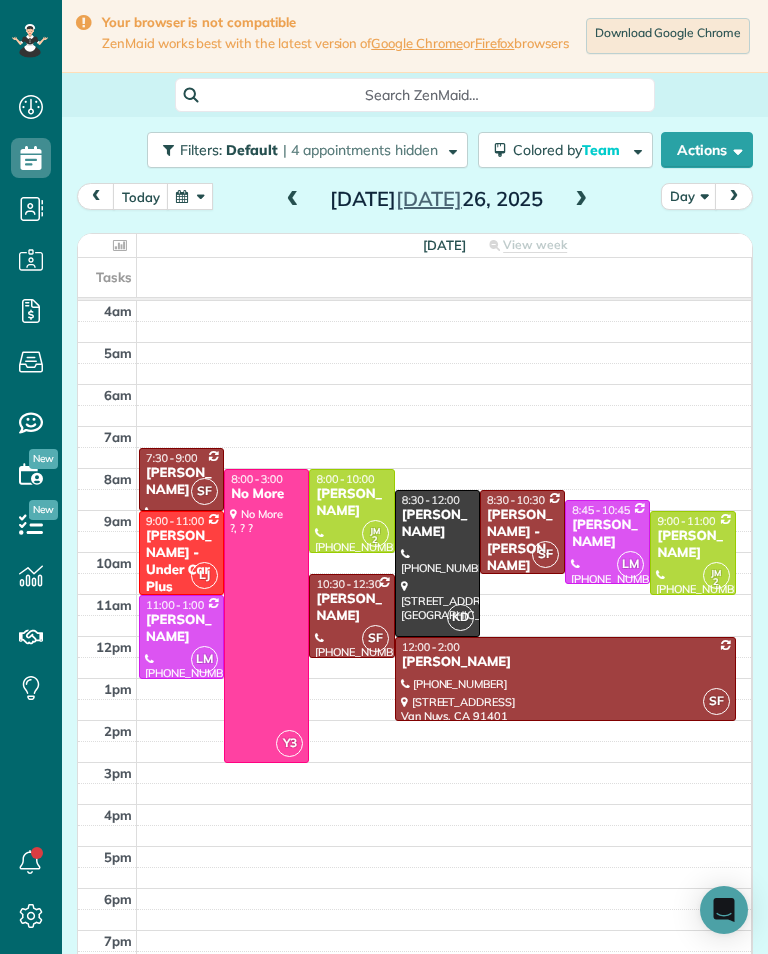 scroll, scrollTop: 985, scrollLeft: 62, axis: both 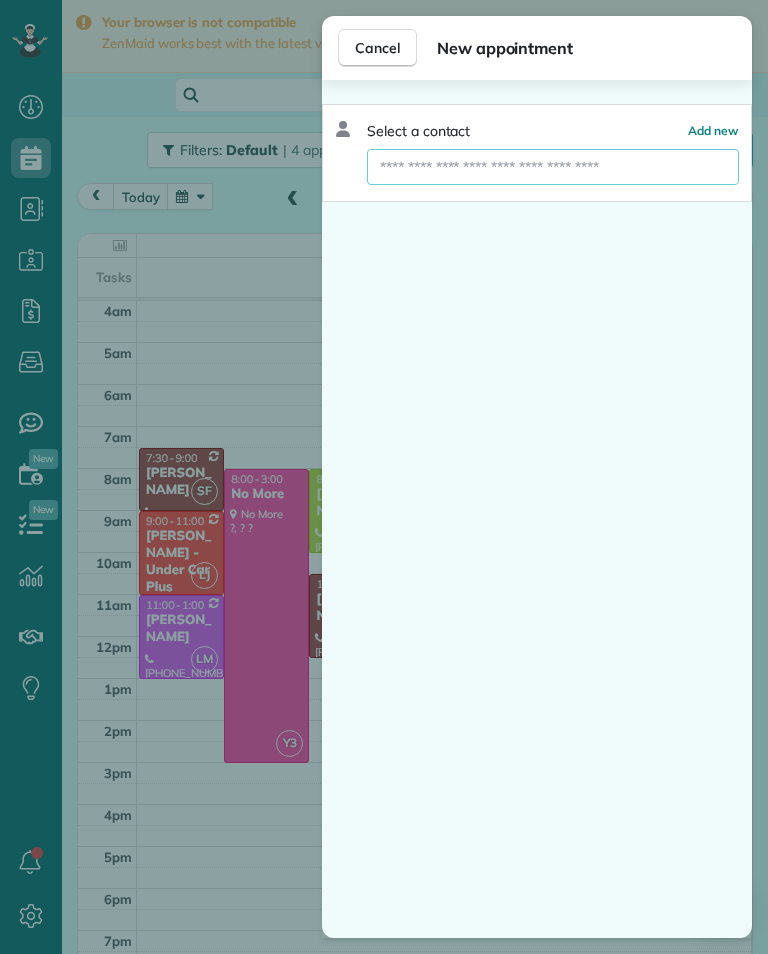 click at bounding box center [553, 167] 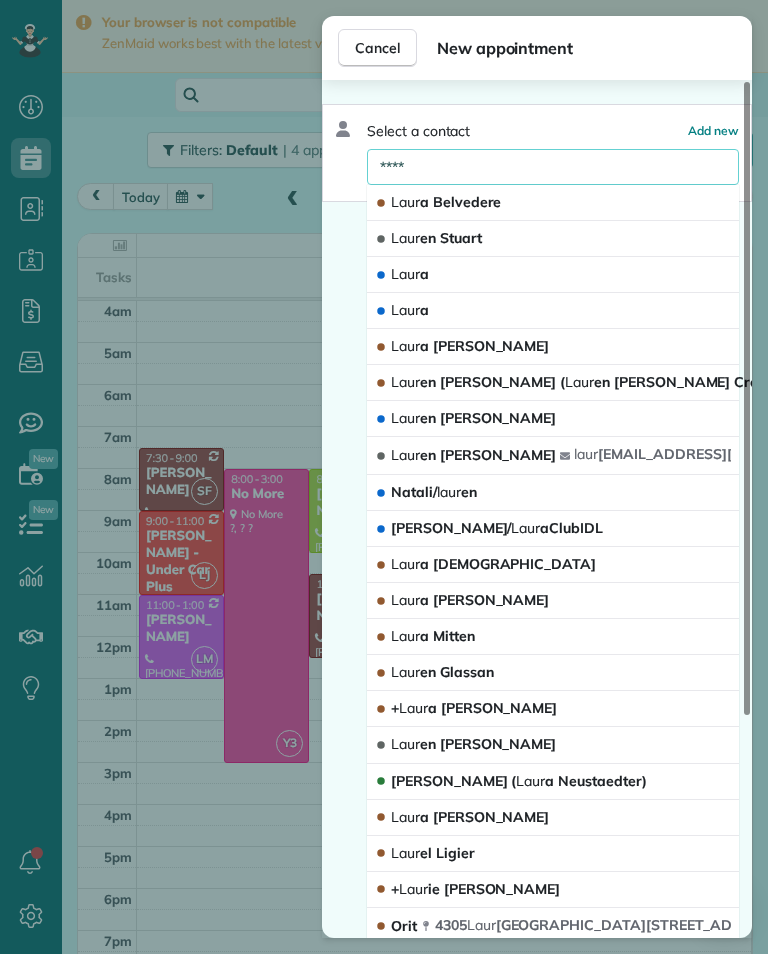 scroll, scrollTop: 985, scrollLeft: 62, axis: both 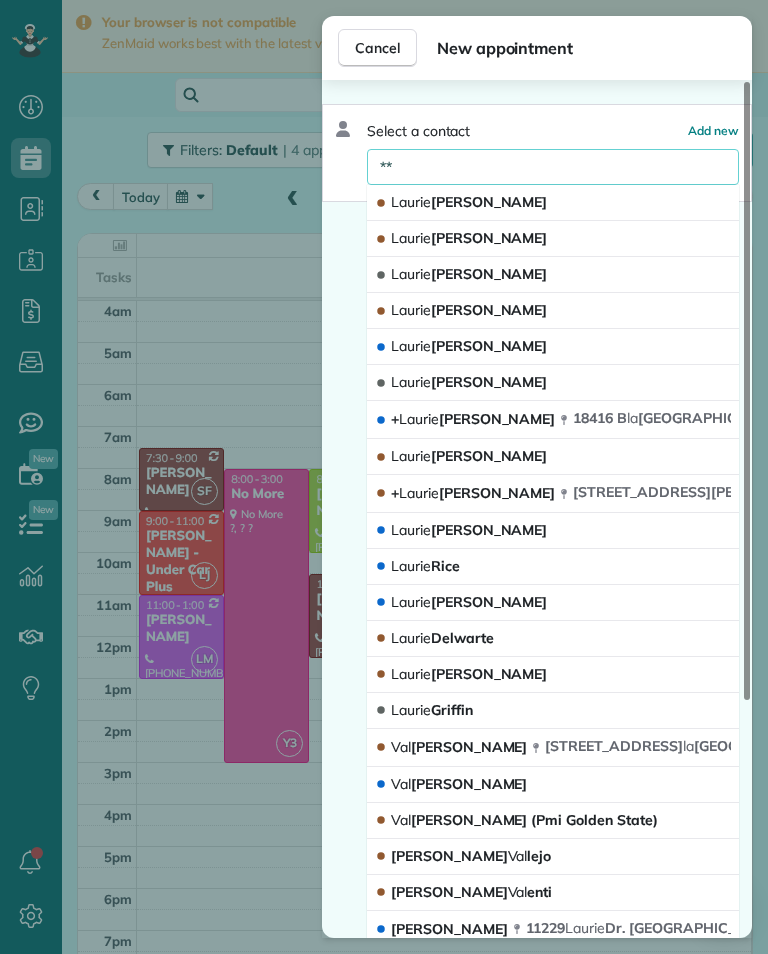 type on "*" 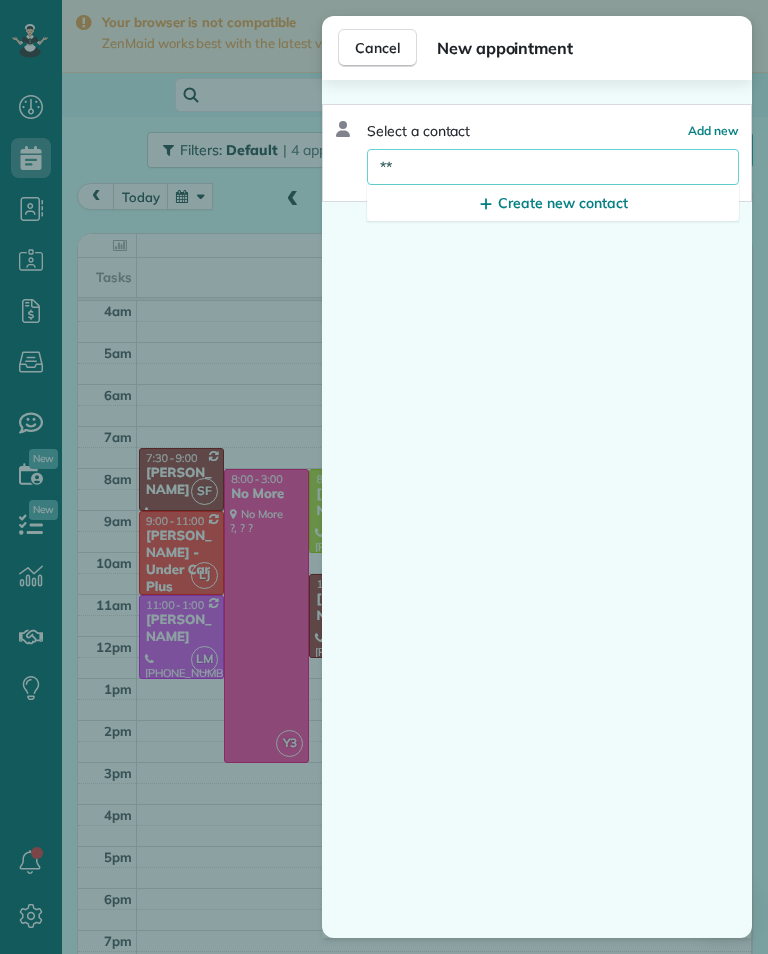 type on "*" 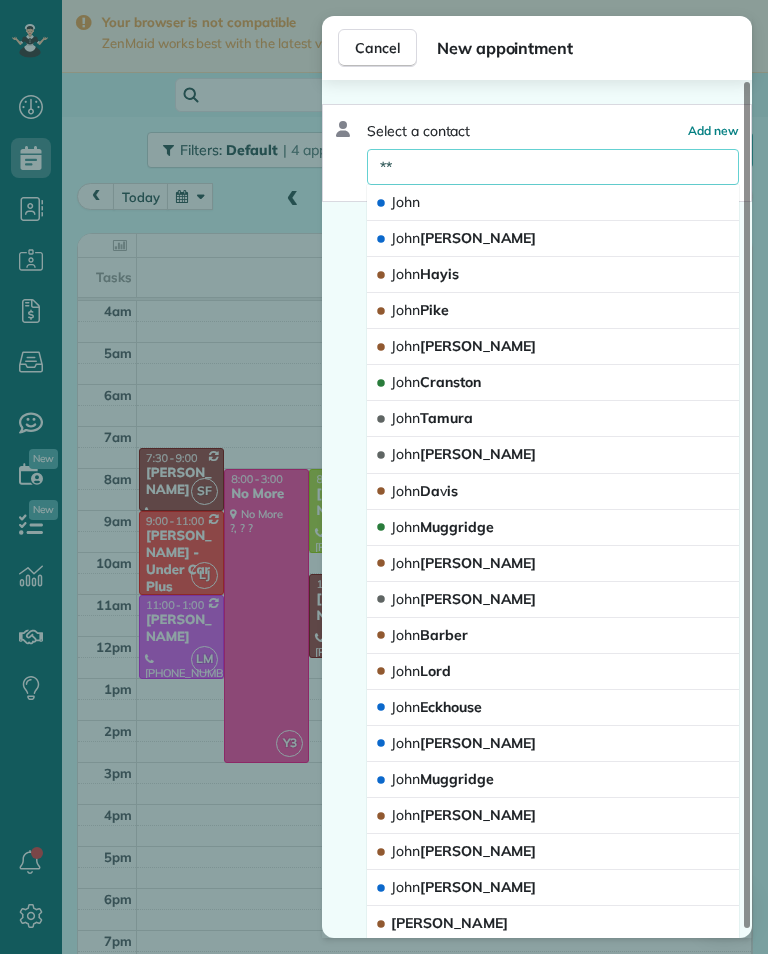 type on "*" 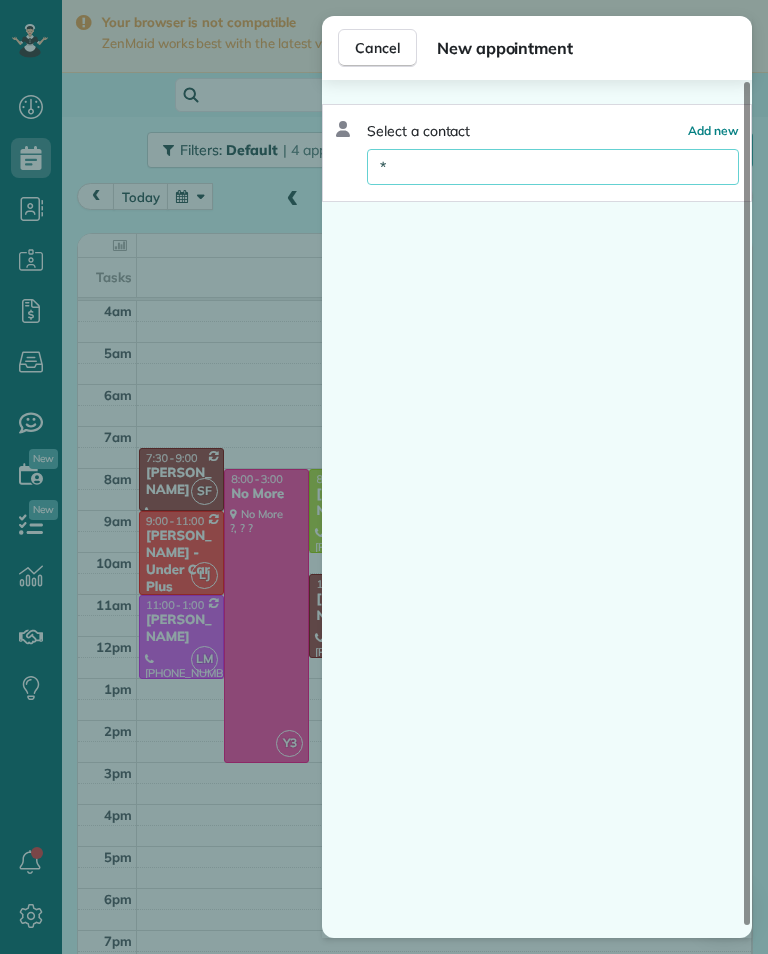 type 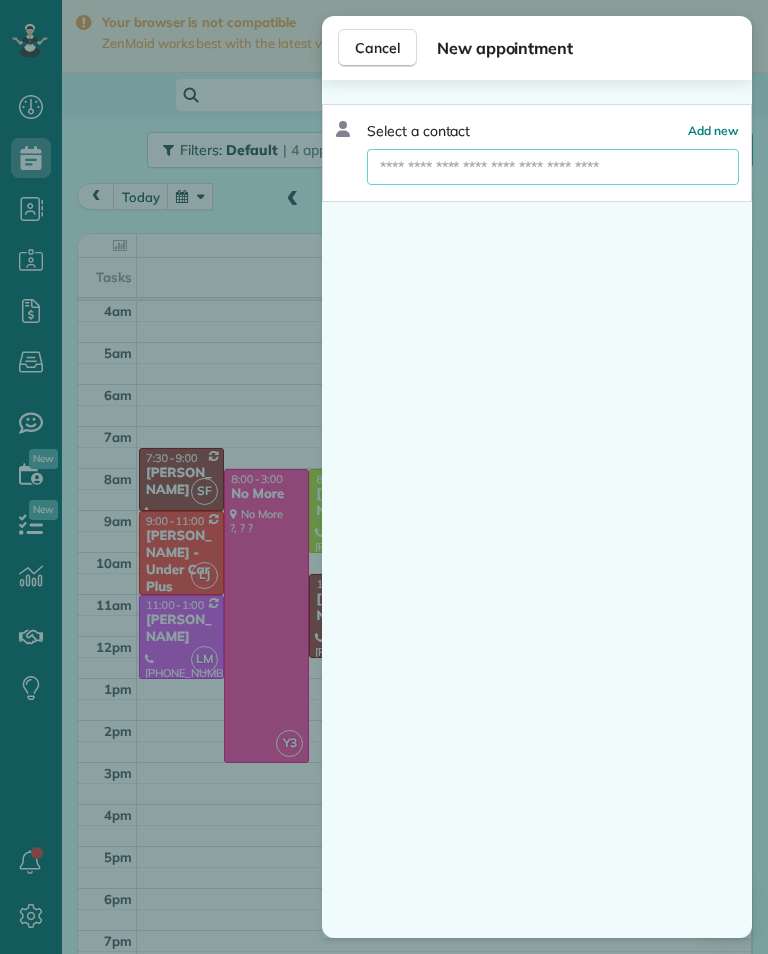 click on "Cancel New appointment Select a contact Add new" at bounding box center [384, 477] 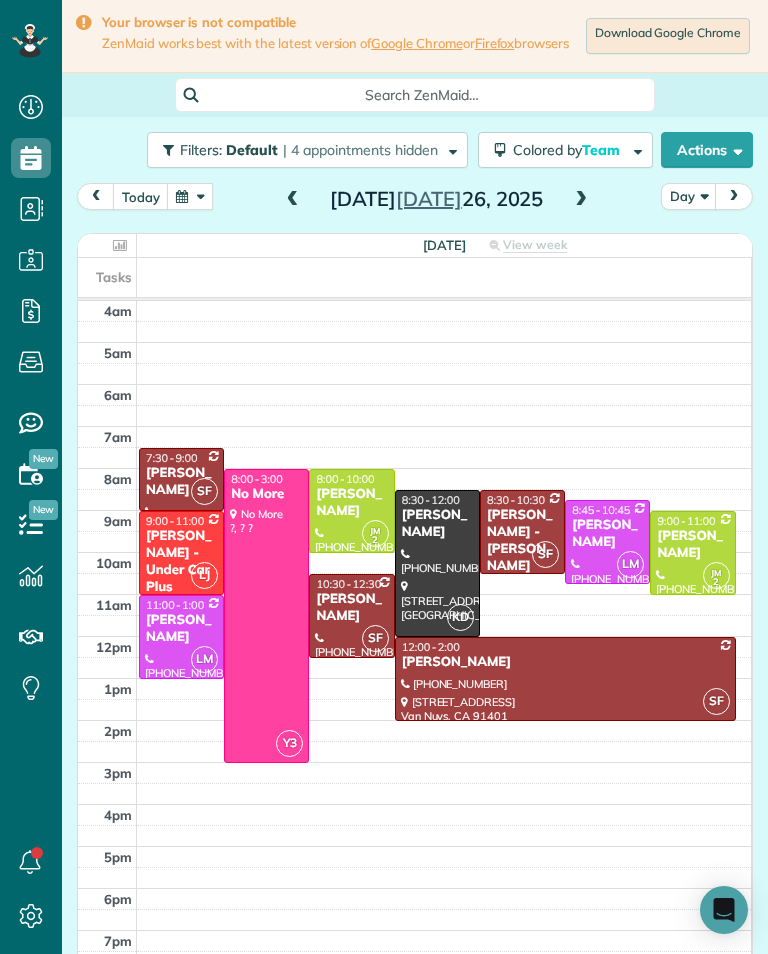 scroll, scrollTop: 985, scrollLeft: 62, axis: both 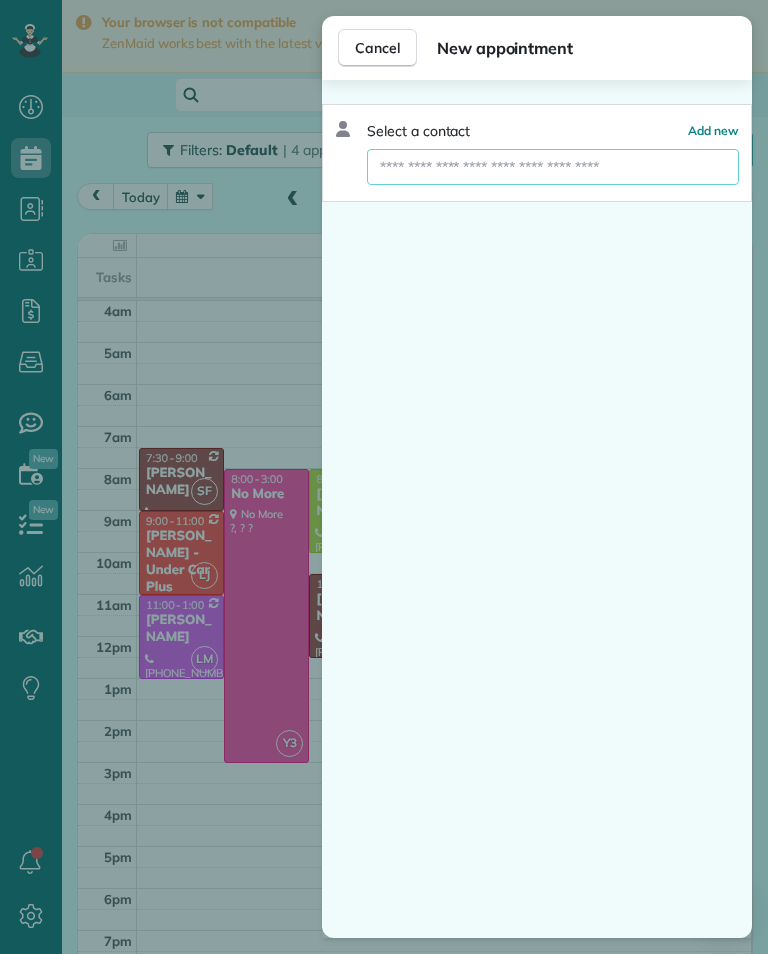 click at bounding box center (553, 167) 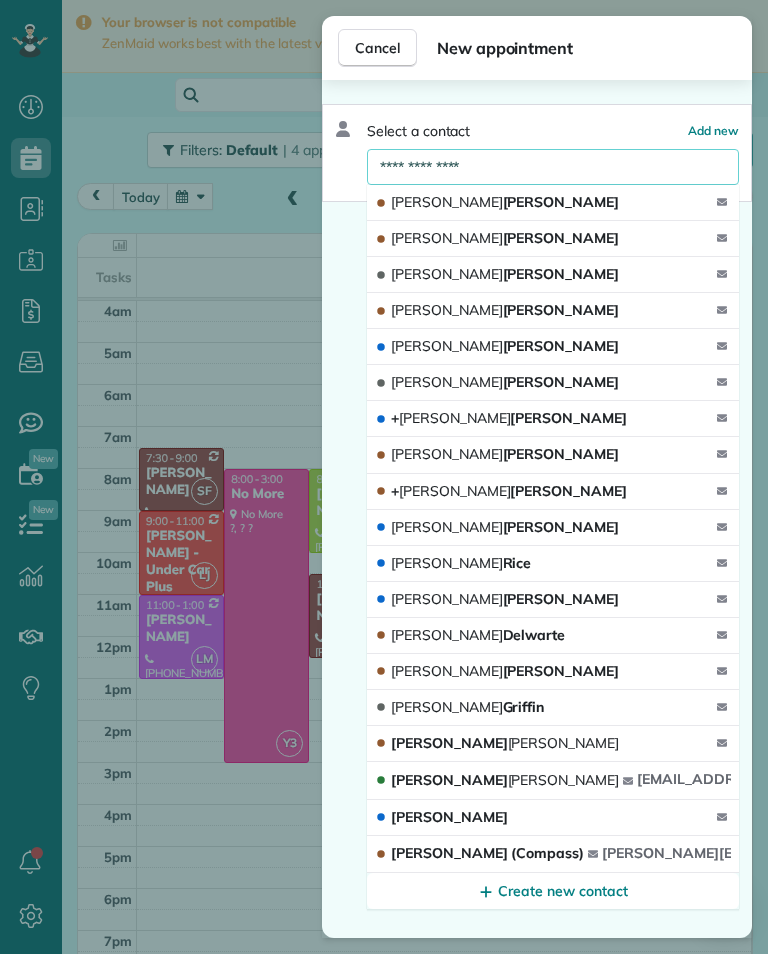 click on "Select a contact Add new" at bounding box center (537, 131) 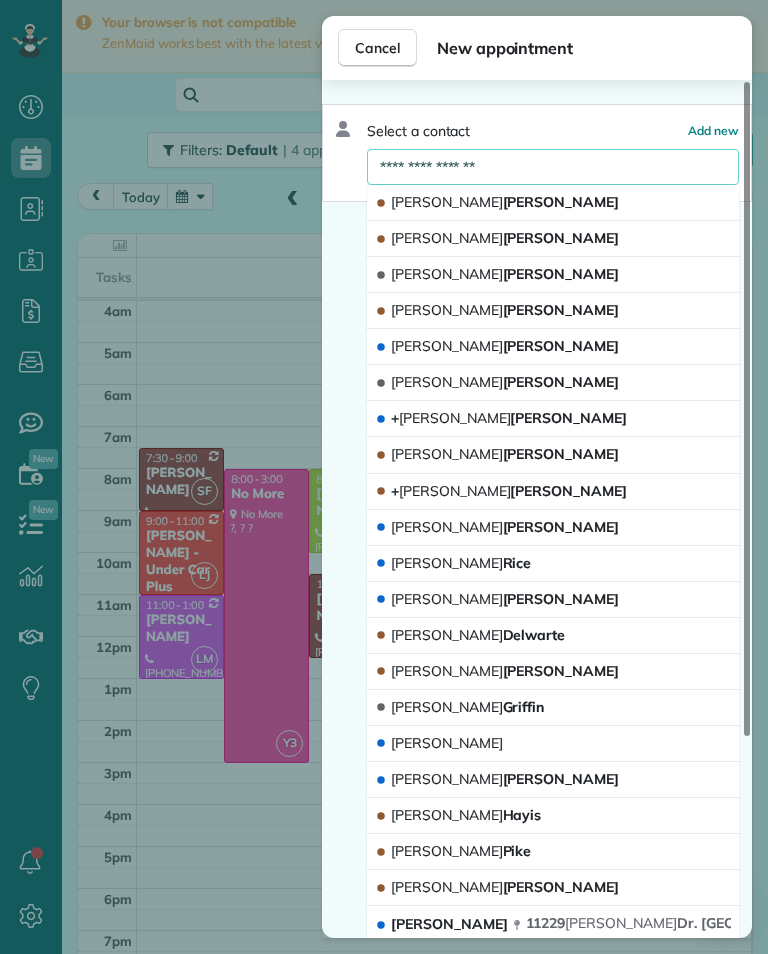 click on "**********" at bounding box center [553, 167] 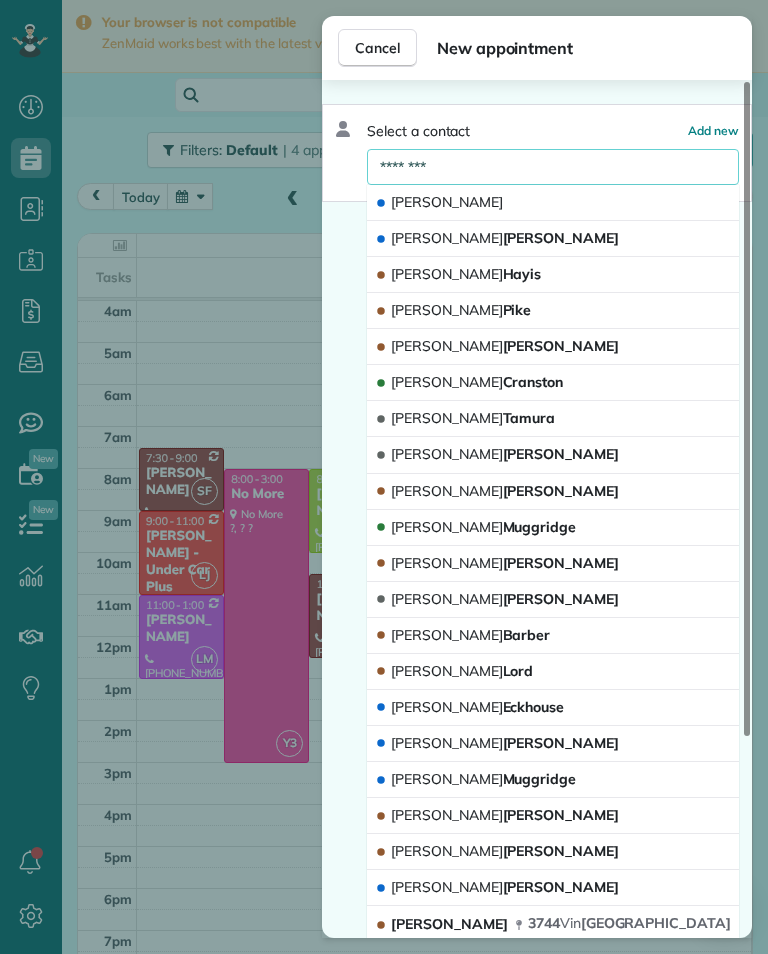 click on "********" at bounding box center (553, 167) 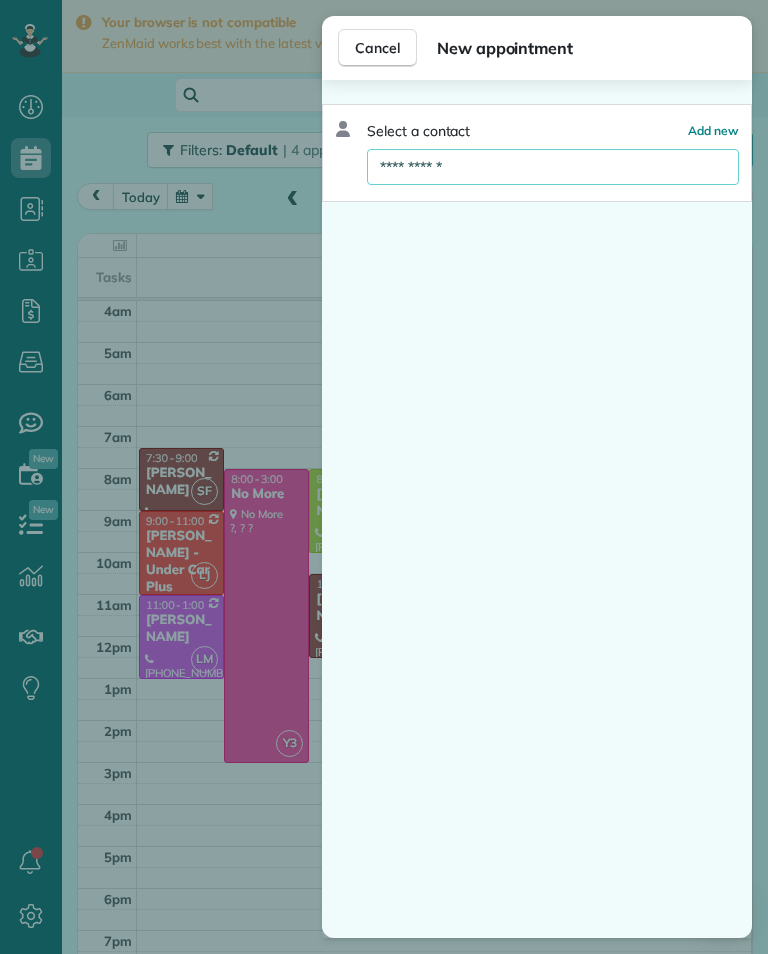 type on "**********" 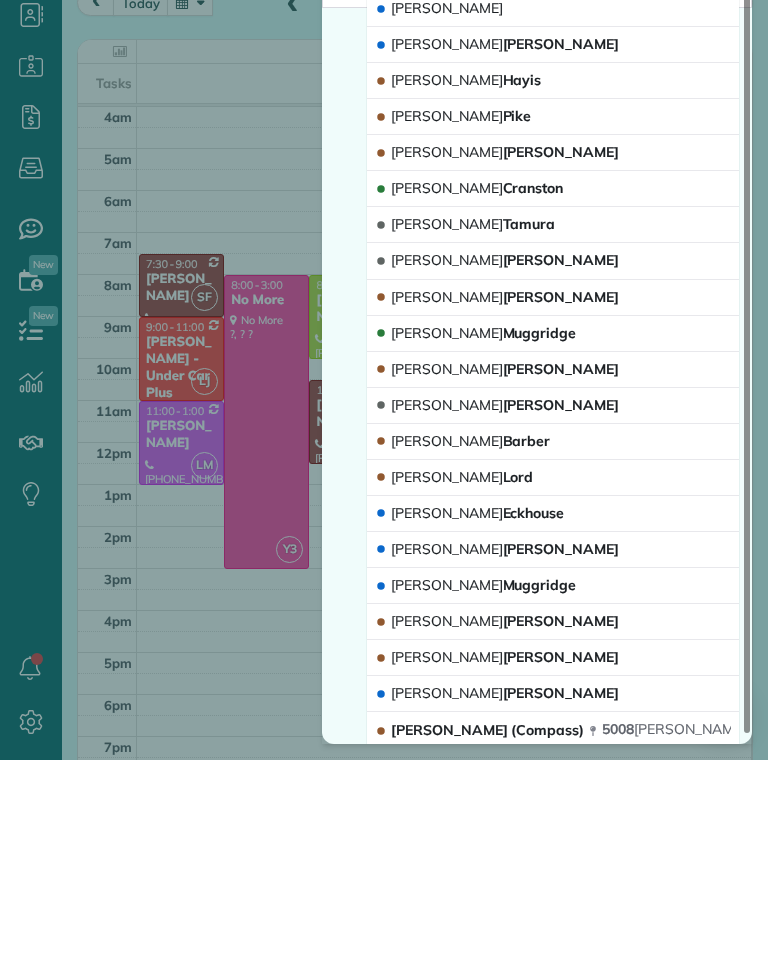 click on "**********" at bounding box center [384, 477] 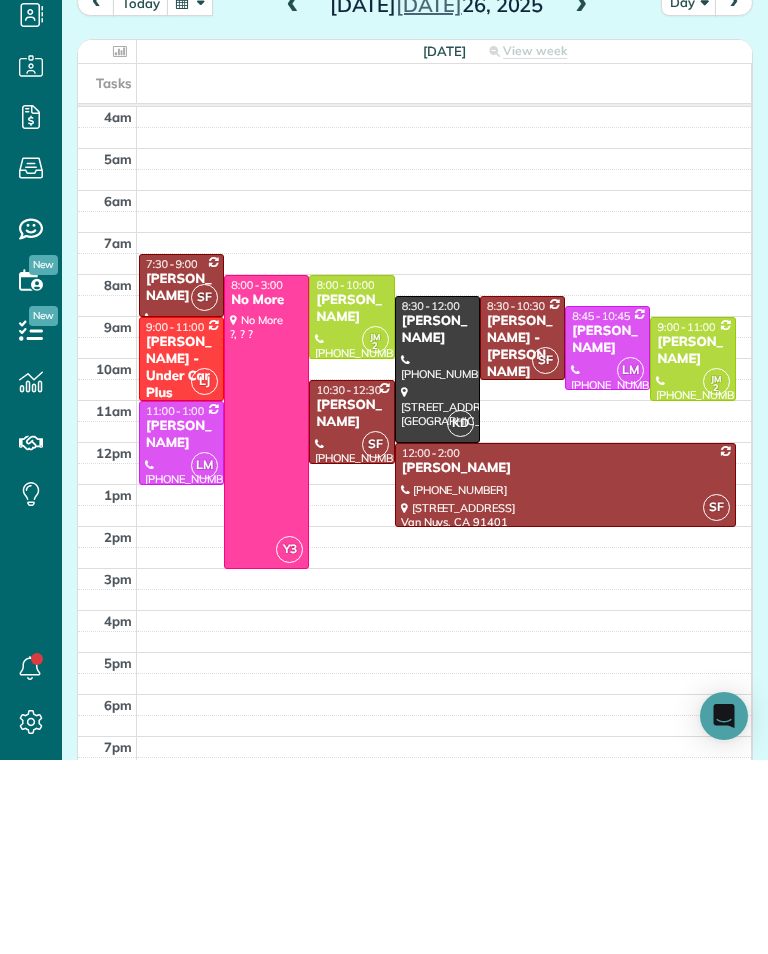 scroll, scrollTop: 31, scrollLeft: 0, axis: vertical 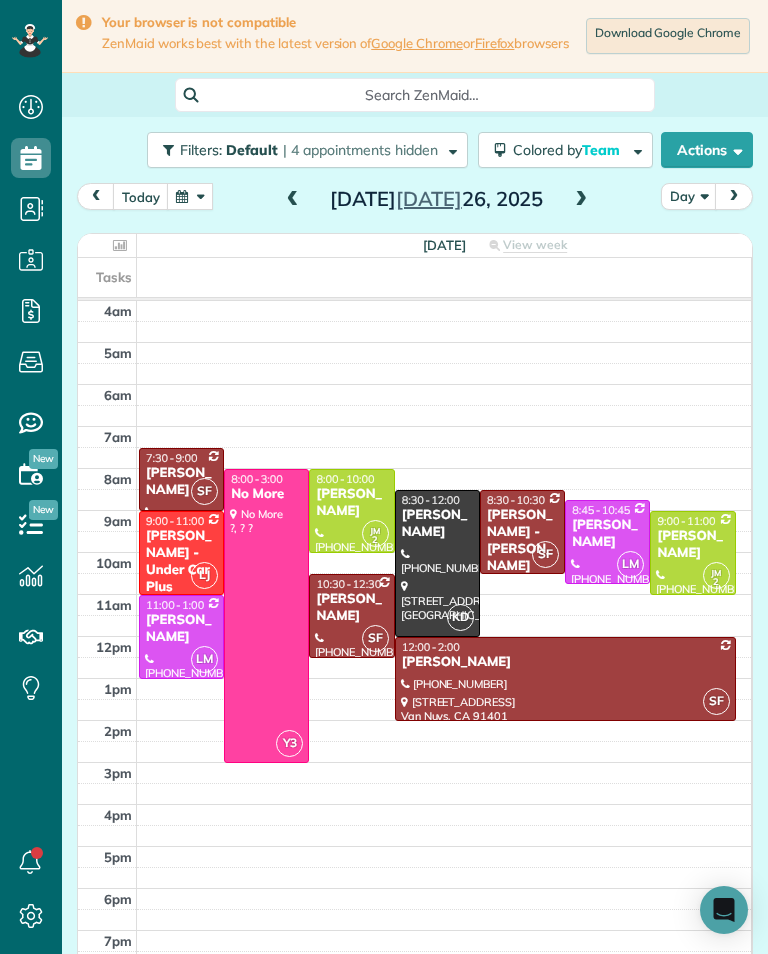 click at bounding box center (581, 200) 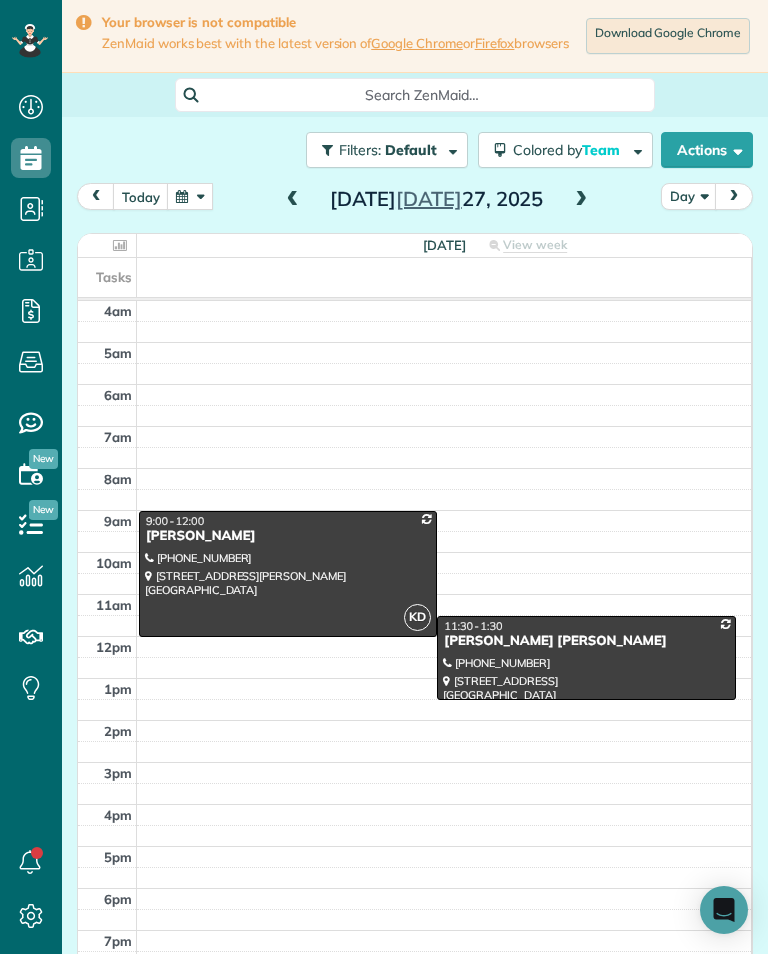 click at bounding box center (293, 200) 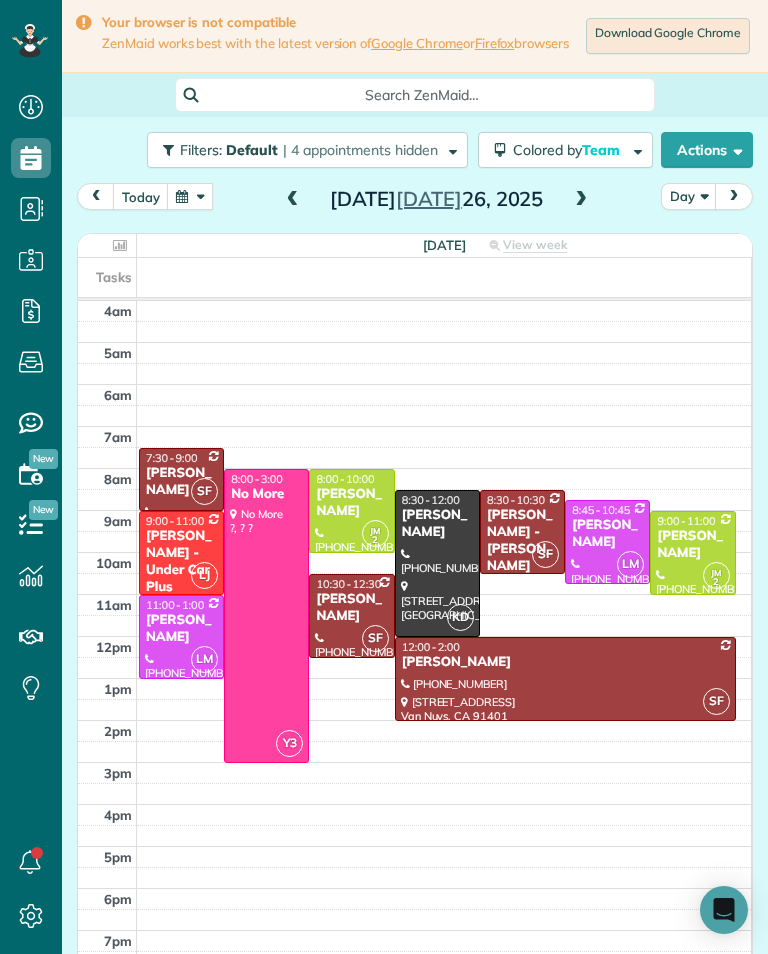 scroll, scrollTop: 985, scrollLeft: 62, axis: both 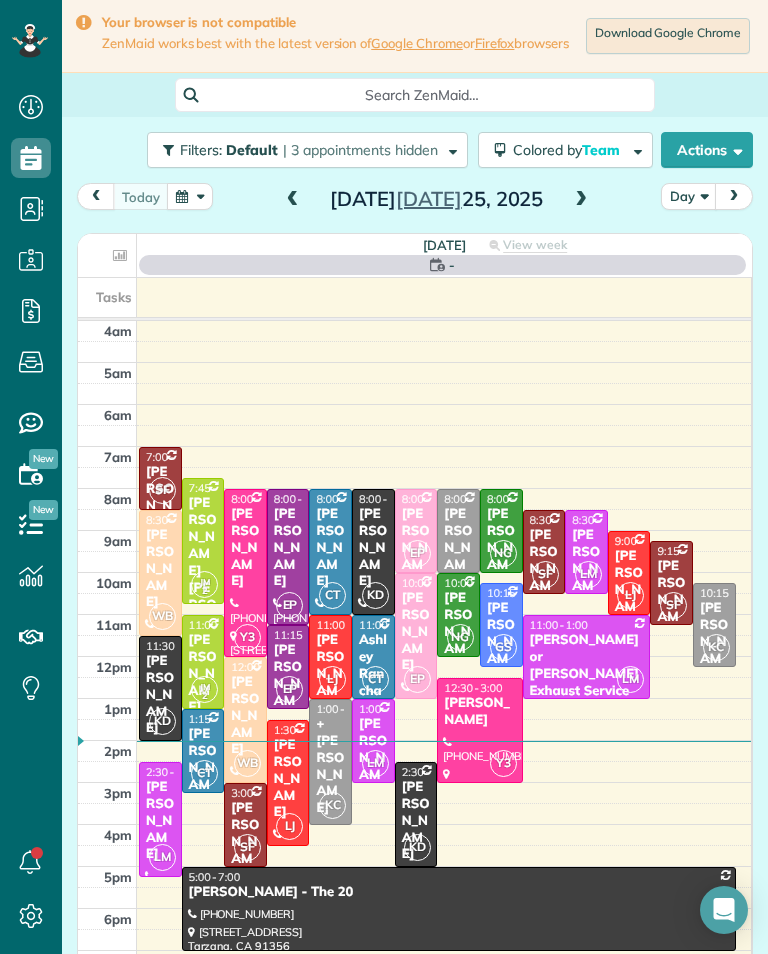 click at bounding box center [581, 200] 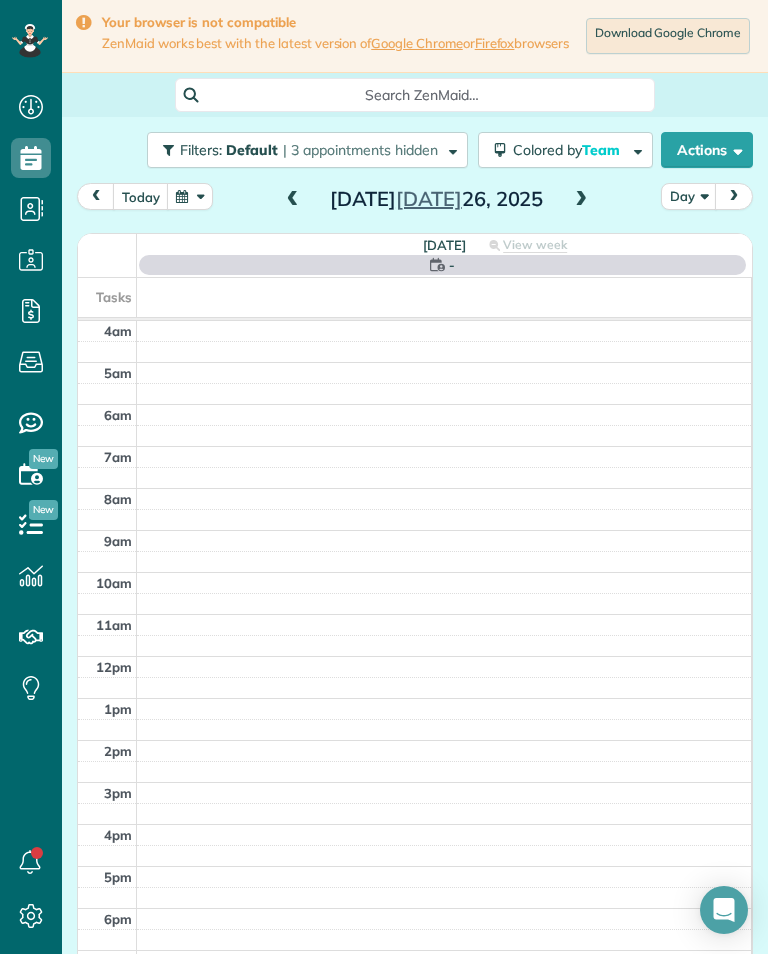 click at bounding box center (293, 200) 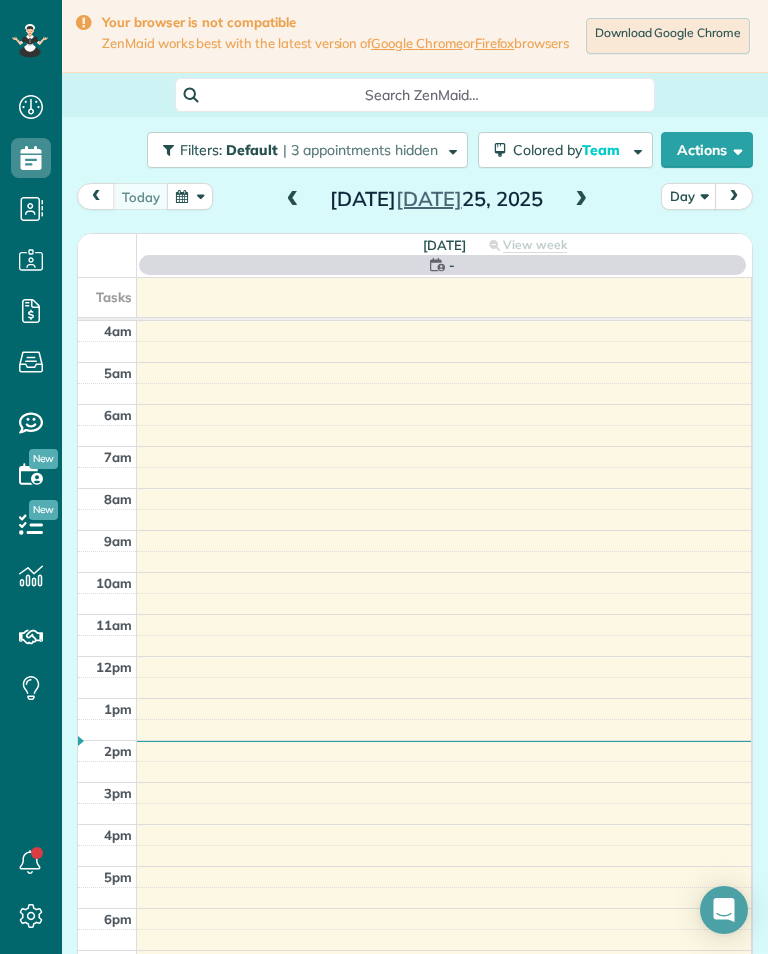 click at bounding box center [581, 200] 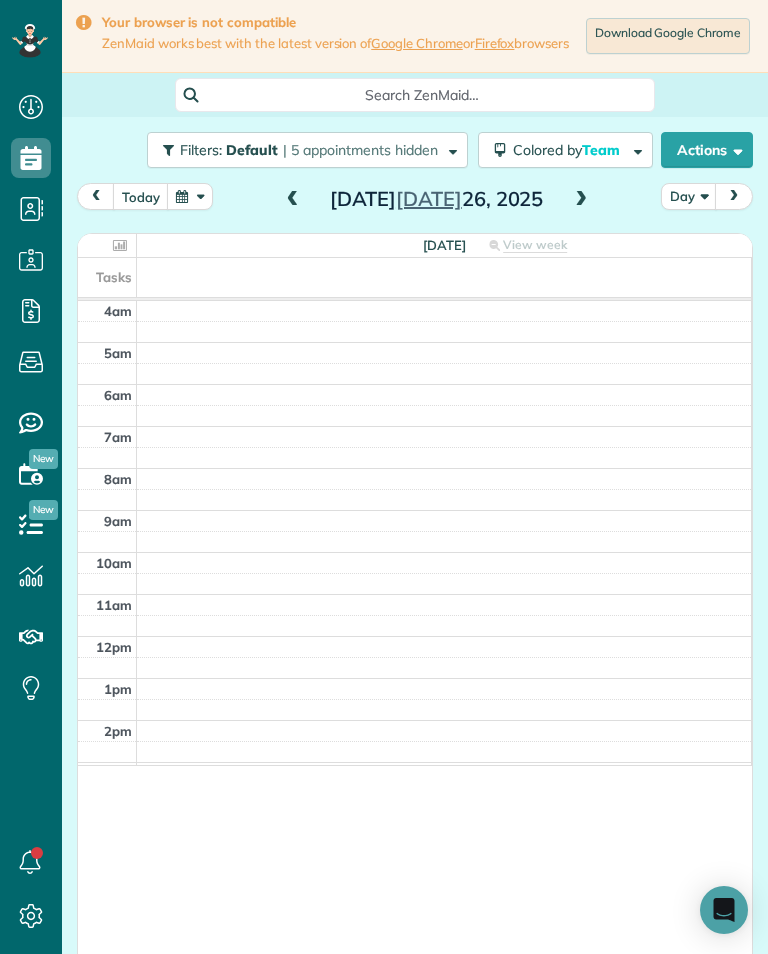 scroll, scrollTop: 985, scrollLeft: 62, axis: both 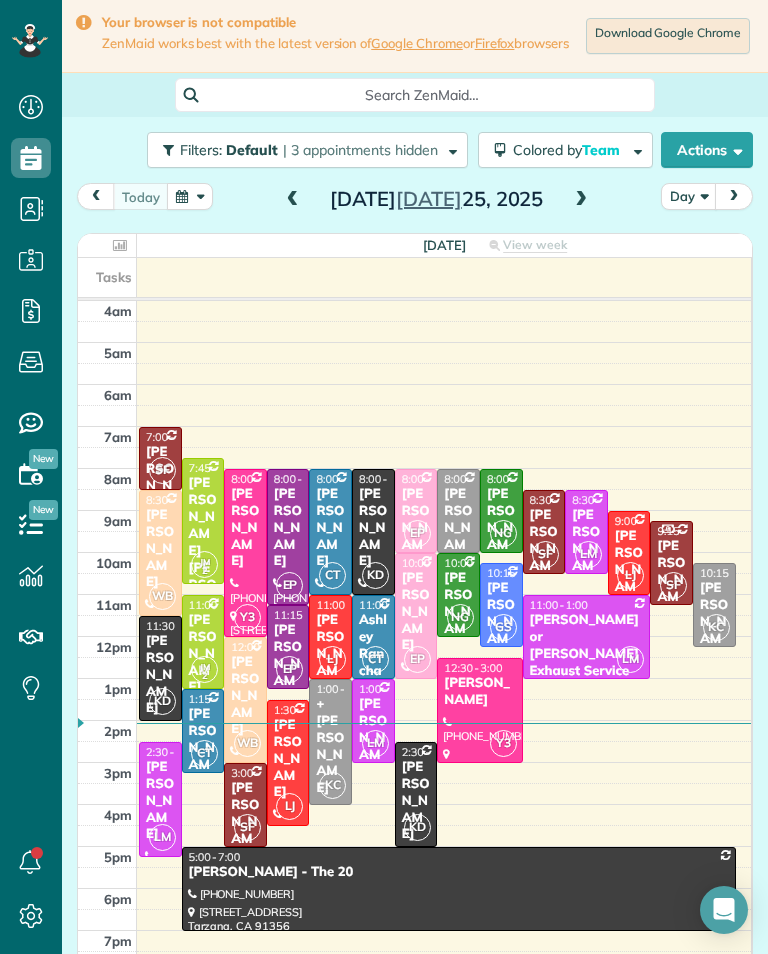 click at bounding box center [581, 200] 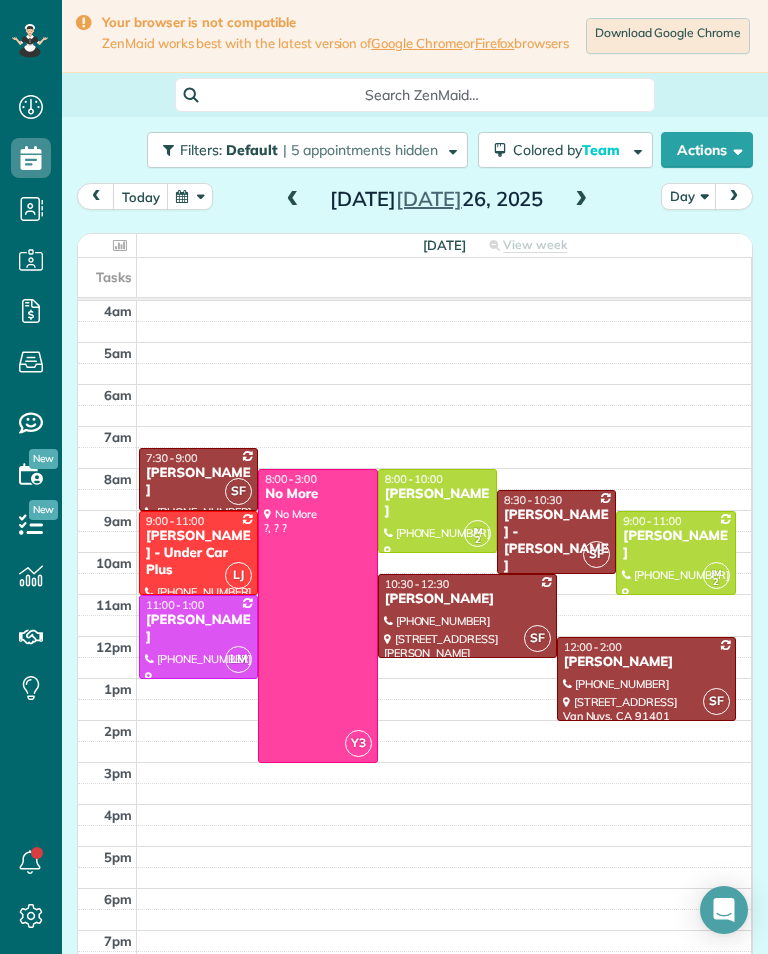 click at bounding box center [293, 200] 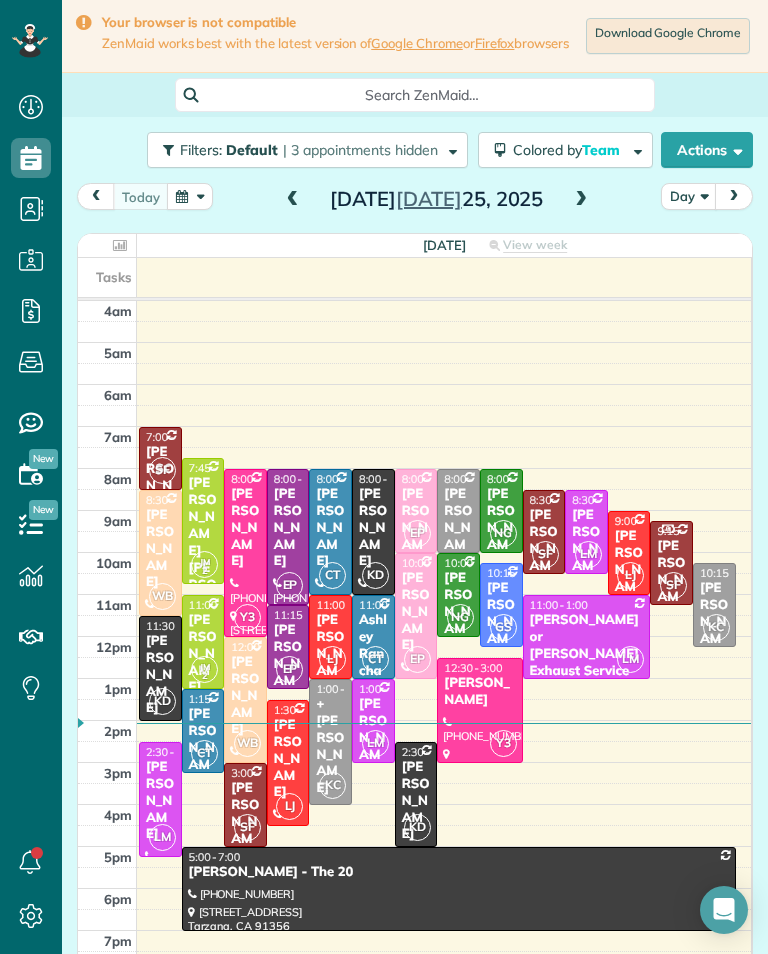 click at bounding box center (581, 200) 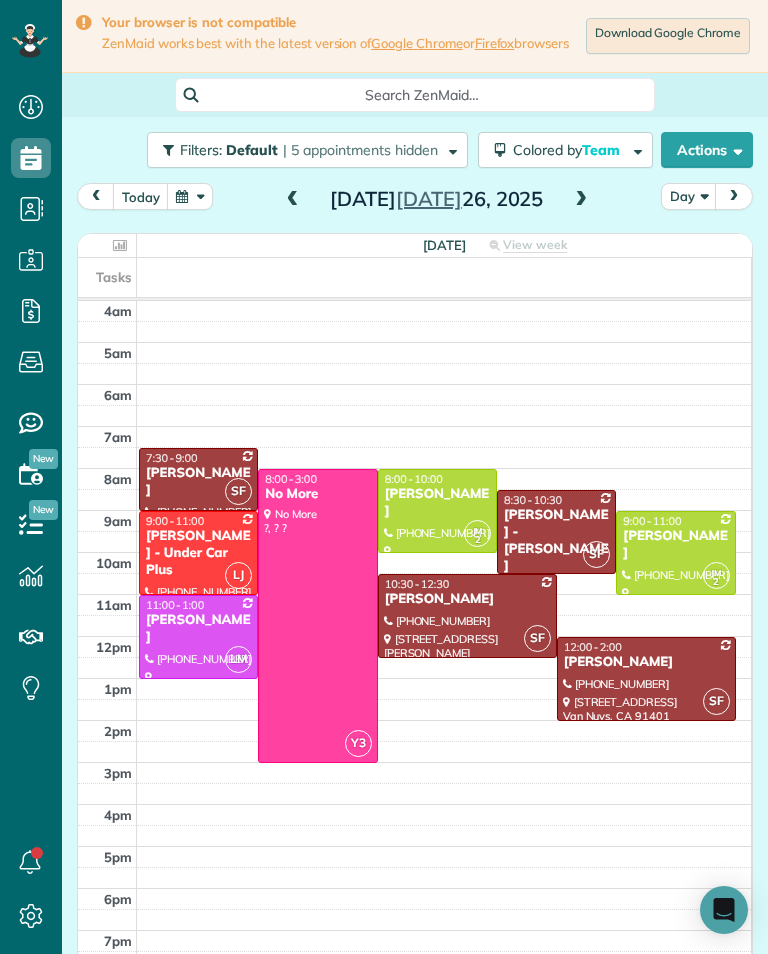 scroll, scrollTop: 985, scrollLeft: 62, axis: both 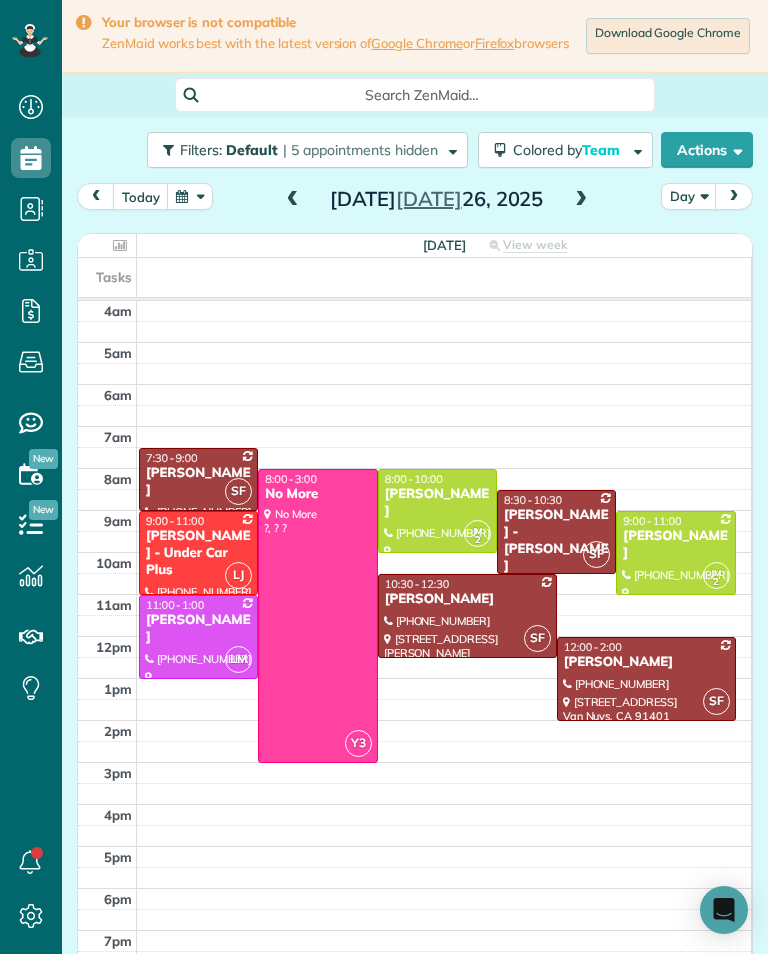 click at bounding box center (437, 511) 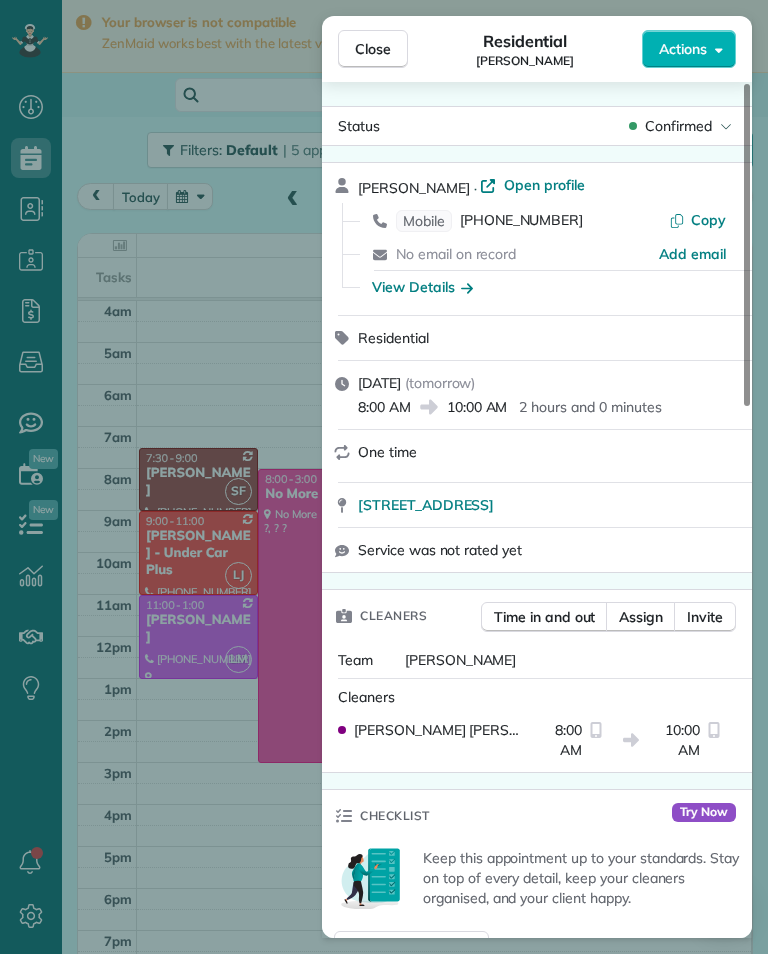 click on "Assign" at bounding box center [641, 617] 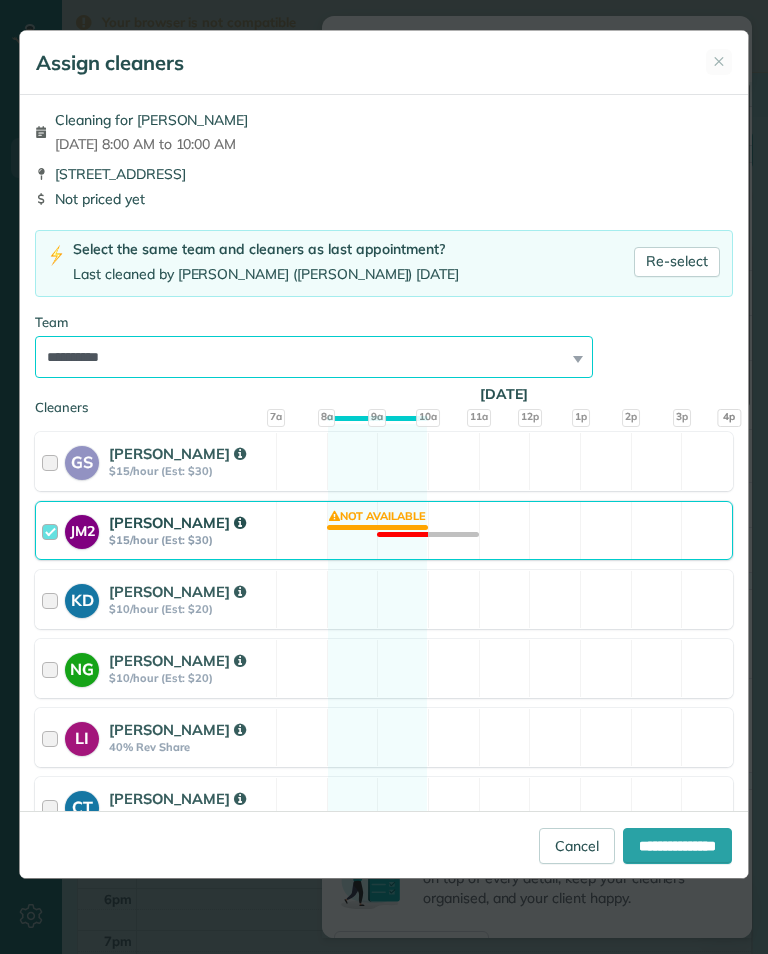 click on "**********" at bounding box center (314, 357) 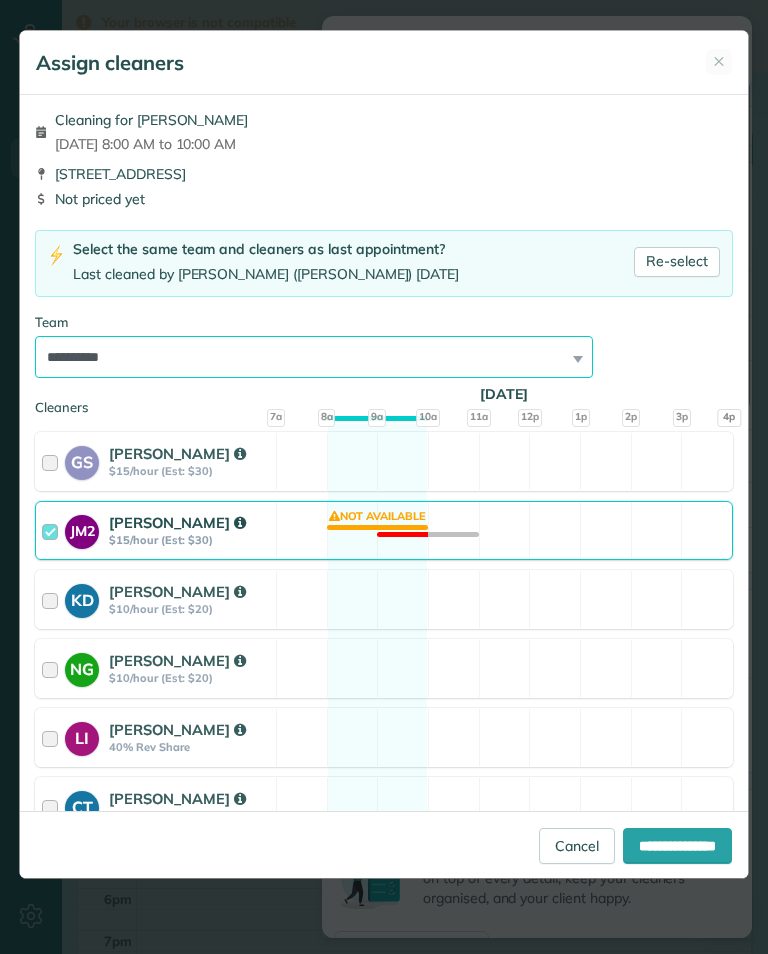 select on "*****" 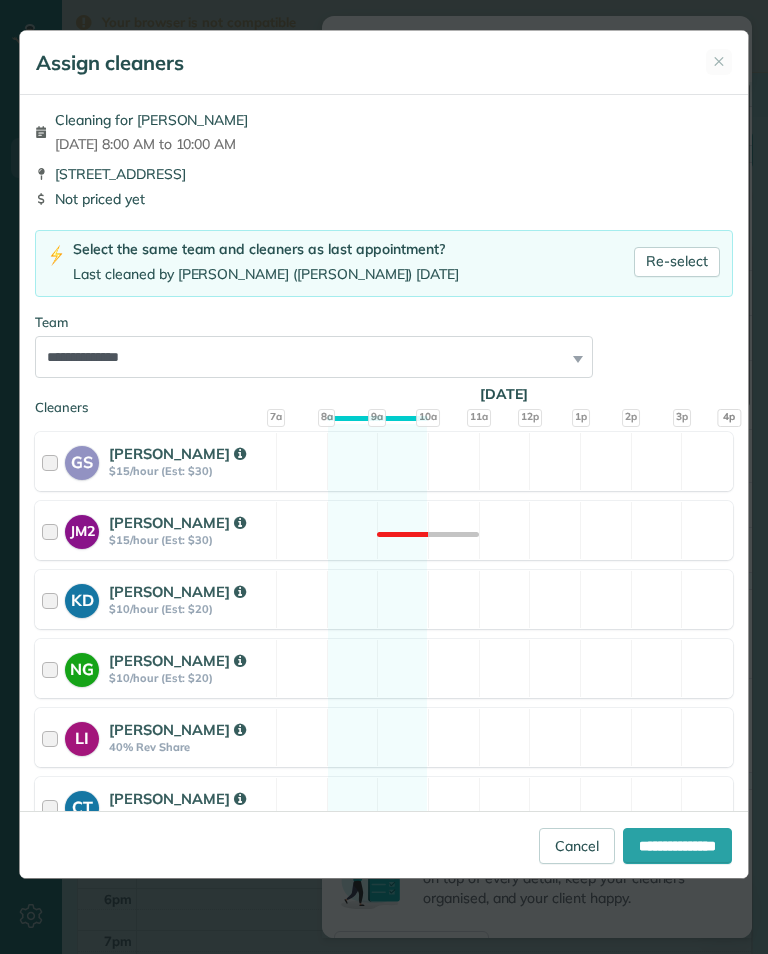 click on "**********" at bounding box center (677, 846) 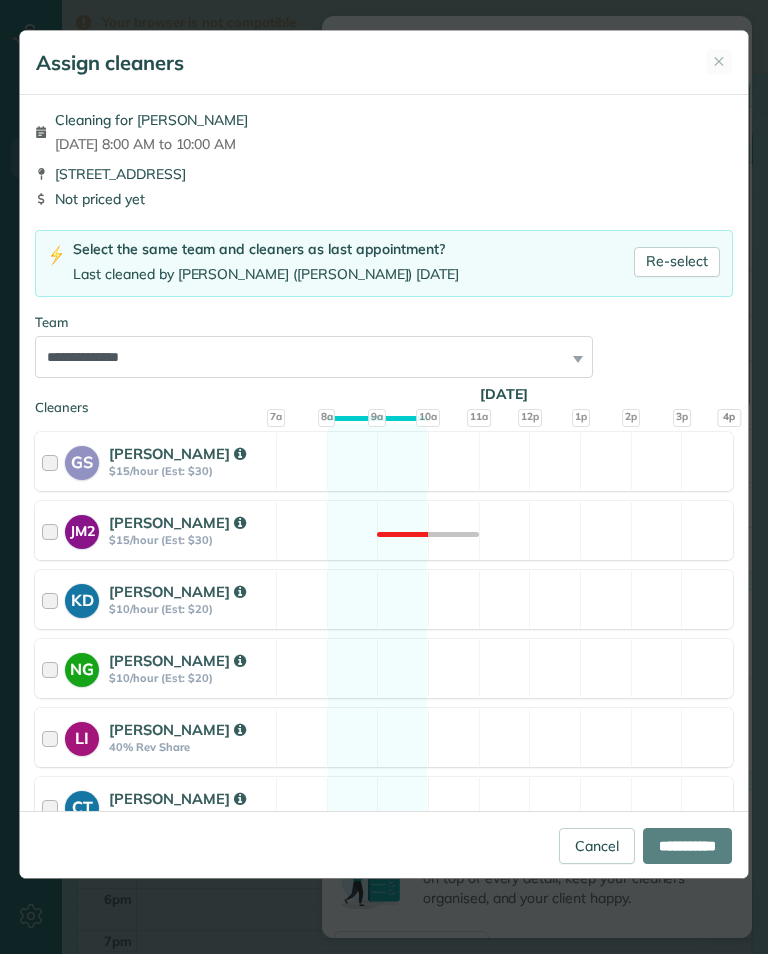 type on "**********" 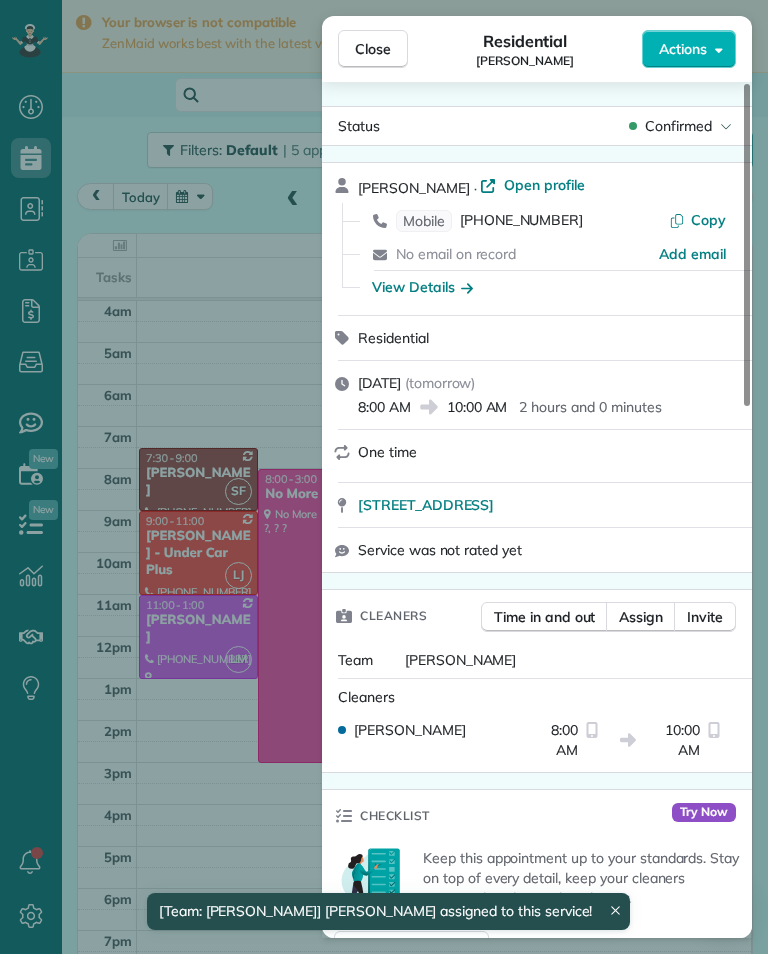 click on "Close Residential Cel [PERSON_NAME] Actions Status Confirmed [PERSON_NAME] · Open profile Mobile [PHONE_NUMBER] Copy No email on record Add email View Details Residential [DATE] ( [DATE] ) 8:00 AM 10:00 AM 2 hours and 0 minutes One time [STREET_ADDRESS] Service was not rated yet Cleaners Time in and out Assign Invite Team [PERSON_NAME] Cleaners [PERSON_NAME]   8:00 AM 10:00 AM Checklist Try Now Keep this appointment up to your standards. Stay on top of every detail, keep your cleaners organised, and your client happy. Assign a checklist Watch a 5 min demo Billing Billing actions Price $0.00 Overcharge $0.00 Discount $0.00 Coupon discount - Primary tax - Secondary tax - Total appointment price $0.00 Tips collected New feature! $0.00 [PERSON_NAME] as paid Total including tip $0.00 Get paid online in no-time! Send an invoice and reward your cleaners with tips Charge customer credit card Appointment custom fields Key # - Work items No work items to display Notes Appointment 0 Customer 0" at bounding box center [384, 477] 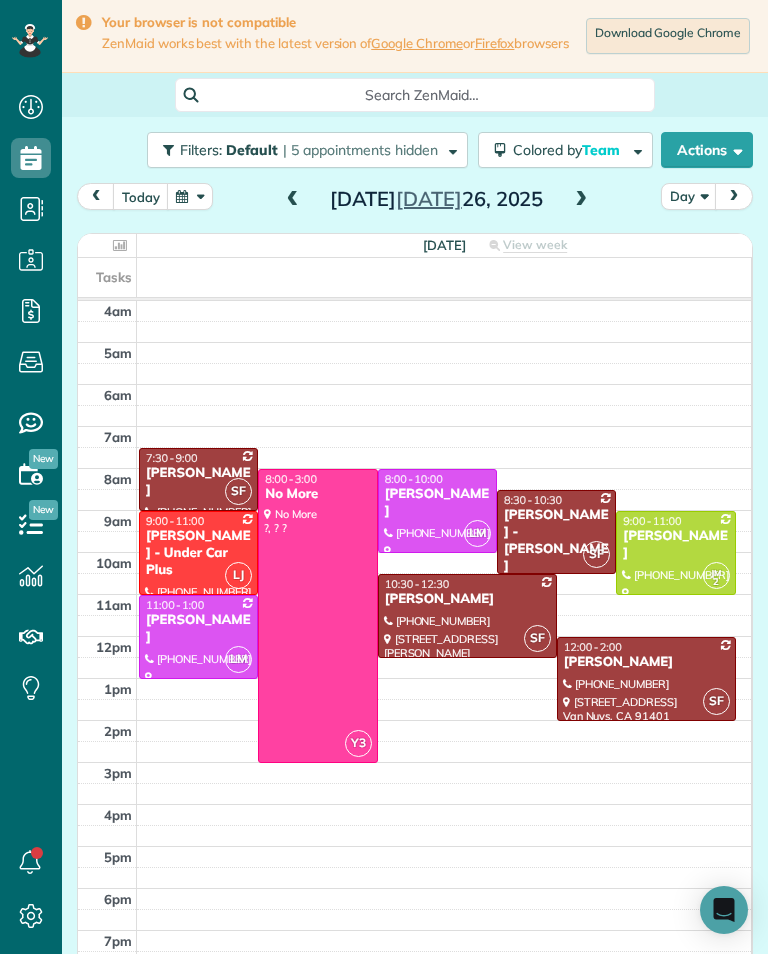 click at bounding box center (293, 200) 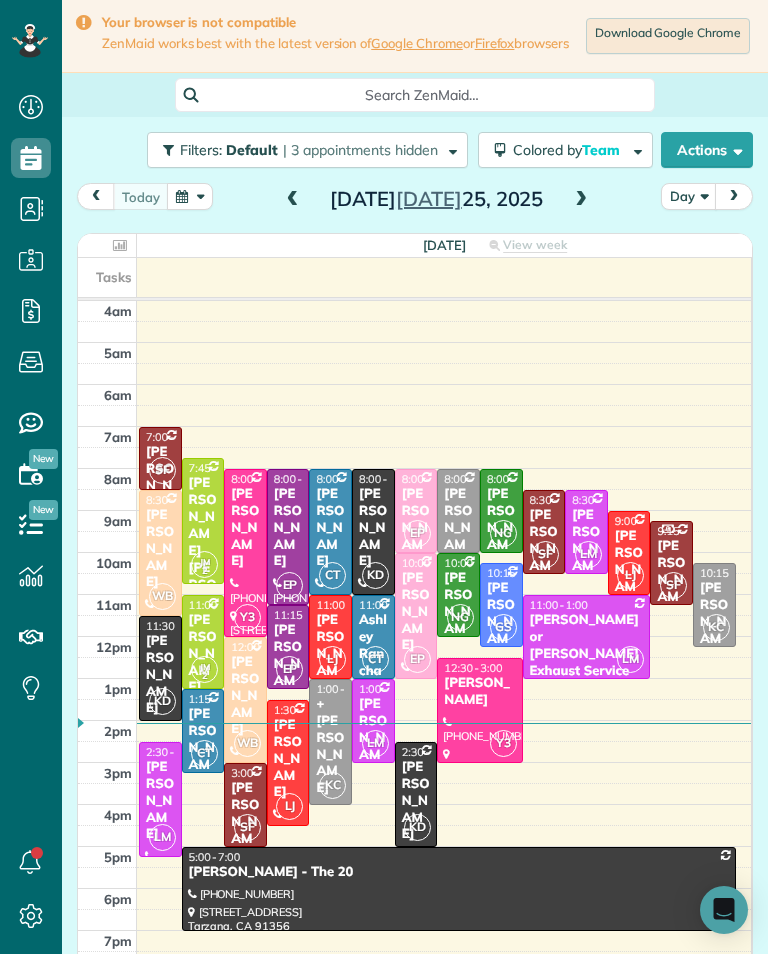 click on "[PERSON_NAME]" at bounding box center (288, 759) 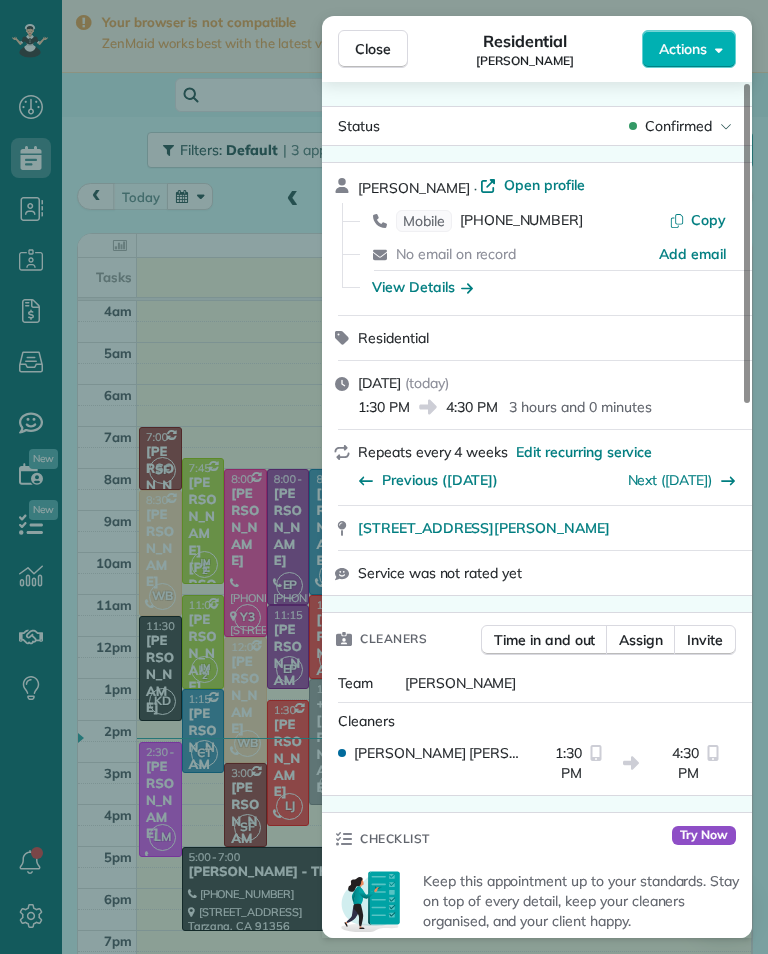 scroll, scrollTop: 985, scrollLeft: 62, axis: both 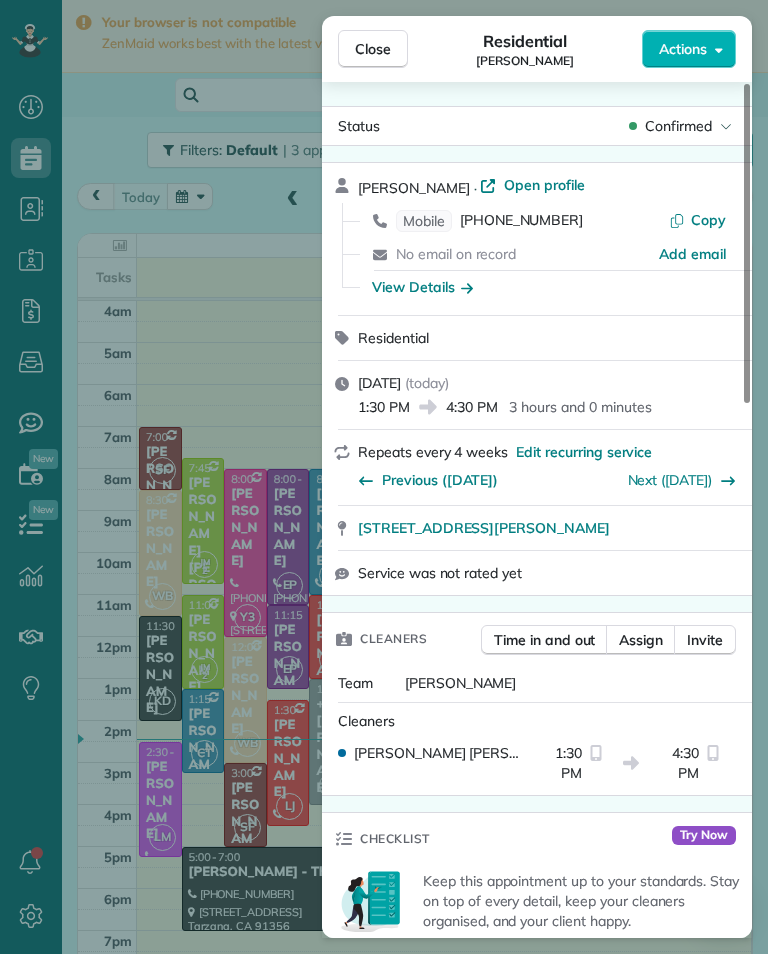click on "Close Residential [PERSON_NAME] Actions Status Confirmed [PERSON_NAME] · Open profile Mobile [PHONE_NUMBER] Copy No email on record Add email View Details Residential [DATE] ( [DATE] ) 1:30 PM 4:30 PM 3 hours and 0 minutes Repeats every 4 weeks Edit recurring service Previous ([DATE]) Next ([DATE]) [STREET_ADDRESS][PERSON_NAME] Service was not rated yet Cleaners Time in and out Assign Invite Team [PERSON_NAME] Cleaners [PERSON_NAME] 1:30 PM 4:30 PM Checklist Try Now Keep this appointment up to your standards. Stay on top of every detail, keep your cleaners organised, and your client happy. Assign a checklist Watch a 5 min demo Billing Billing actions Price $0.00 Overcharge $0.00 Discount $0.00 Coupon discount - Primary tax - Secondary tax - Total appointment price $0.00 Tips collected New feature! $0.00 [PERSON_NAME] as paid Total including tip $0.00 Get paid online in no-time! Send an invoice and reward your cleaners with tips Charge customer credit card Appointment custom fields Key # - Work items Notes" at bounding box center [384, 477] 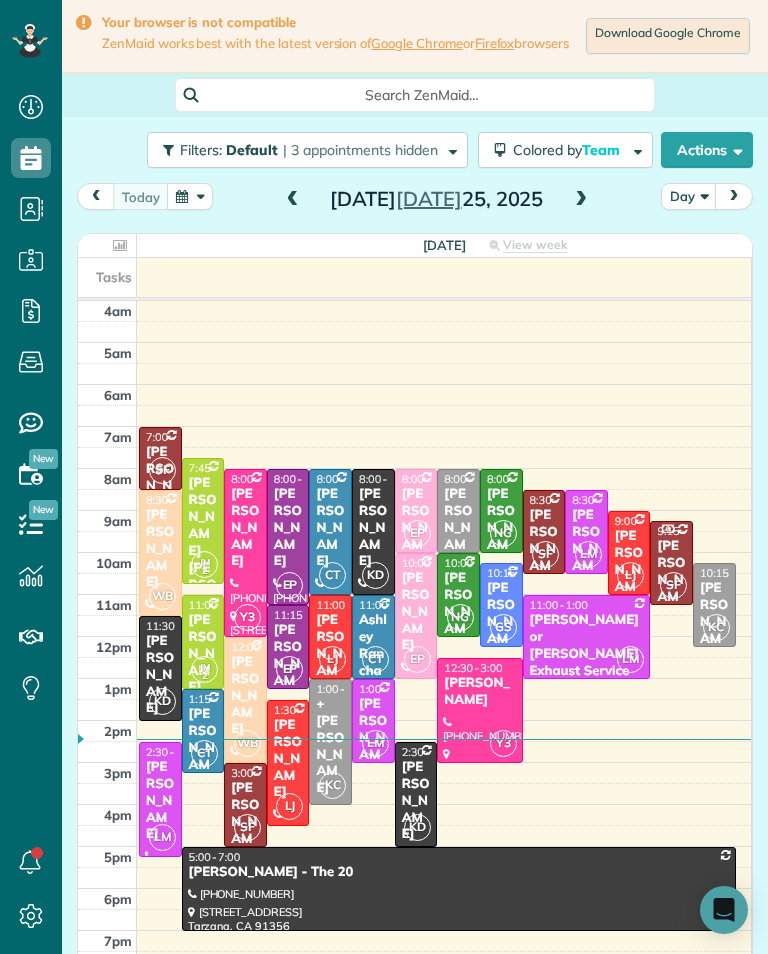 click at bounding box center [581, 200] 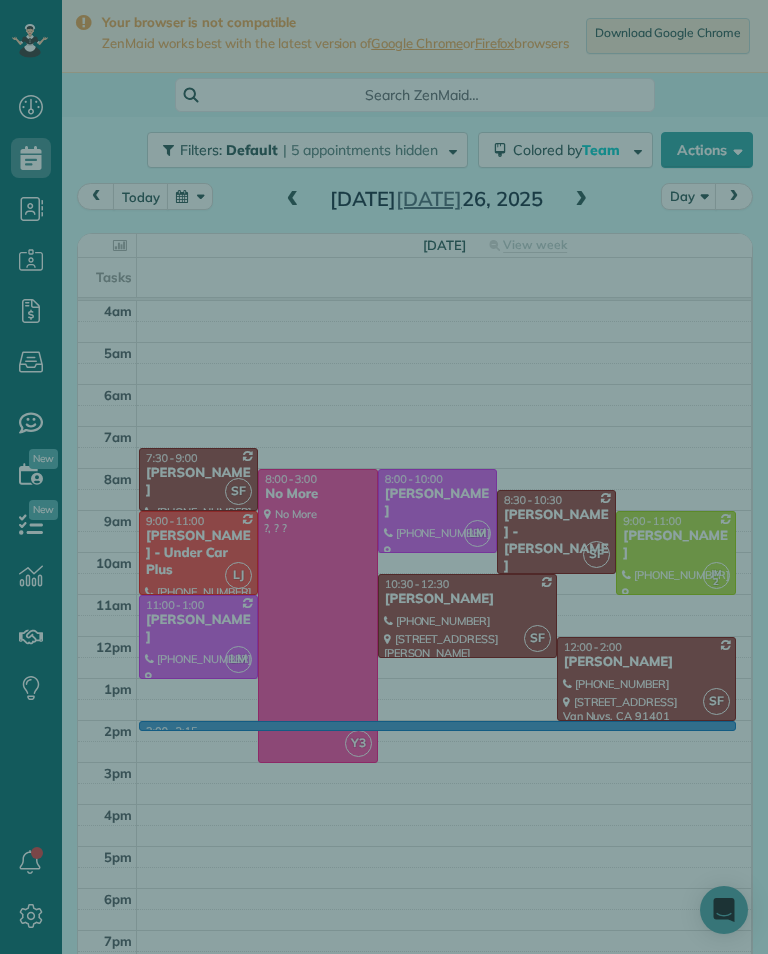 click on "Select a contact Add new" at bounding box center (537, 509) 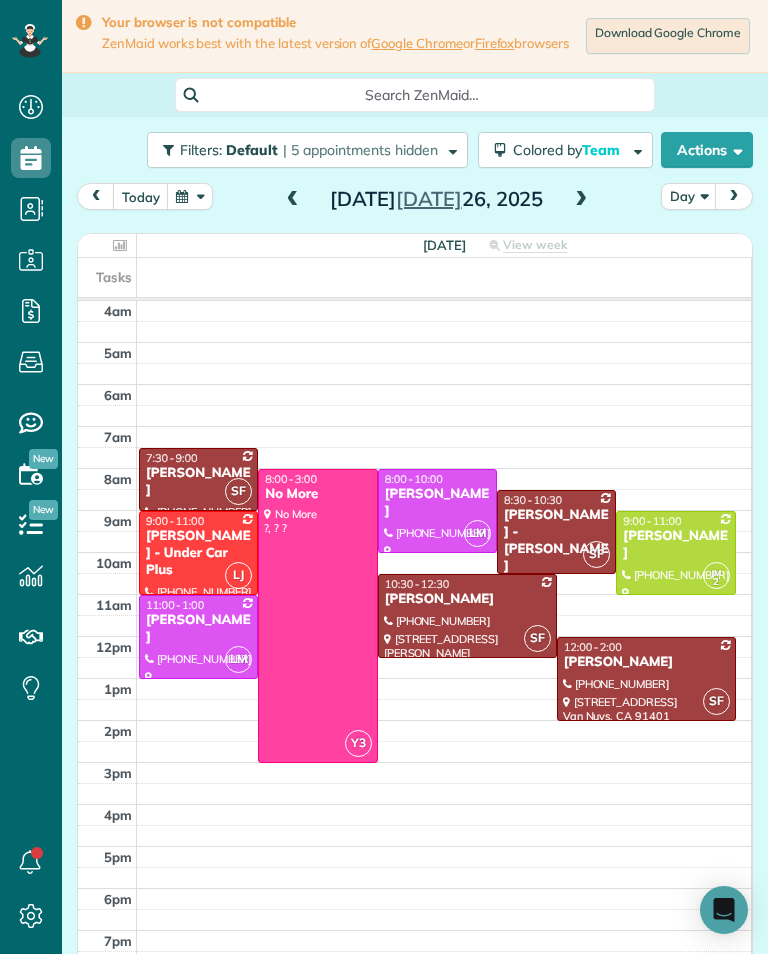 click at bounding box center (444, 710) 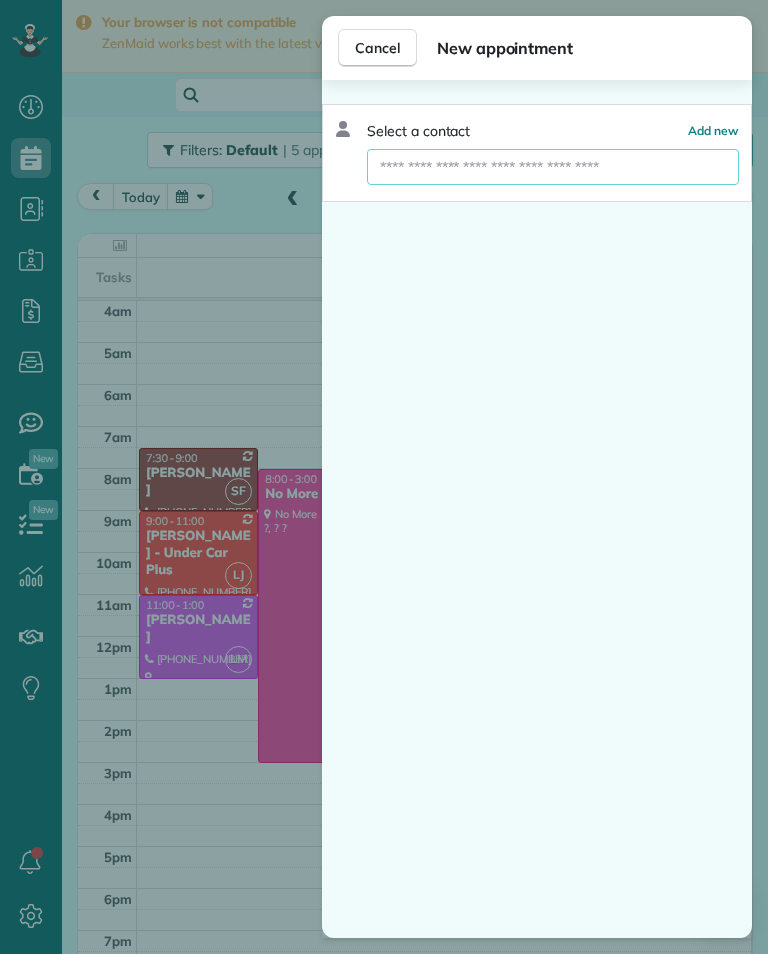click at bounding box center [553, 167] 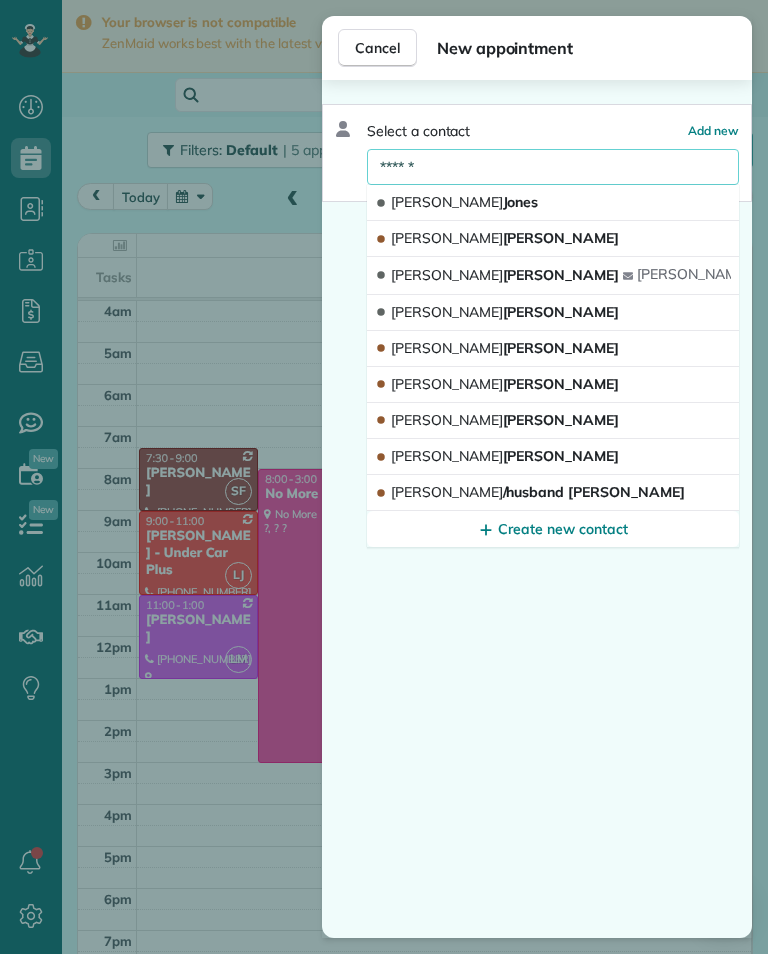 type on "******" 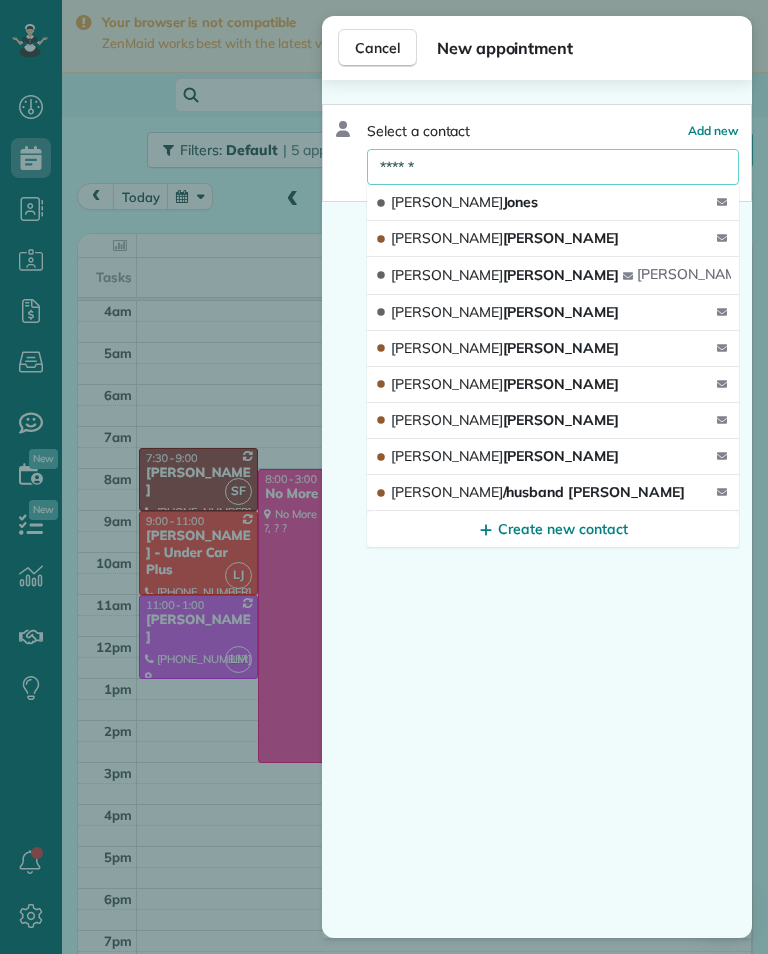 click on "[PERSON_NAME]" at bounding box center [553, 421] 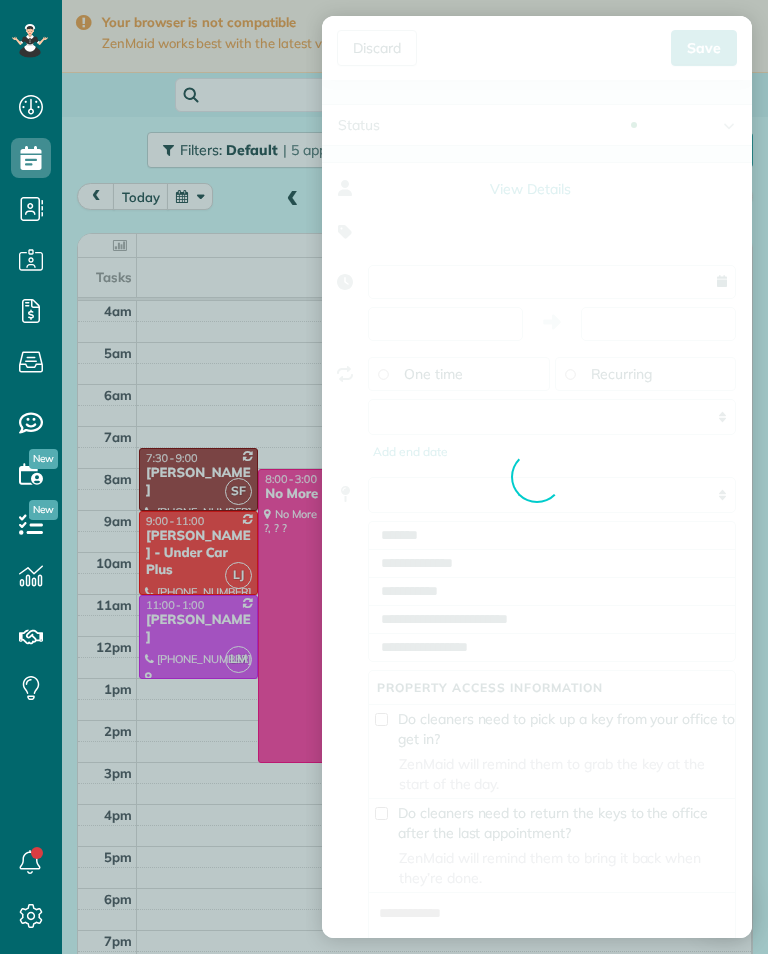 type on "**********" 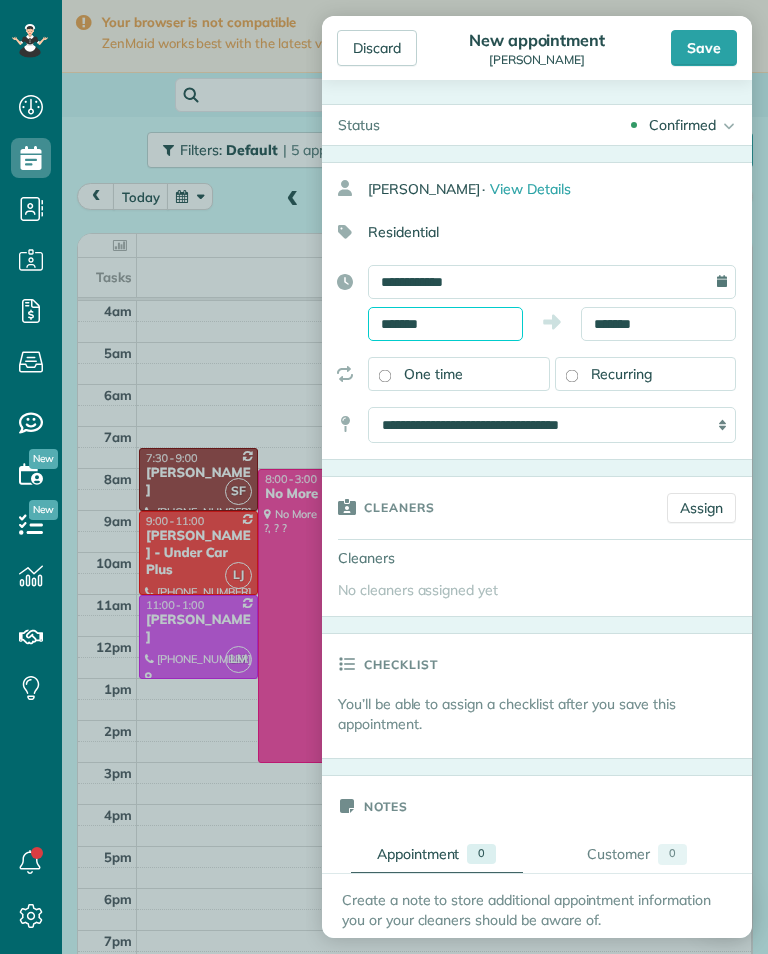 click on "*******" at bounding box center (445, 324) 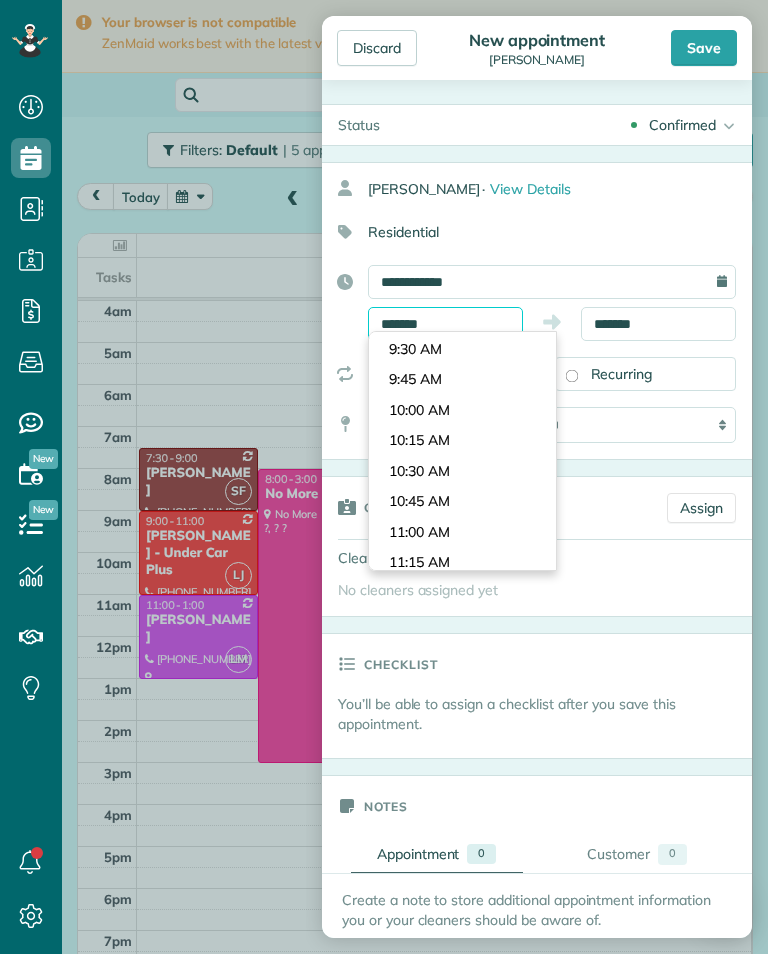 scroll, scrollTop: 1163, scrollLeft: 0, axis: vertical 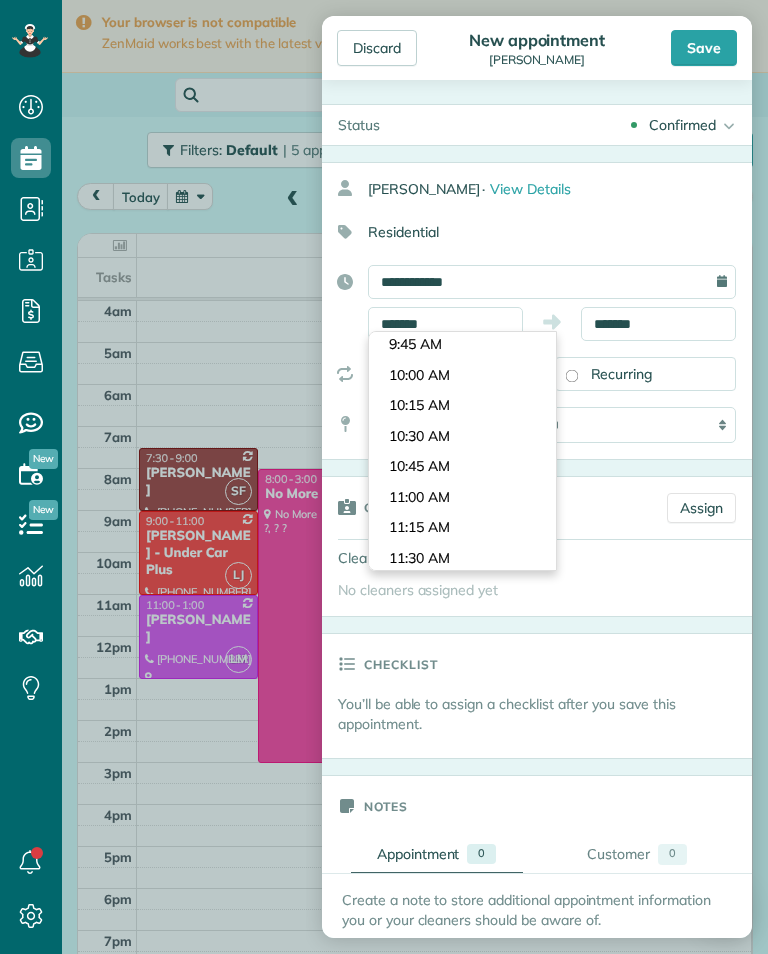 click on "Dashboard
Scheduling
Calendar View
List View
Dispatch View - Weekly scheduling (Beta)" at bounding box center [384, 477] 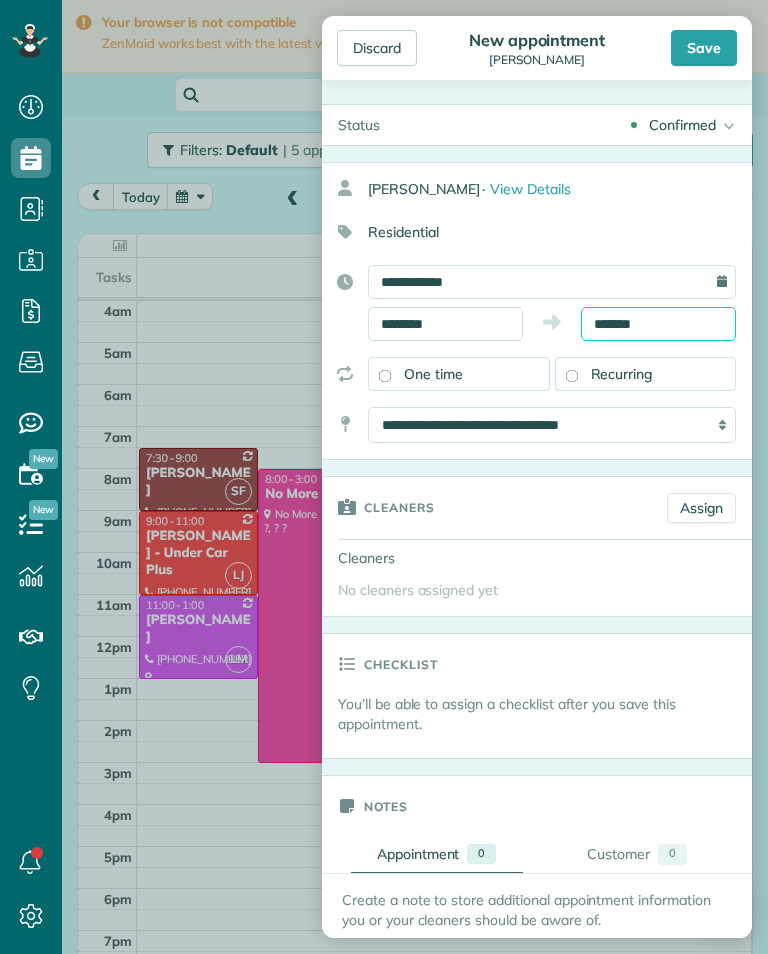 click on "*******" at bounding box center [658, 324] 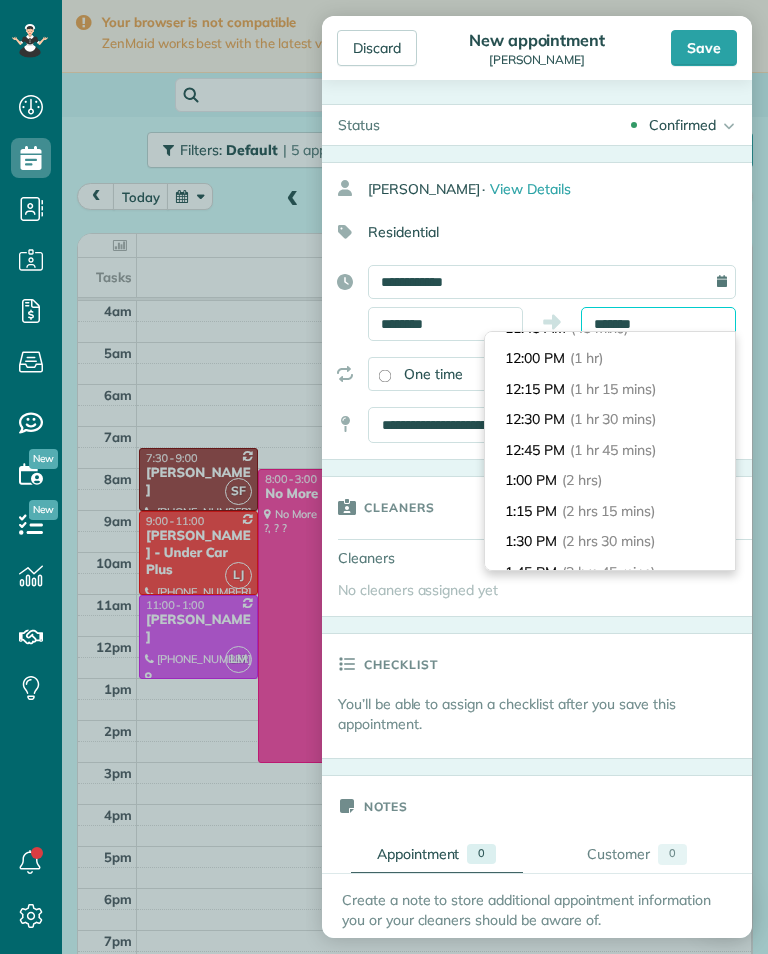 scroll, scrollTop: 108, scrollLeft: 0, axis: vertical 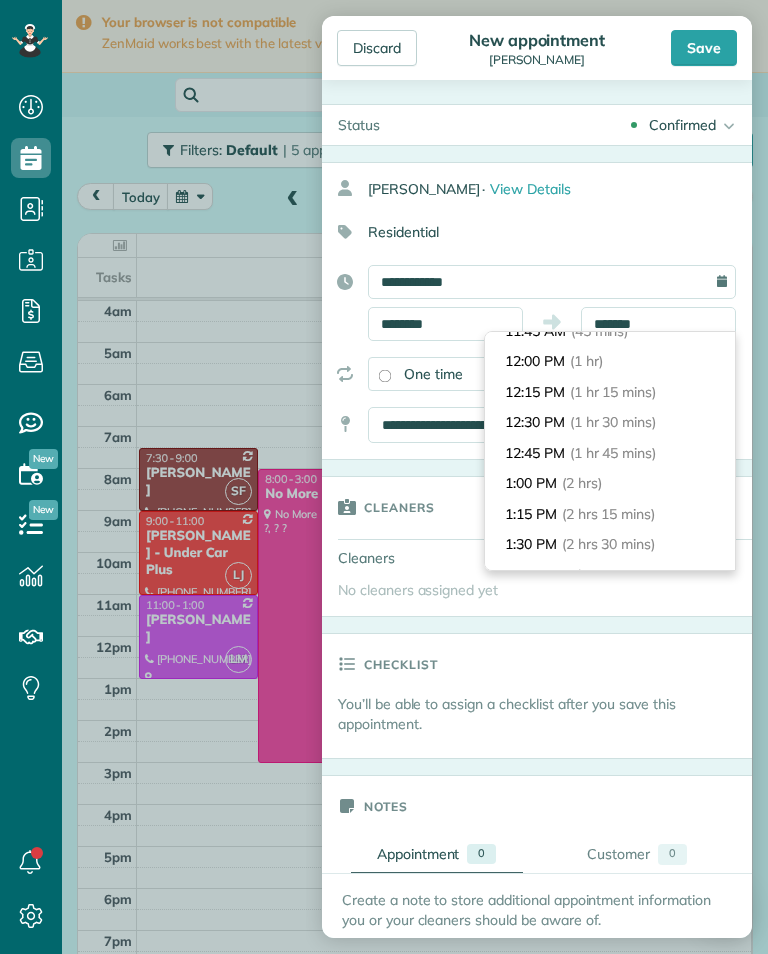 click on "1:15 PM  (2 hrs 15 mins)" at bounding box center (610, 514) 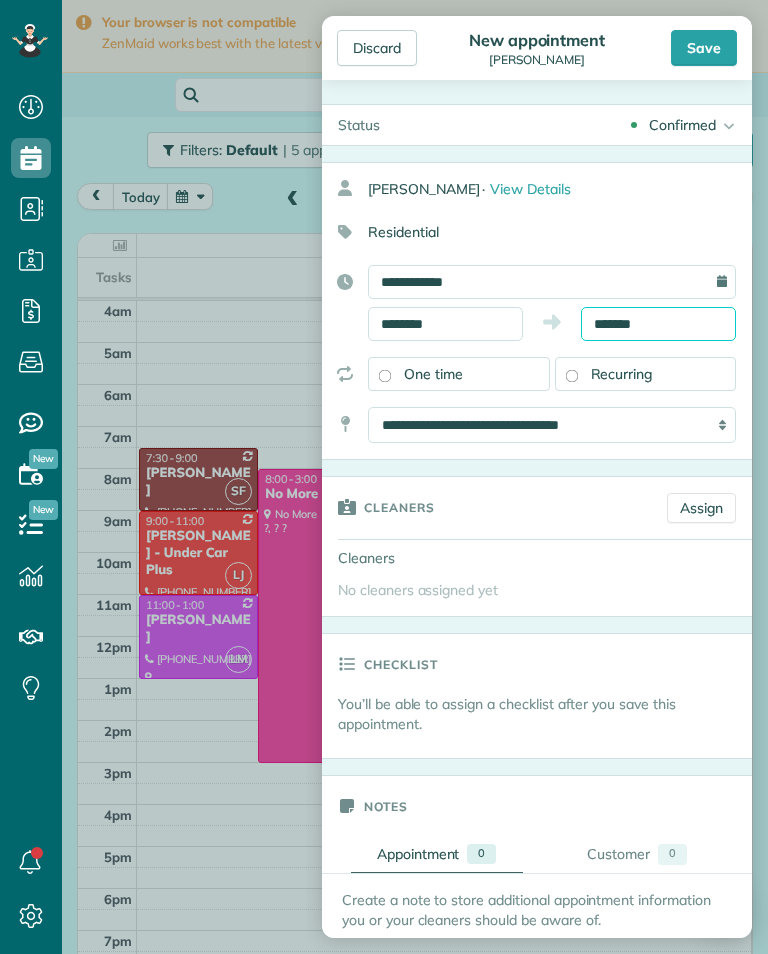 click on "*******" at bounding box center (658, 324) 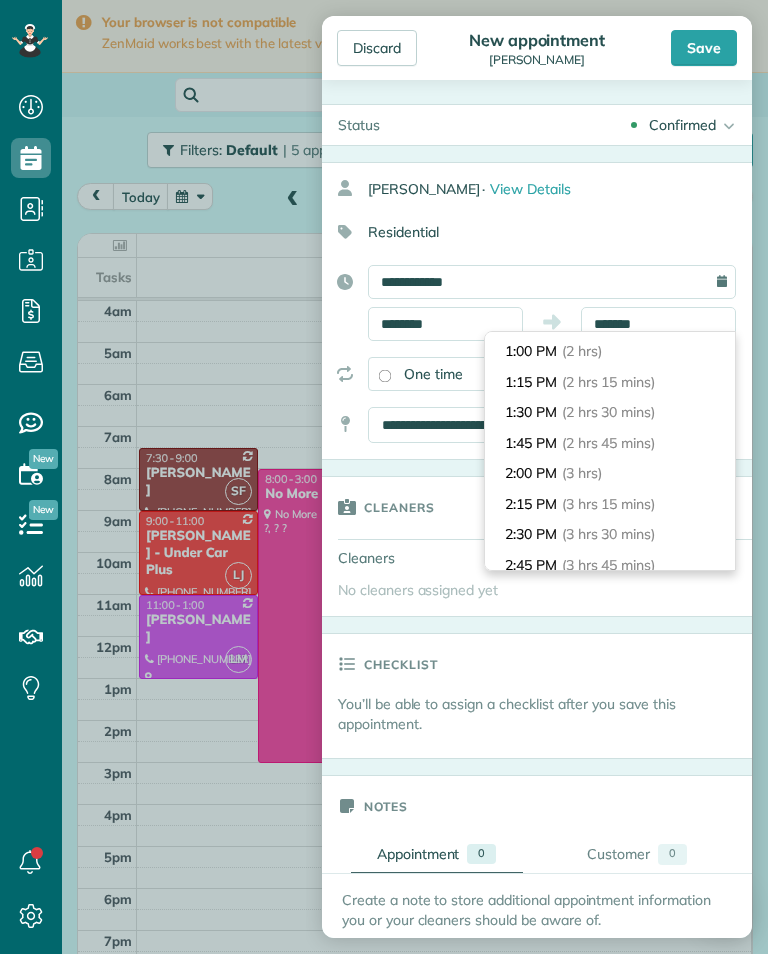 click on "1:00 PM  (2 hrs)" at bounding box center (610, 351) 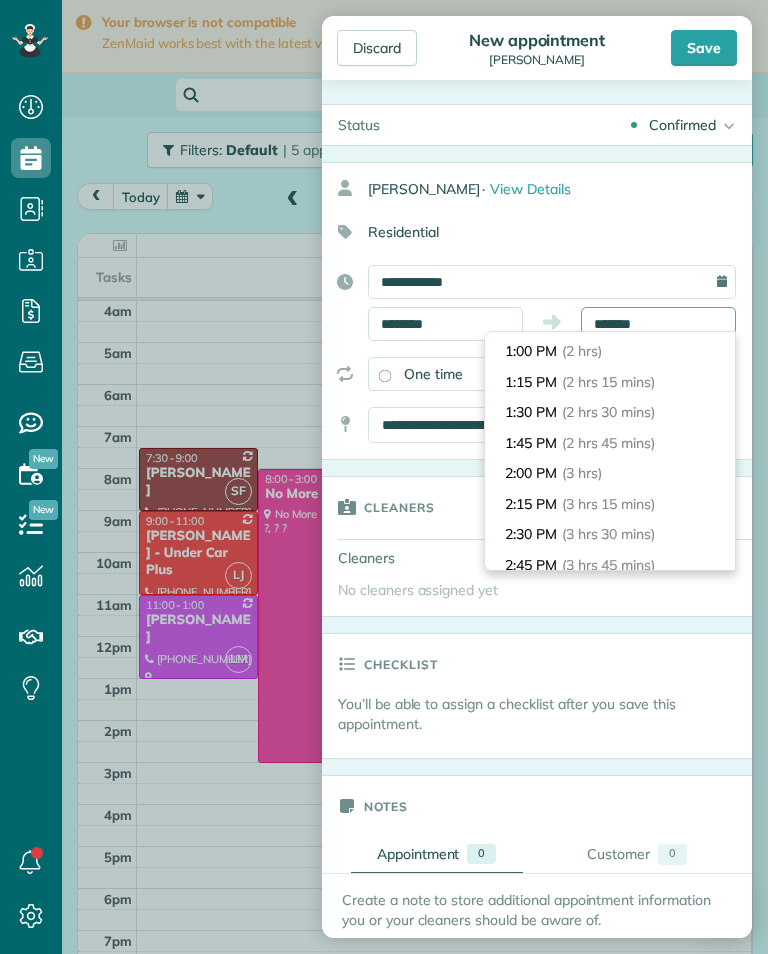 type on "*******" 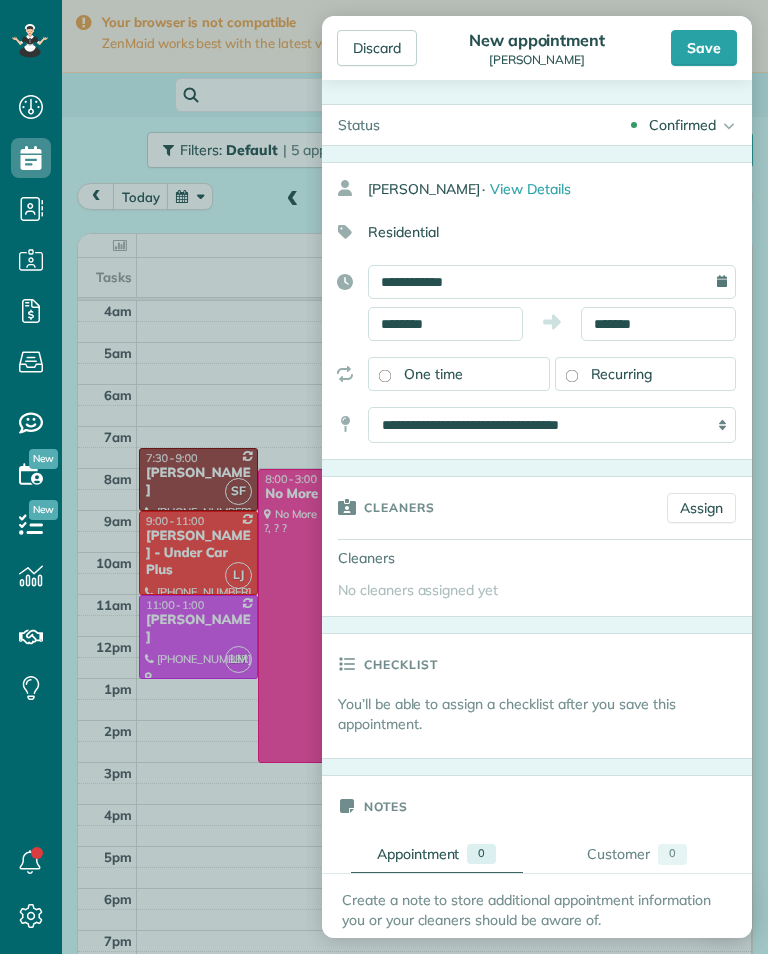 click on "Assign" at bounding box center [701, 508] 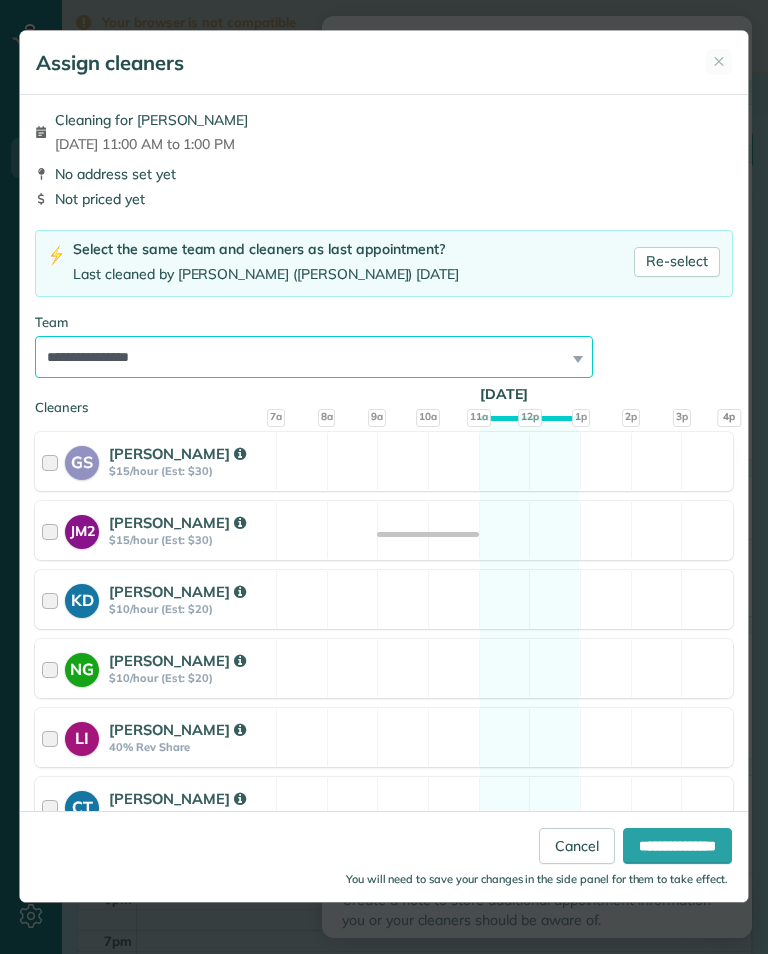 click on "**********" at bounding box center [314, 357] 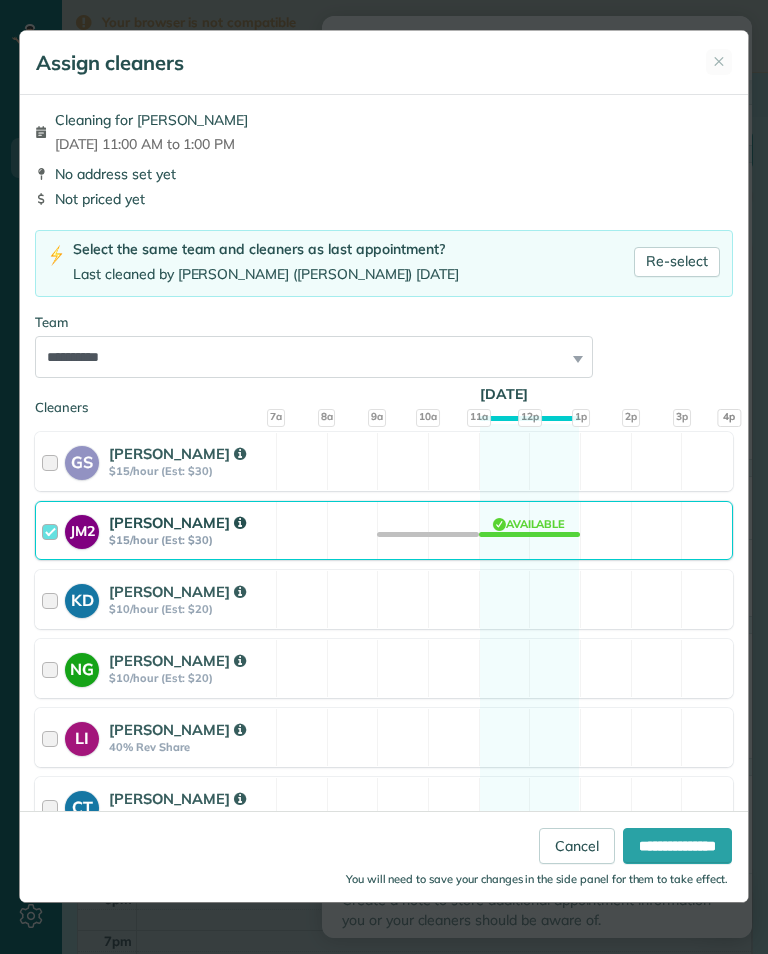 click on "**********" at bounding box center (677, 846) 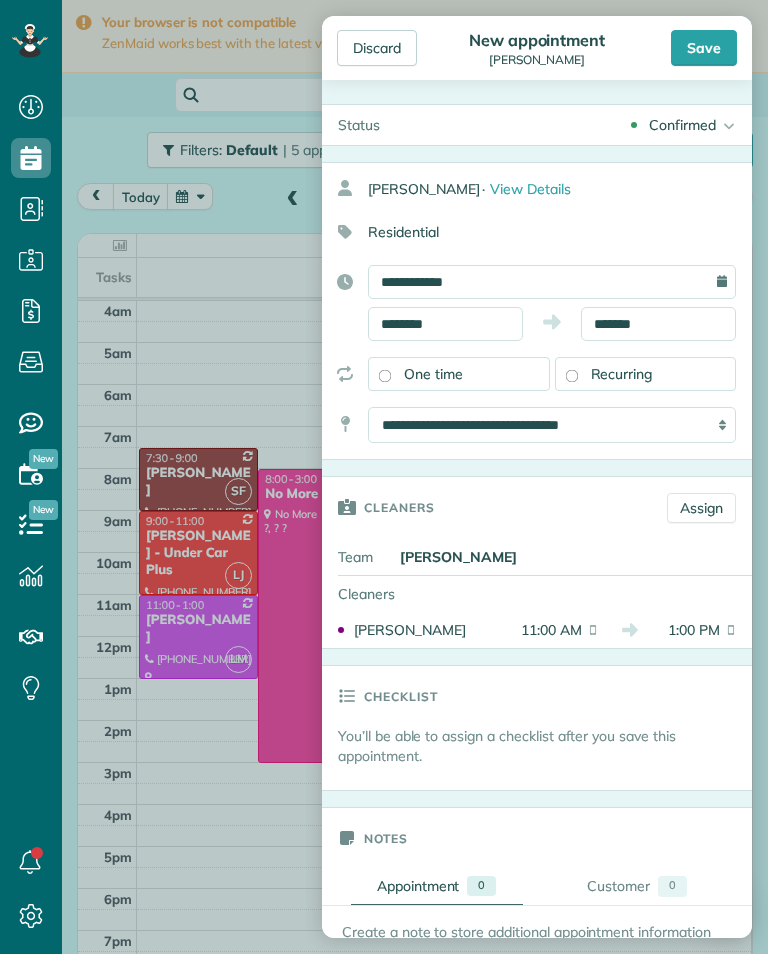 click on "Save" at bounding box center [704, 48] 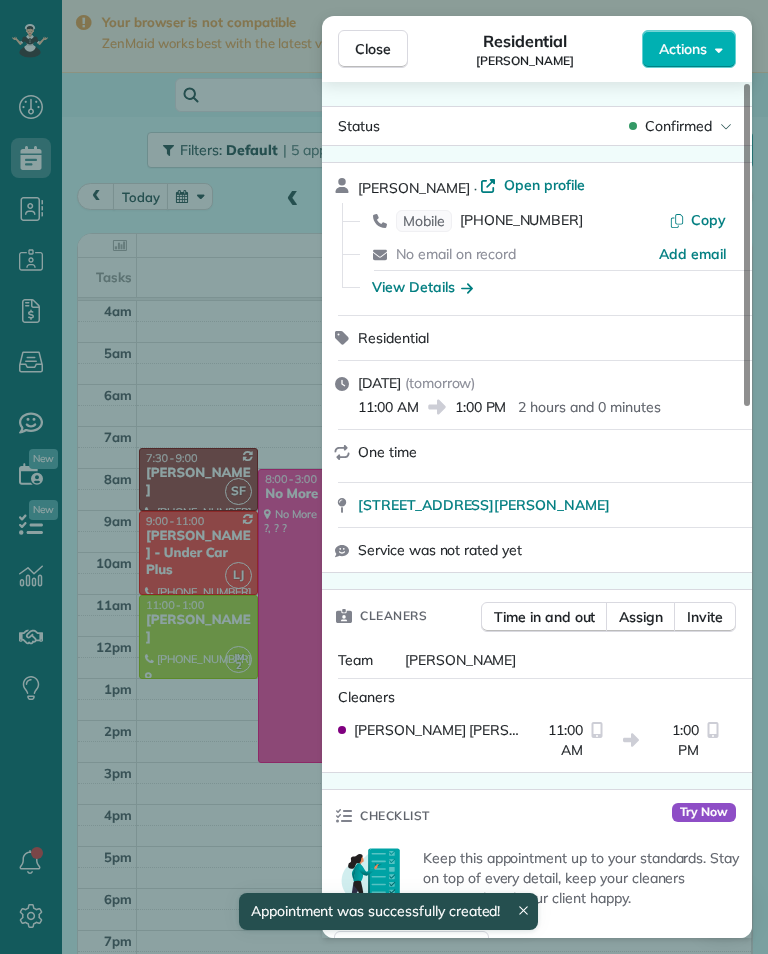 click on "Close Residential [PERSON_NAME] Actions Status Confirmed [PERSON_NAME] · Open profile Mobile [PHONE_NUMBER] Copy No email on record Add email View Details Residential [DATE] ( [DATE] ) 11:00 AM 1:00 PM 2 hours and 0 minutes One time [STREET_ADDRESS][PERSON_NAME] Service was not rated yet Cleaners Time in and out Assign Invite Team [PERSON_NAME] Cleaners [PERSON_NAME] 11:00 AM 1:00 PM Checklist Try Now Keep this appointment up to your standards. Stay on top of every detail, keep your cleaners organised, and your client happy. Assign a checklist Watch a 5 min demo Billing Billing actions Price $0.00 Overcharge $0.00 Discount $0.00 Coupon discount - Primary tax - Secondary tax - Total appointment price $0.00 Tips collected New feature! $0.00 [PERSON_NAME] as paid Total including tip $0.00 Get paid online in no-time! Send an invoice and reward your cleaners with tips Charge customer credit card Appointment custom fields Key # - Work items No work items to display Notes Appointment 0 Customer 0" at bounding box center (384, 477) 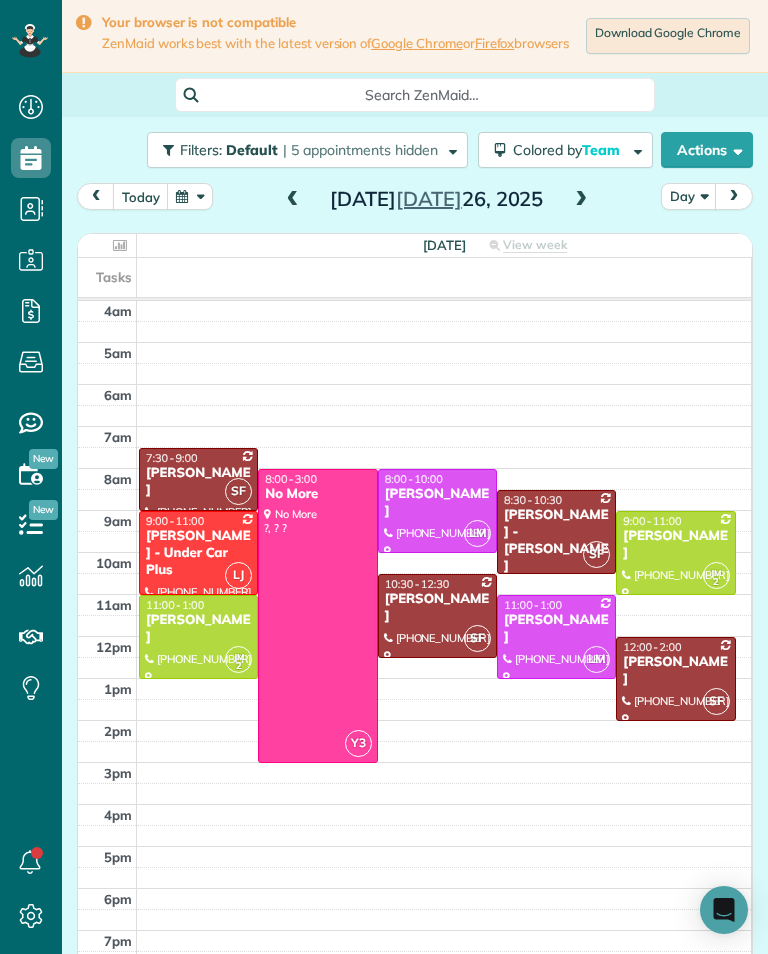 click at bounding box center [190, 196] 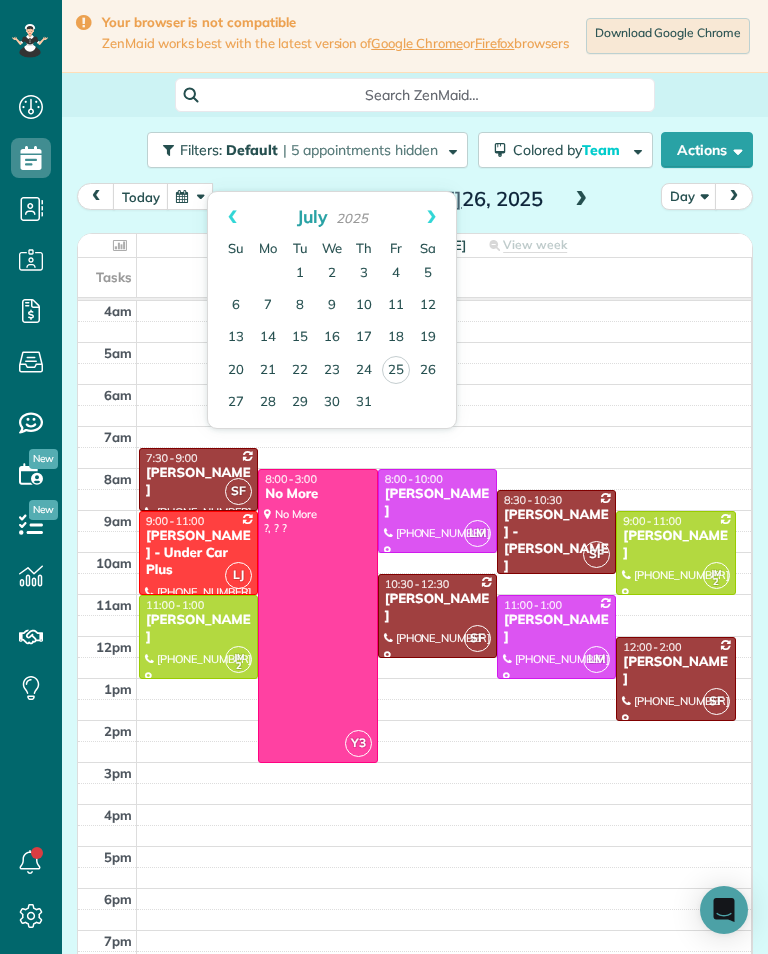 click on "12" at bounding box center (428, 306) 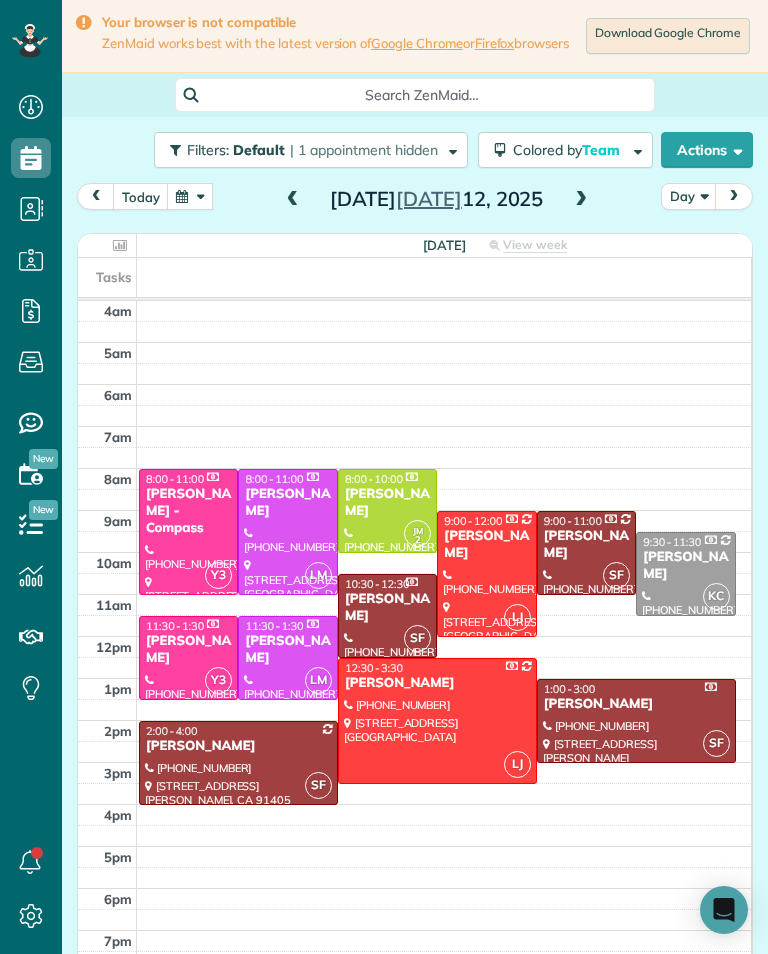 click on "[PERSON_NAME]" at bounding box center [486, 545] 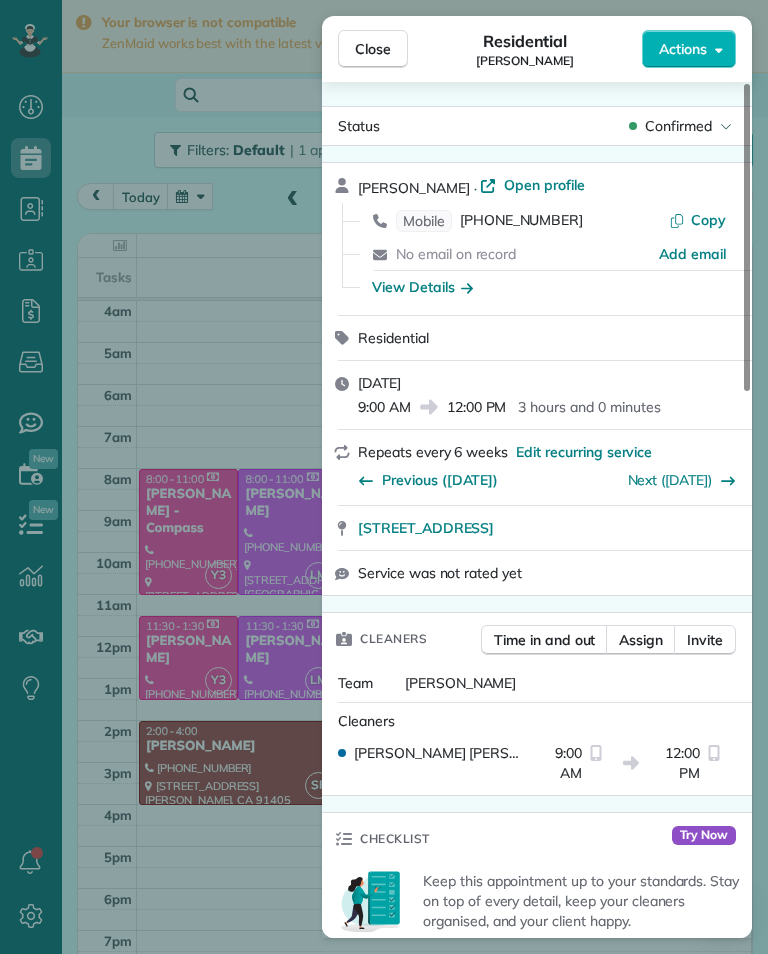 click on "Close Residential [PERSON_NAME] Actions Status Confirmed [PERSON_NAME] · Open profile Mobile [PHONE_NUMBER] Copy No email on record Add email View Details Residential [DATE] 9:00 AM 12:00 PM 3 hours and 0 minutes Repeats every 6 weeks Edit recurring service Previous ([DATE]) Next ([DATE]) [STREET_ADDRESS] Service was not rated yet Cleaners Time in and out Assign Invite Team [PERSON_NAME] Cleaners [PERSON_NAME] 9:00 AM 12:00 PM Checklist Try Now Keep this appointment up to your standards. Stay on top of every detail, keep your cleaners organised, and your client happy. Assign a checklist Watch a 5 min demo Billing Billing actions Price $175.00 Overcharge $0.00 Discount $0.00 Coupon discount - Primary tax - Secondary tax - Total appointment price $175.00 Tips collected New feature! $0.00 Paid Total including tip $175.00 Get paid online in no-time! Send an invoice and reward your cleaners with tips Charge customer credit card Appointment custom fields Key # - Work items Notes 1" at bounding box center (384, 477) 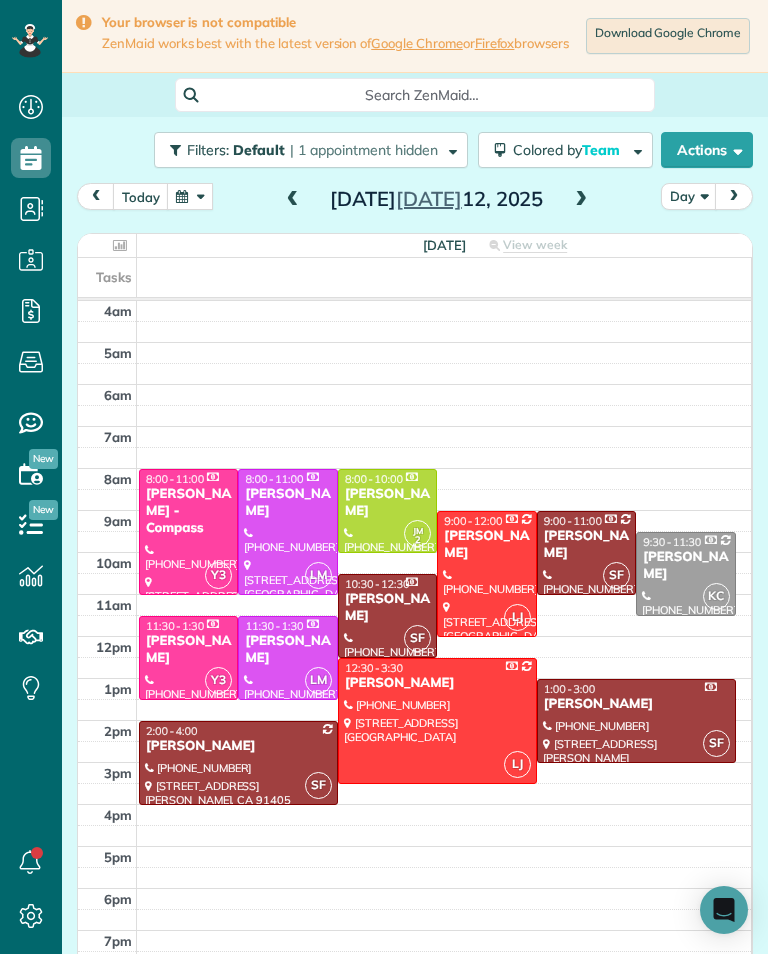click at bounding box center [190, 196] 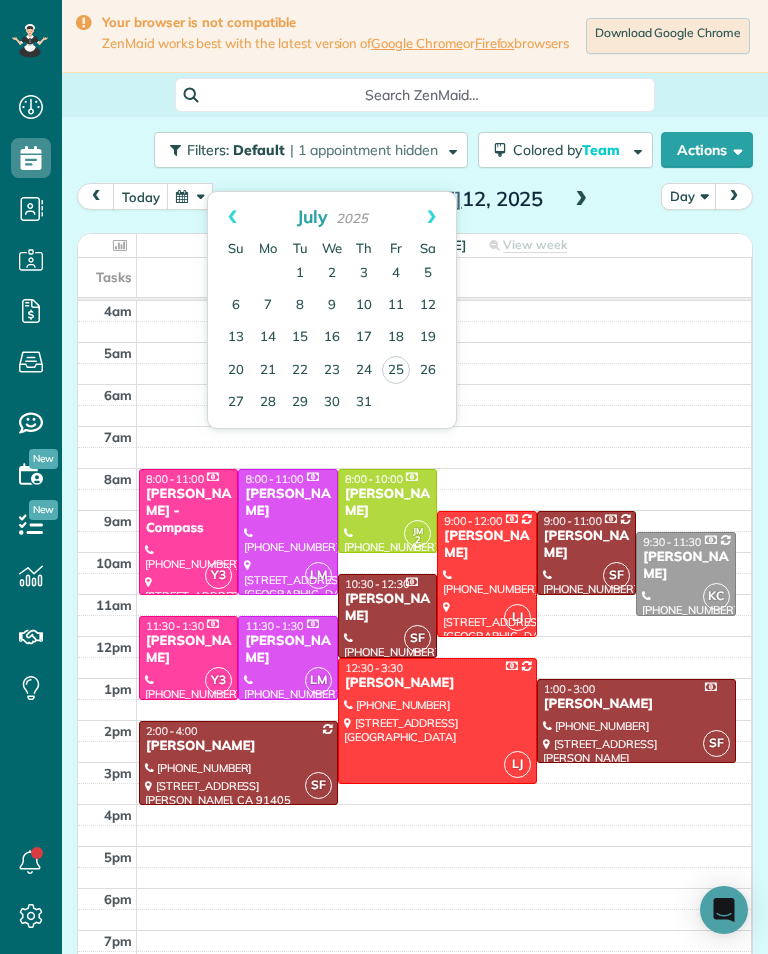 click on "Prev" at bounding box center [232, 217] 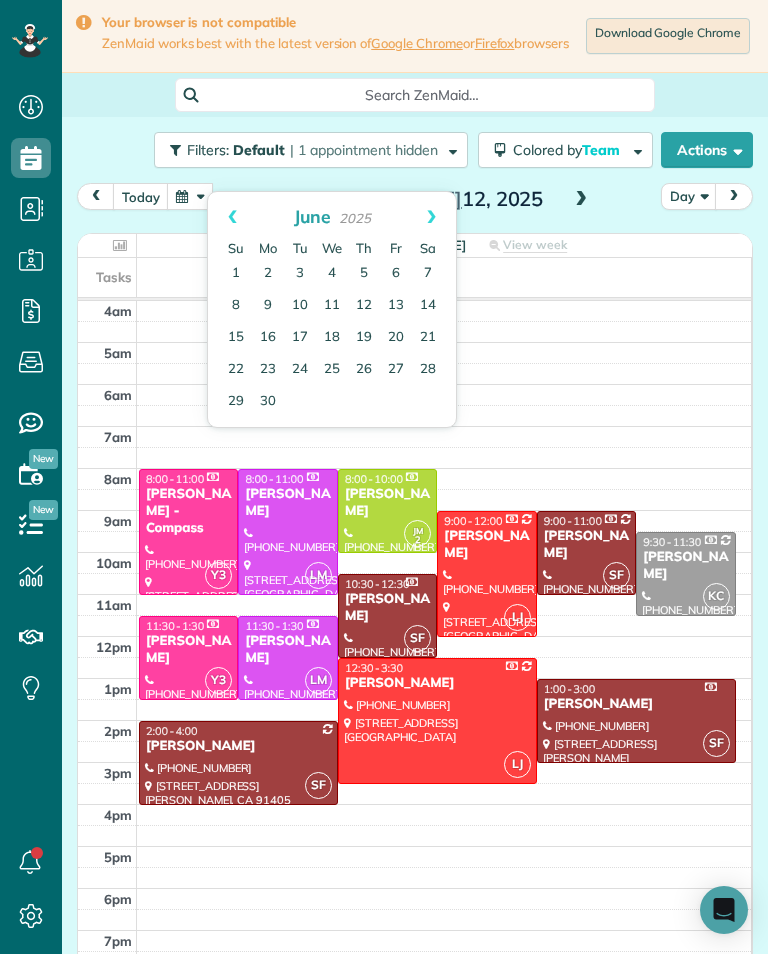 click on "Prev" at bounding box center (232, 217) 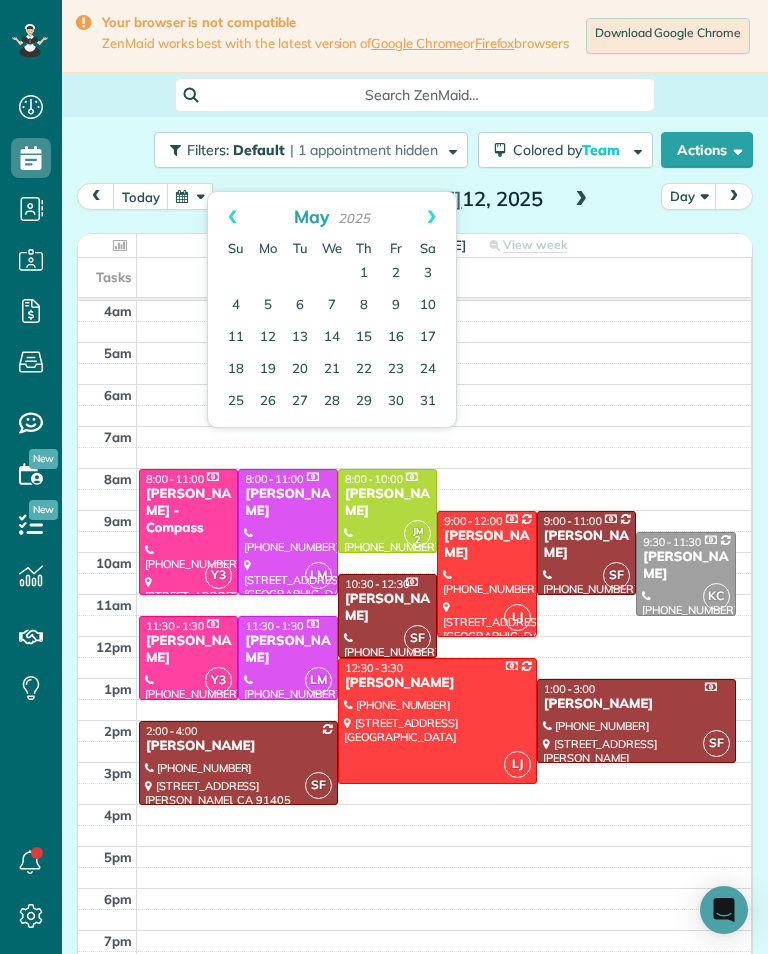 click on "Next" at bounding box center (431, 217) 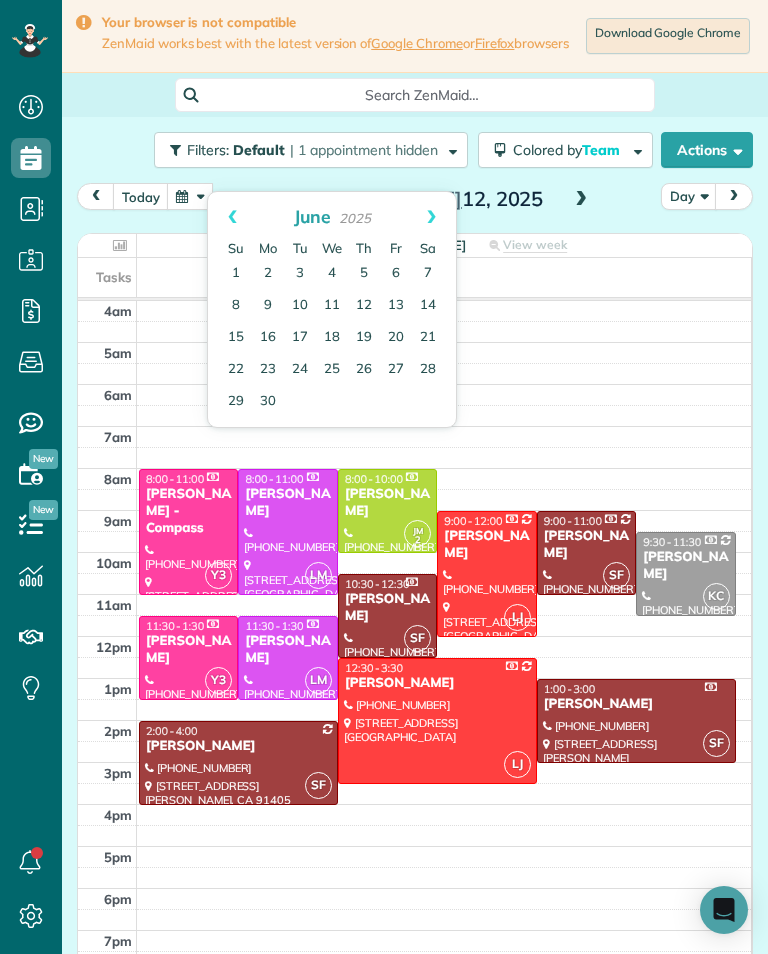 click on "28" at bounding box center [428, 370] 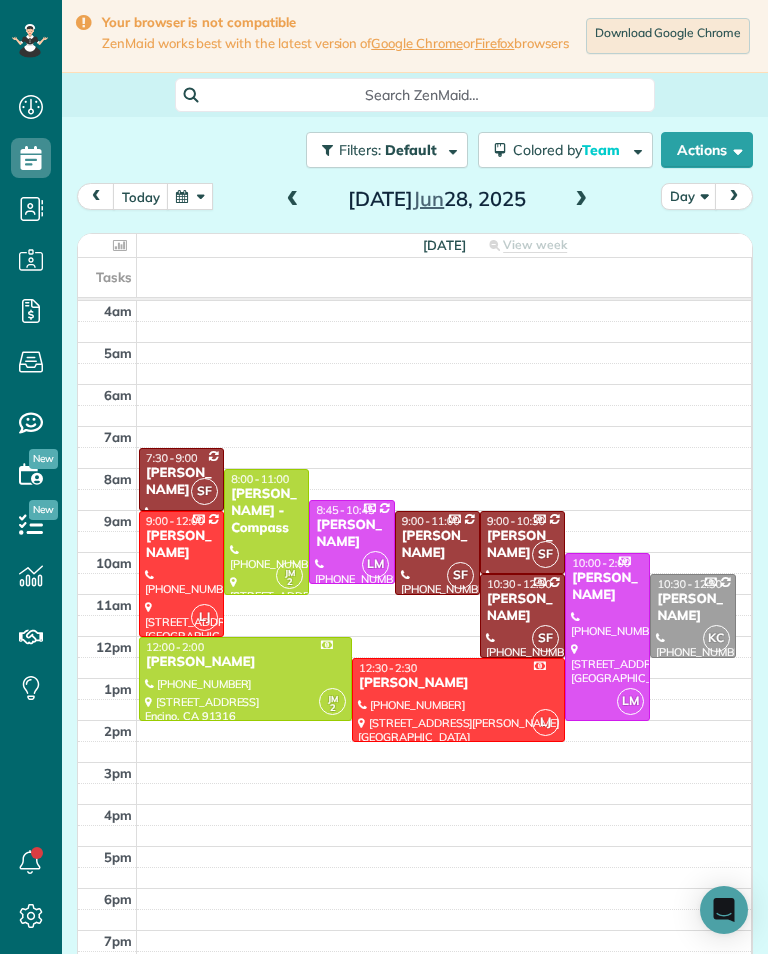 click on "[PERSON_NAME]" at bounding box center (181, 545) 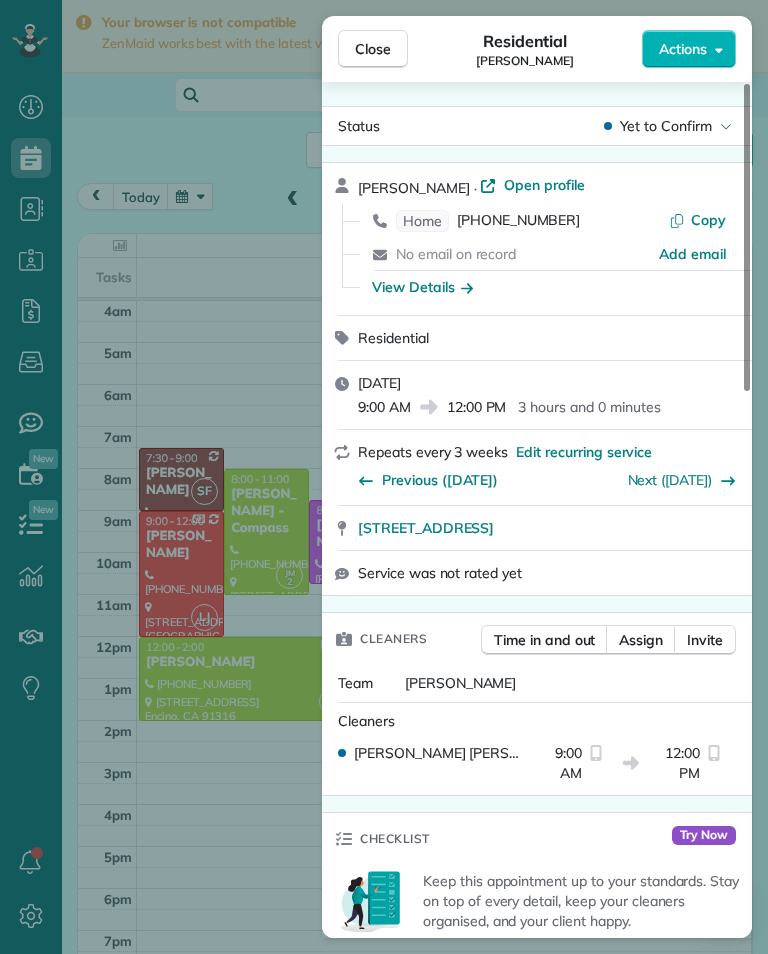 click on "Close Residential [PERSON_NAME] Actions Status Yet to Confirm [PERSON_NAME] · Open profile Home [PHONE_NUMBER] Copy No email on record Add email View Details Residential [DATE] 9:00 AM 12:00 PM 3 hours and 0 minutes Repeats every 3 weeks Edit recurring service Previous ([DATE]) Next ([DATE]) [STREET_ADDRESS] Service was not rated yet Cleaners Time in and out Assign Invite Team [PERSON_NAME] Cleaners [PERSON_NAME] 9:00 AM 12:00 PM Checklist Try Now Keep this appointment up to your standards. Stay on top of every detail, keep your cleaners organised, and your client happy. Assign a checklist Watch a 5 min demo Billing Billing actions Price $210.00 Overcharge $0.00 Discount $0.00 Coupon discount - Primary tax - Secondary tax - Total appointment price $210.00 Tips collected New feature! $0.00 Paid Total including tip $210.00 Get paid online in no-time! Send an invoice and reward your cleaners with tips Charge customer credit card Appointment custom fields Key # - Work items" at bounding box center (384, 477) 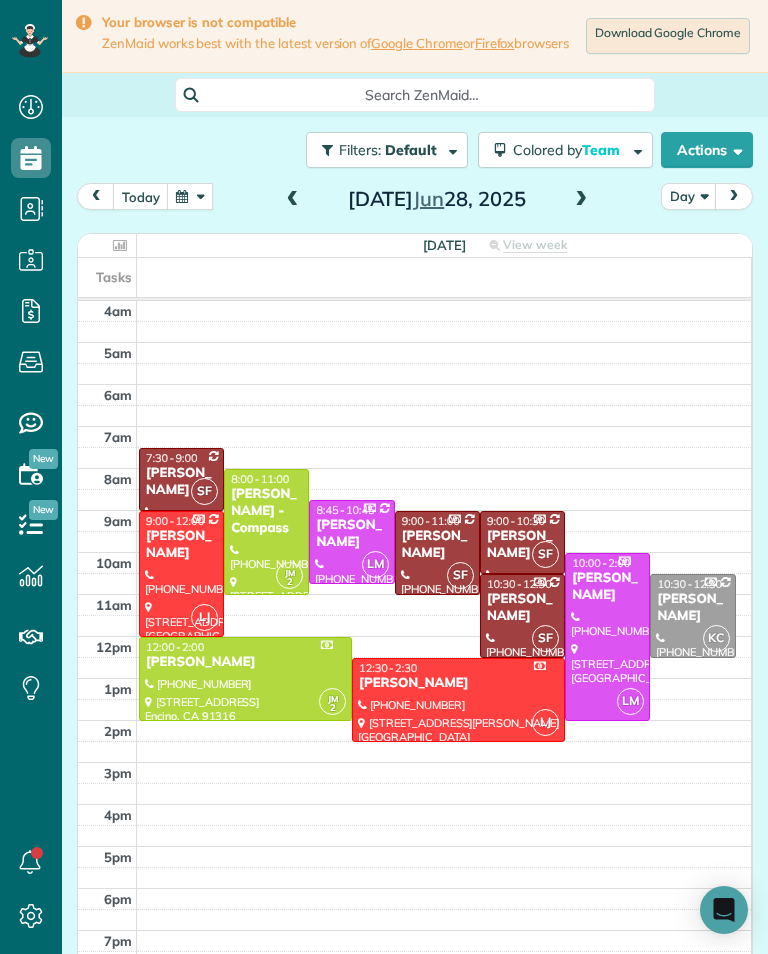 click at bounding box center (190, 196) 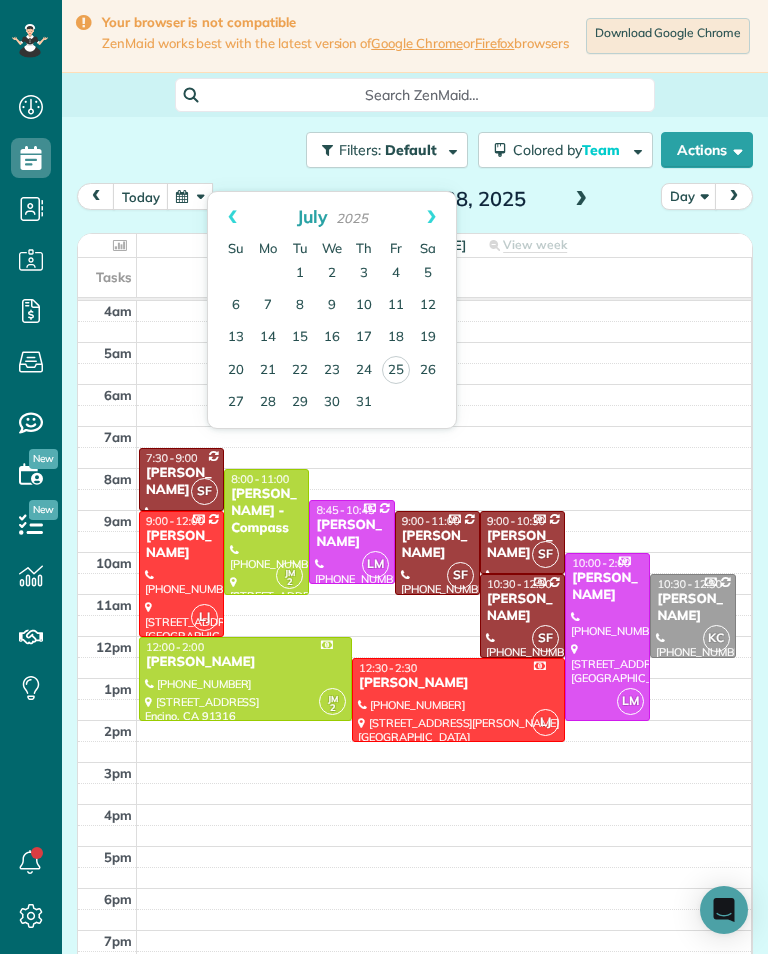 click on "Prev" at bounding box center [232, 217] 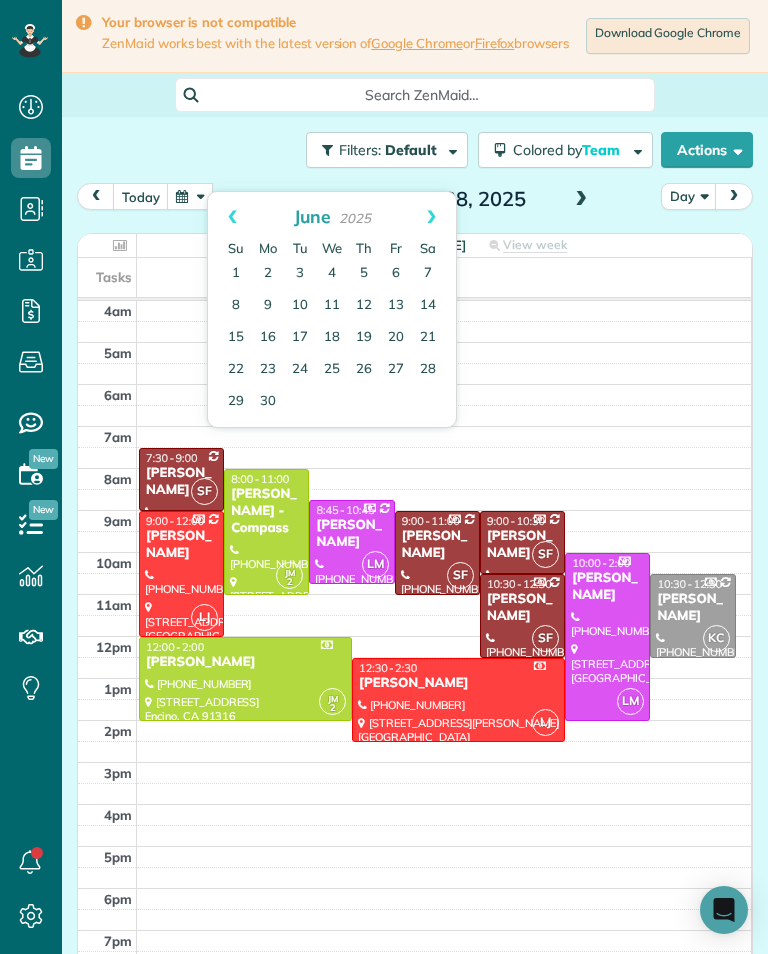 click on "13" at bounding box center (396, 306) 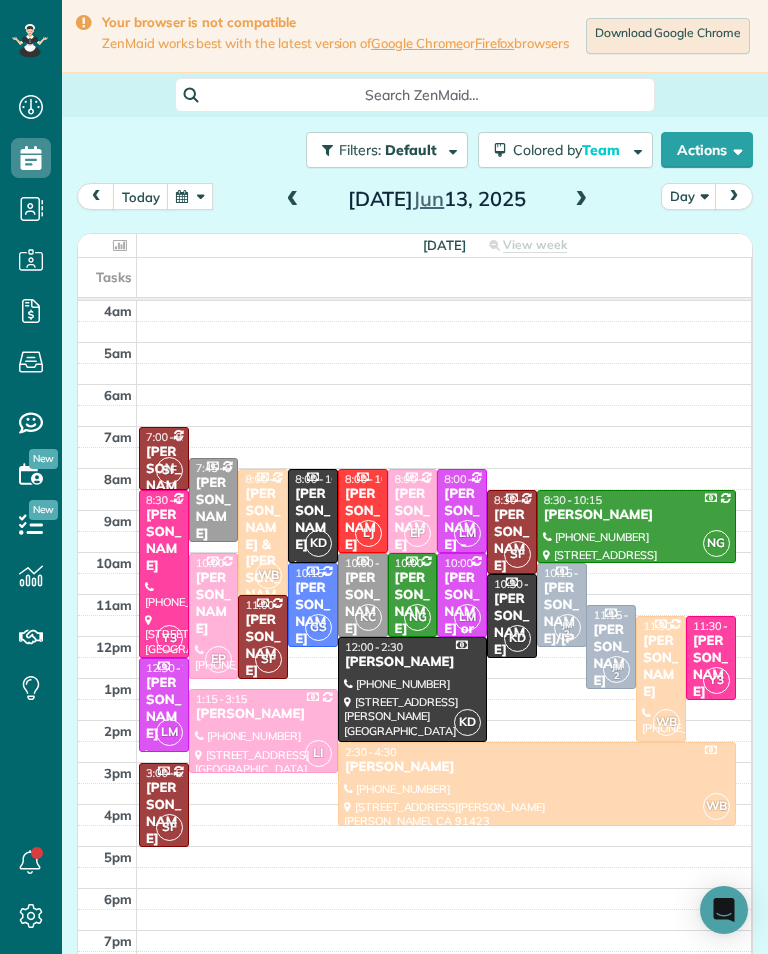 click on "[PERSON_NAME]" at bounding box center (363, 520) 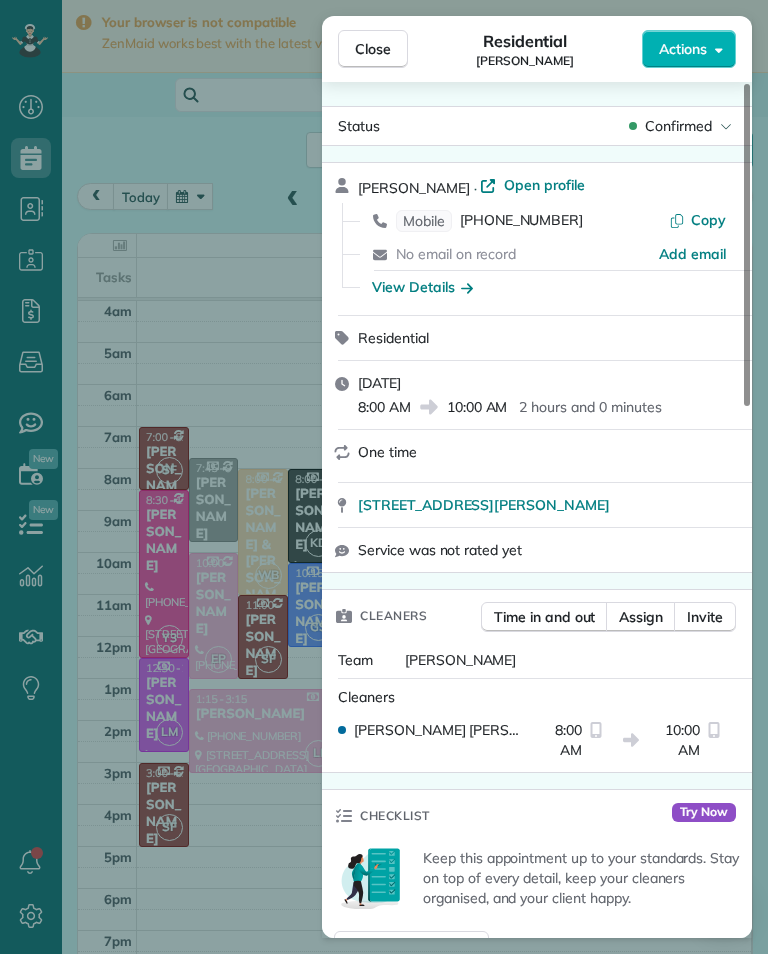 click on "[PHONE_NUMBER]" at bounding box center (521, 221) 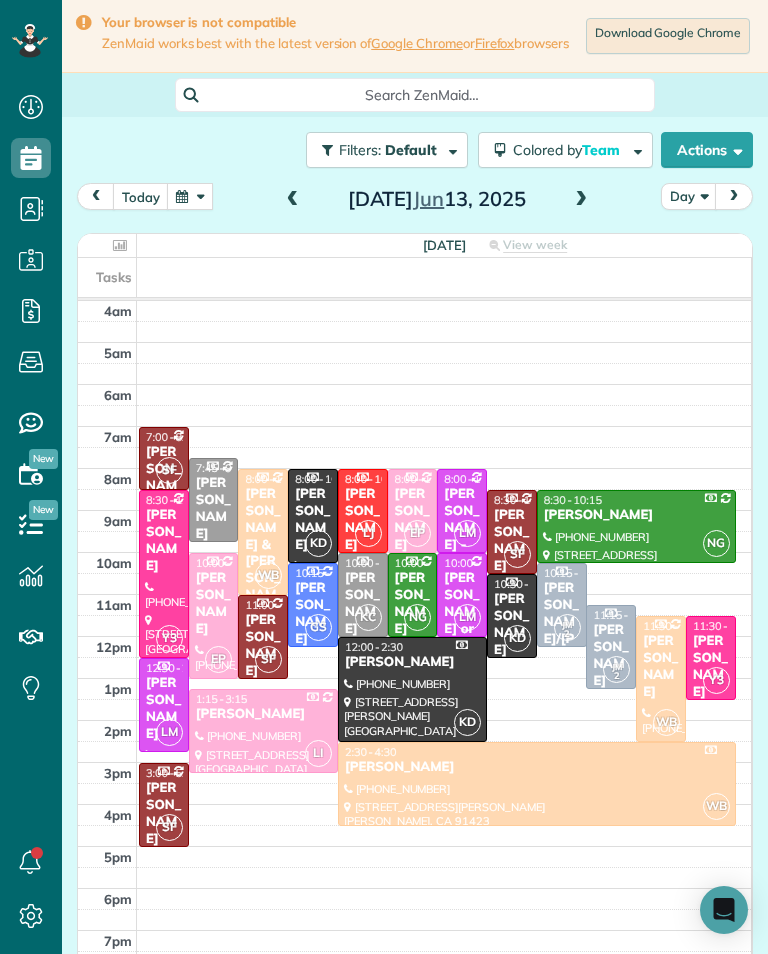 click at bounding box center [581, 200] 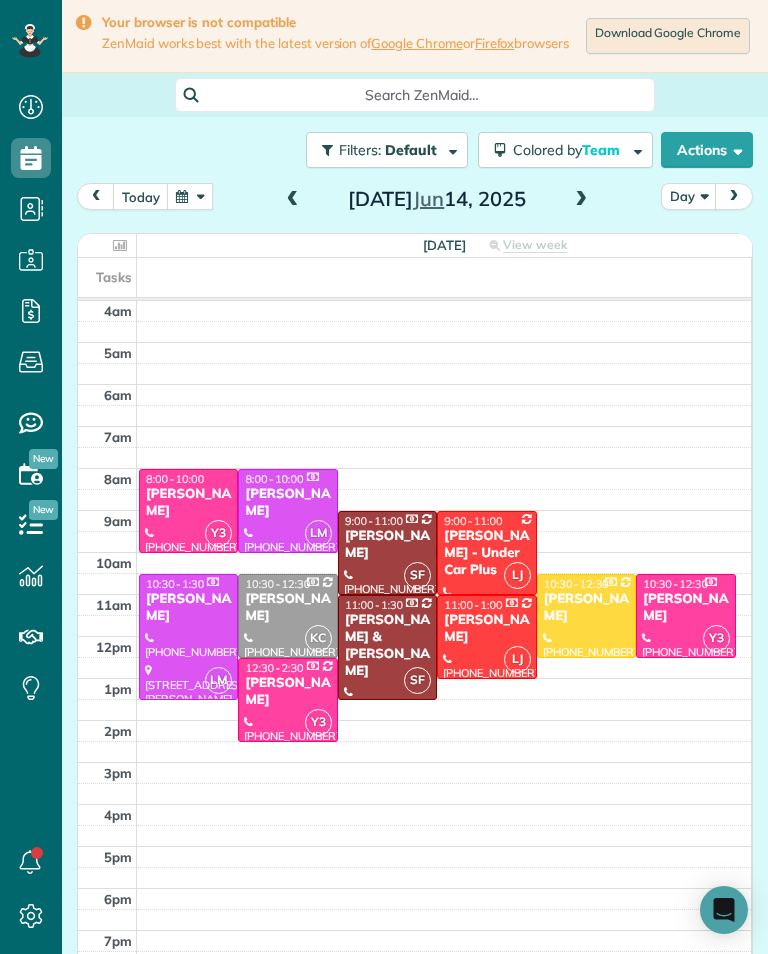 click on "[PERSON_NAME]" at bounding box center [486, 629] 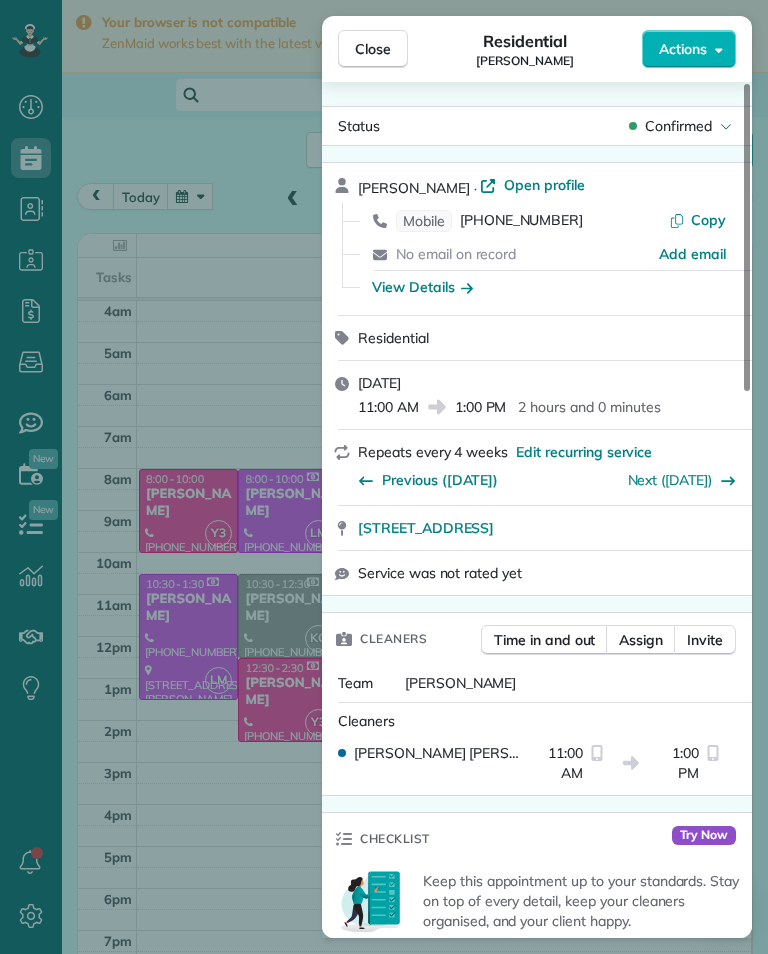 click on "[PHONE_NUMBER]" at bounding box center (521, 221) 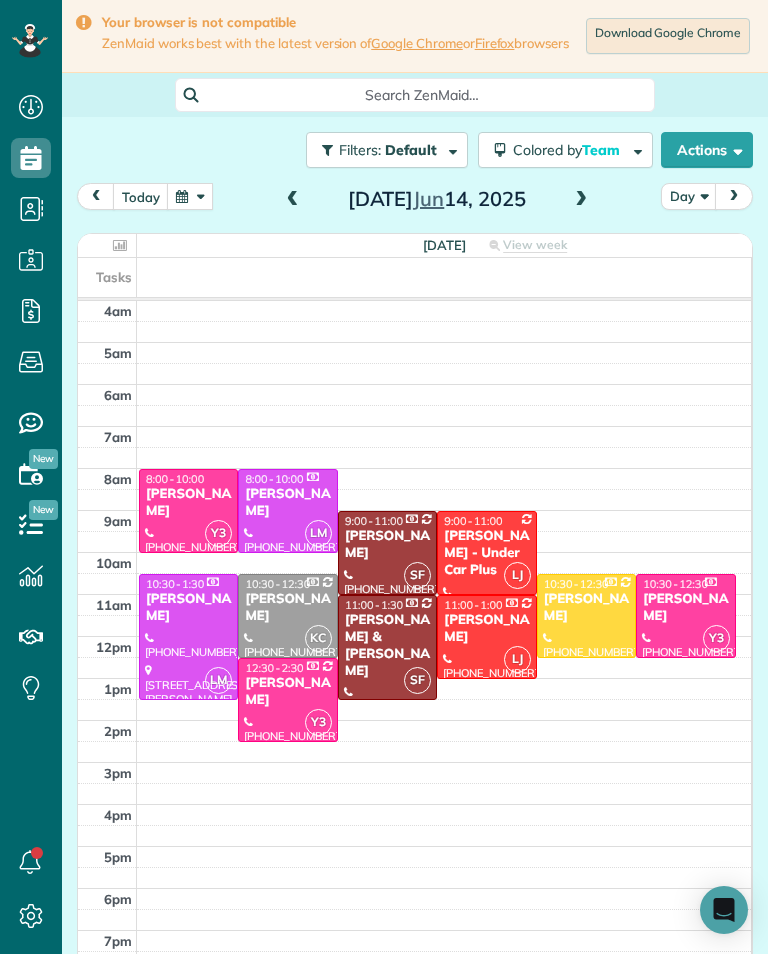 click at bounding box center (190, 196) 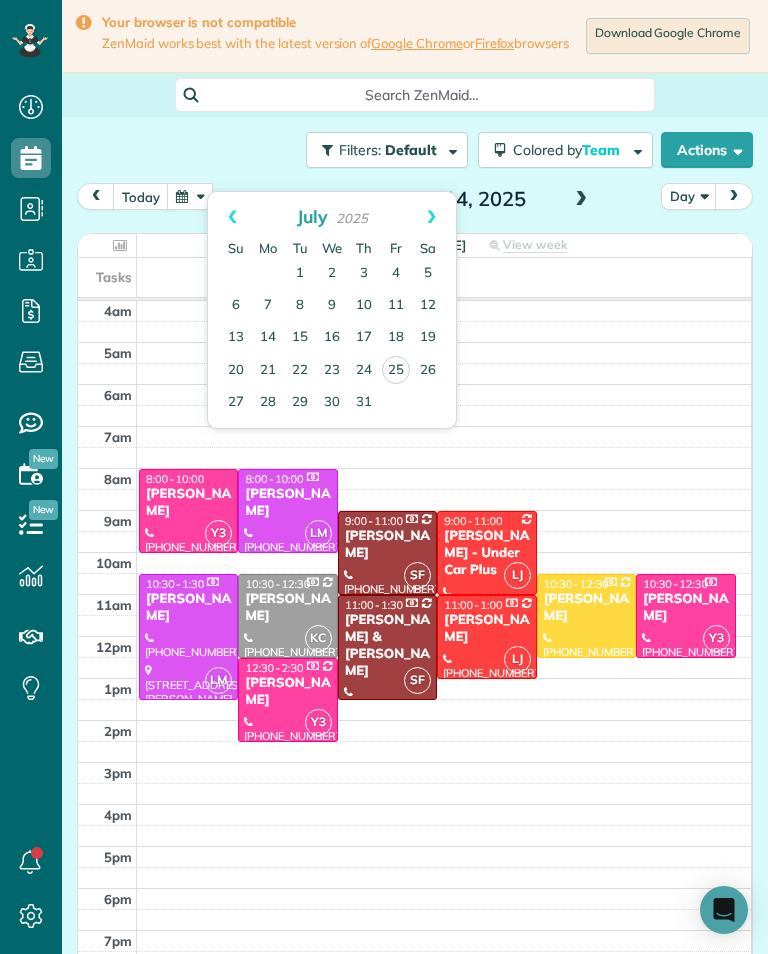 click on "Prev" at bounding box center (232, 217) 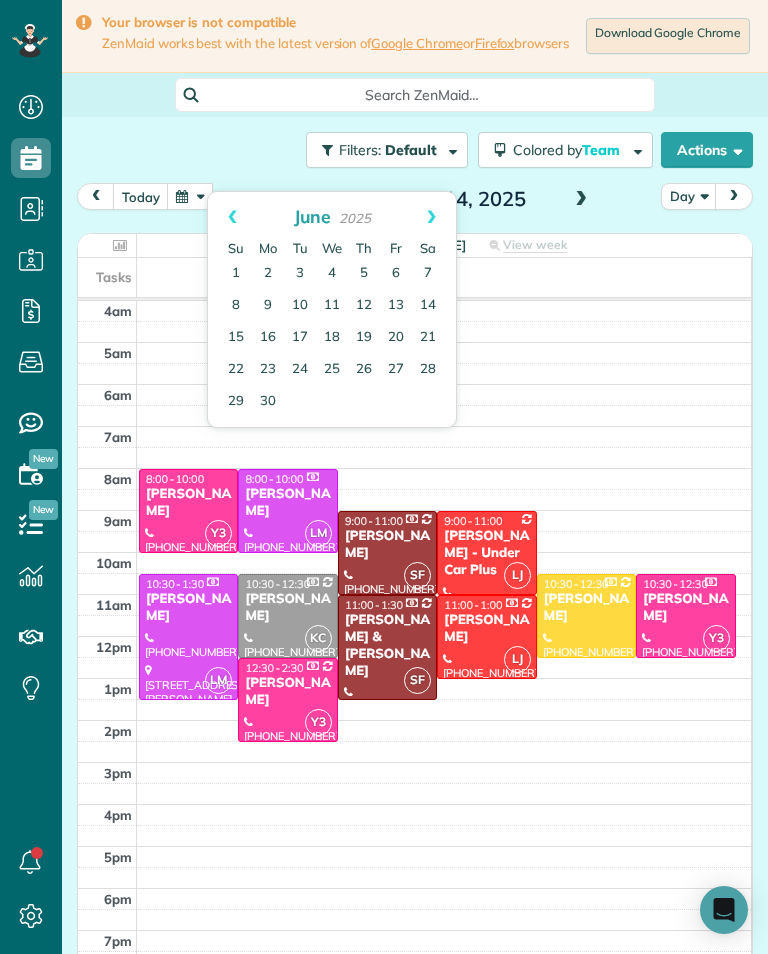 click on "7" at bounding box center [428, 274] 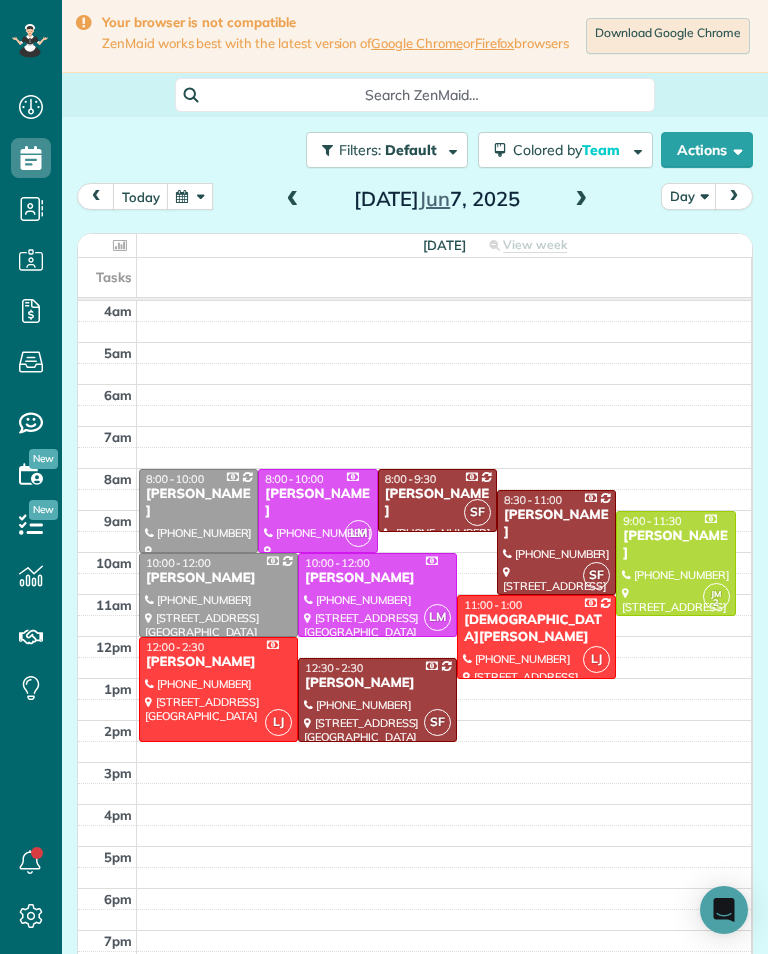 click at bounding box center [190, 196] 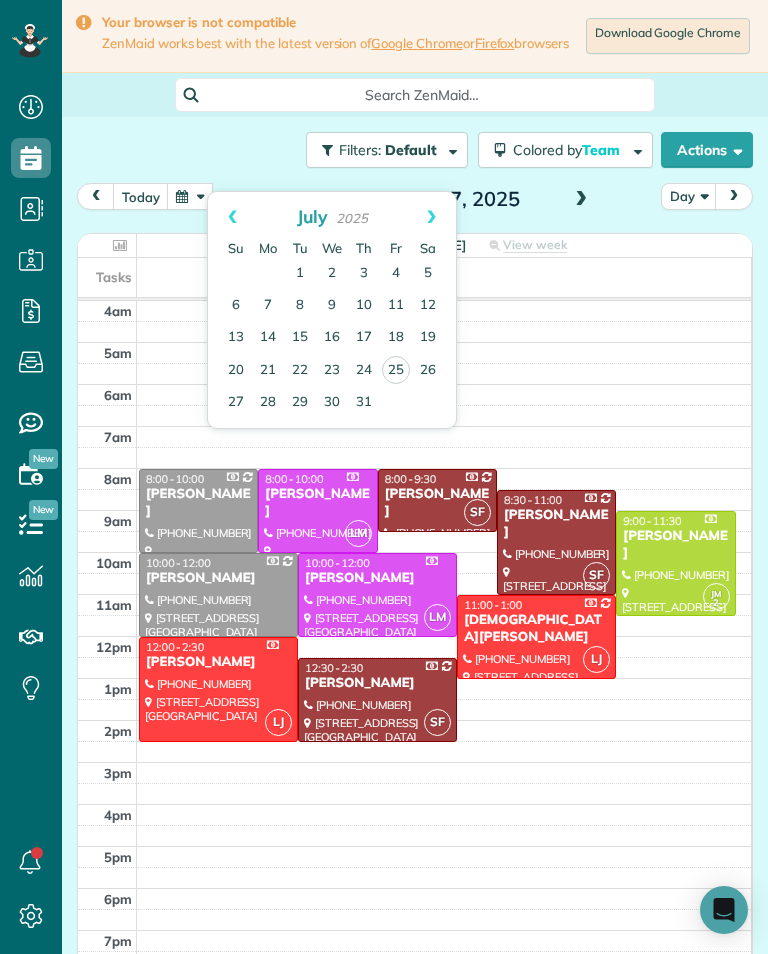 click on "Prev" at bounding box center (232, 217) 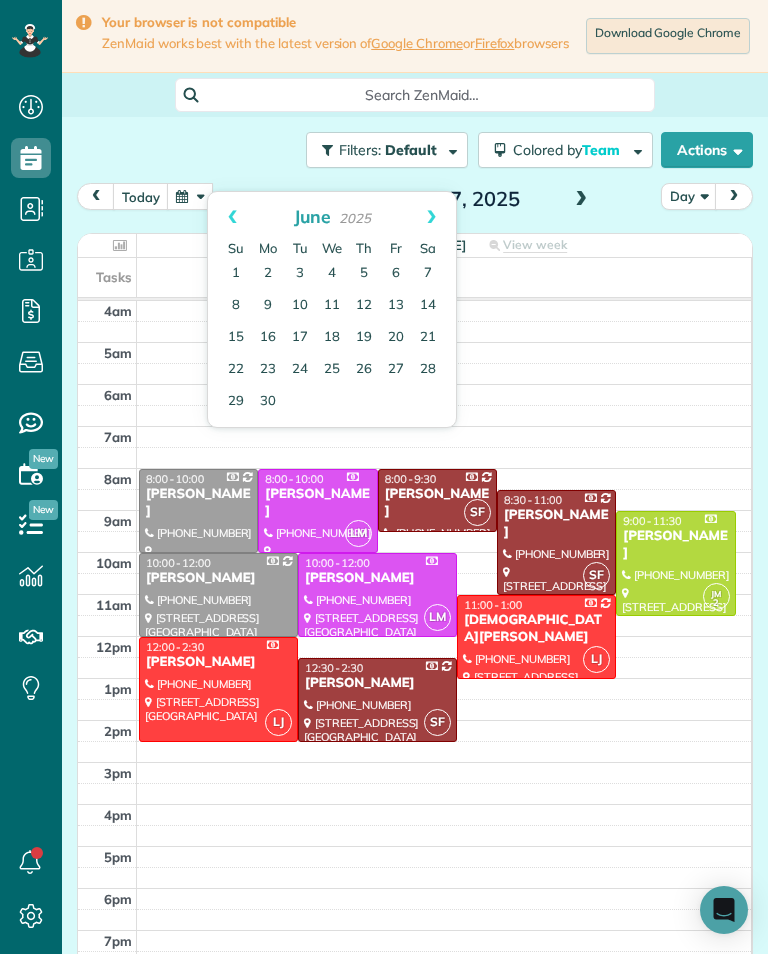 click on "Prev" at bounding box center (232, 217) 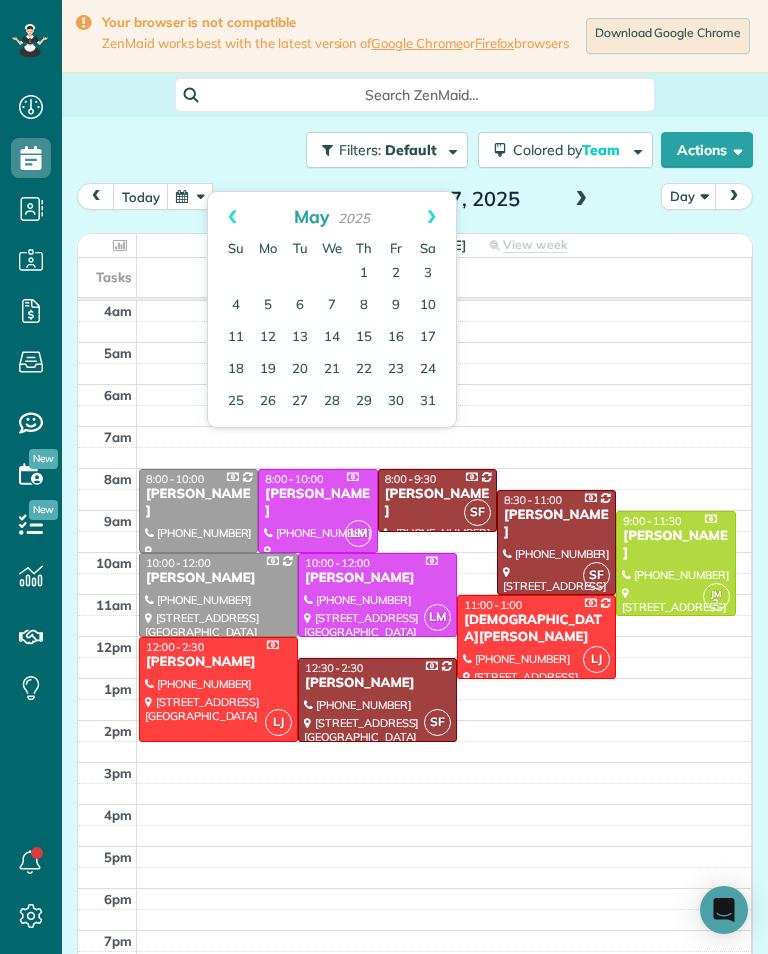click on "31" at bounding box center [428, 402] 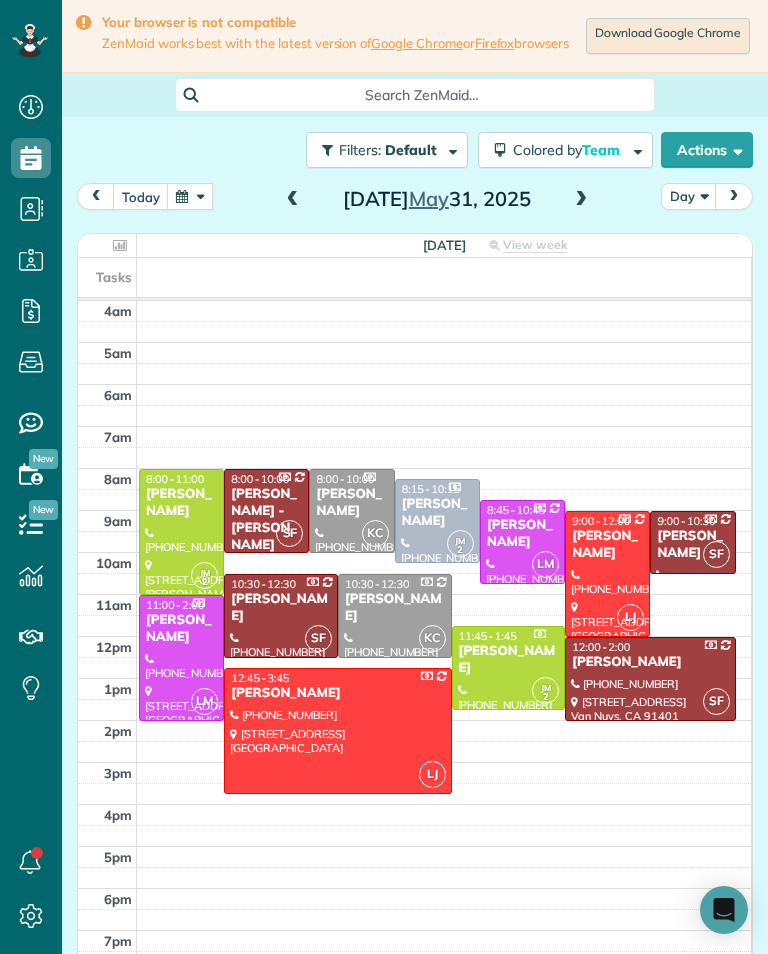 click at bounding box center (337, 731) 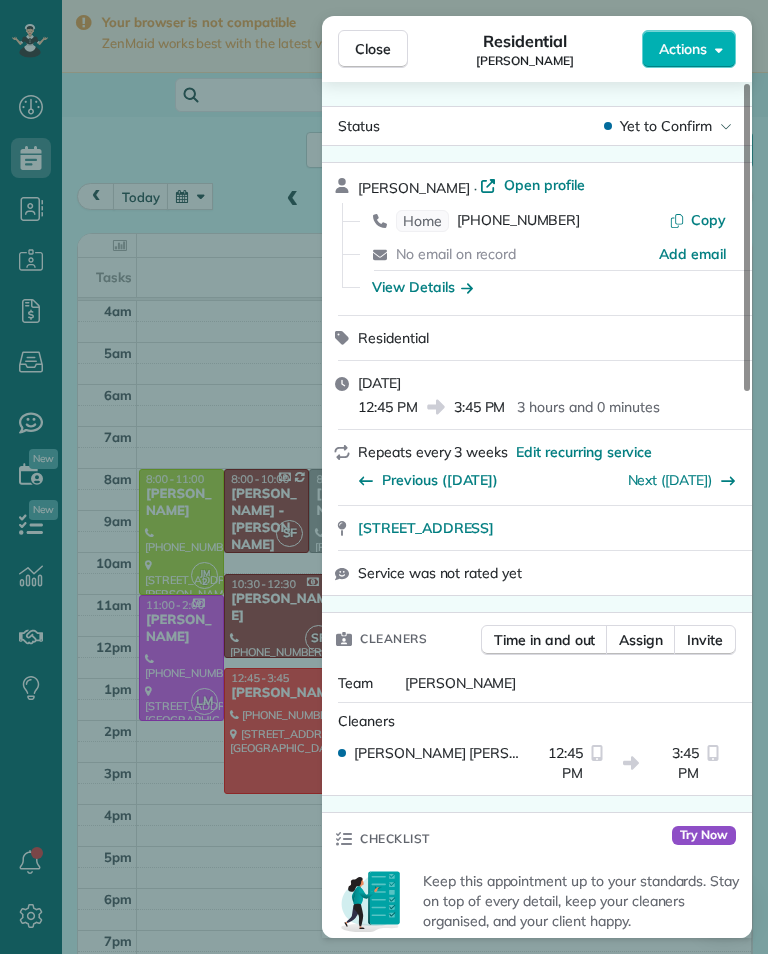 click on "[PHONE_NUMBER]" at bounding box center (518, 221) 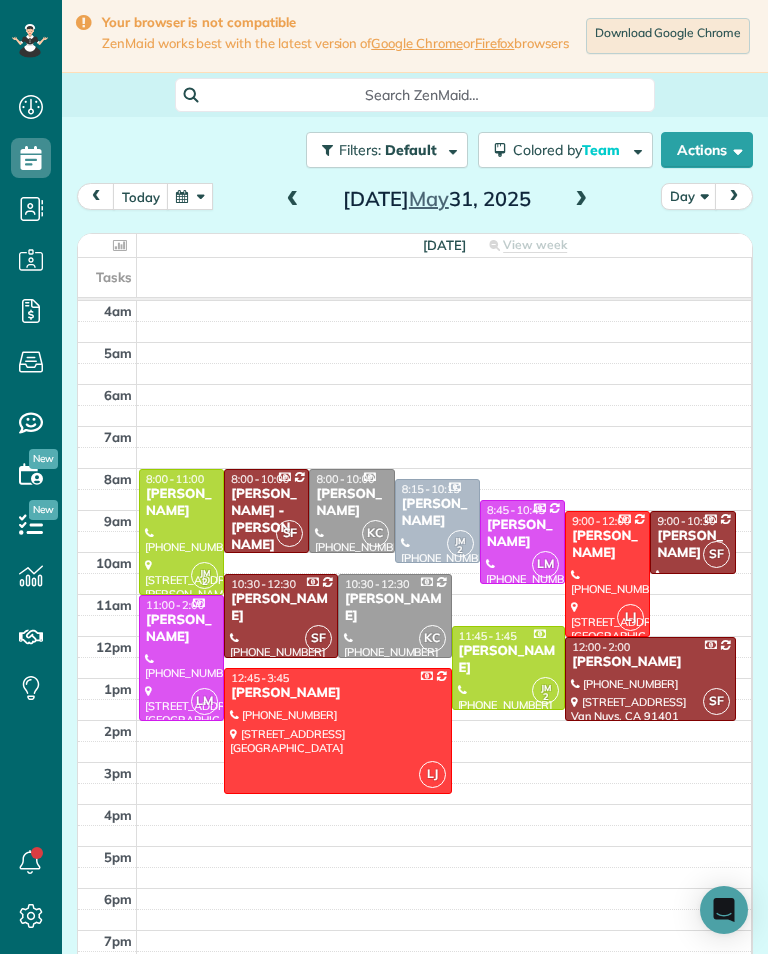 click on "[PERSON_NAME]" at bounding box center (437, 513) 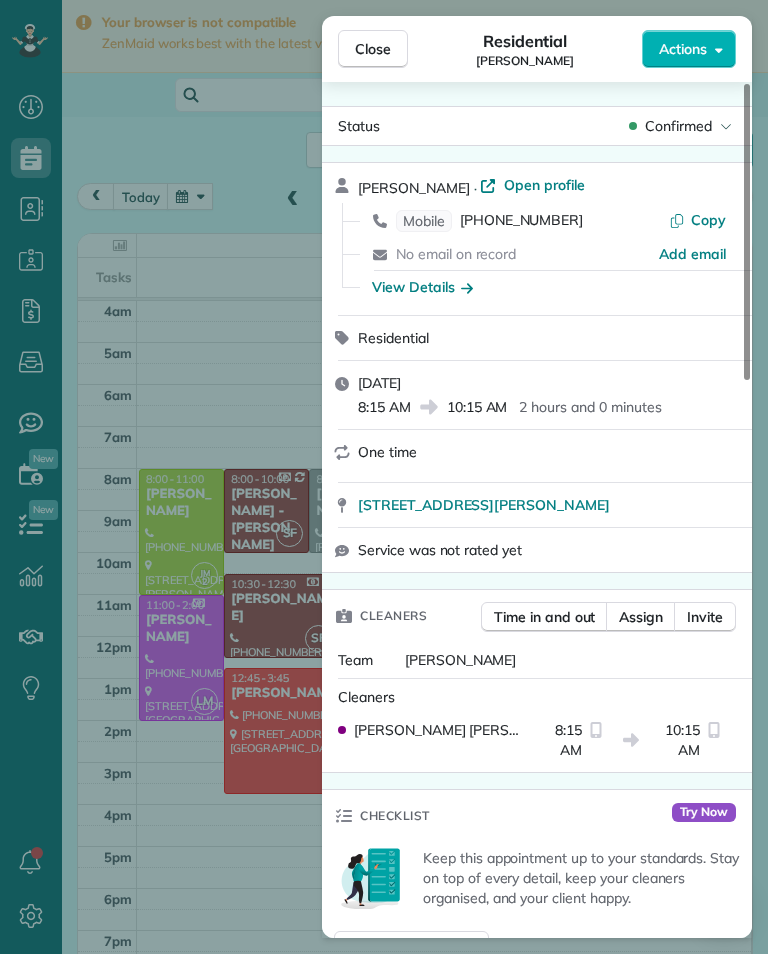click on "[PHONE_NUMBER]" at bounding box center [521, 221] 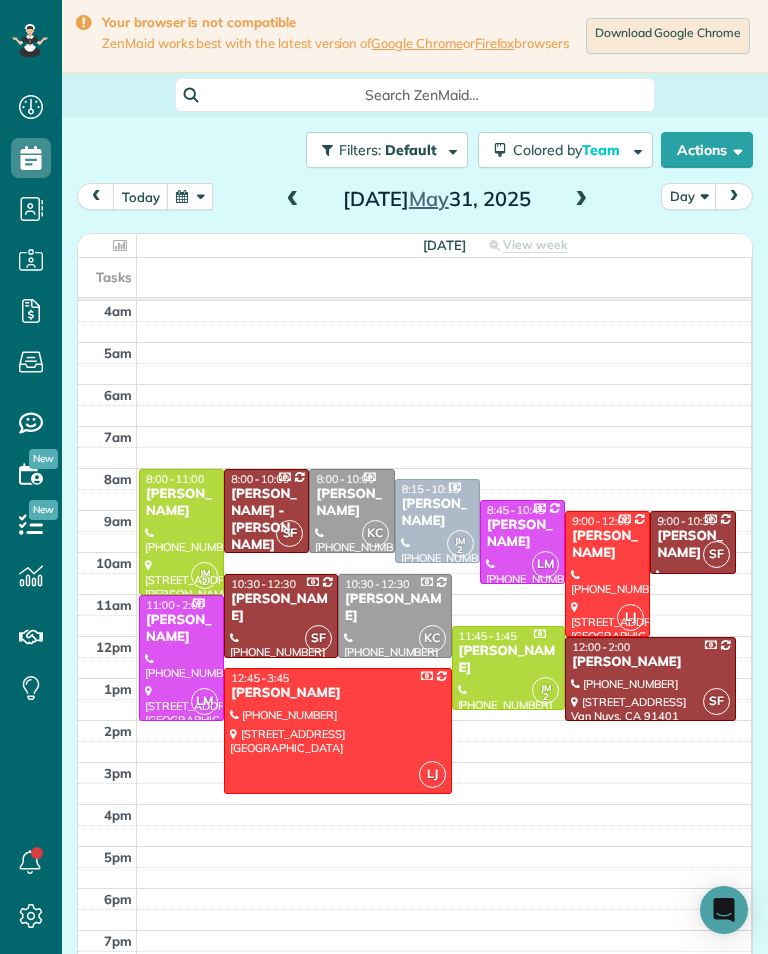 click at bounding box center (181, 532) 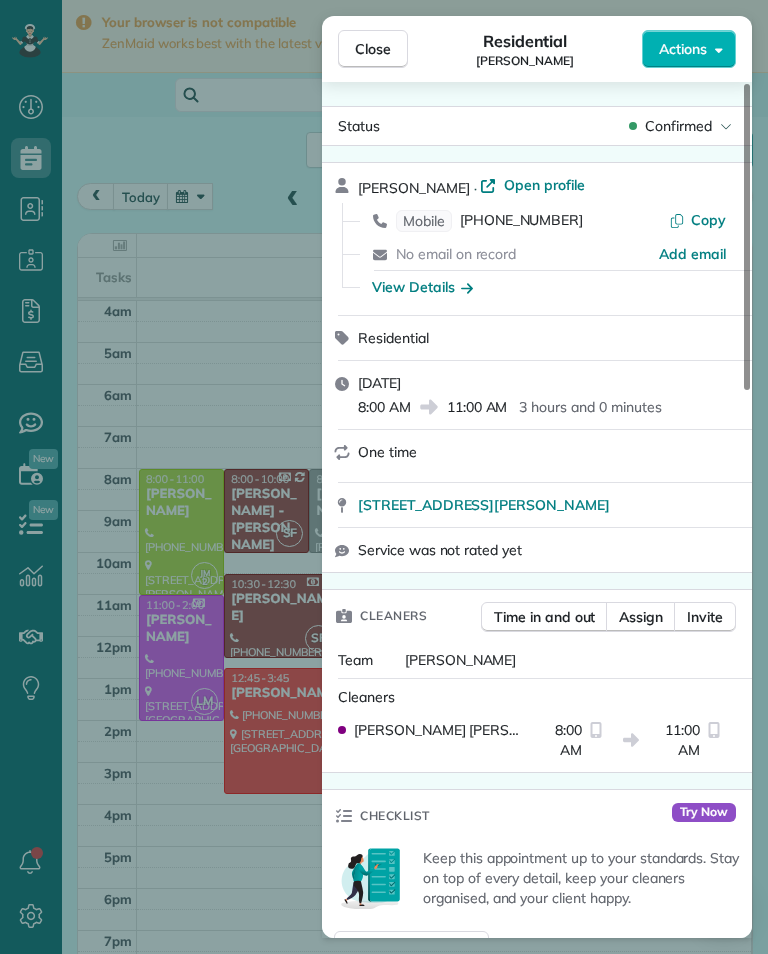 click on "[PHONE_NUMBER]" at bounding box center (521, 221) 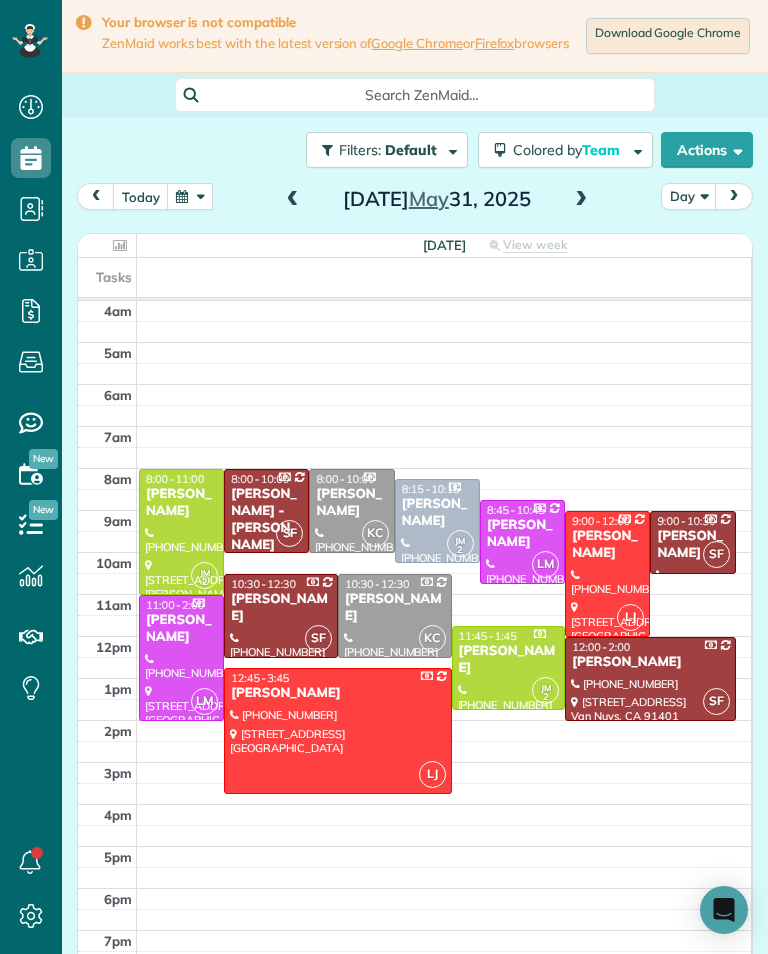 click at bounding box center (509, 668) 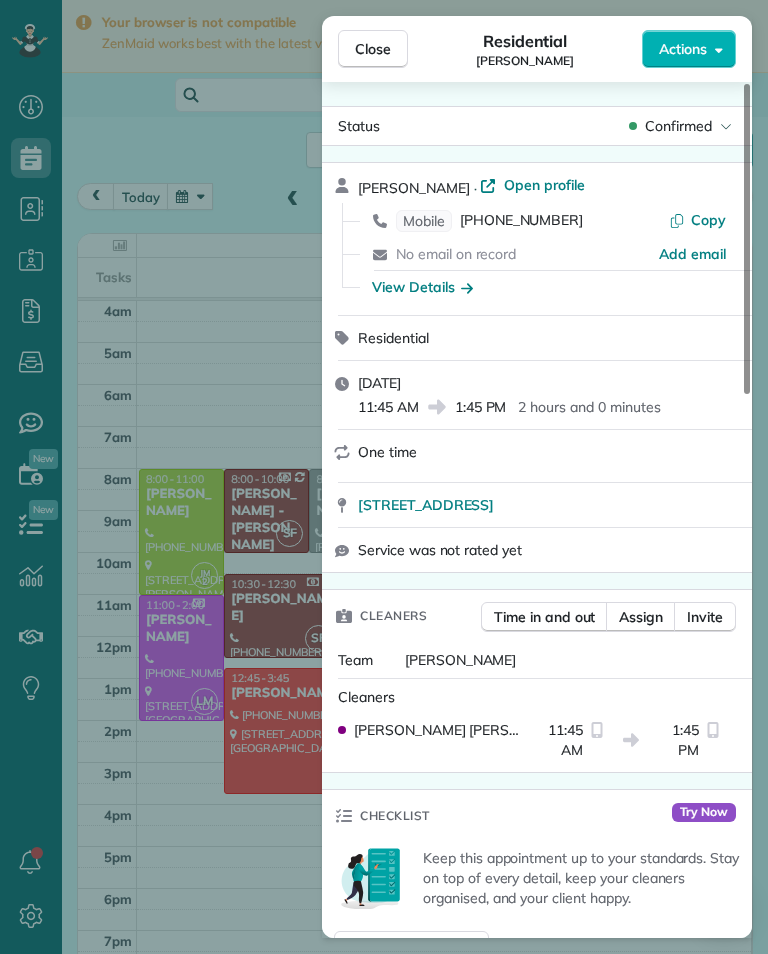 click on "[PHONE_NUMBER]" at bounding box center (521, 221) 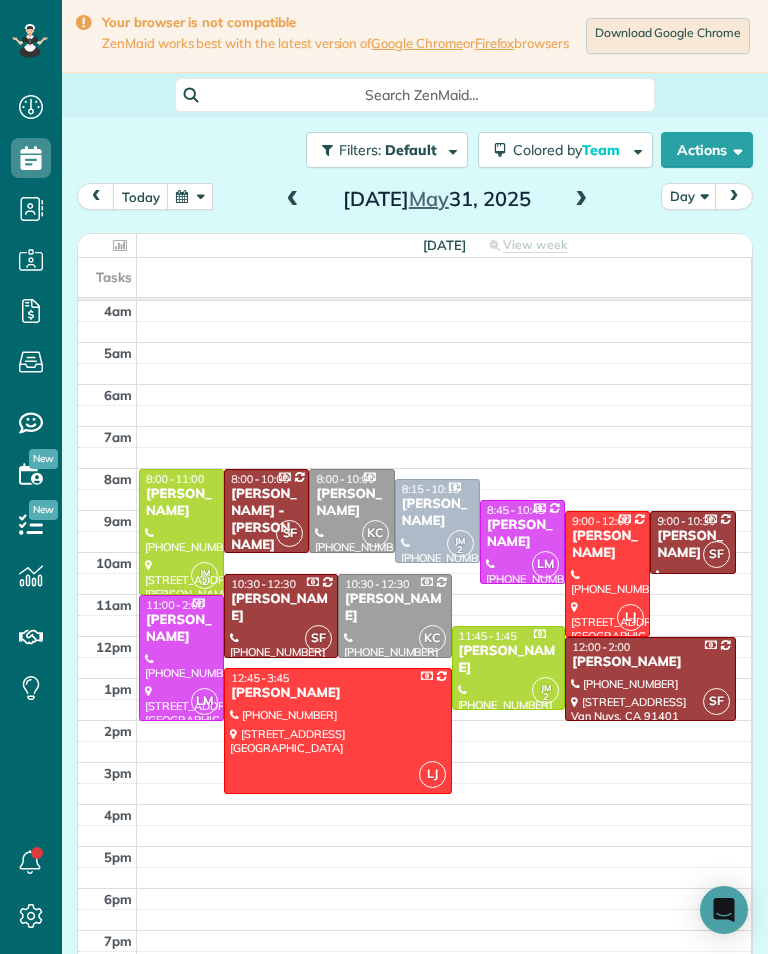 click at bounding box center (190, 196) 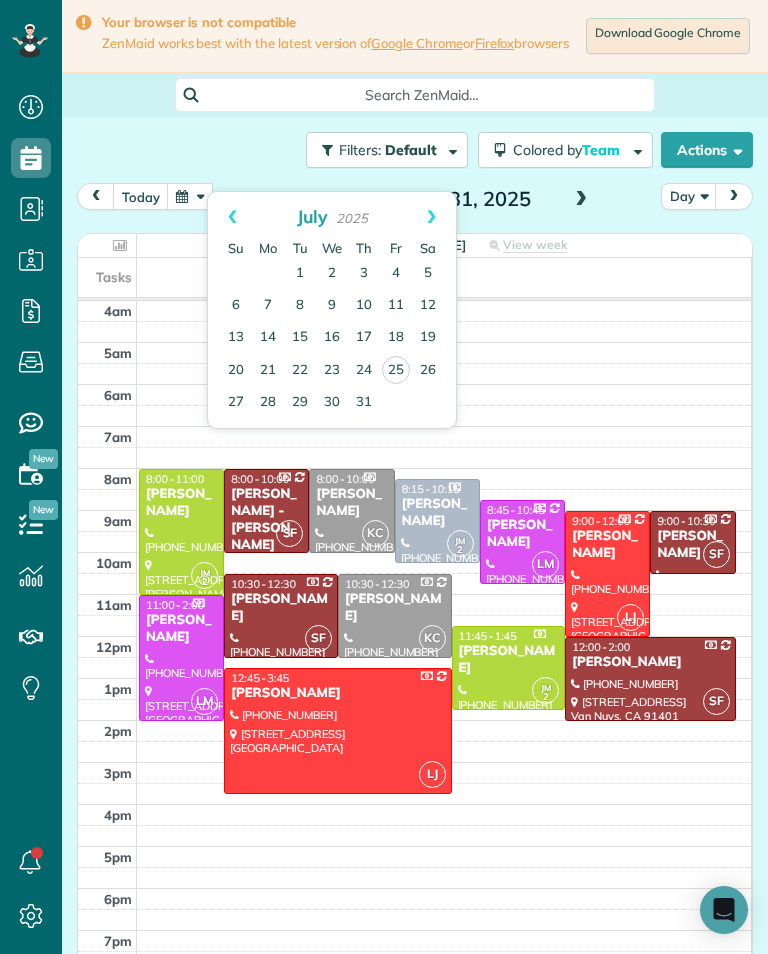 click on "Prev" at bounding box center [232, 217] 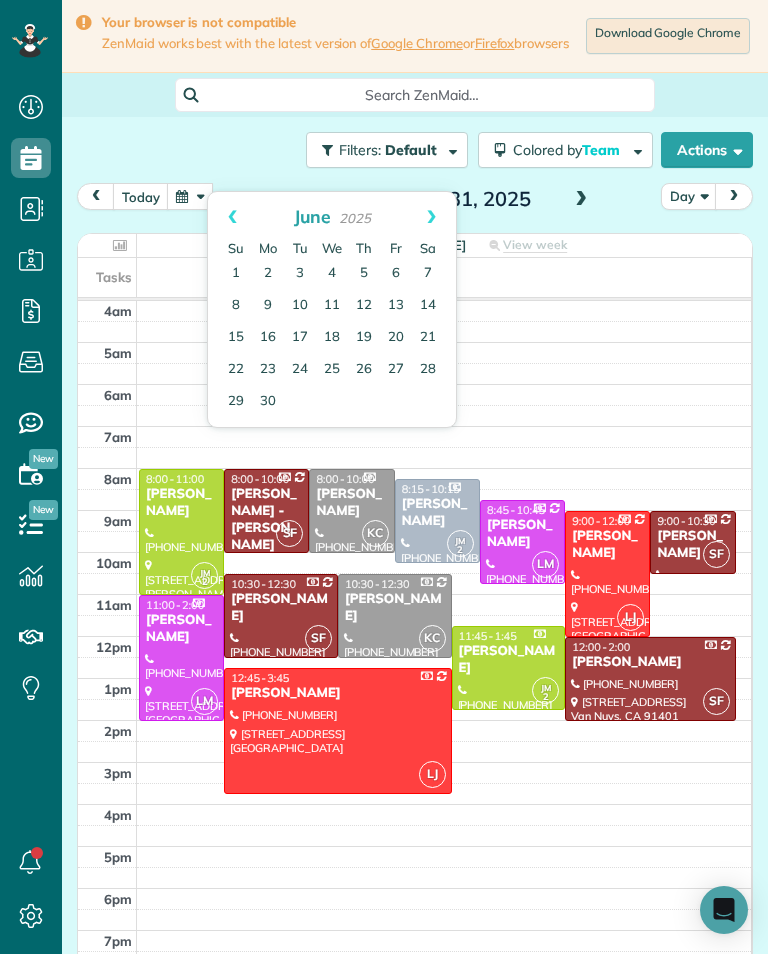 click on "21" at bounding box center [428, 338] 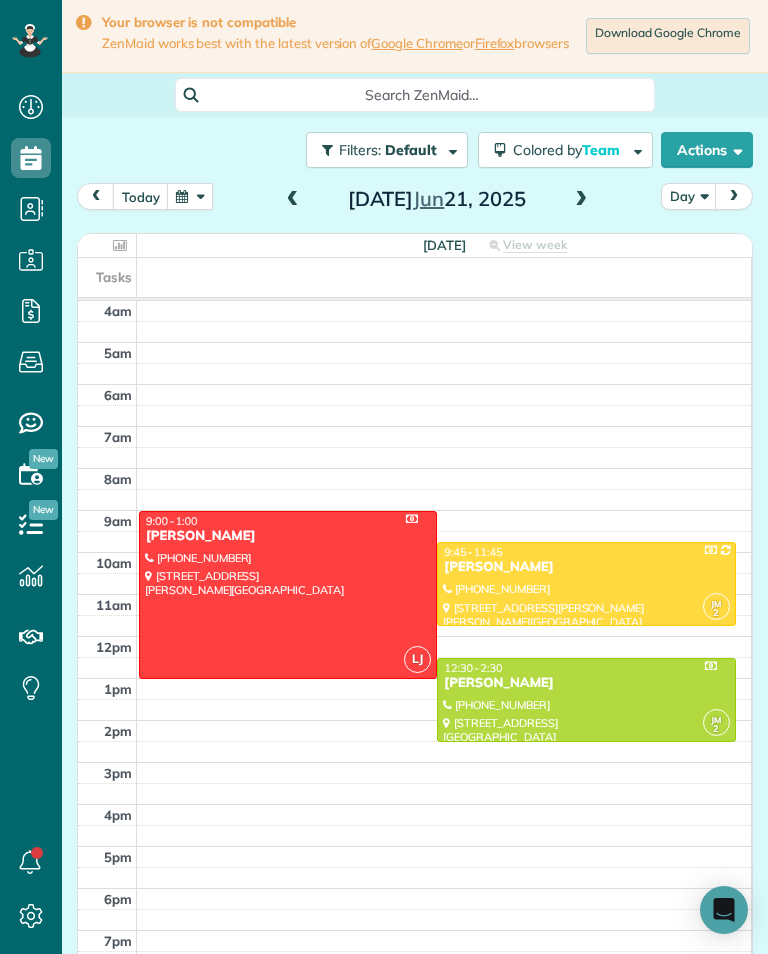click at bounding box center (190, 196) 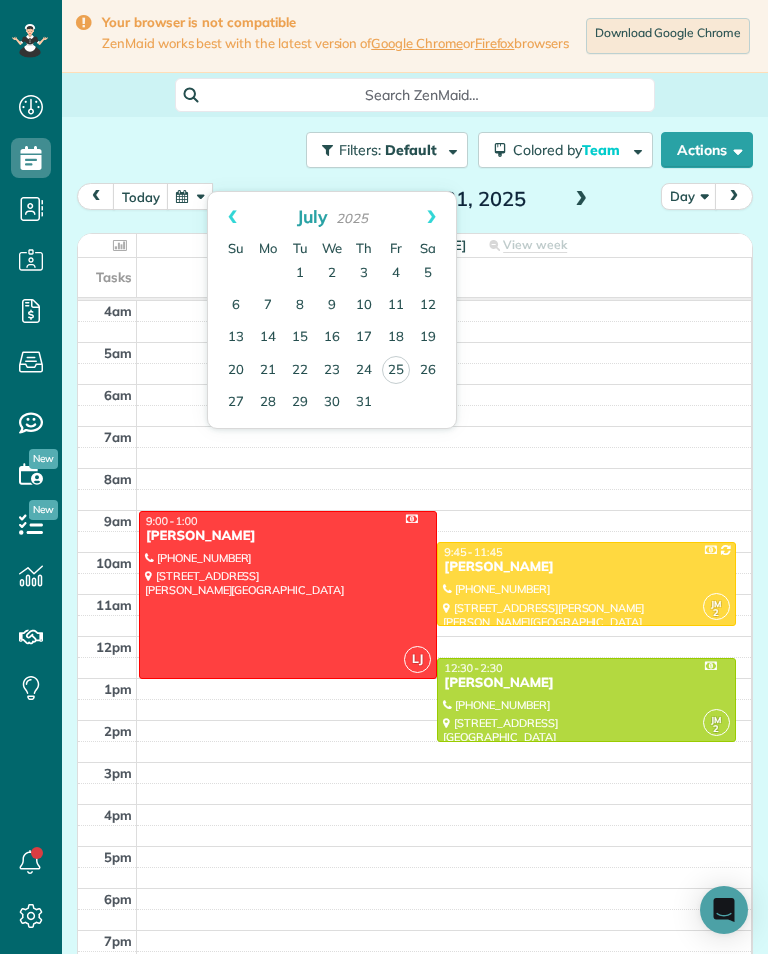 click on "Prev" at bounding box center [232, 217] 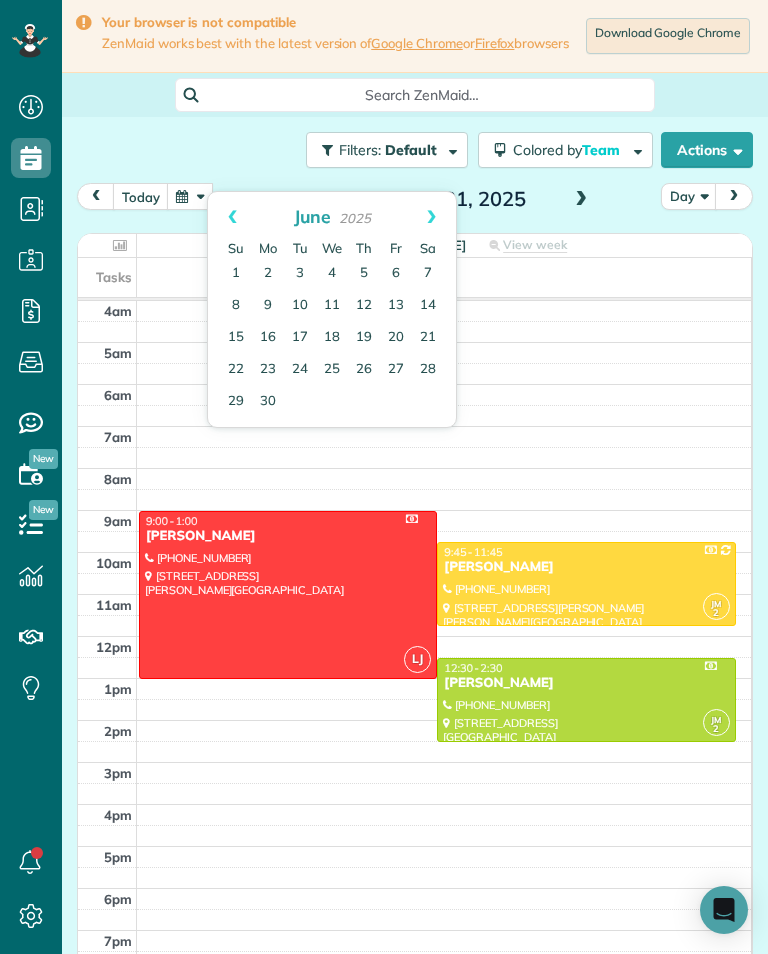 click on "Prev" at bounding box center (232, 217) 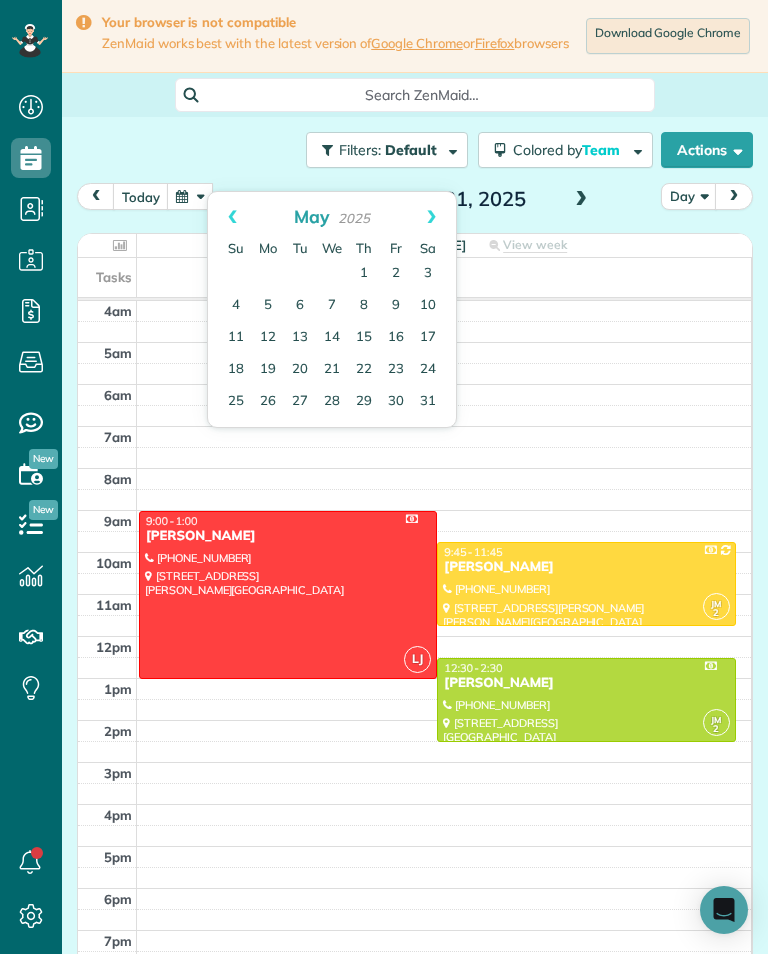 click on "17" at bounding box center [428, 338] 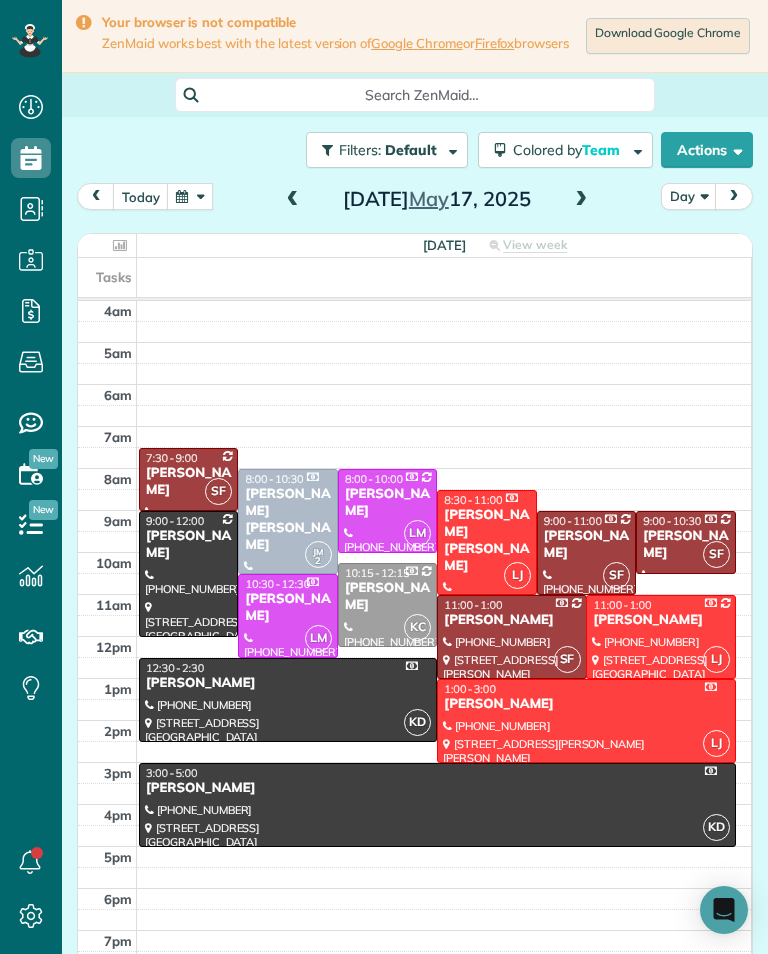click at bounding box center [586, 721] 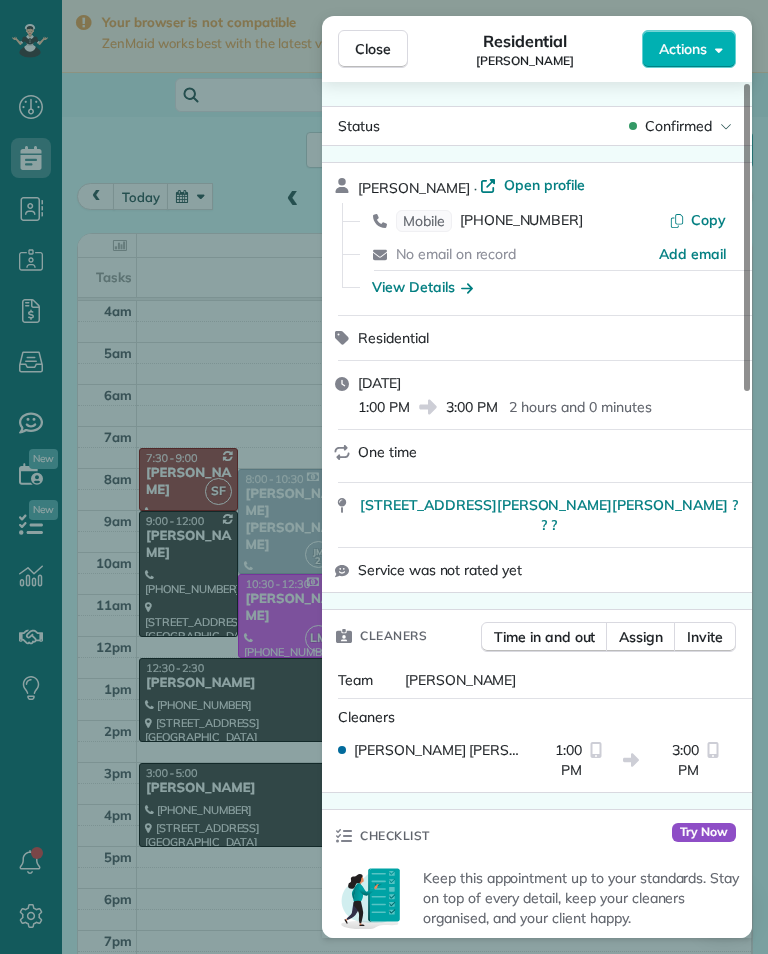 click on "[PHONE_NUMBER]" at bounding box center (521, 221) 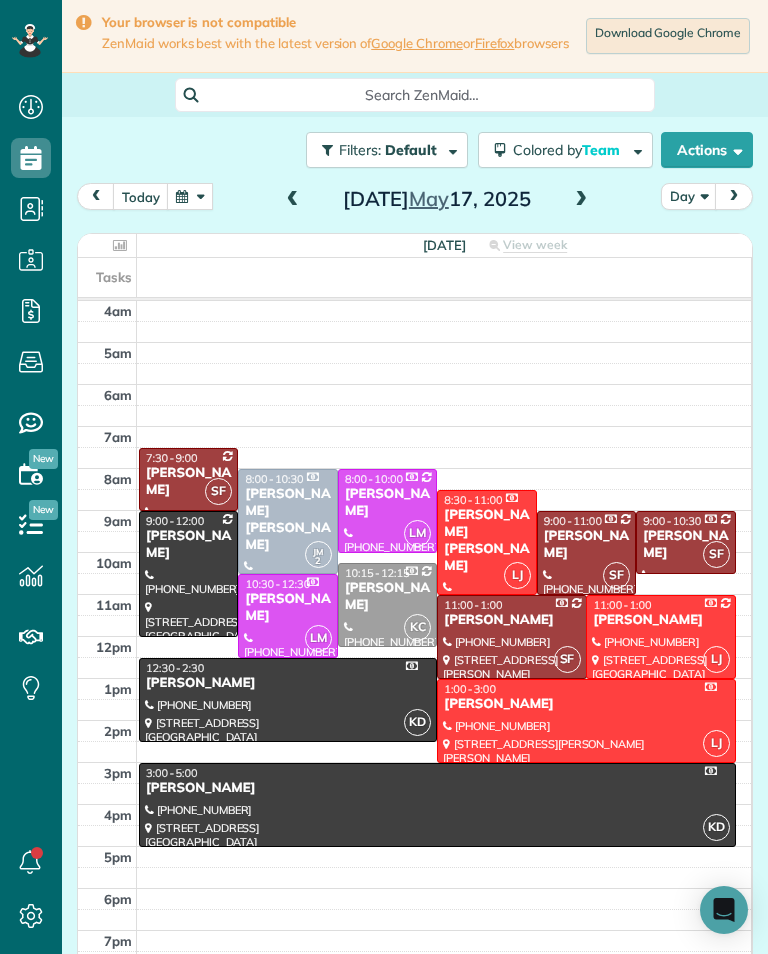 click at bounding box center [444, 437] 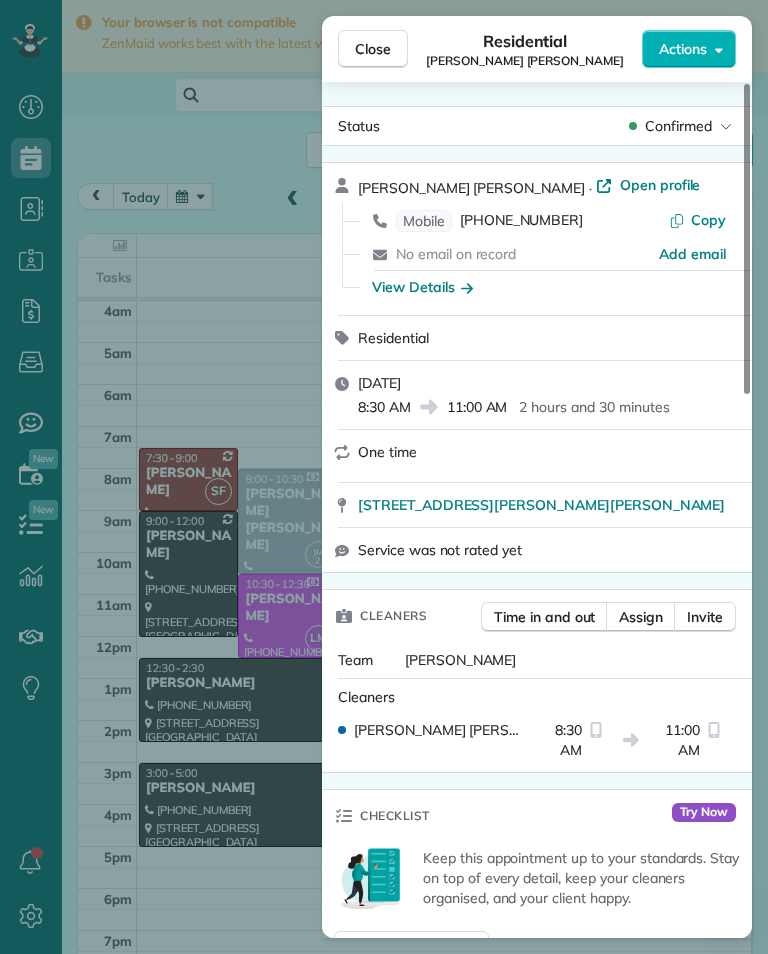 click on "[PHONE_NUMBER]" at bounding box center [521, 221] 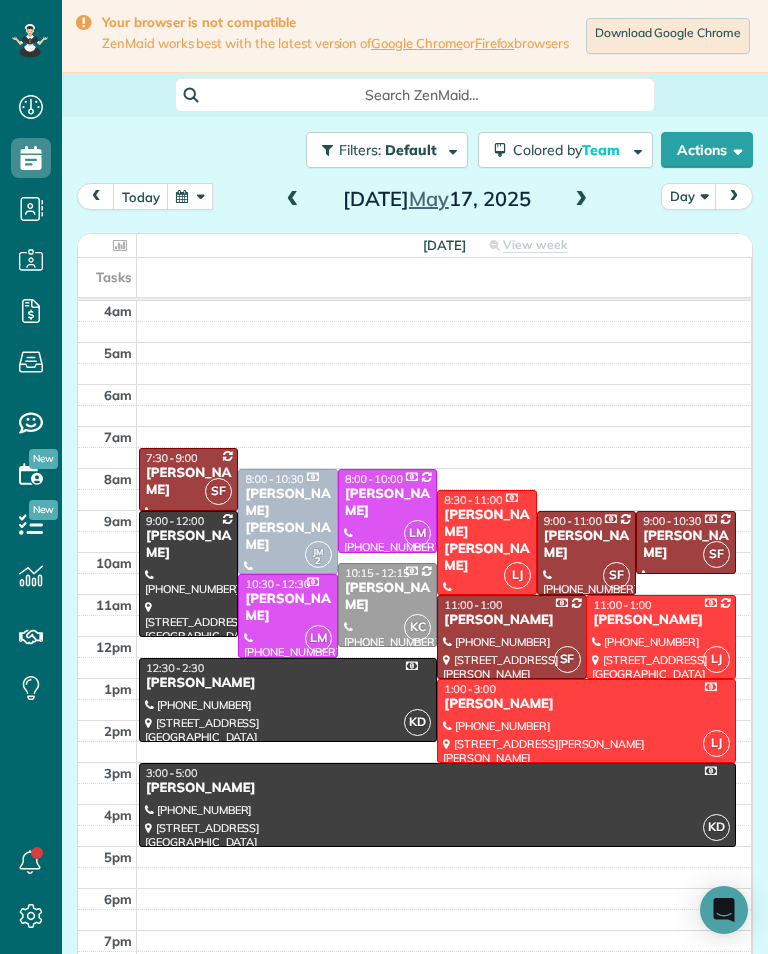 click on "[PERSON_NAME] [PERSON_NAME]" at bounding box center (287, 520) 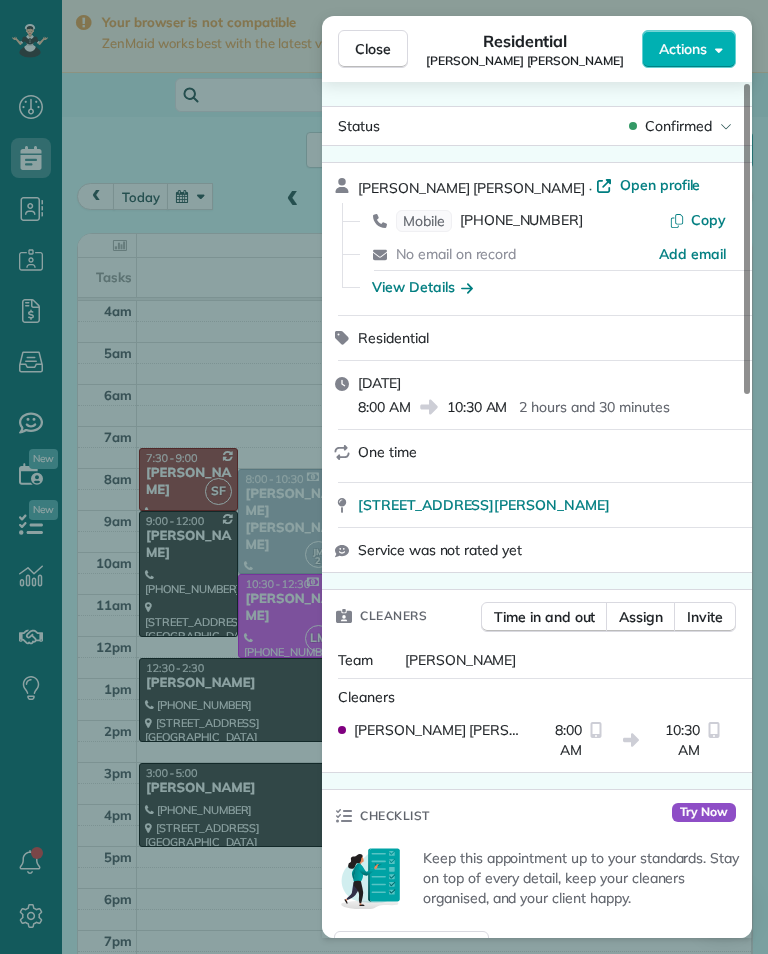 click on "[PHONE_NUMBER]" at bounding box center (521, 221) 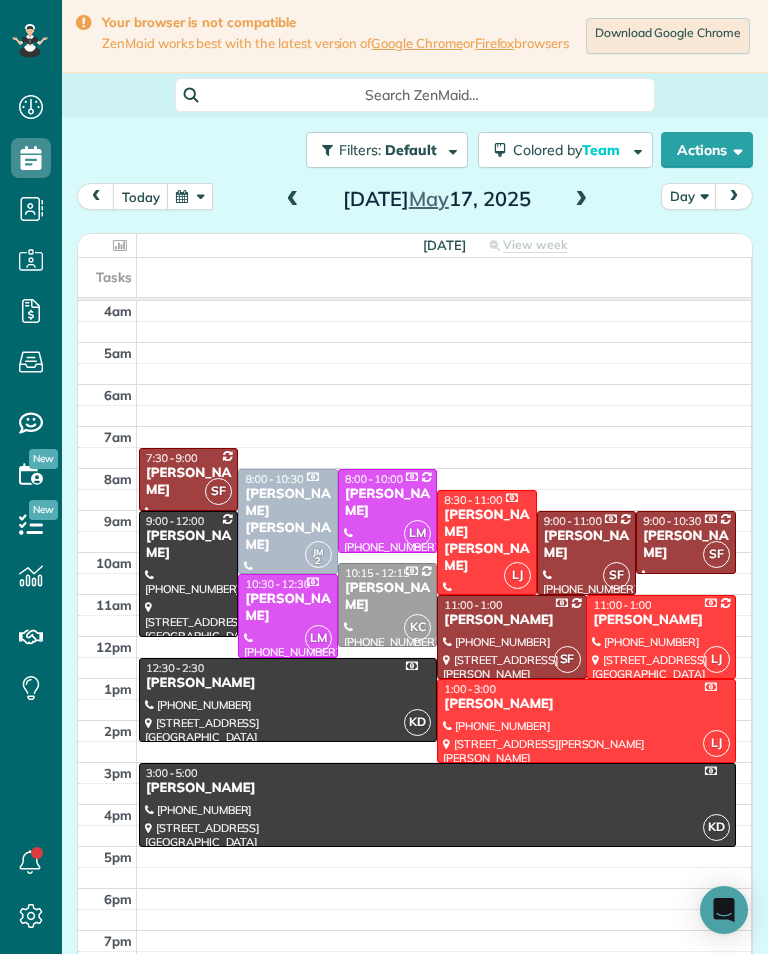 click on "[PERSON_NAME]" at bounding box center [287, 608] 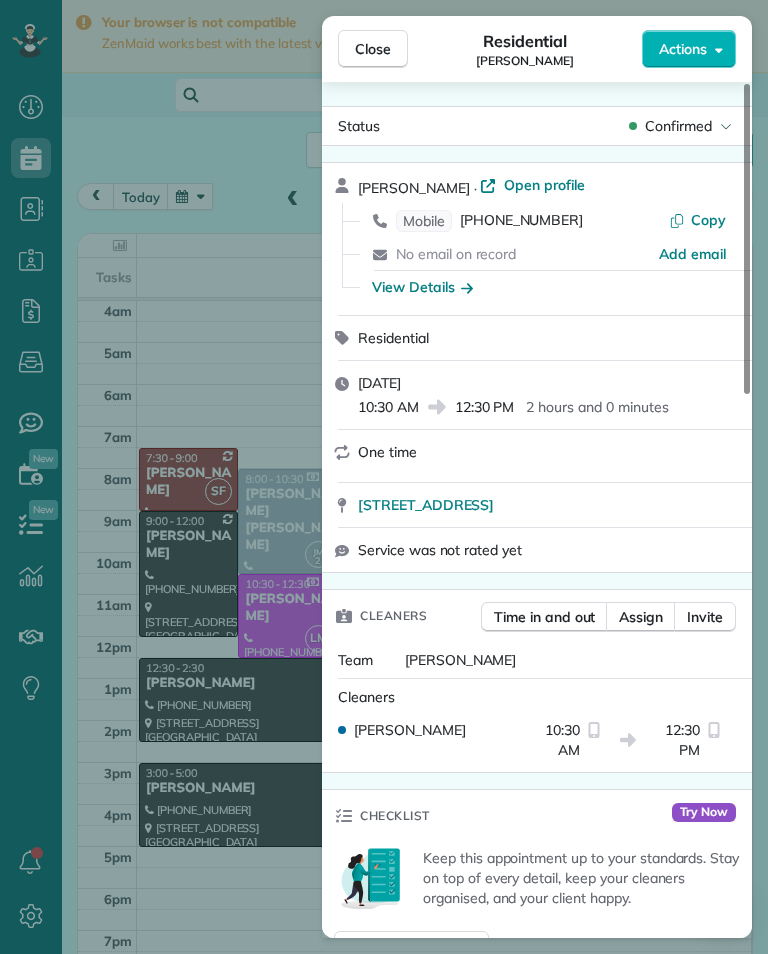click on "[PHONE_NUMBER]" at bounding box center [521, 221] 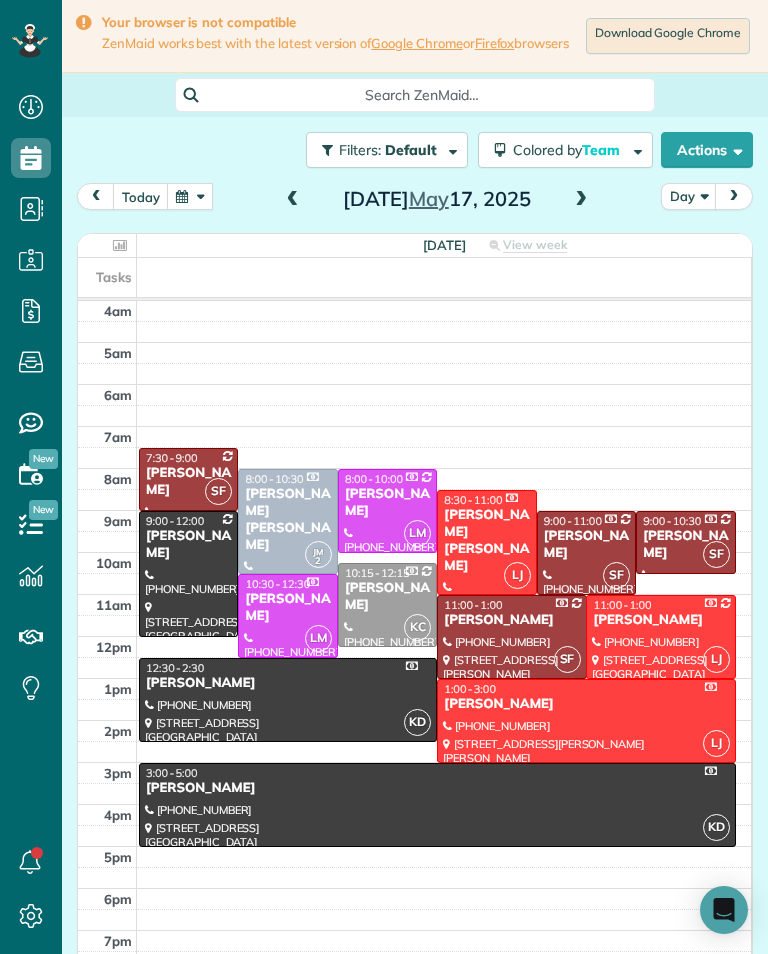 click at bounding box center [190, 196] 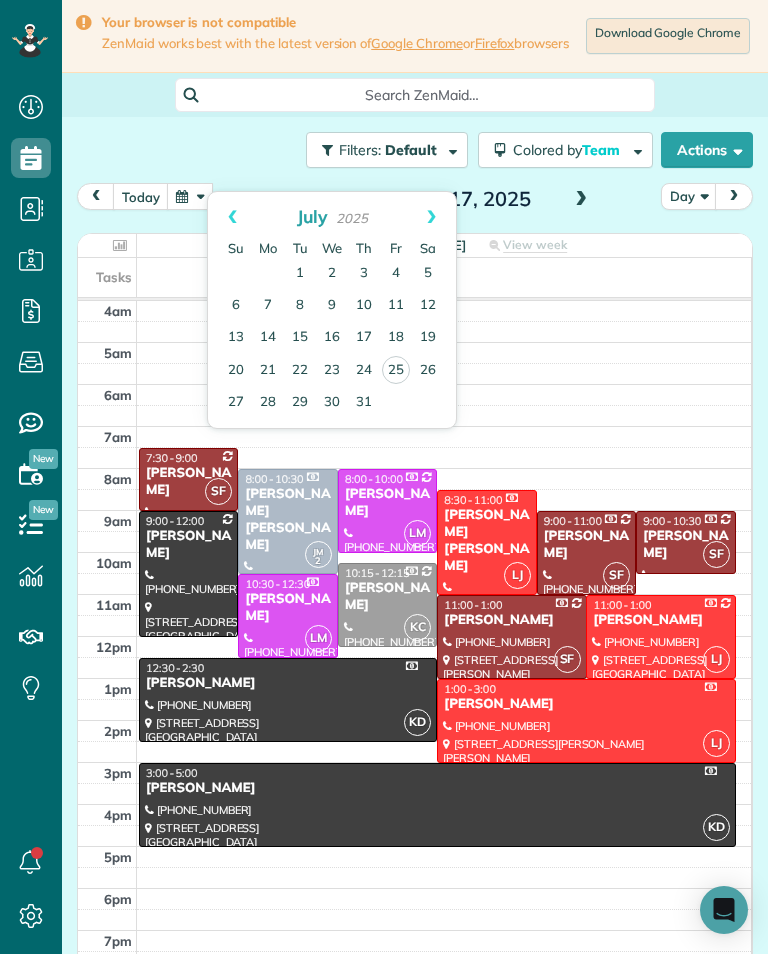 click on "26" at bounding box center (428, 371) 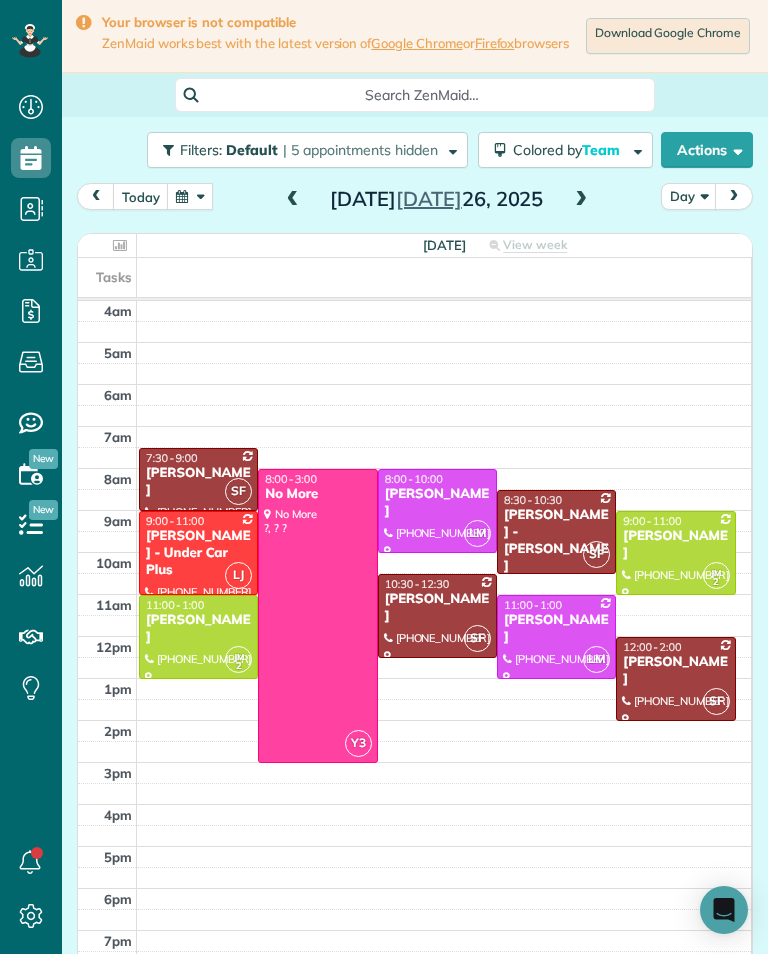 scroll, scrollTop: 985, scrollLeft: 62, axis: both 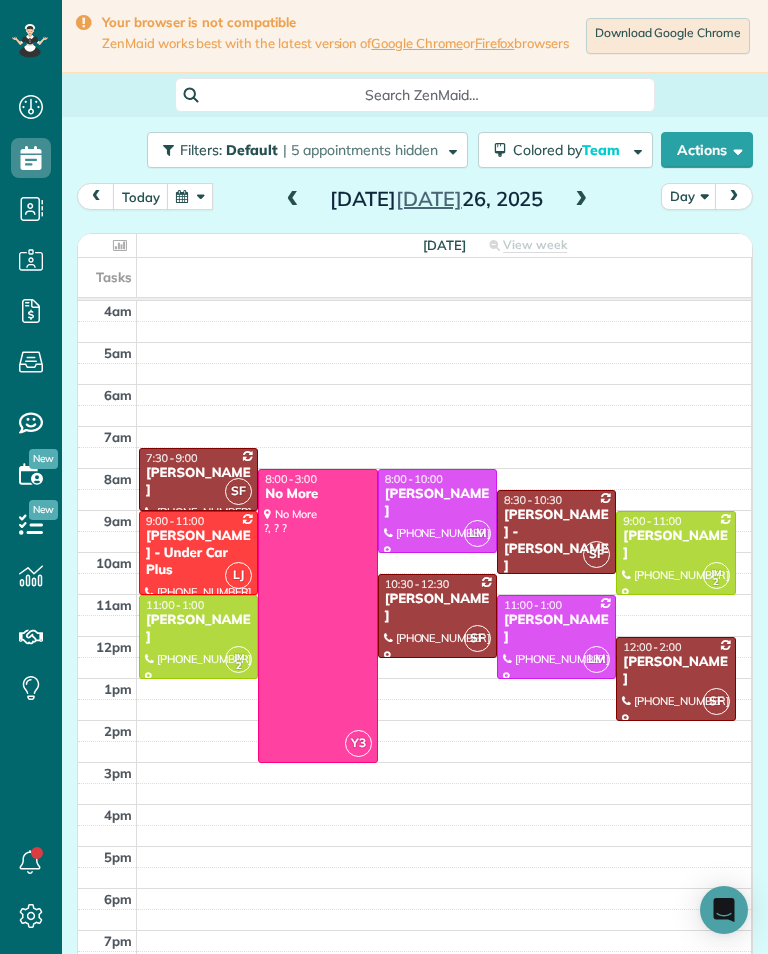 click at bounding box center (190, 196) 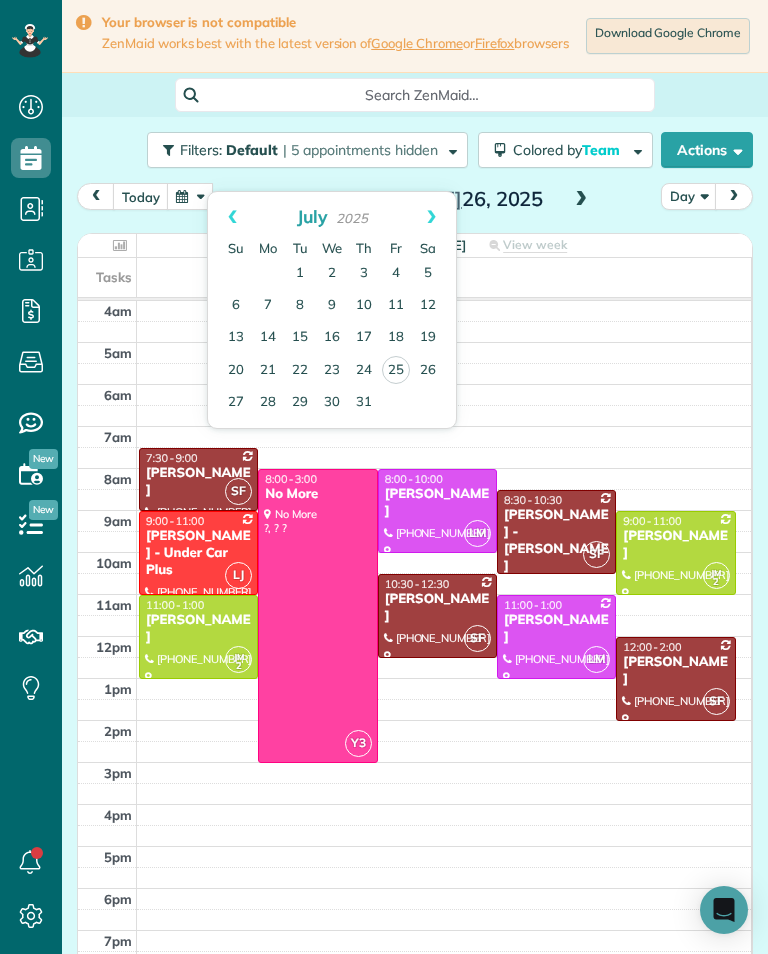 click on "Next" at bounding box center (431, 217) 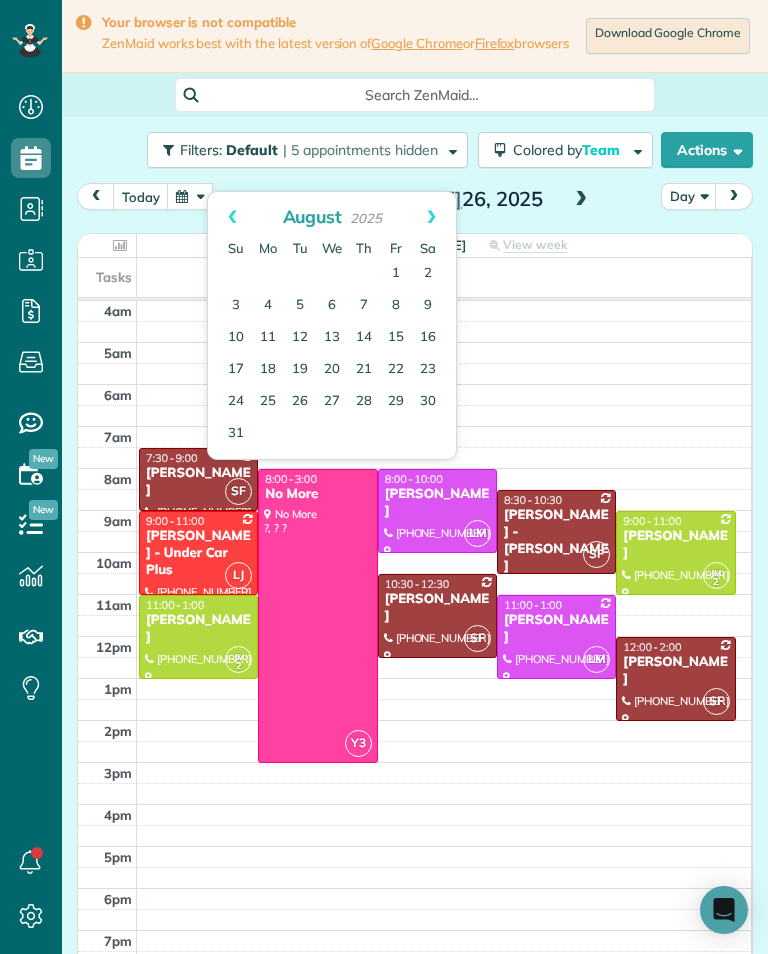 click on "2" at bounding box center (428, 274) 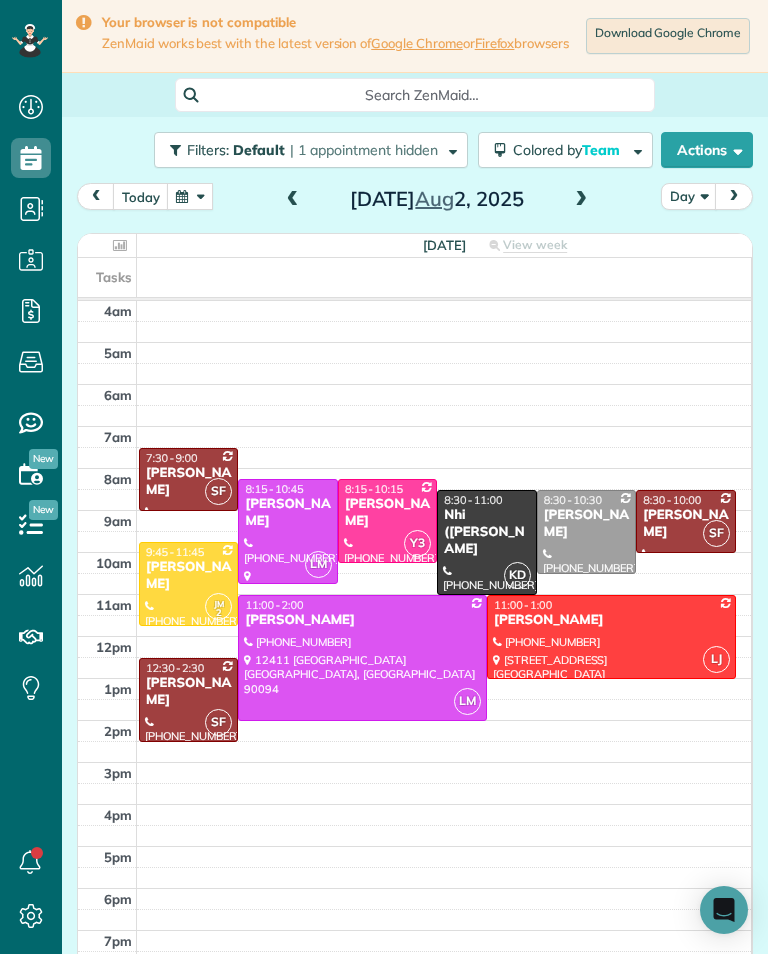 click at bounding box center (190, 196) 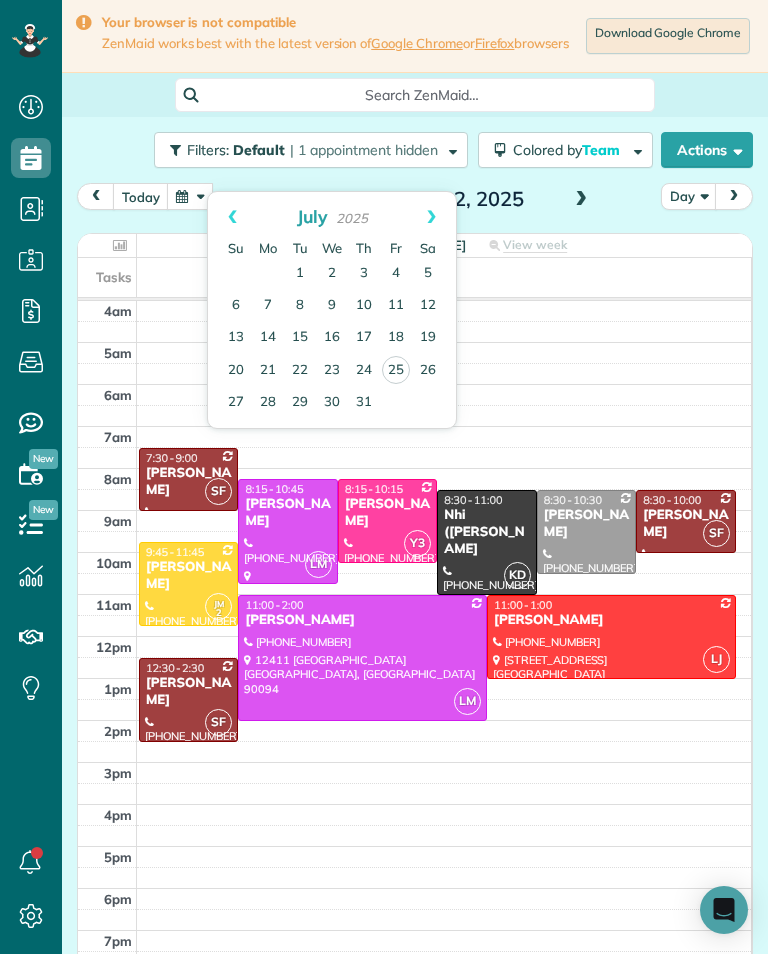 click on "Next" at bounding box center [431, 217] 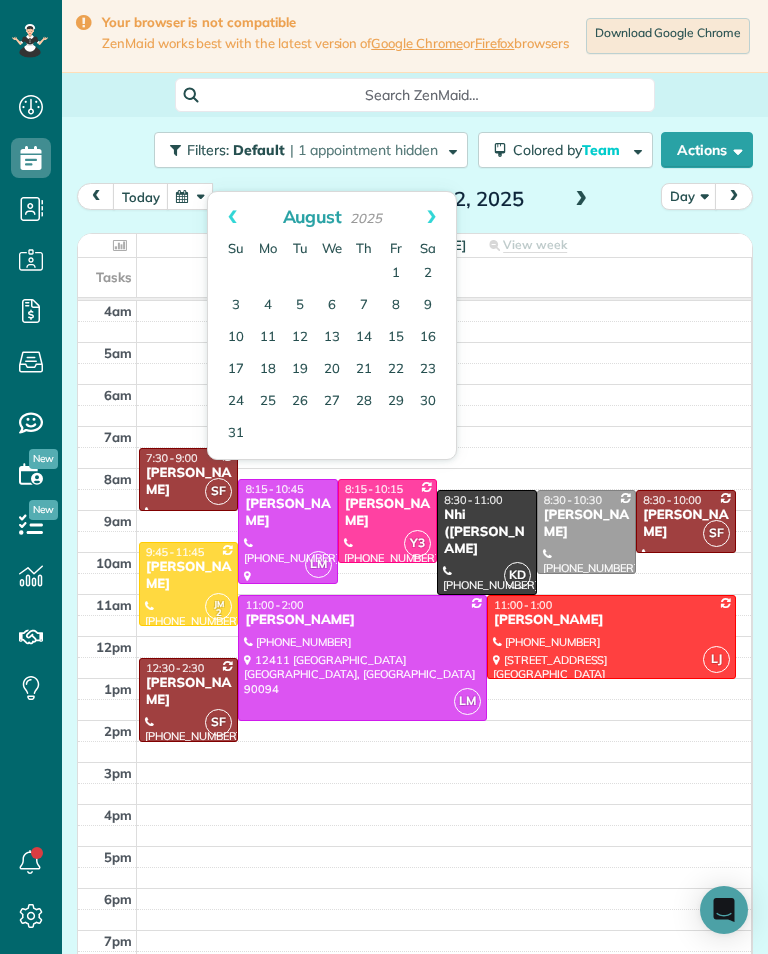 click on "30" at bounding box center [428, 402] 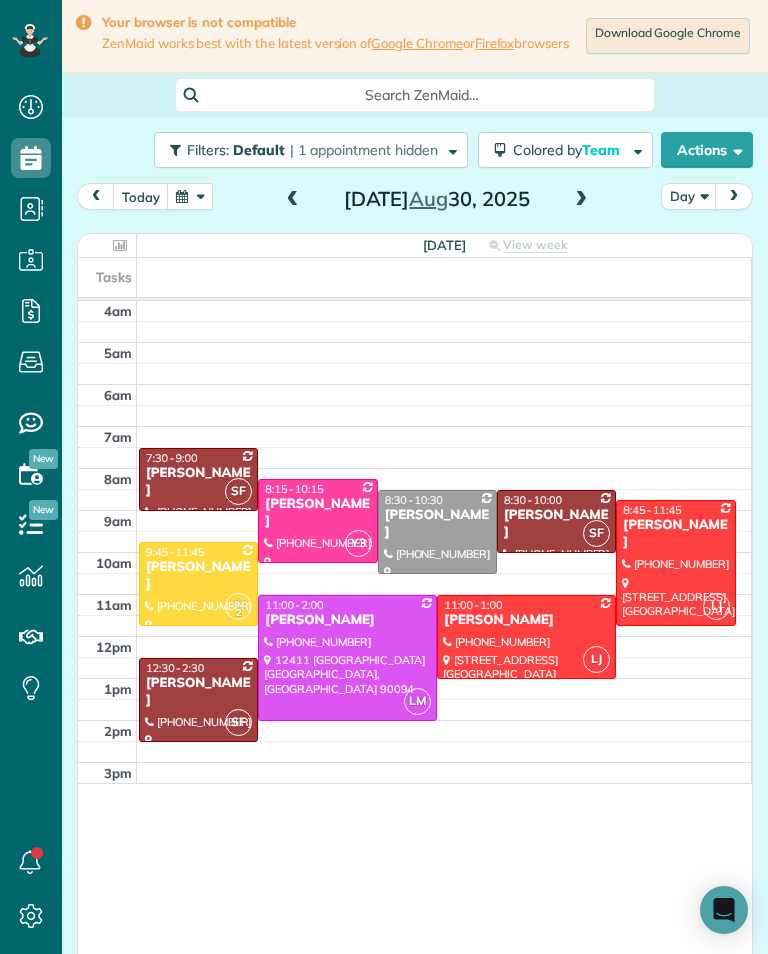 scroll, scrollTop: 985, scrollLeft: 62, axis: both 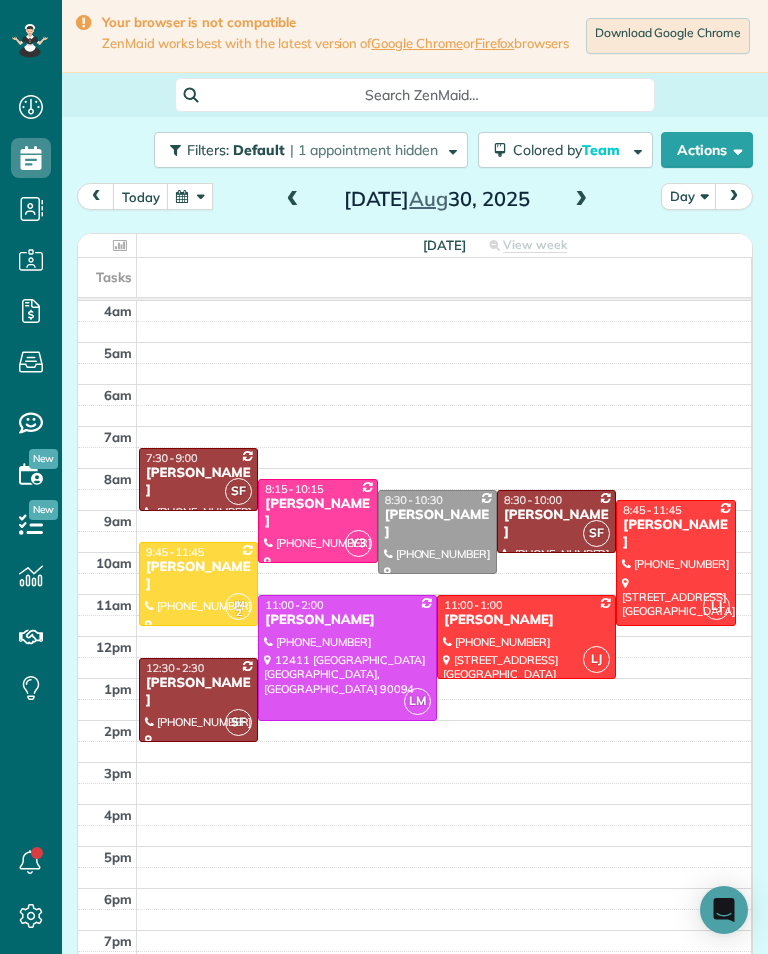 click at bounding box center [190, 196] 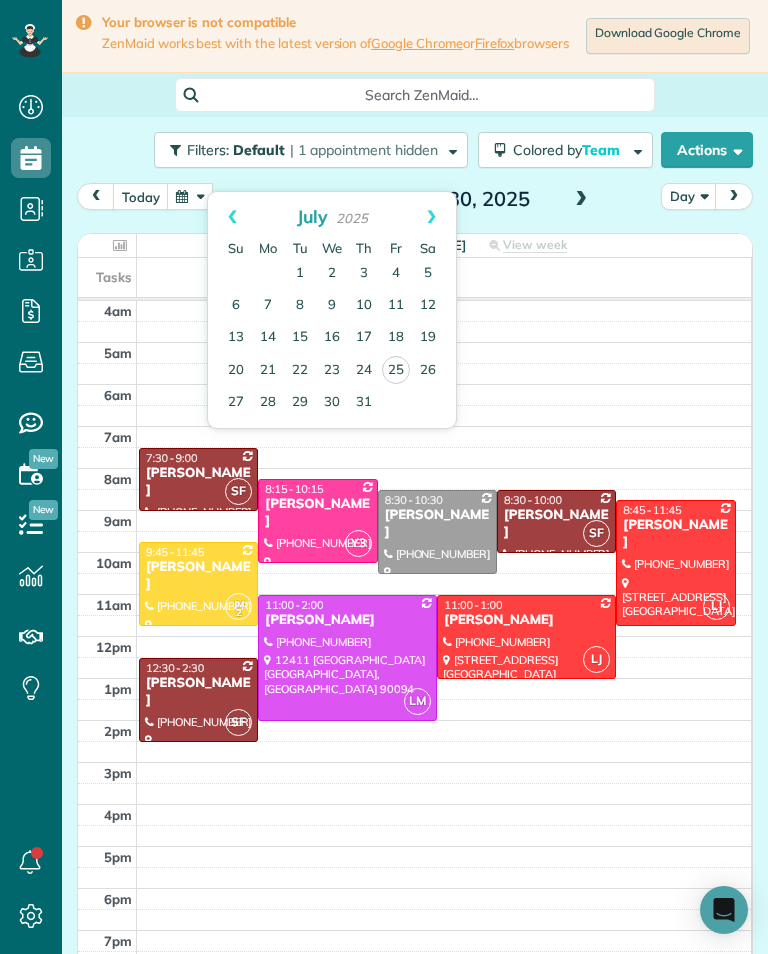 click on "Next" at bounding box center [431, 217] 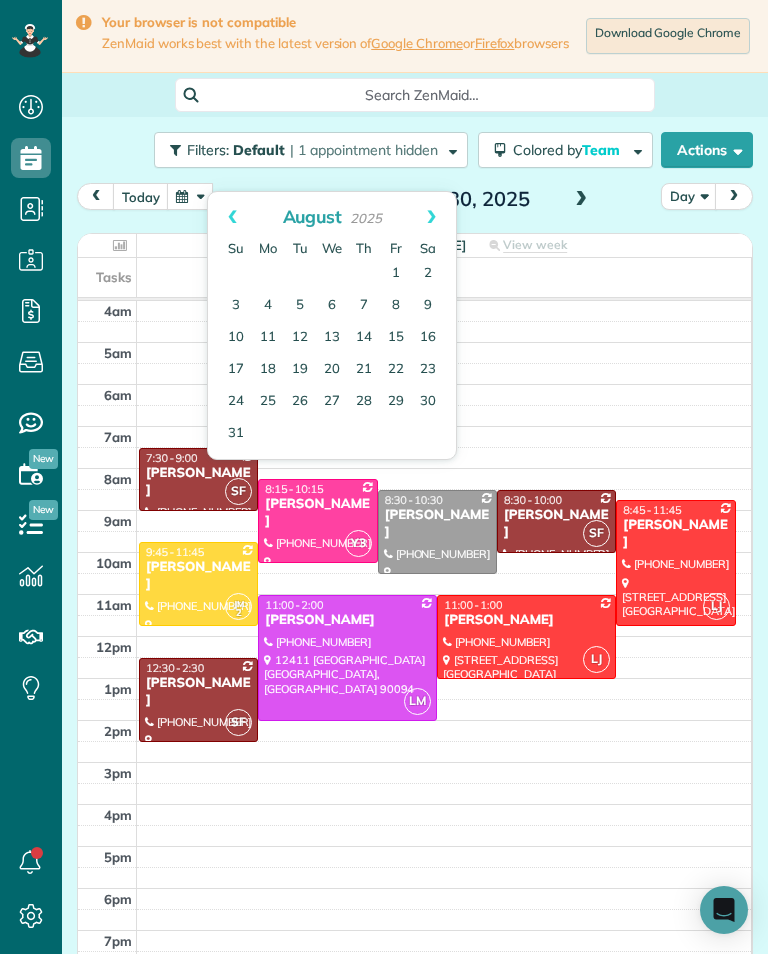 click on "23" at bounding box center [428, 370] 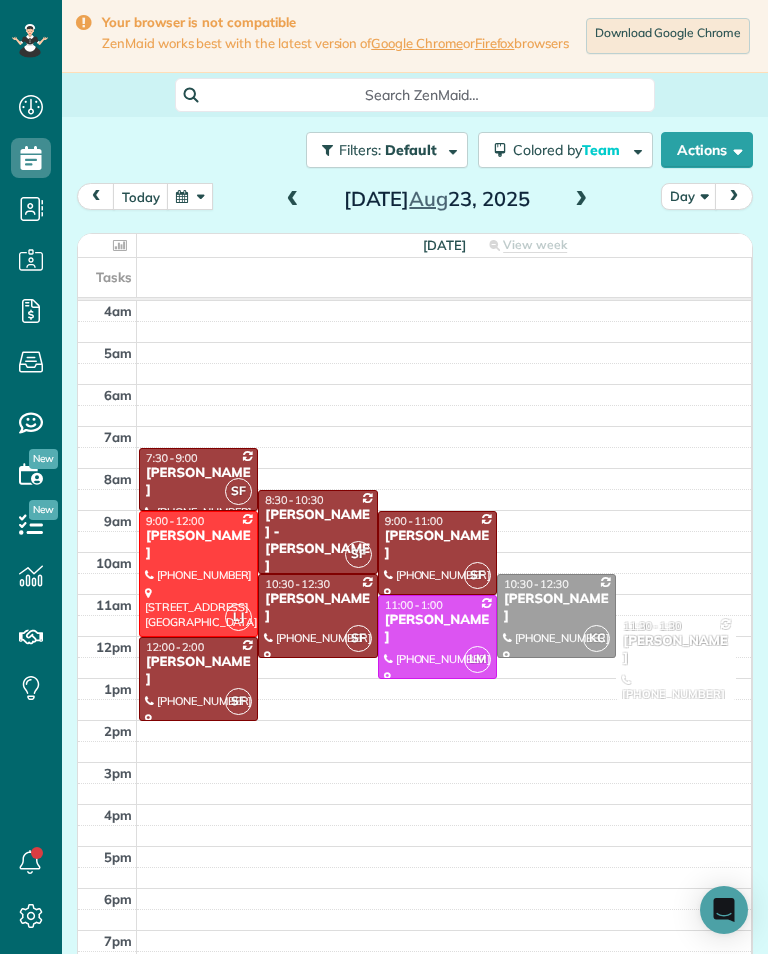 click on "7:30 - 9:00" at bounding box center [198, 458] 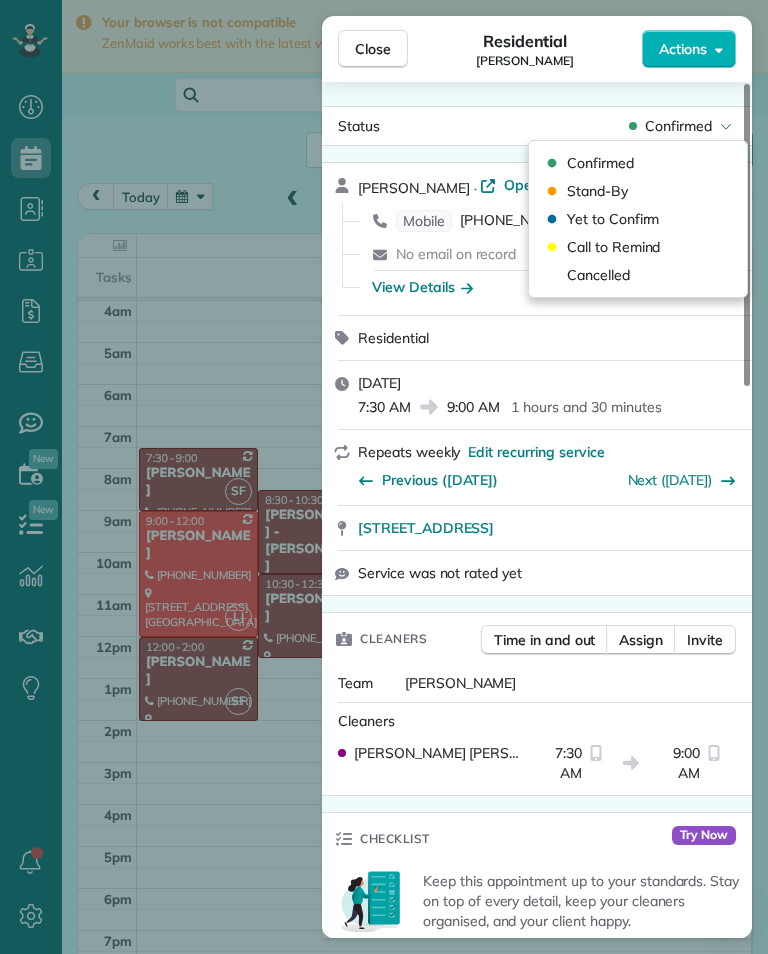 click on "Cancelled" at bounding box center (638, 275) 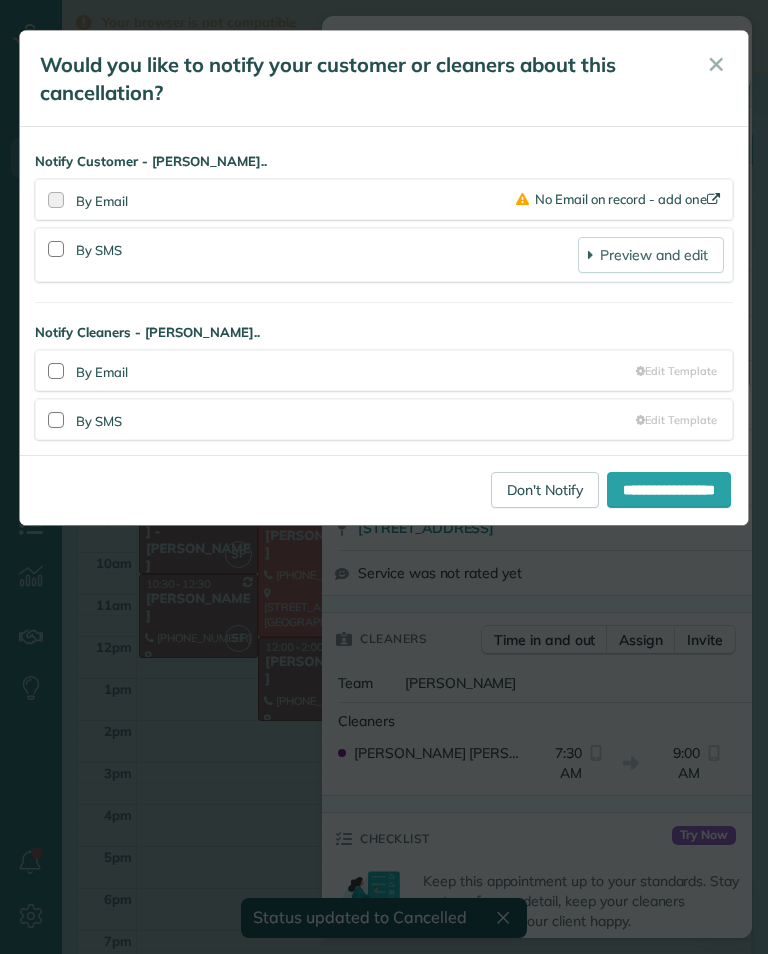 click on "Don't Notify" at bounding box center [545, 490] 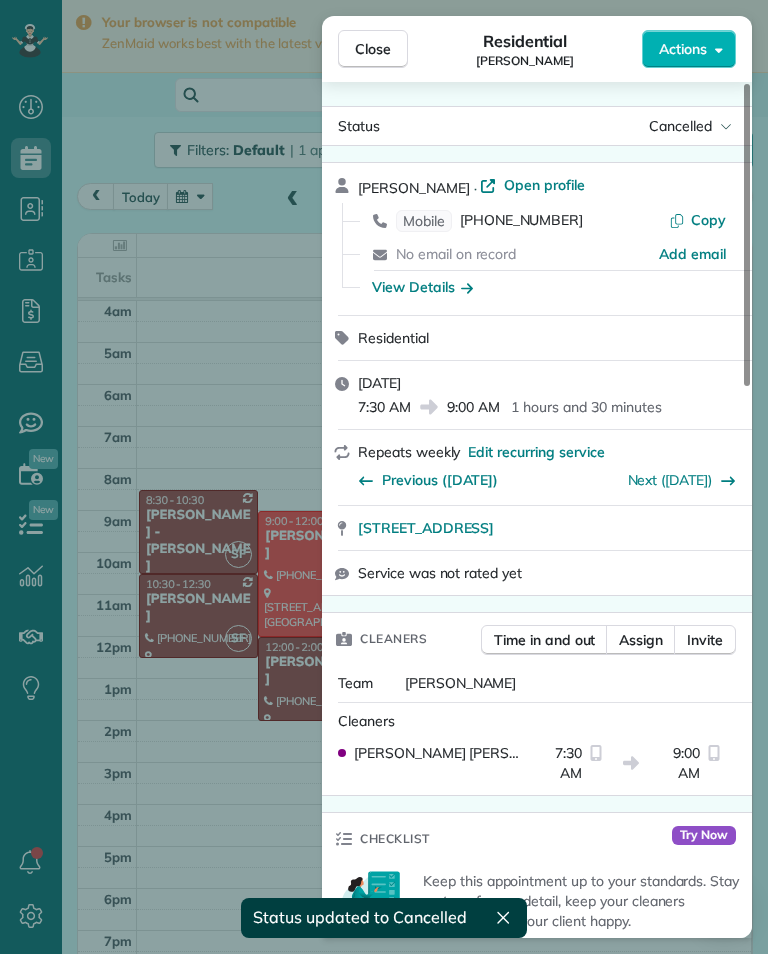click on "Close Residential [PERSON_NAME] Actions Status Cancelled [PERSON_NAME] · Open profile Mobile [PHONE_NUMBER] Copy No email on record Add email View Details Residential [DATE] 7:30 AM 9:00 AM 1 hours and 30 minutes Repeats weekly Edit recurring service Previous ([DATE]) Next ([DATE]) [STREET_ADDRESS] Service was not rated yet Cleaners Time in and out Assign Invite Team [PERSON_NAME] Cleaners [PERSON_NAME] 7:30 AM 9:00 AM Checklist Try Now Keep this appointment up to your standards. Stay on top of every detail, keep your cleaners organised, and your client happy. Assign a checklist Watch a 5 min demo Billing Billing actions Price $145.00 Overcharge $0.00 Discount $0.00 Coupon discount - Primary tax - Secondary tax - Total appointment price $145.00 Tips collected New feature! $0.00 Unpaid Mark as paid Total including tip $145.00 Get paid online in no-time! Send an invoice and reward your cleaners with tips Charge customer credit card Key # - Work items" at bounding box center [384, 477] 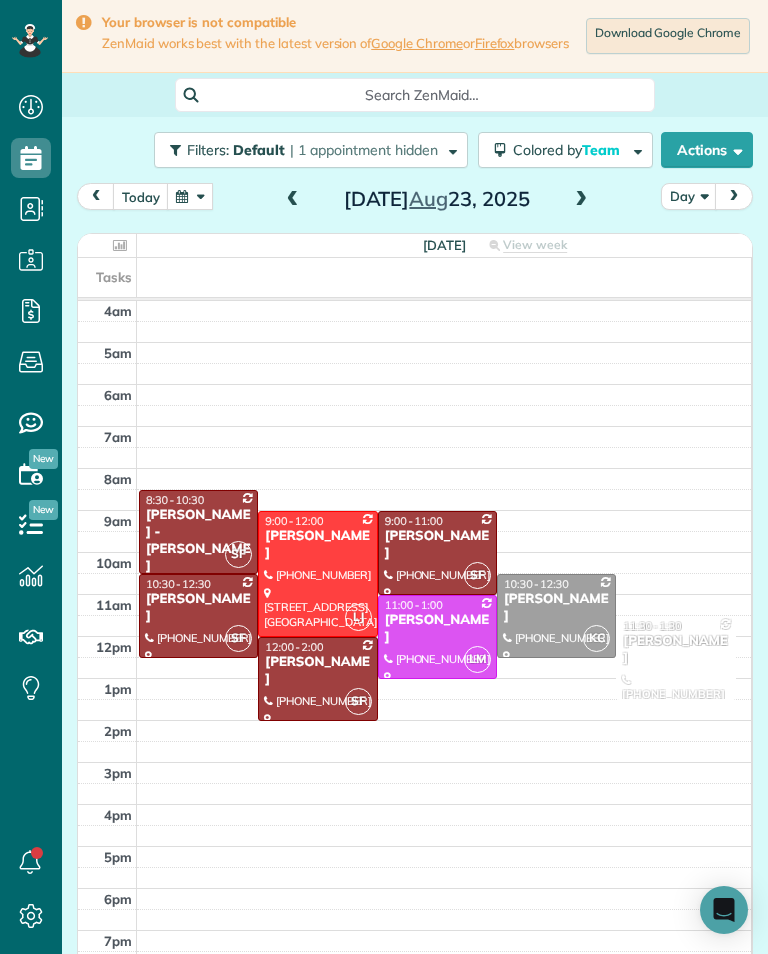 click at bounding box center [190, 196] 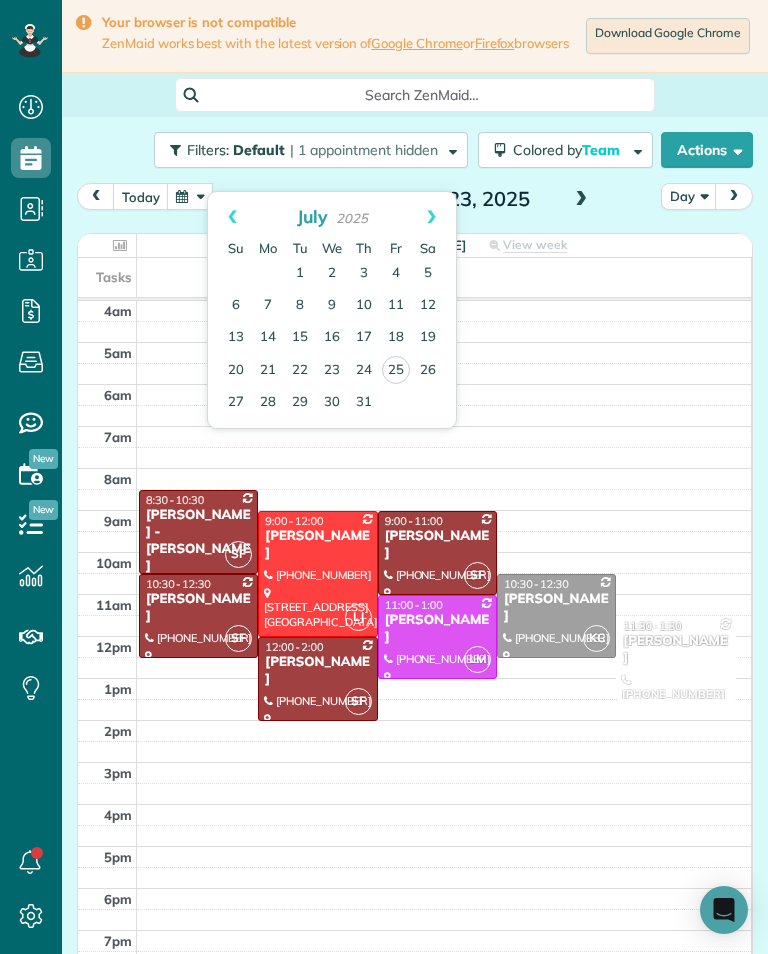 click on "Next" at bounding box center [431, 217] 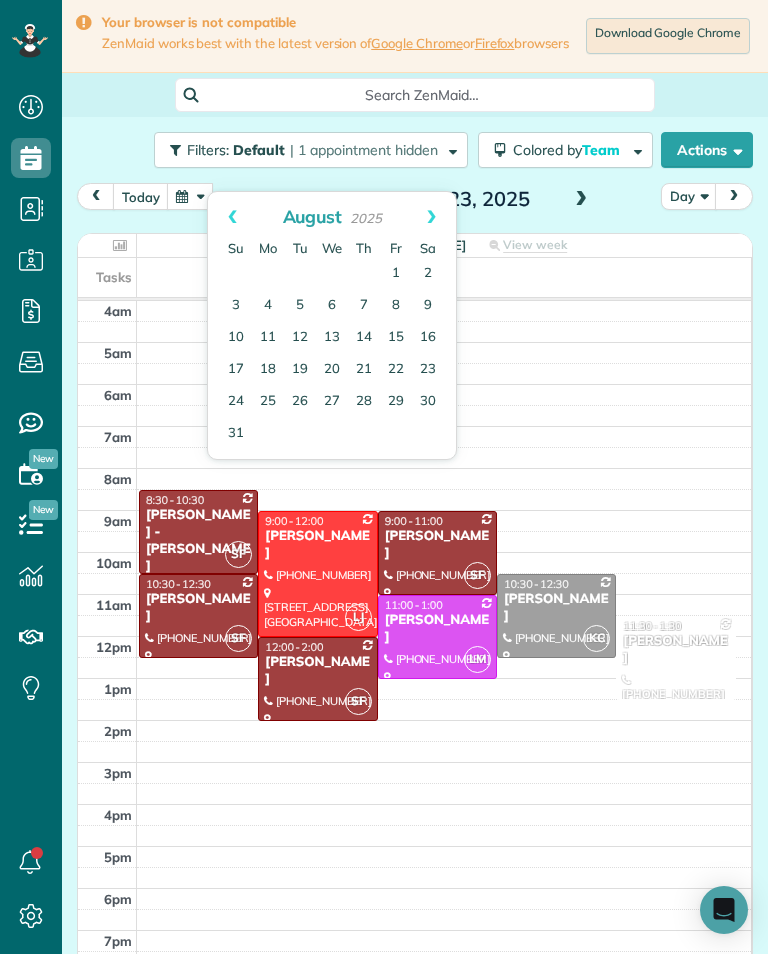 click on "9" at bounding box center (428, 306) 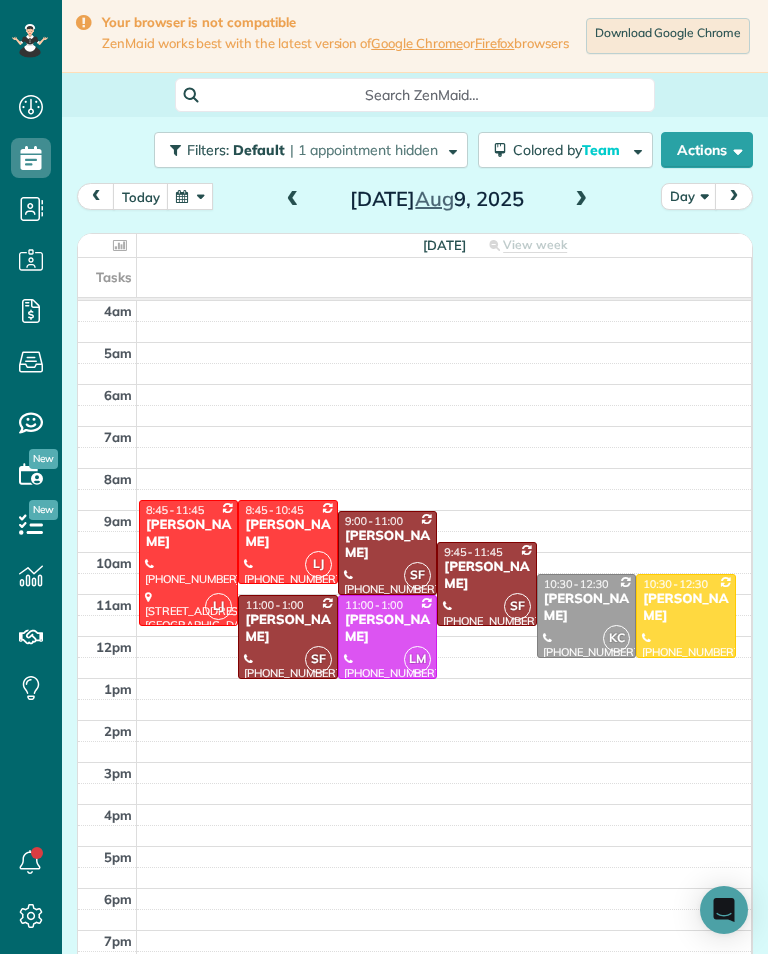 click at bounding box center (190, 196) 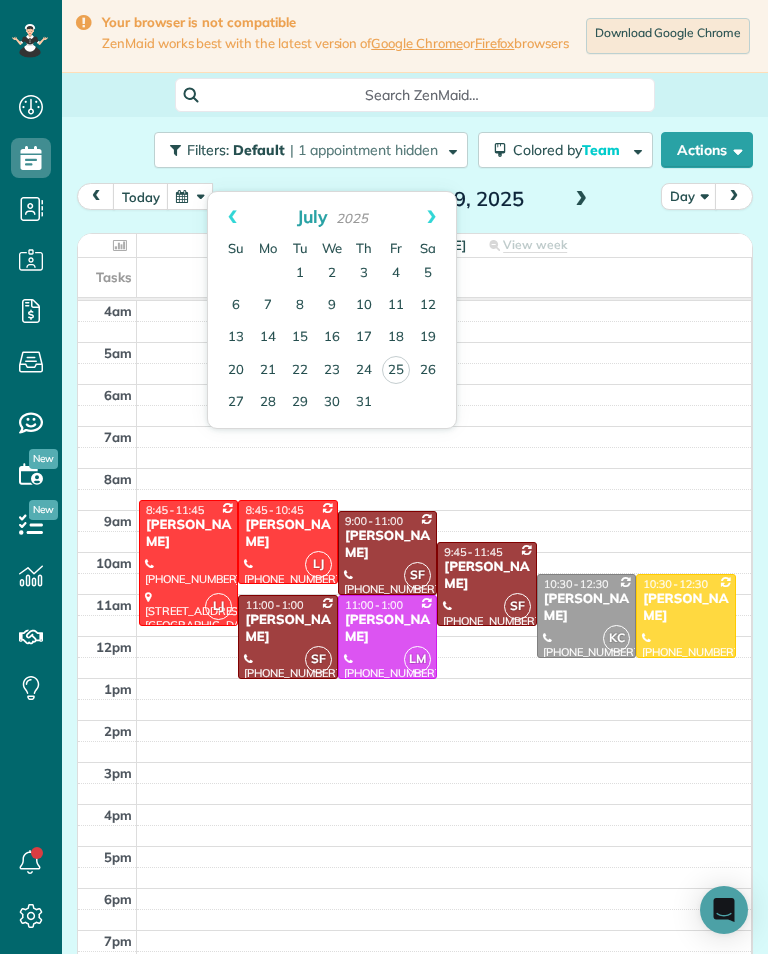 click on "Next" at bounding box center [431, 217] 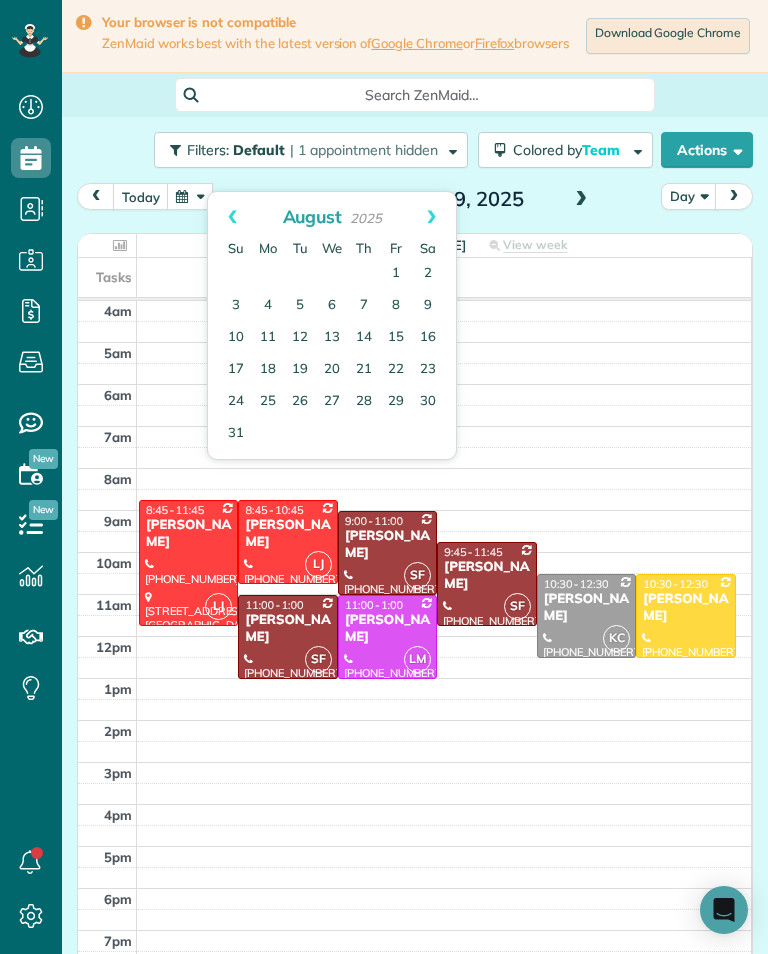 click on "16" at bounding box center [428, 338] 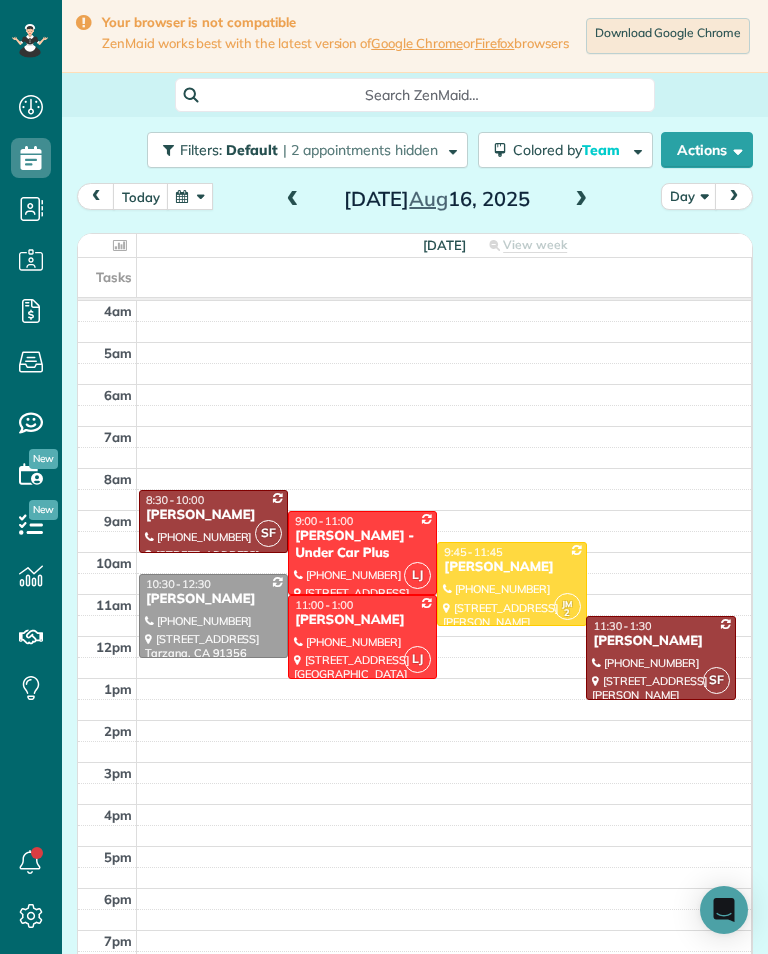 click at bounding box center [190, 196] 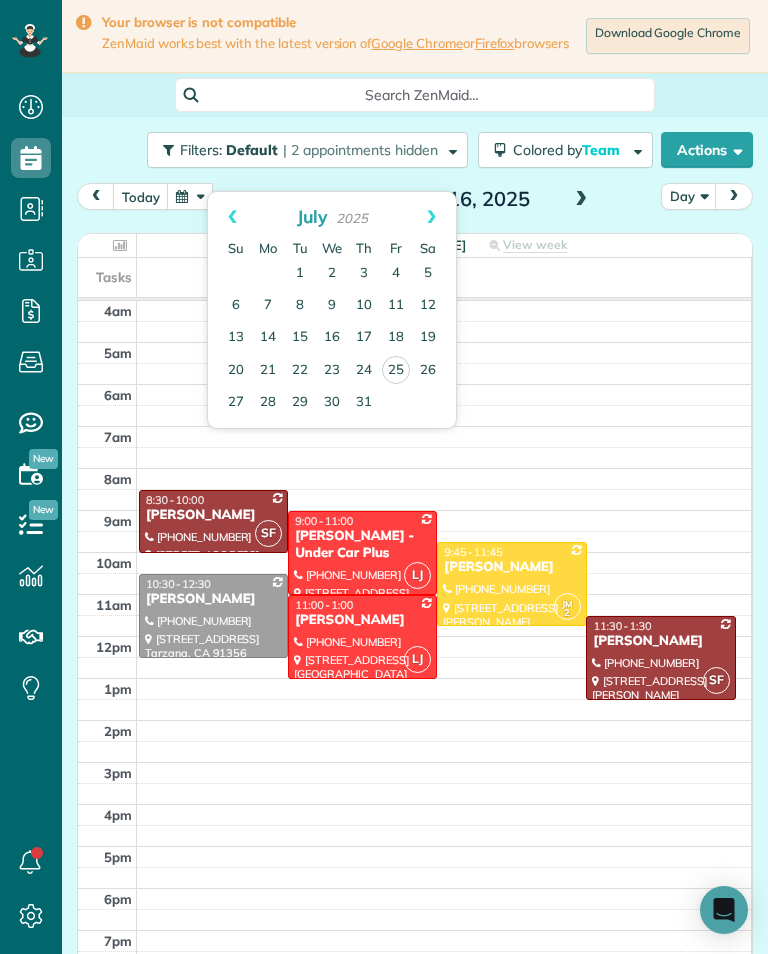 click on "26" at bounding box center [428, 371] 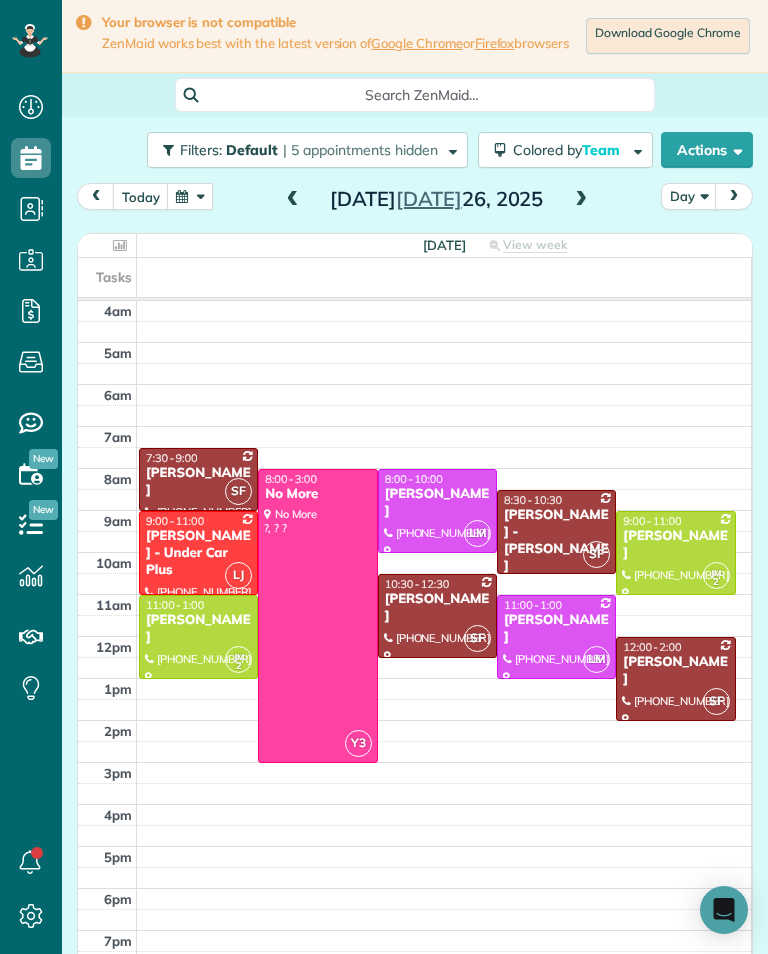 click at bounding box center (198, 479) 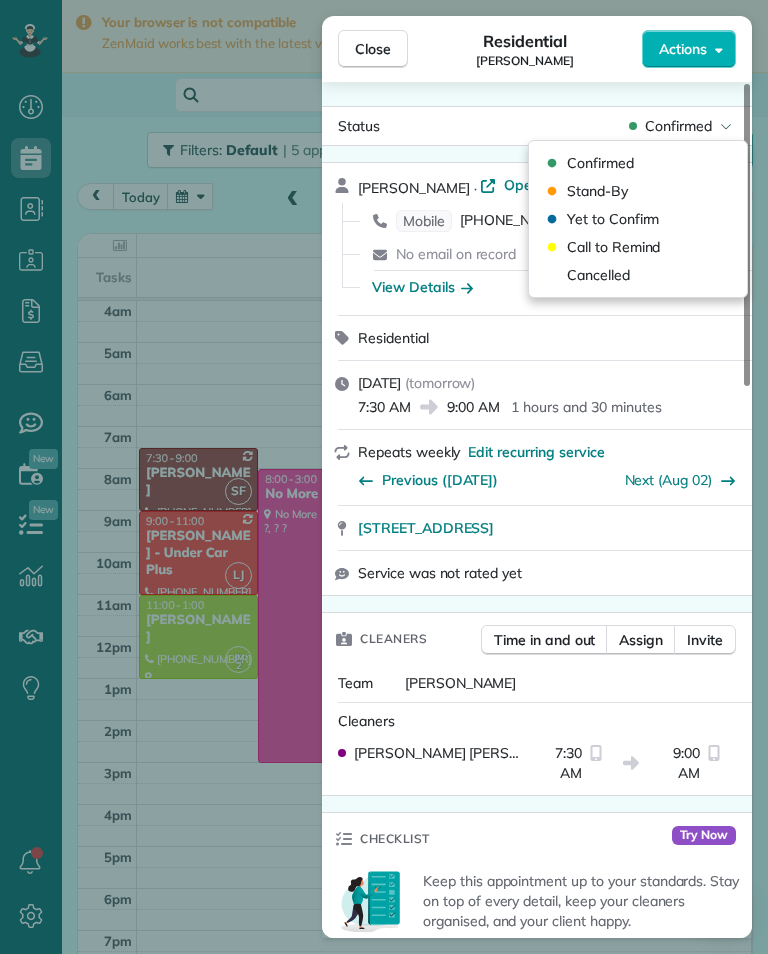 click on "Cancelled" at bounding box center [638, 275] 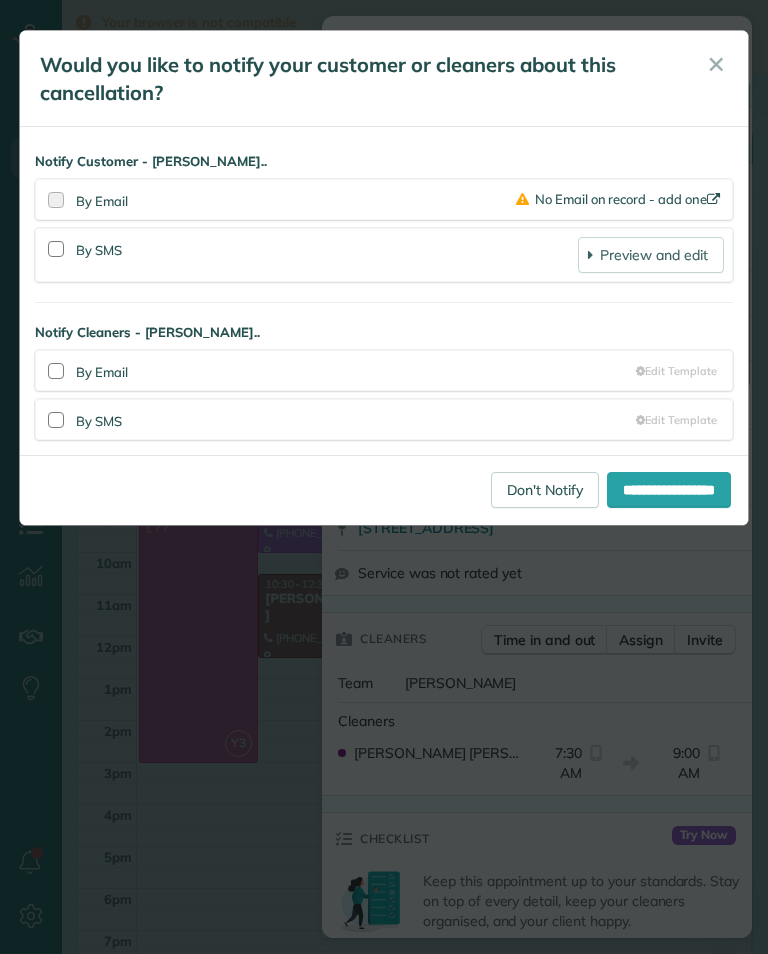 click on "Don't Notify" at bounding box center [545, 490] 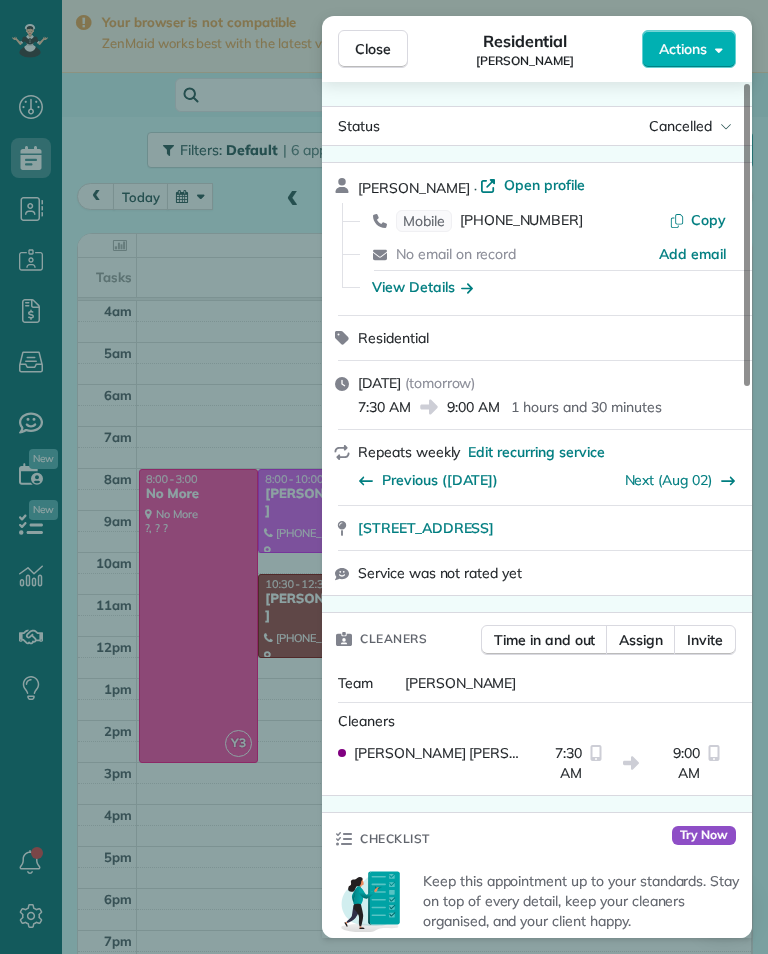 click on "Close Residential [PERSON_NAME] Actions Status Cancelled [PERSON_NAME] · Open profile Mobile [PHONE_NUMBER] Copy No email on record Add email View Details Residential [DATE] ( [DATE] ) 7:30 AM 9:00 AM 1 hours and 30 minutes Repeats weekly Edit recurring service Previous ([DATE]) Next ([DATE]) 6732 [GEOGRAPHIC_DATA][STREET_ADDRESS] Service was not rated yet Cleaners Time in and out Assign Invite Team [PERSON_NAME] Cleaners [PERSON_NAME] 7:30 AM 9:00 AM Checklist Try Now Keep this appointment up to your standards. Stay on top of every detail, keep your cleaners organised, and your client happy. Assign a checklist Watch a 5 min demo Billing Billing actions Price $145.00 Overcharge $0.00 Discount $0.00 Coupon discount - Primary tax - Secondary tax - Total appointment price $145.00 Tips collected New feature! $0.00 Unpaid Mark as paid Total including tip $145.00 Get paid online in no-time! Send an invoice and reward your cleaners with tips Charge customer credit card Key # -" at bounding box center [384, 477] 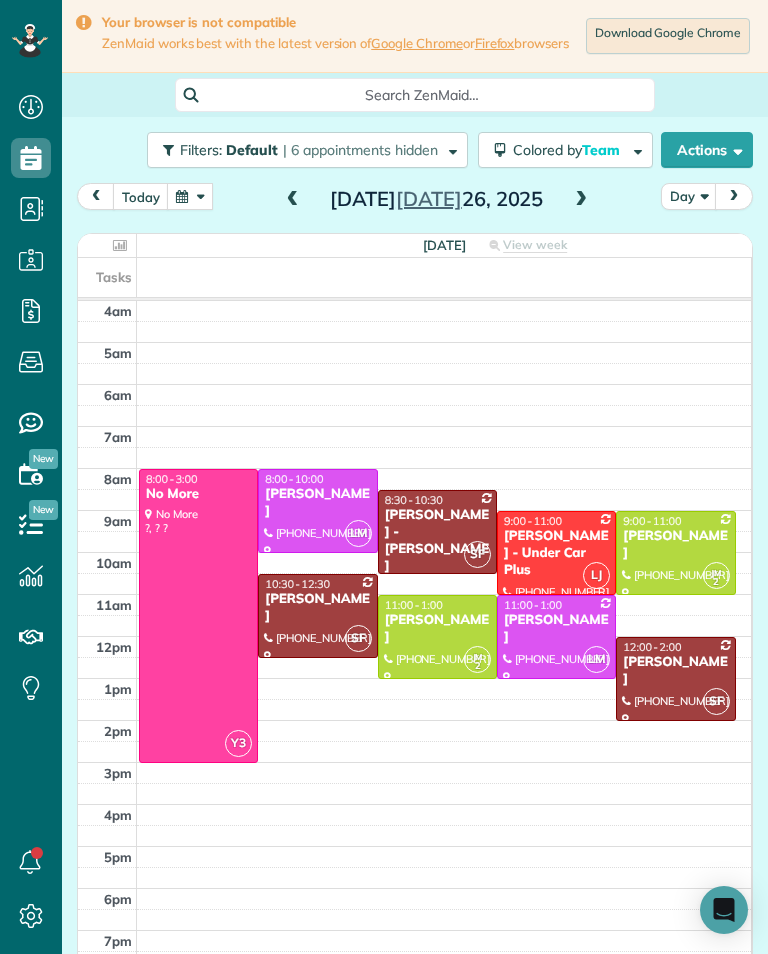 click at bounding box center [190, 196] 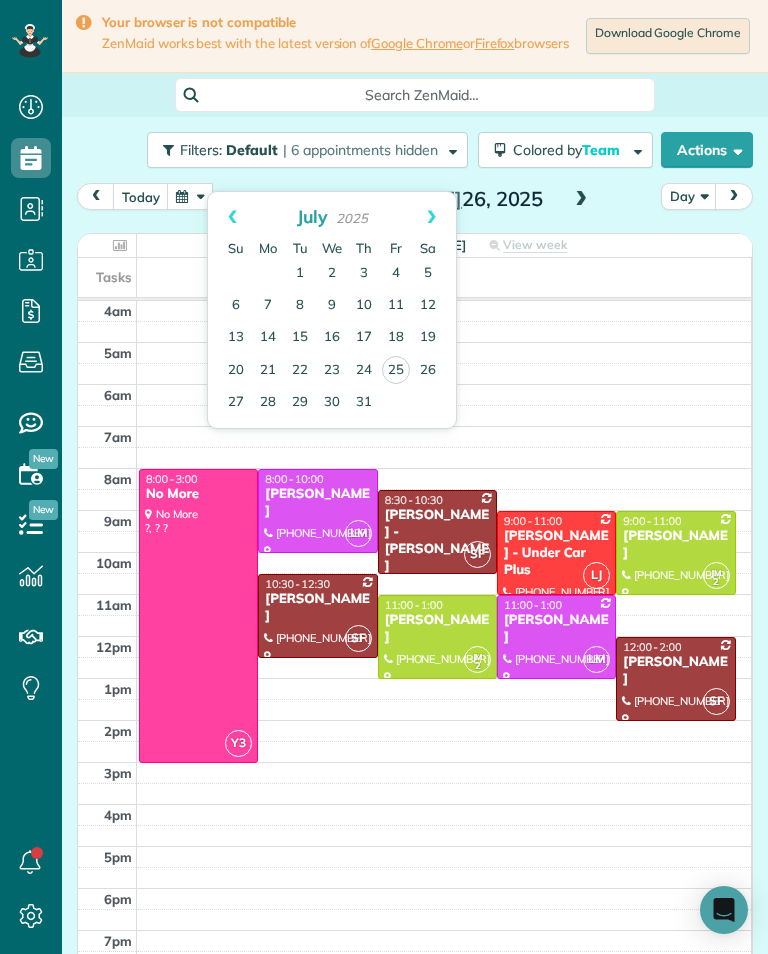 click on "28" at bounding box center [268, 403] 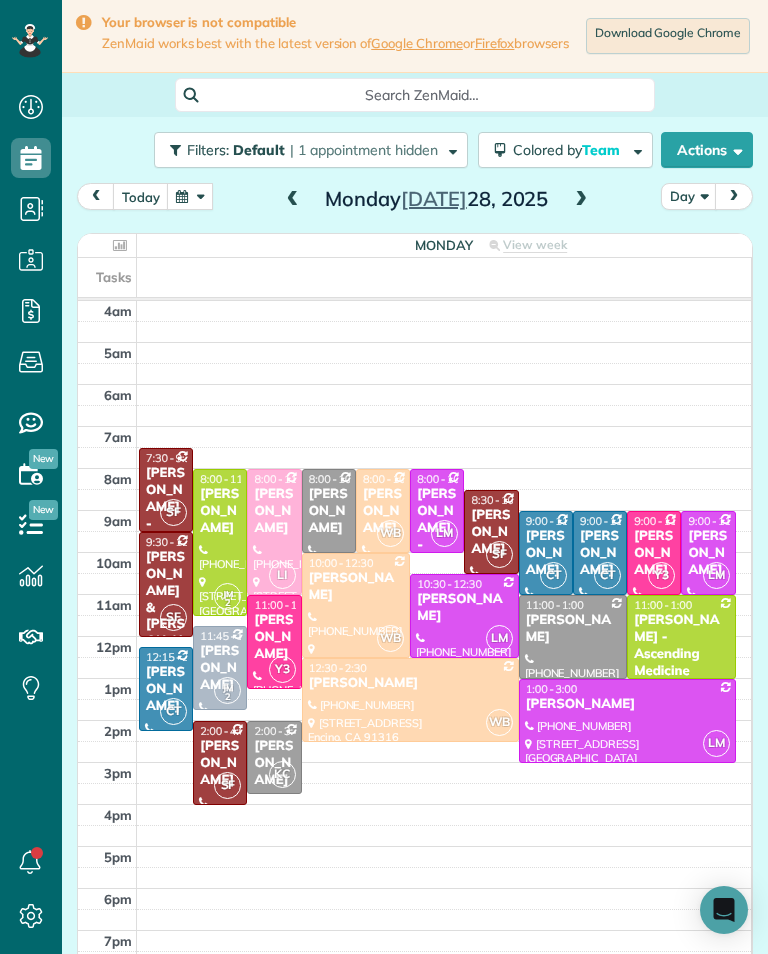 click at bounding box center [581, 200] 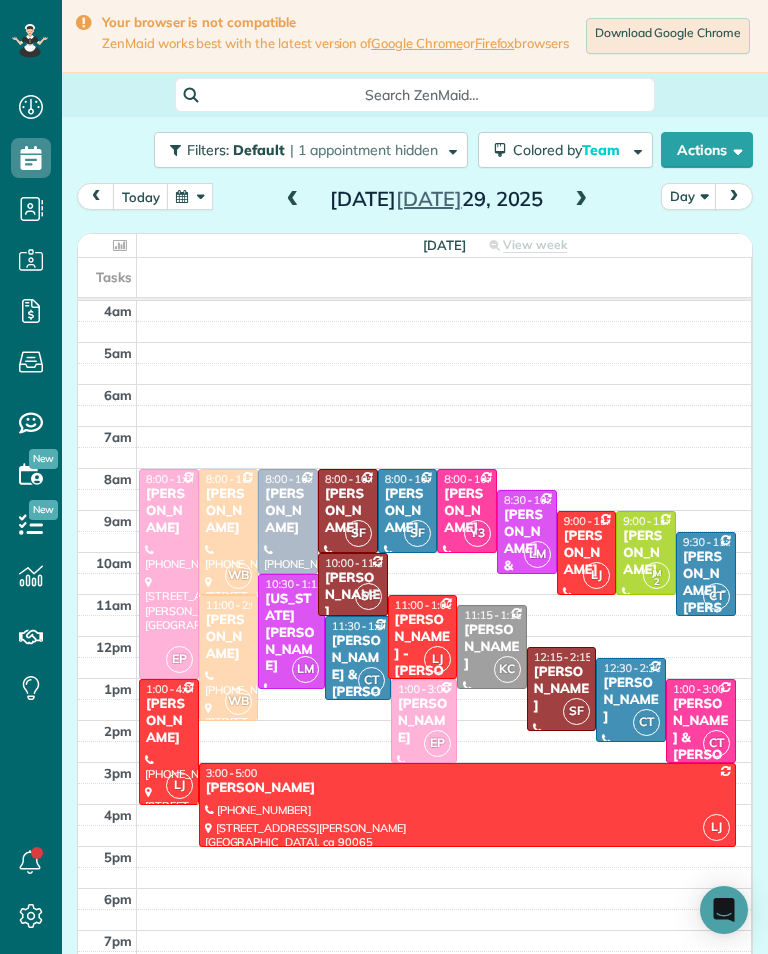 click on "[PERSON_NAME] - [PERSON_NAME]" at bounding box center [706, 599] 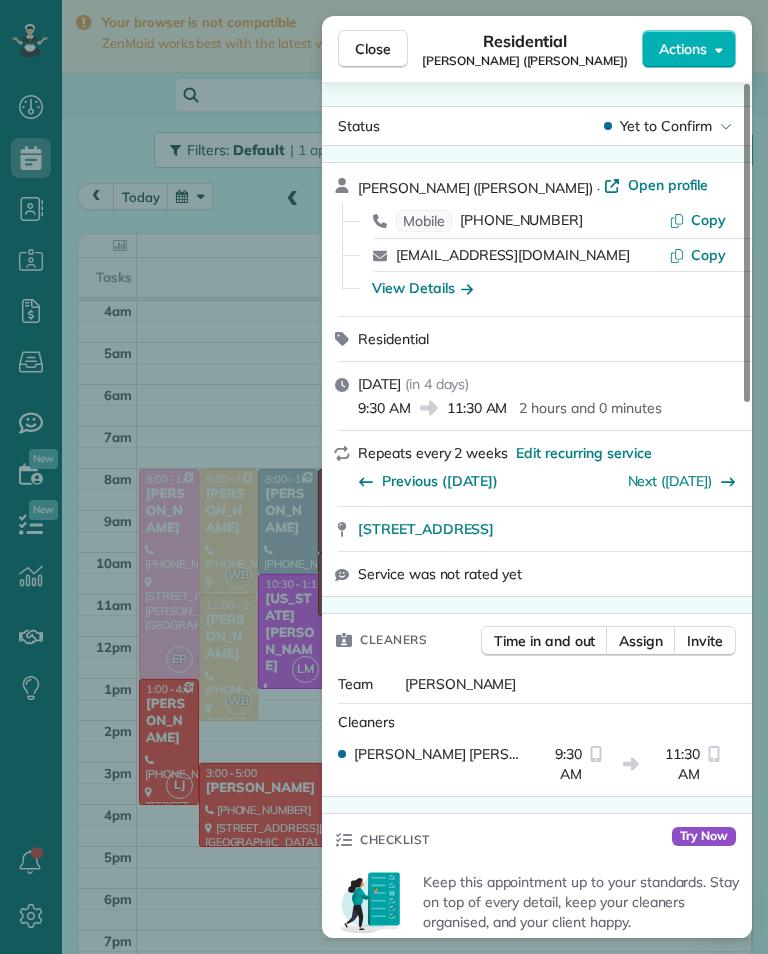 click on "[PHONE_NUMBER]" at bounding box center (521, 221) 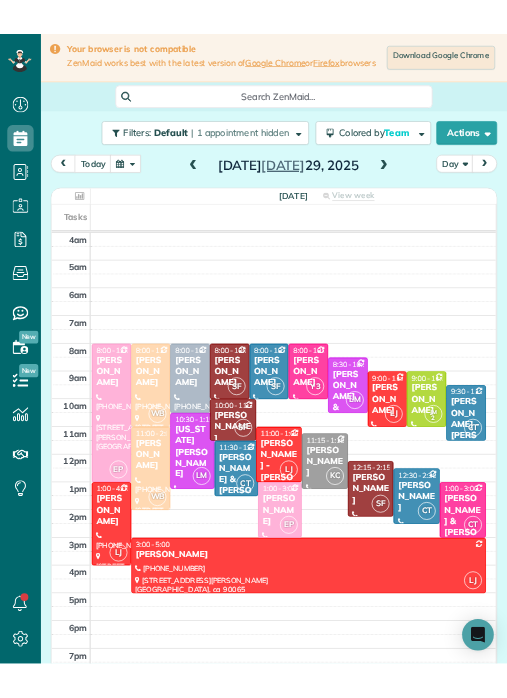 scroll, scrollTop: 985, scrollLeft: 62, axis: both 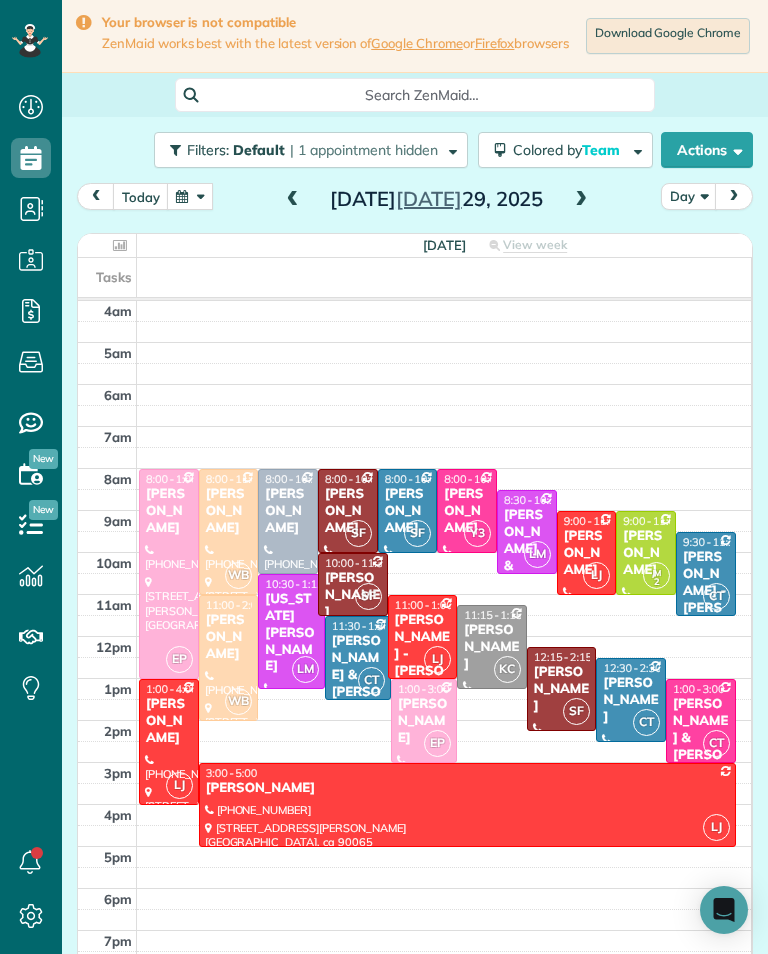 click at bounding box center (190, 196) 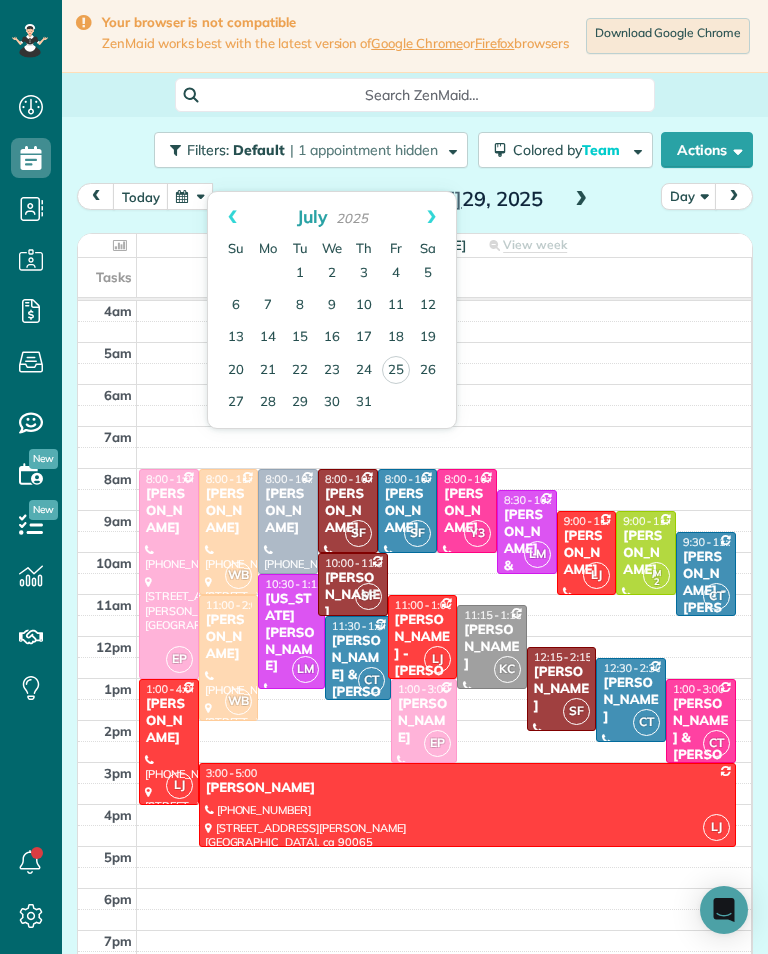 click on "26" at bounding box center [428, 371] 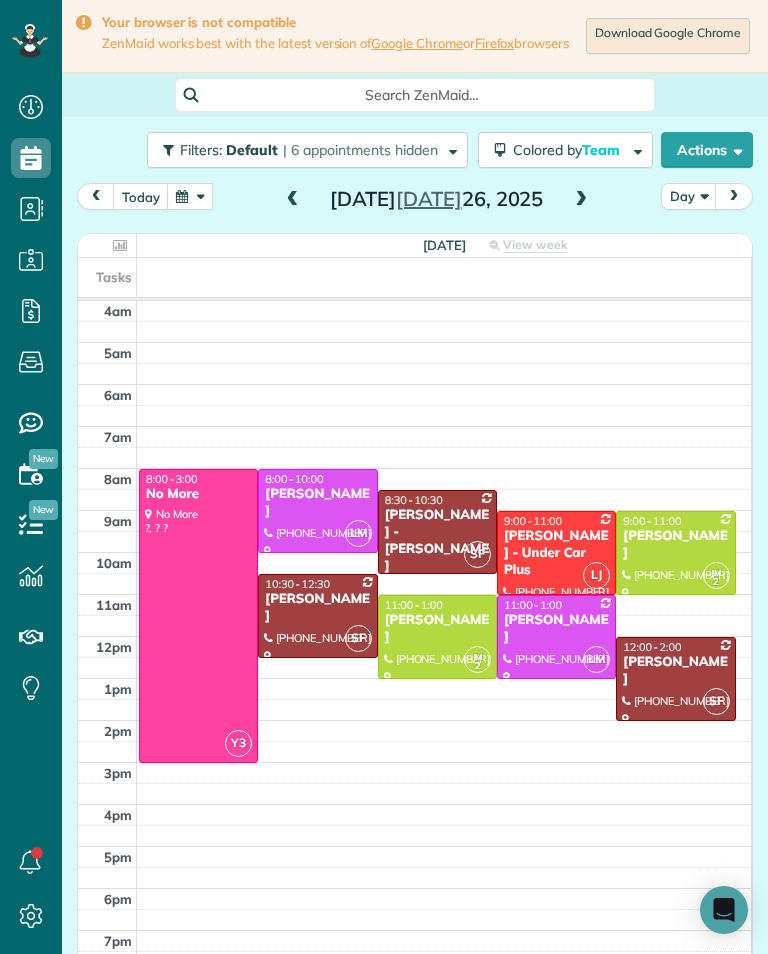 click at bounding box center (437, 637) 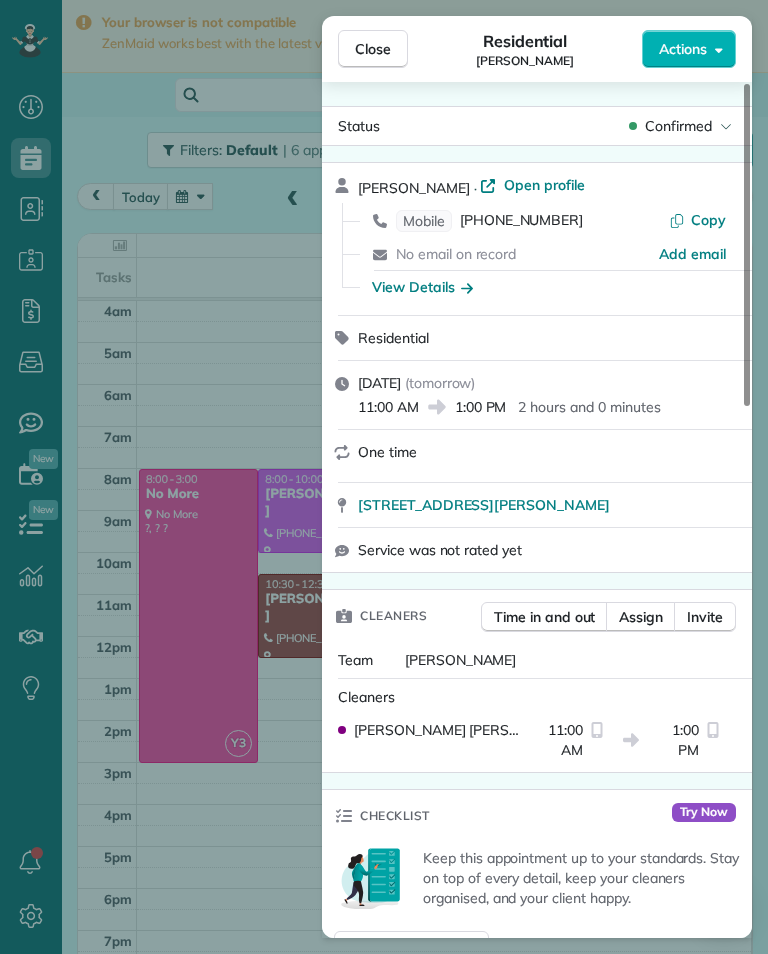 click on "[PHONE_NUMBER]" at bounding box center [521, 221] 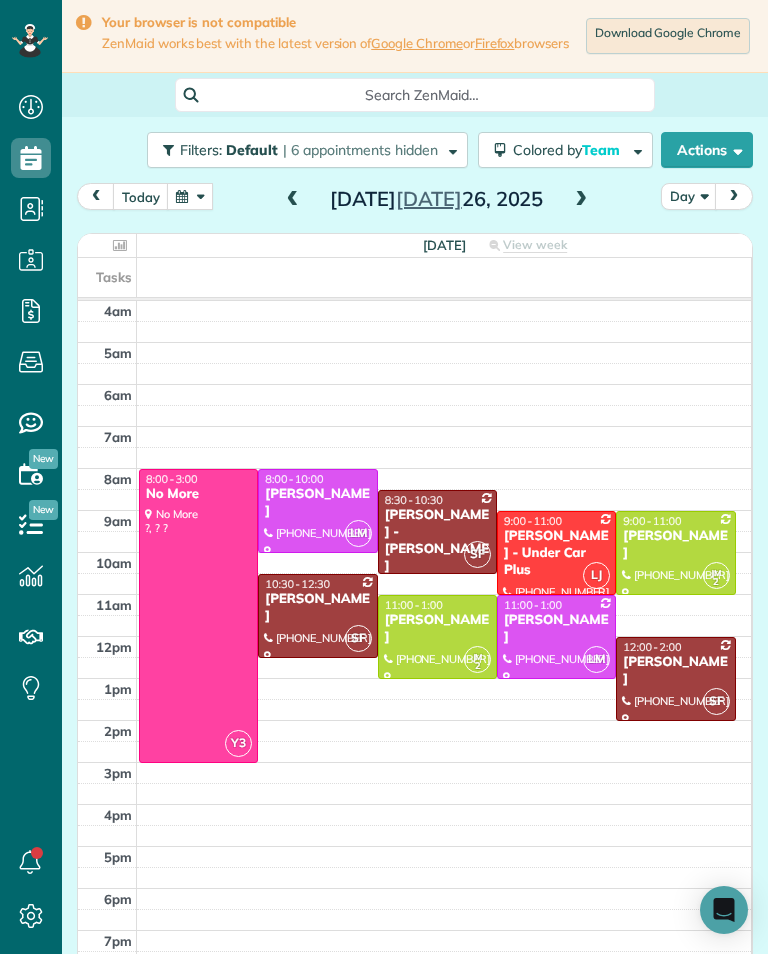 scroll, scrollTop: 985, scrollLeft: 62, axis: both 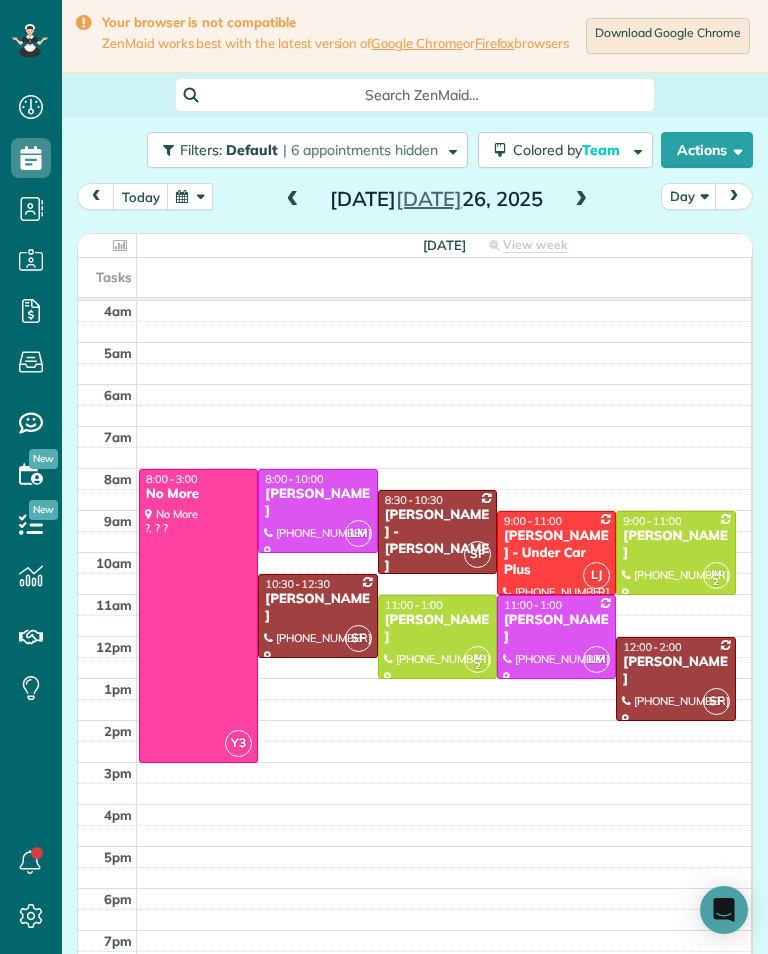 click at bounding box center [190, 196] 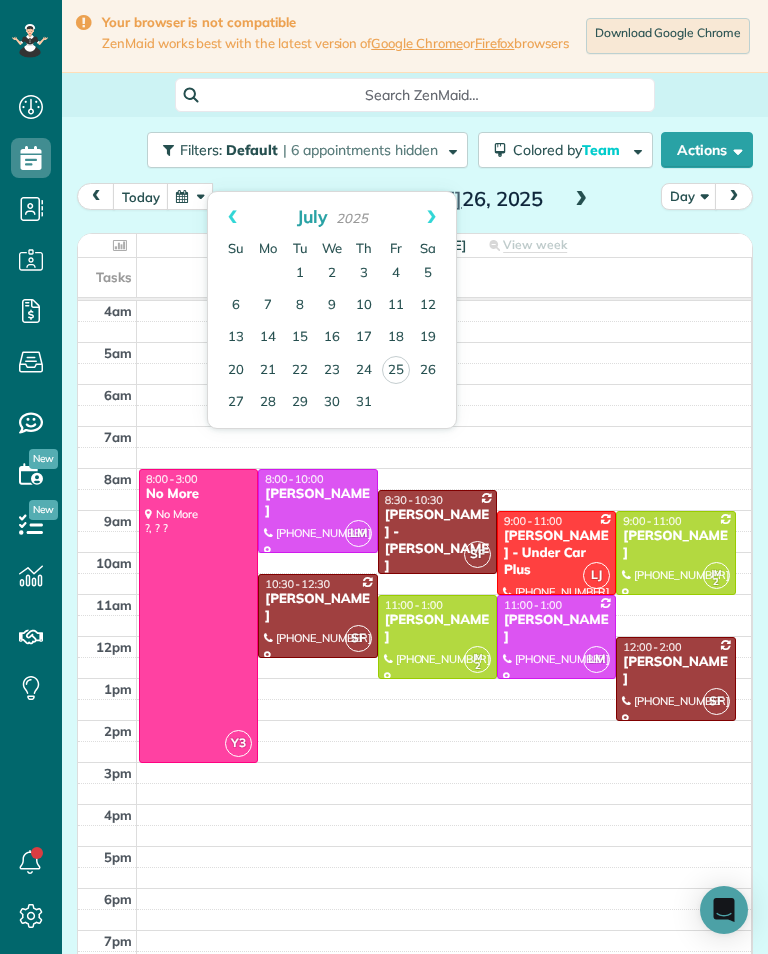 click at bounding box center (190, 196) 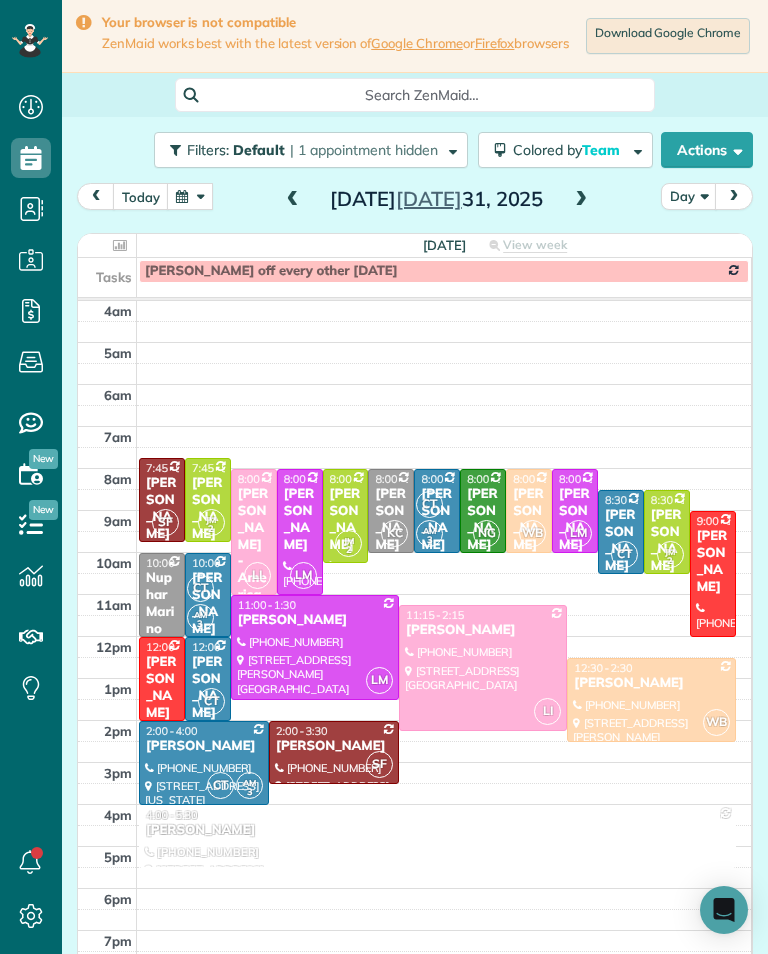 click on "CT" at bounding box center (429, 504) 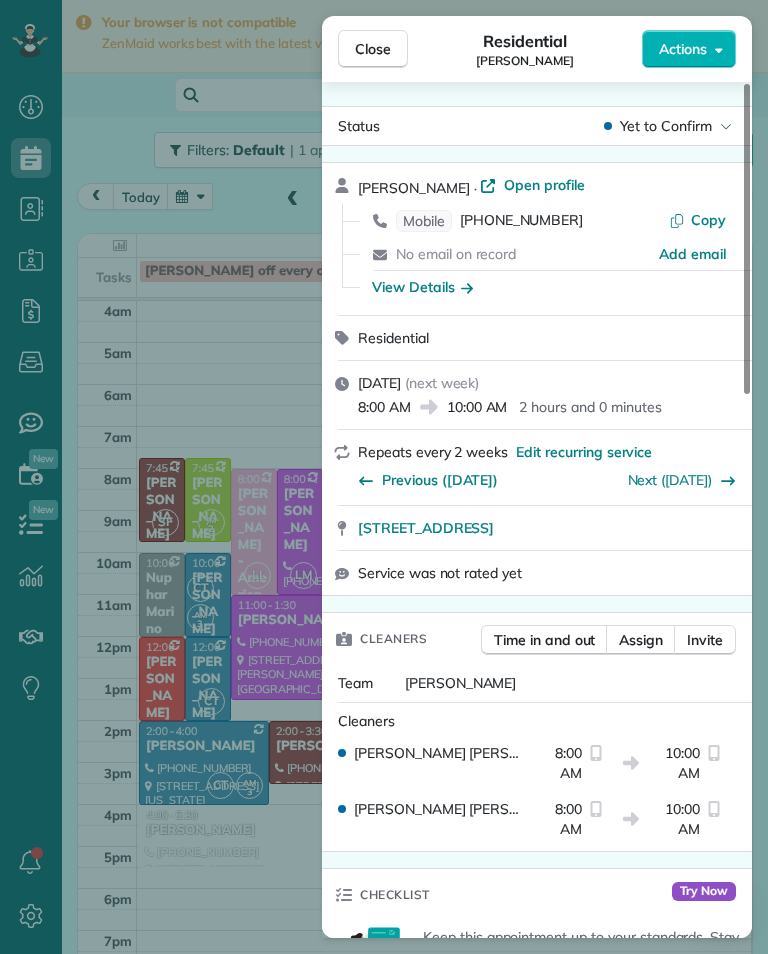 click on "Close Residential [PERSON_NAME] Actions Status Yet to Confirm [PERSON_NAME] · Open profile Mobile [PHONE_NUMBER] Copy No email on record Add email View Details Residential [DATE] ( next week ) 8:00 AM 10:00 AM 2 hours and 0 minutes Repeats every 2 weeks Edit recurring service Previous ([DATE]) Next ([DATE]) [STREET_ADDRESS] Service was not rated yet Cleaners Time in and out Assign Invite Team [PERSON_NAME] Cleaners [PERSON_NAME] 8:00 AM 10:00 AM [PERSON_NAME] [PERSON_NAME]   8:00 AM 10:00 AM Checklist Try Now Keep this appointment up to your standards. Stay on top of every detail, keep your cleaners organised, and your client happy. Assign a checklist Watch a 5 min demo Billing Billing actions Price $135.00 Overcharge $0.00 Discount $0.00 Coupon discount - Primary tax - Secondary tax - Total appointment price $135.00 Tips collected New feature! $0.00 Unpaid Mark as paid Total including tip $135.00 Get paid online in no-time! Send an invoice and reward your cleaners with tips -" at bounding box center (384, 477) 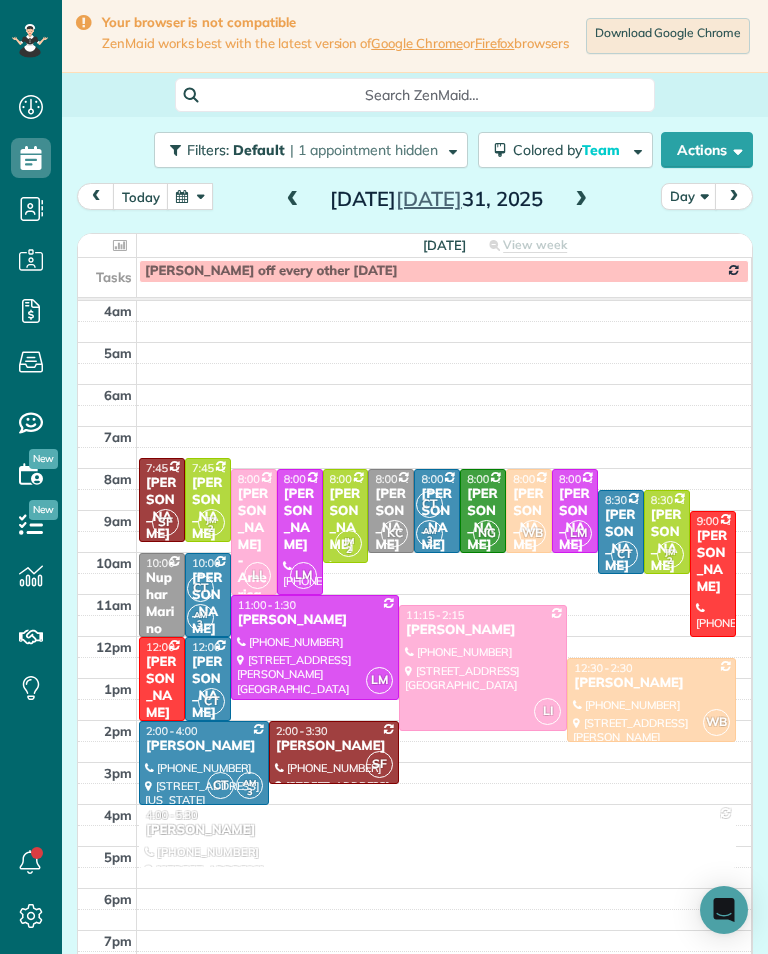 click at bounding box center [581, 200] 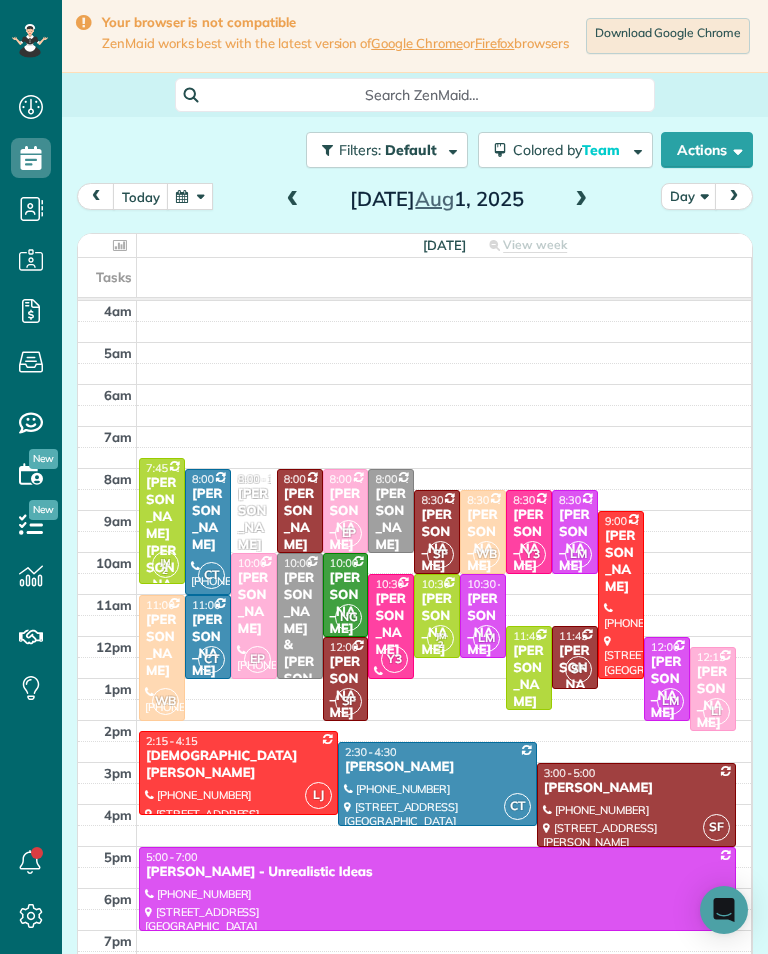click at bounding box center (293, 200) 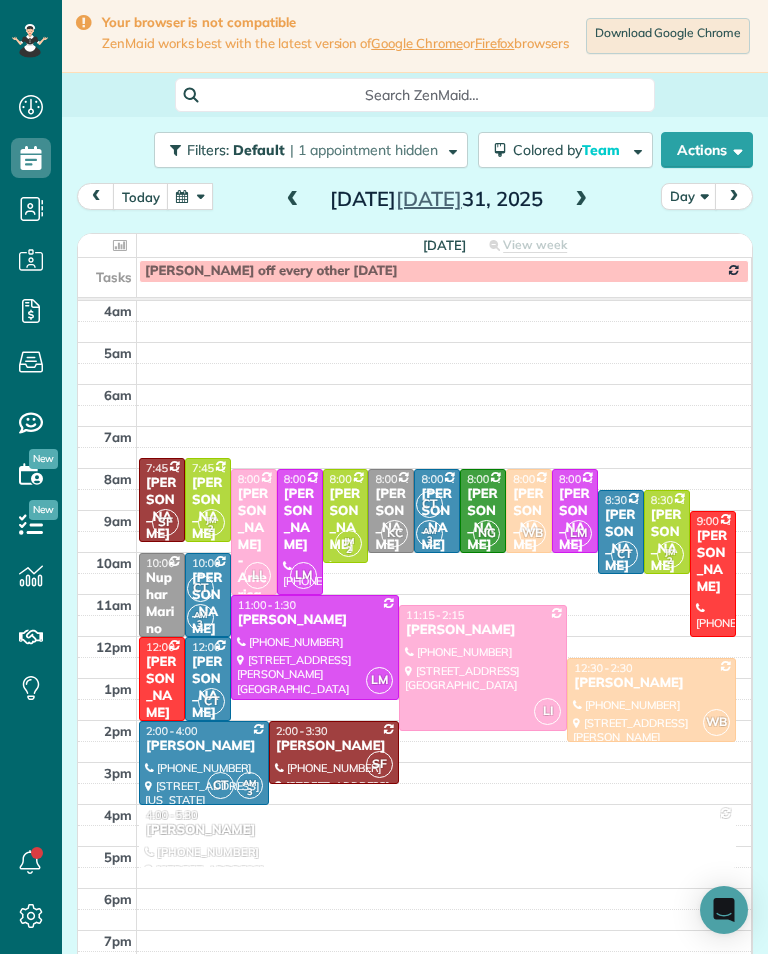 click at bounding box center [293, 200] 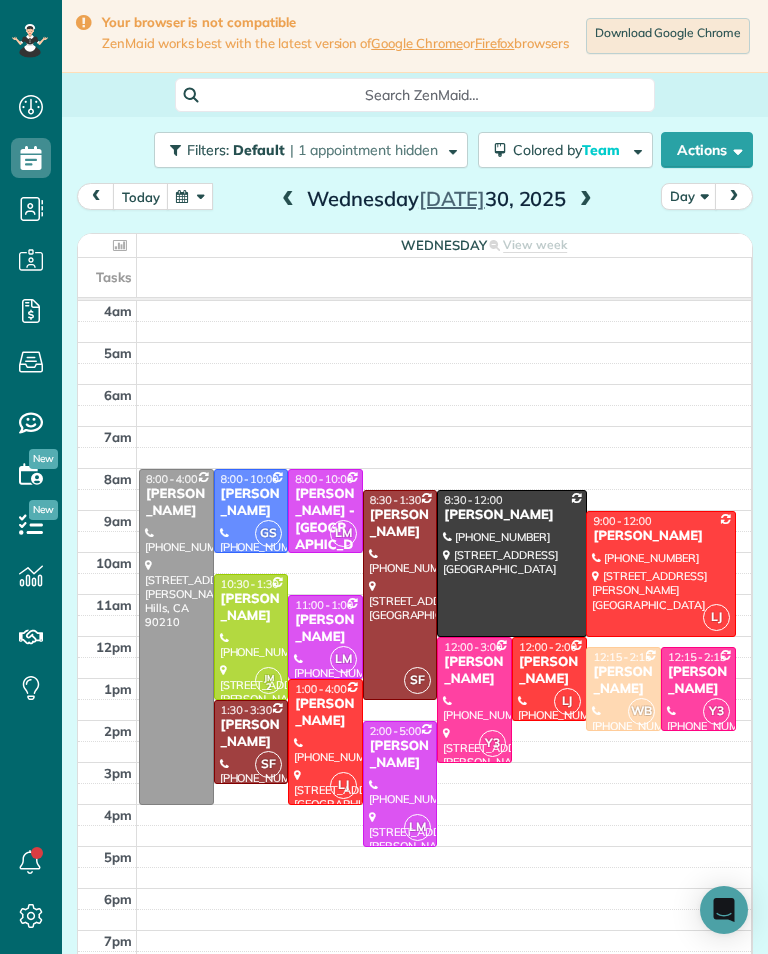 click on "[DATE]   Day [DATE]" at bounding box center [415, 201] 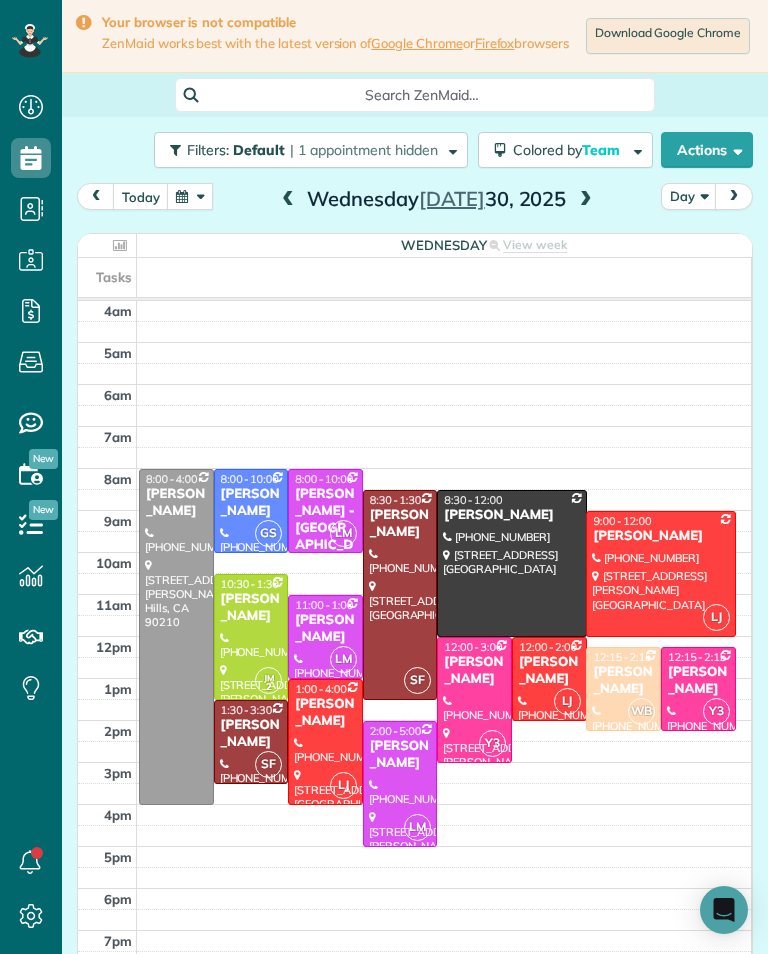 click at bounding box center (288, 200) 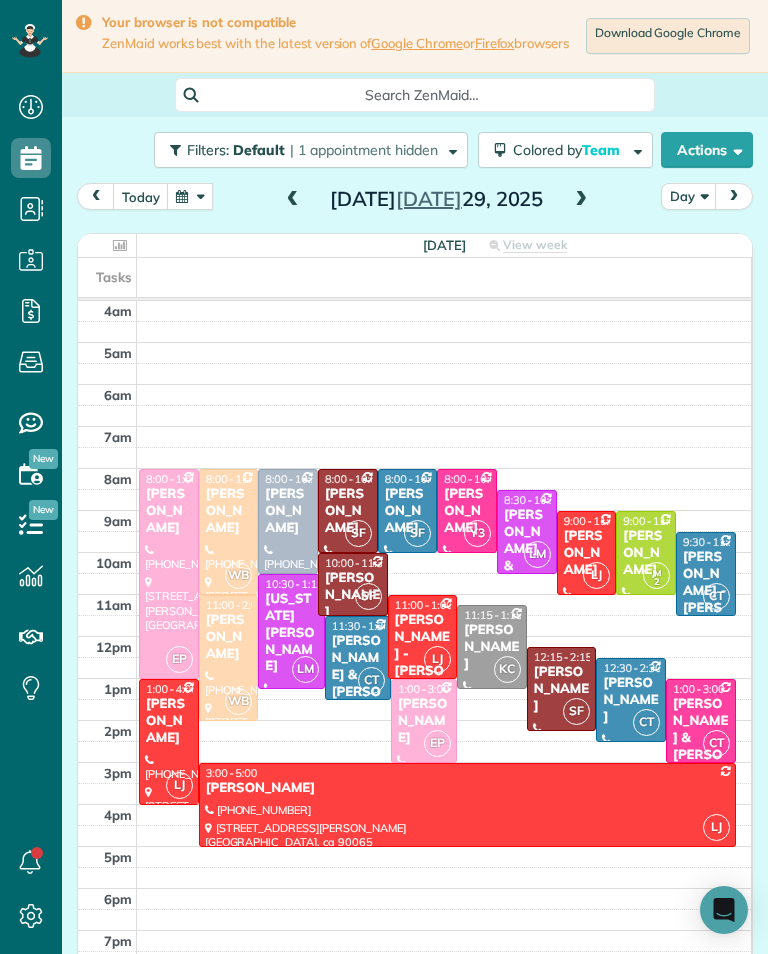 scroll, scrollTop: 985, scrollLeft: 62, axis: both 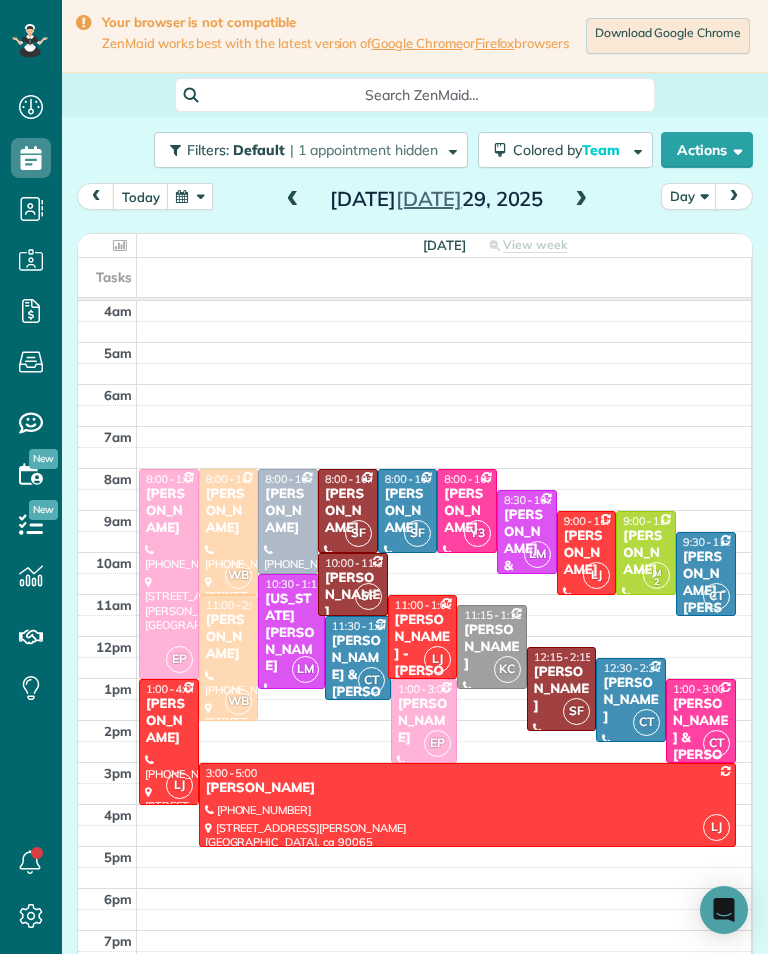 click at bounding box center (190, 196) 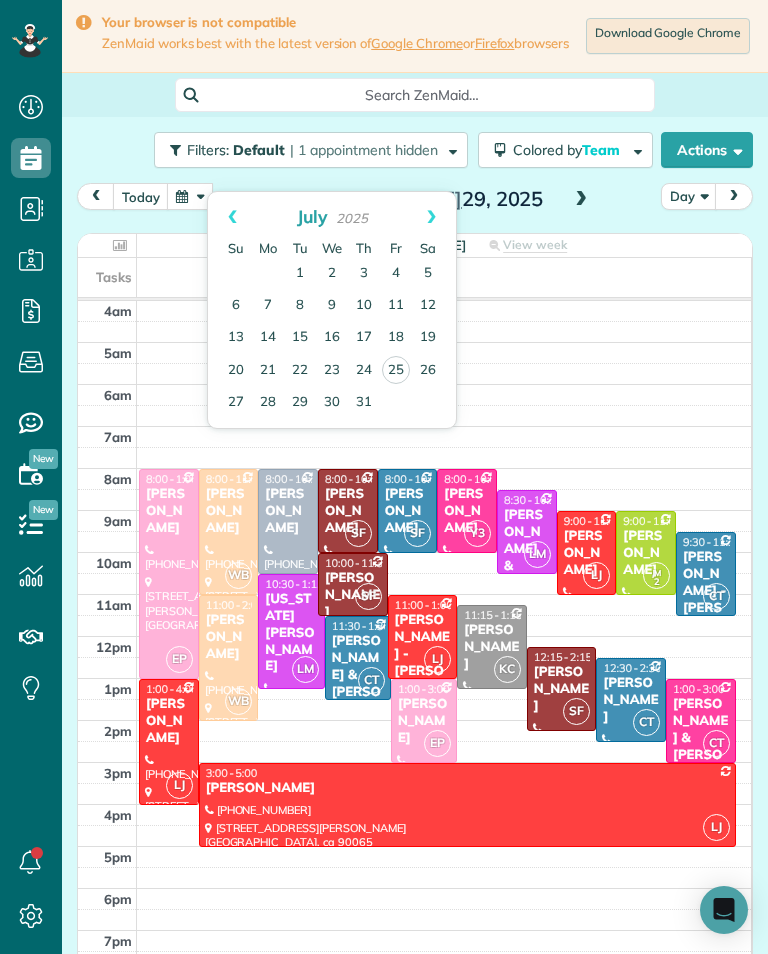 click on "23" at bounding box center [332, 371] 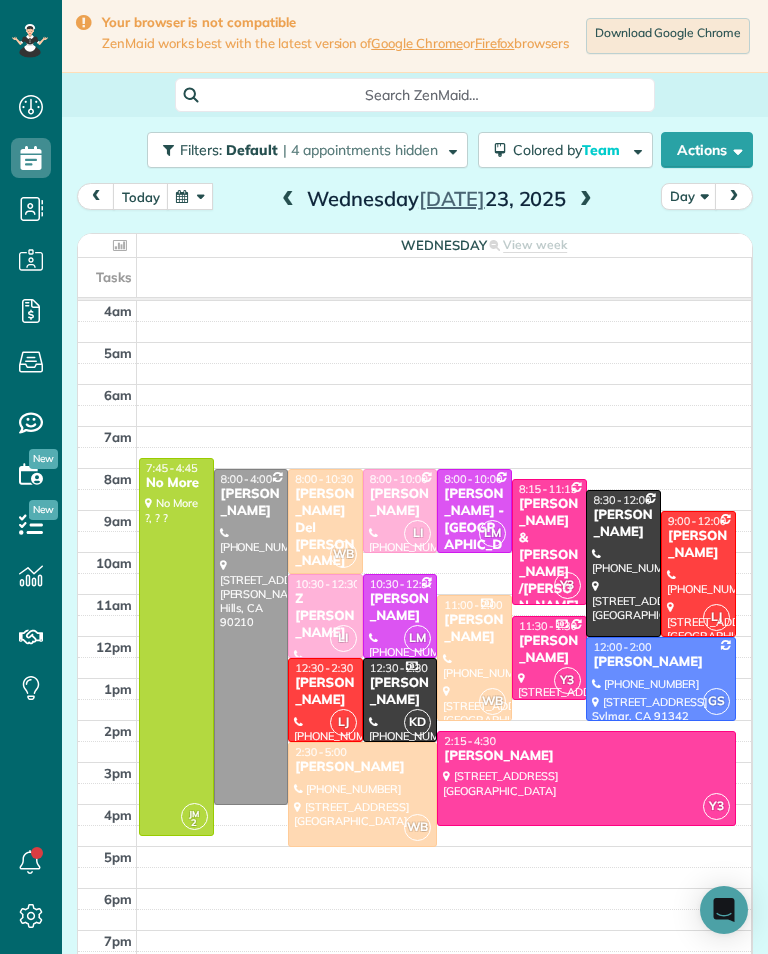 click at bounding box center (586, 200) 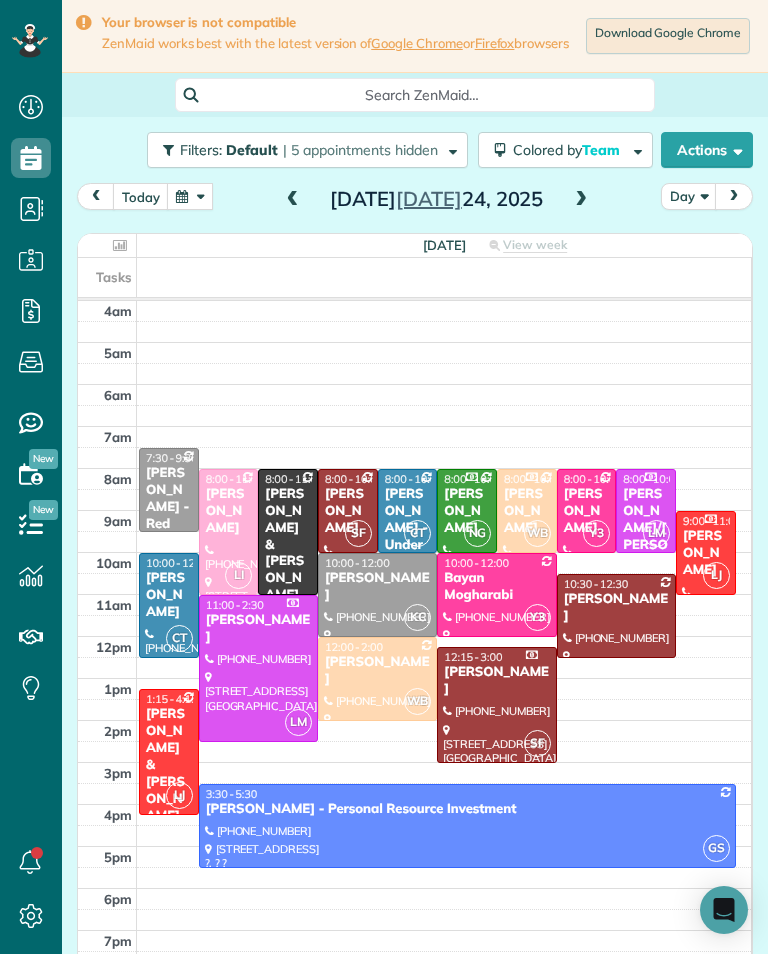 click on "[PERSON_NAME] - Under Car Plus" at bounding box center (408, 536) 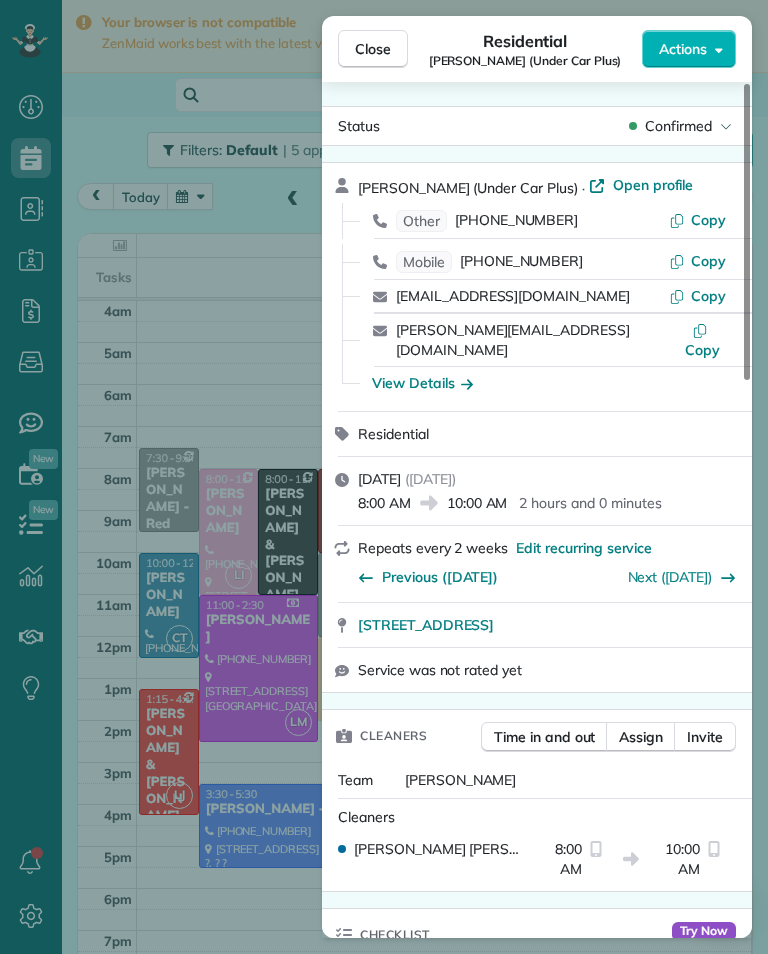 click on "[PHONE_NUMBER]" at bounding box center [521, 262] 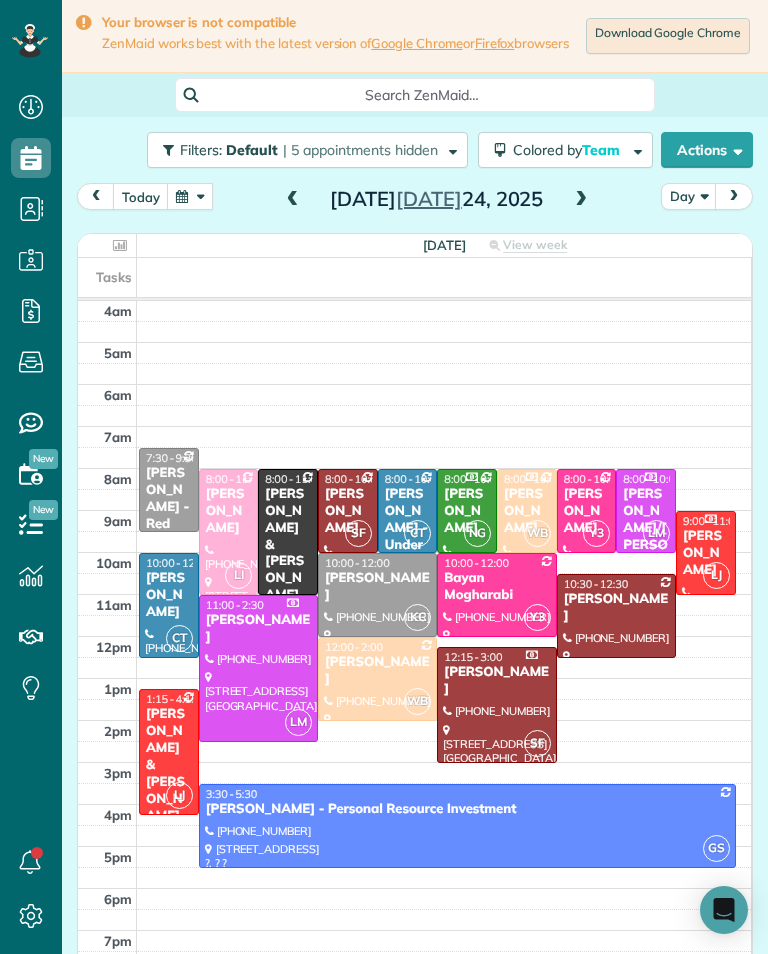 click at bounding box center [190, 196] 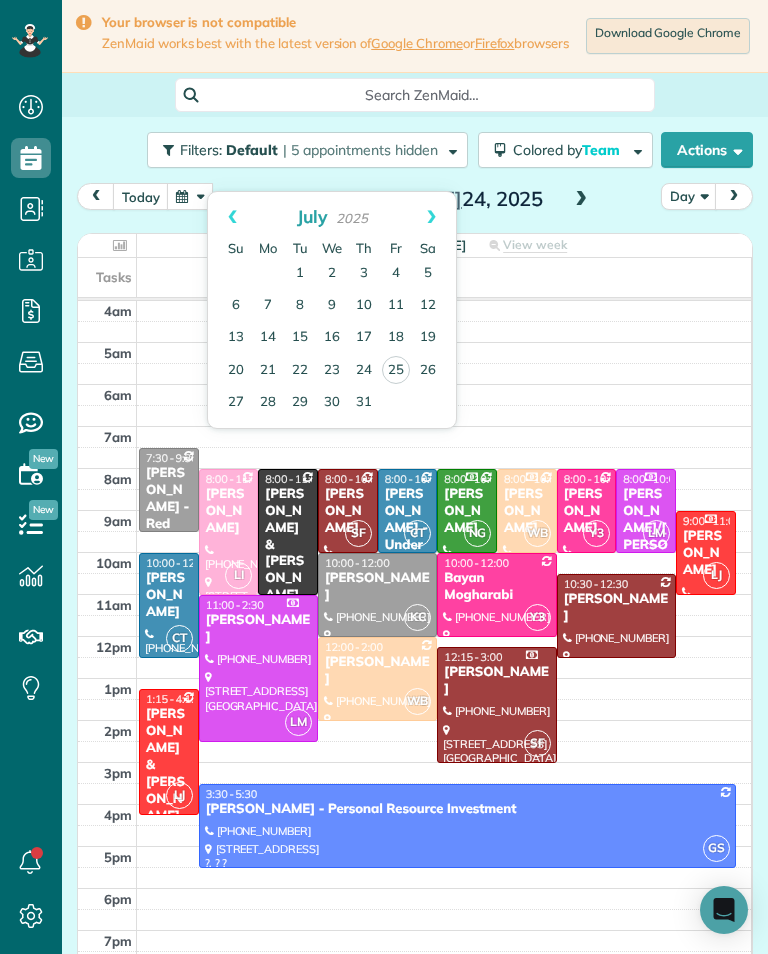 click on "25" at bounding box center [396, 370] 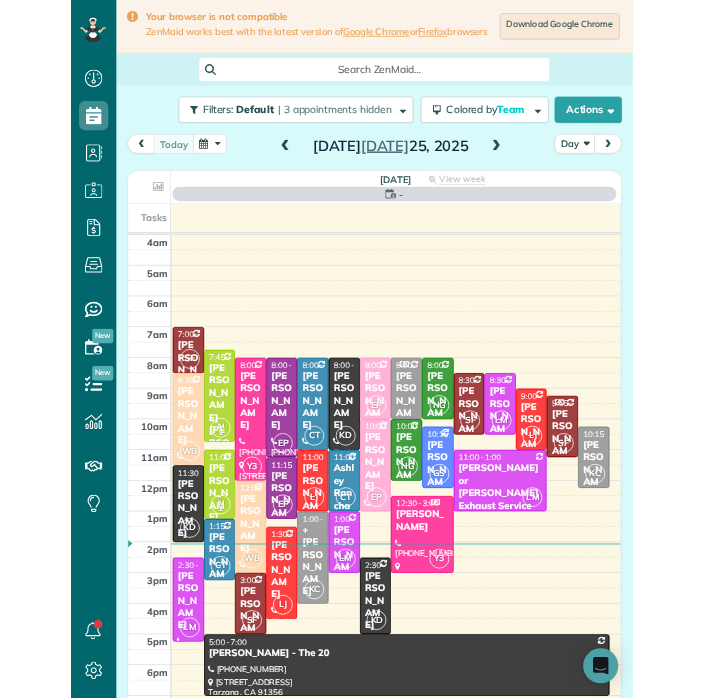 scroll, scrollTop: 3, scrollLeft: 0, axis: vertical 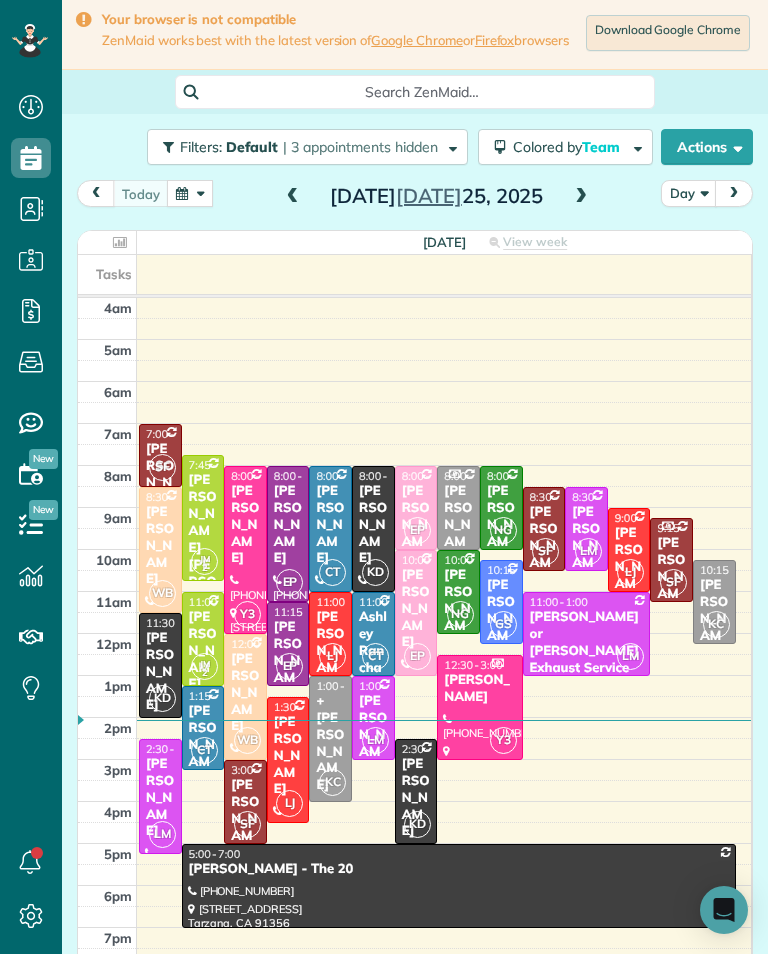 click on "[DATE]   Day [DATE]" at bounding box center (415, 198) 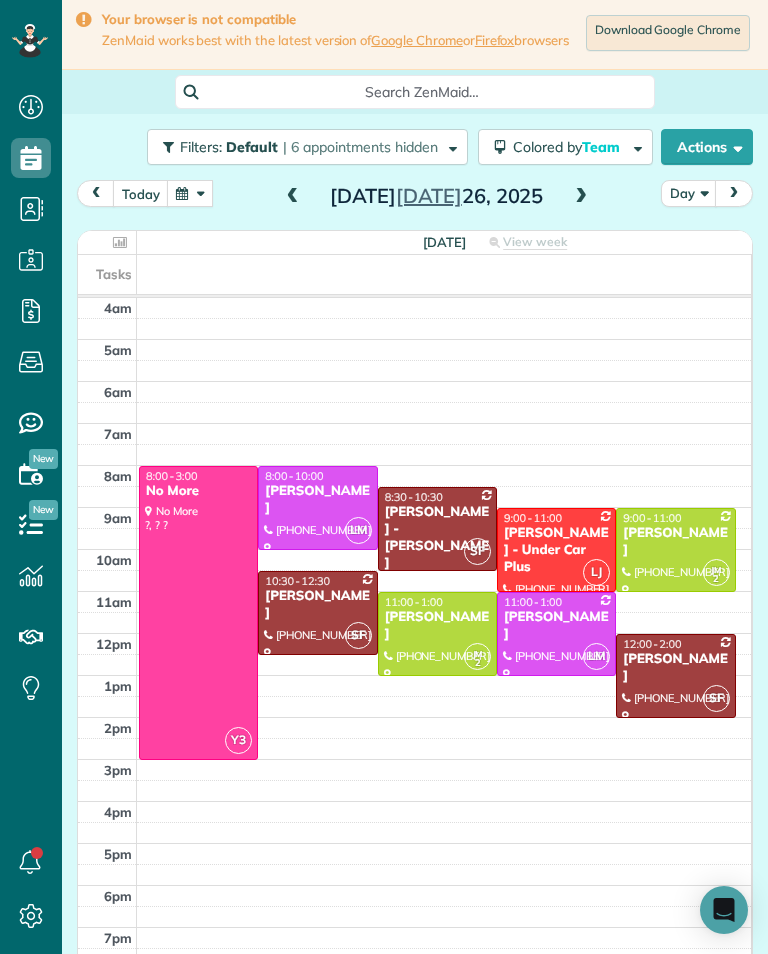 click at bounding box center [190, 193] 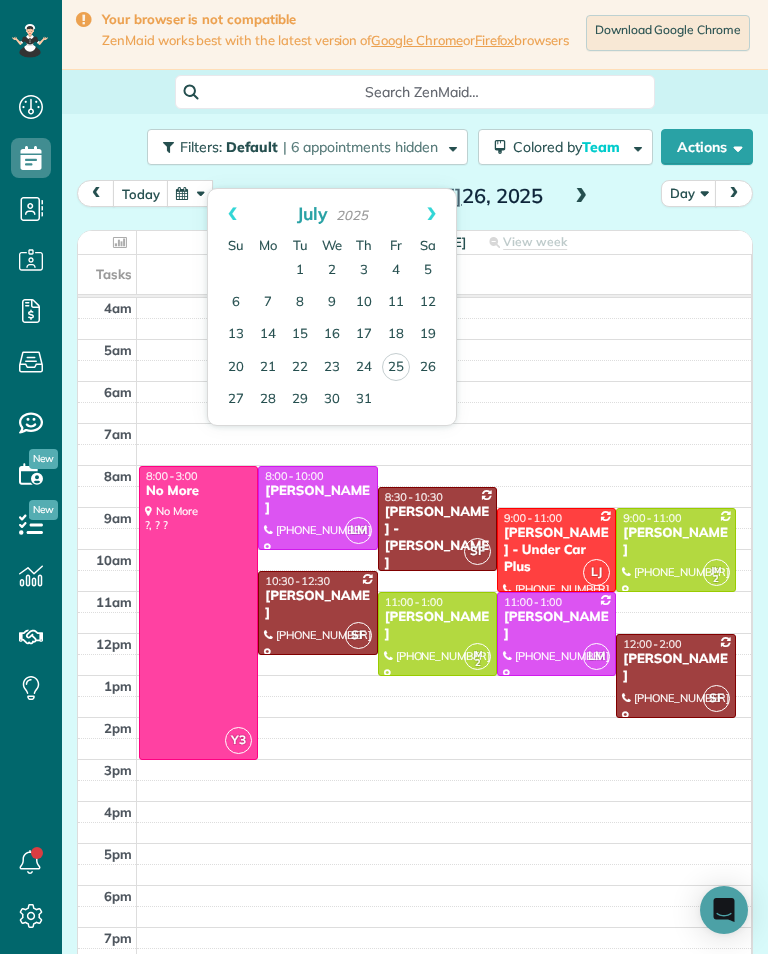click on "28" at bounding box center (268, 400) 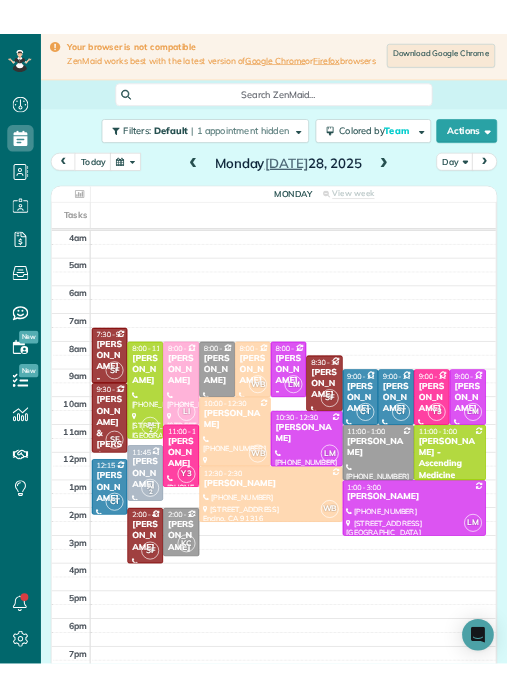 scroll, scrollTop: 985, scrollLeft: 62, axis: both 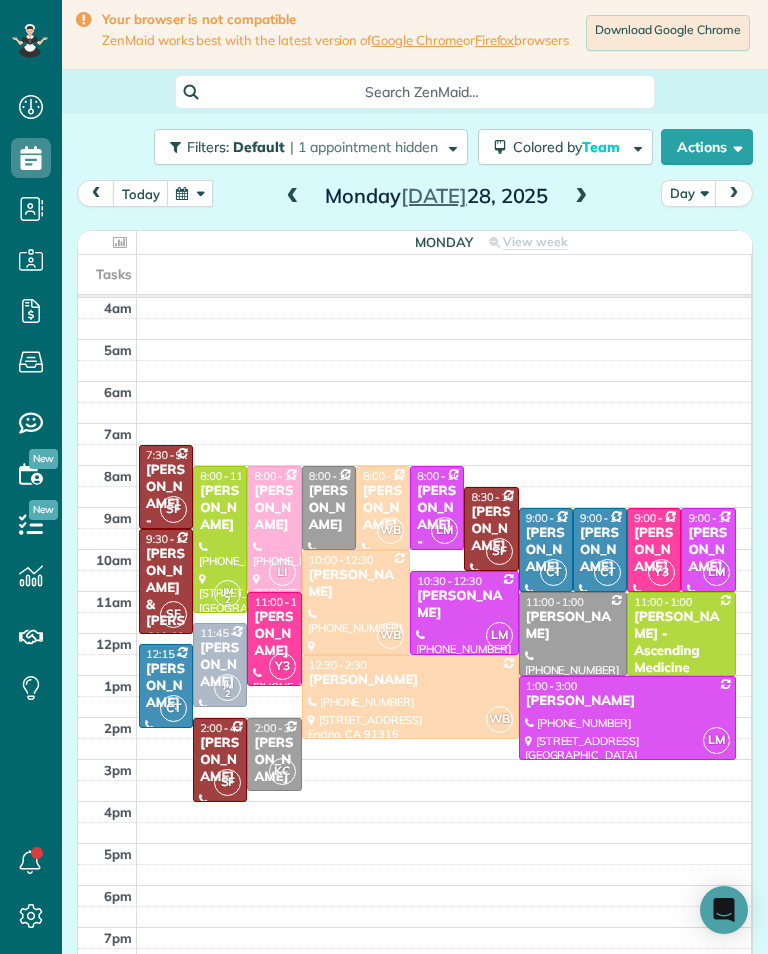 click on "[PERSON_NAME]" at bounding box center [274, 508] 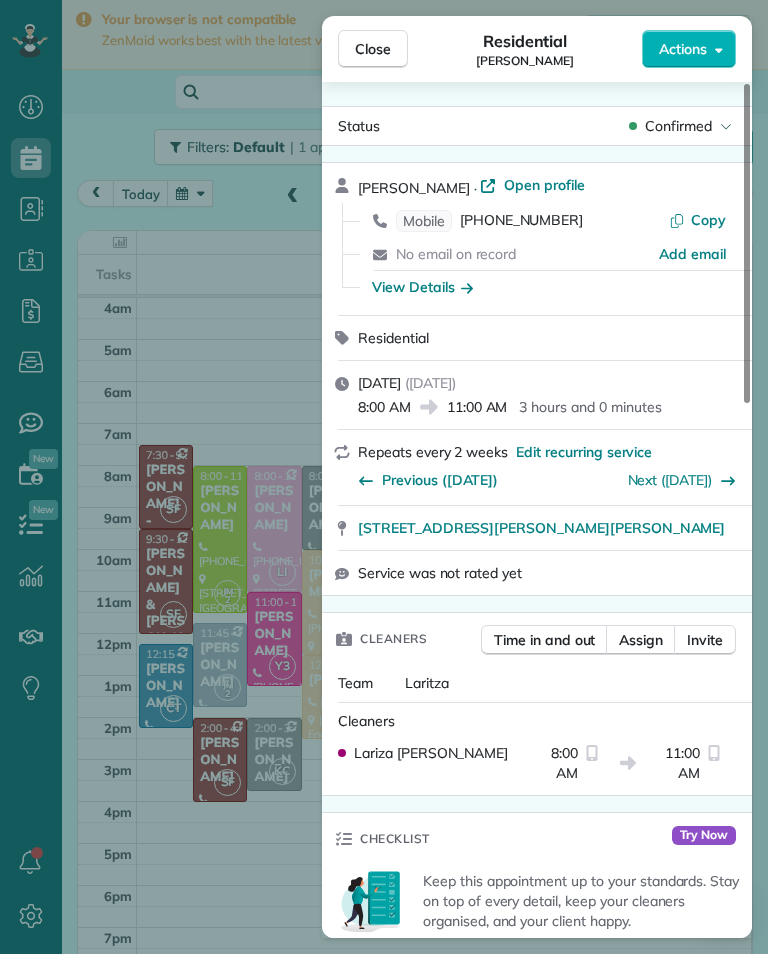 click on "Close Residential [PERSON_NAME] Actions Status Confirmed [PERSON_NAME] · Open profile Mobile [PHONE_NUMBER] Copy No email on record Add email View Details Residential [DATE] ( [DATE] ) 8:00 AM 11:00 AM 3 hours and 0 minutes Repeats every 2 weeks Edit recurring service Previous ([DATE]) Next ([DATE]) [STREET_ADDRESS][PERSON_NAME][PERSON_NAME] Service was not rated yet Cleaners Time in and out Assign Invite Team Laritza Cleaners [PERSON_NAME] 8:00 AM 11:00 AM Checklist Try Now Keep this appointment up to your standards. Stay on top of every detail, keep your cleaners organised, and your client happy. Assign a checklist Watch a 5 min demo Billing Billing actions Price $215.00 Overcharge $0.00 Discount $0.00 Coupon discount - Primary tax - Secondary tax - Total appointment price $215.00 Tips collected New feature! $0.00 Unpaid Mark as paid Total including tip $215.00 Get paid online in no-time! Send an invoice and reward your cleaners with tips Charge customer credit card Key # - Notes 0" at bounding box center (384, 477) 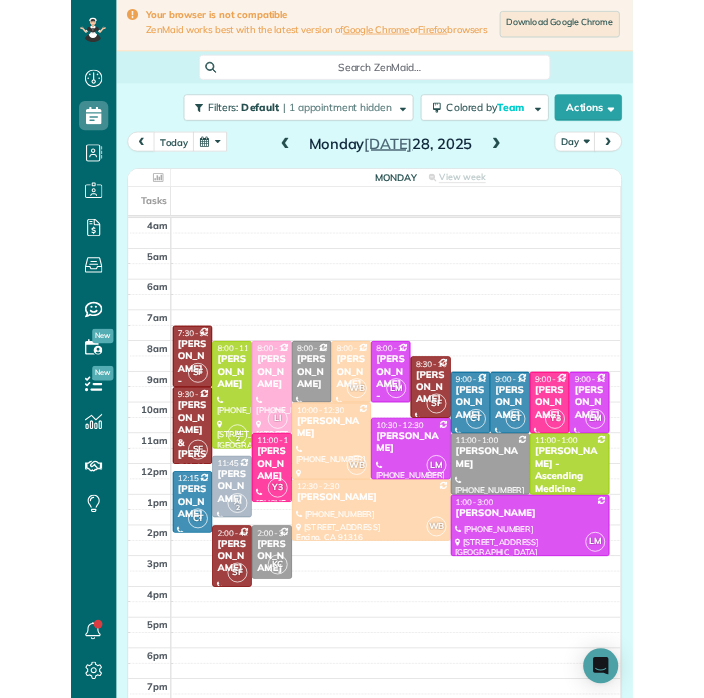 scroll, scrollTop: 985, scrollLeft: 62, axis: both 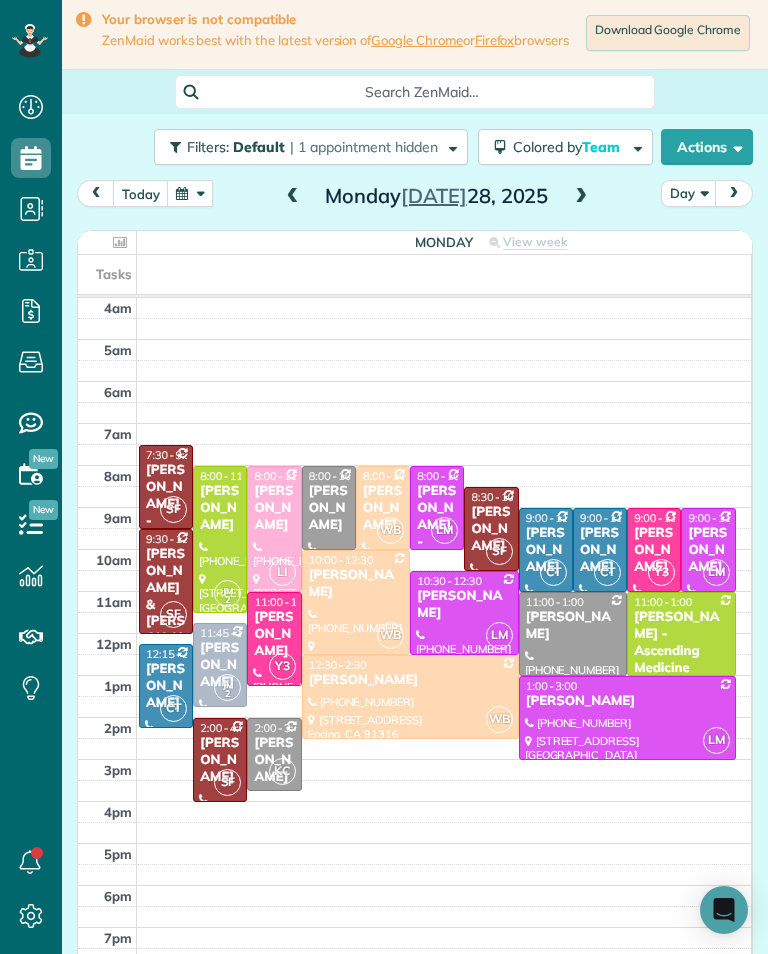 click at bounding box center (190, 193) 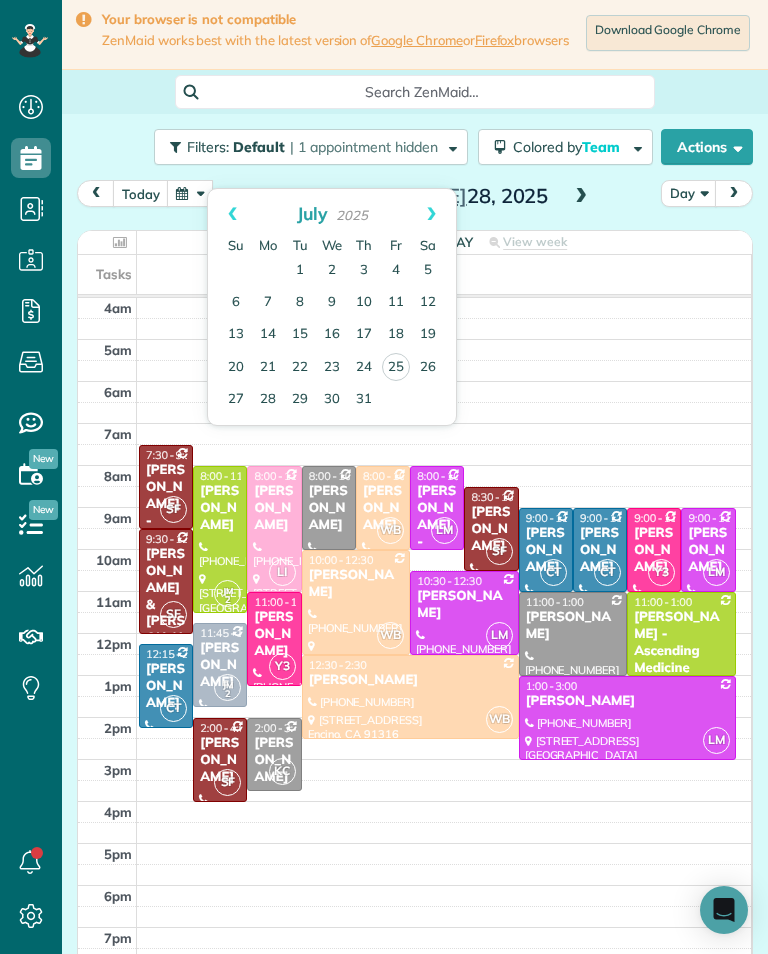 click at bounding box center (190, 193) 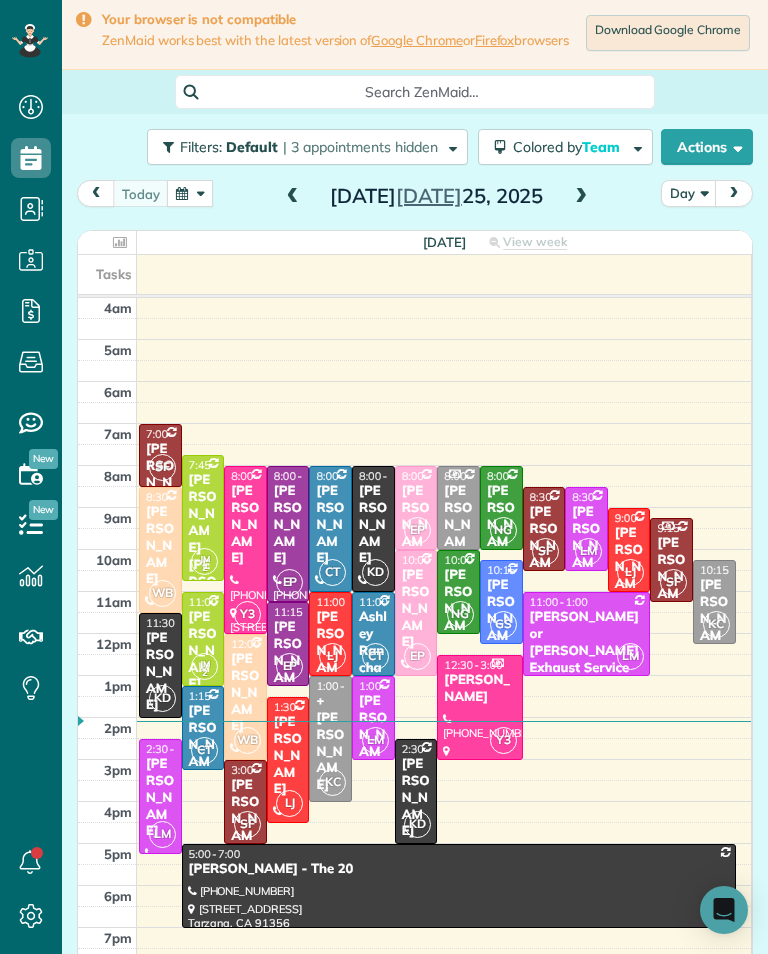 click at bounding box center (581, 197) 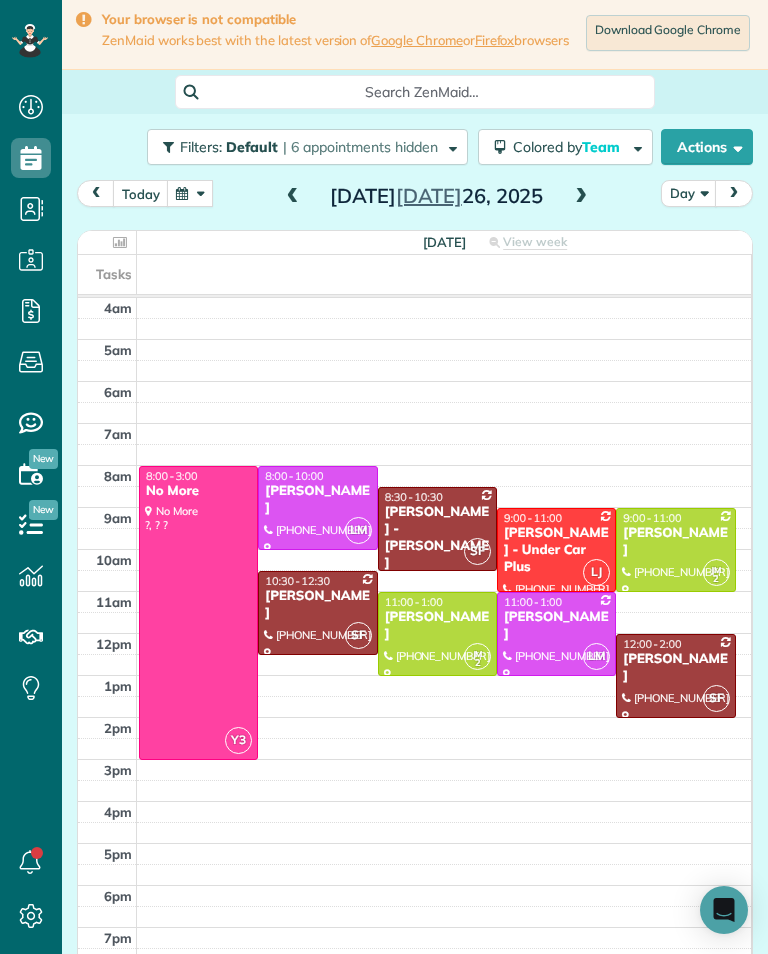 click at bounding box center (293, 197) 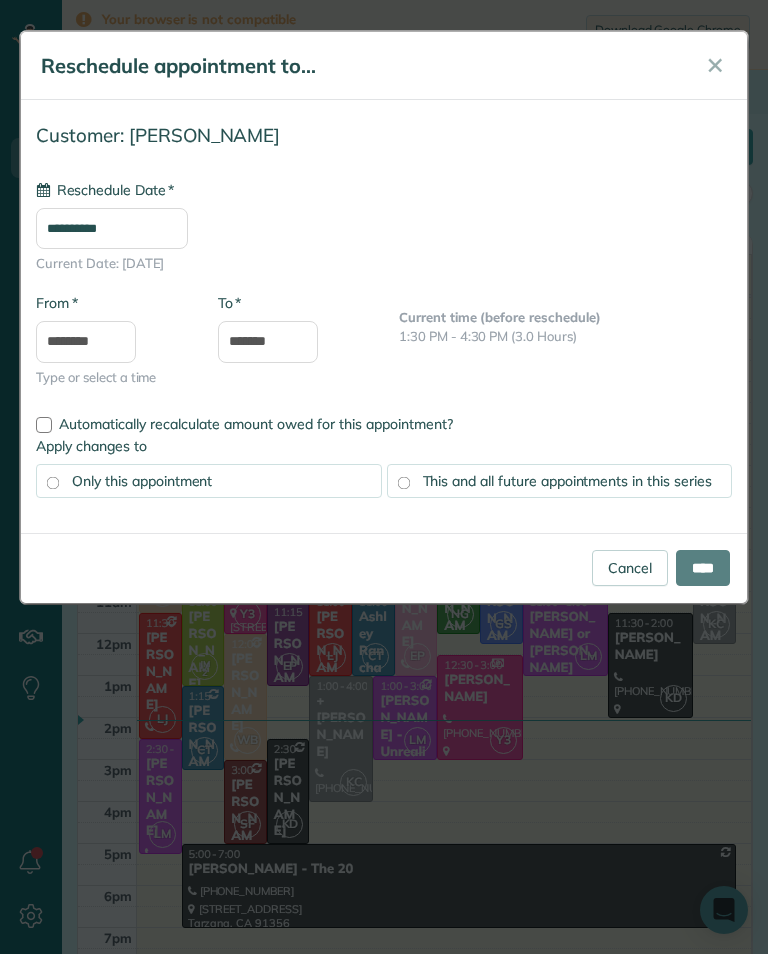 click on "**********" at bounding box center [112, 228] 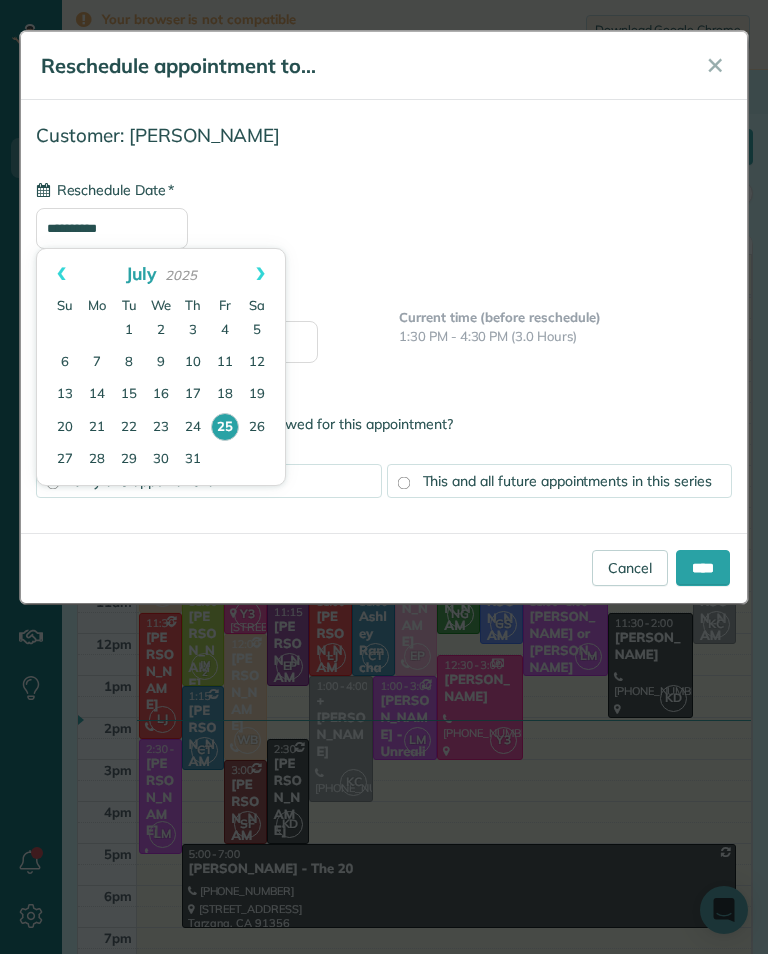 click on "28" at bounding box center [97, 460] 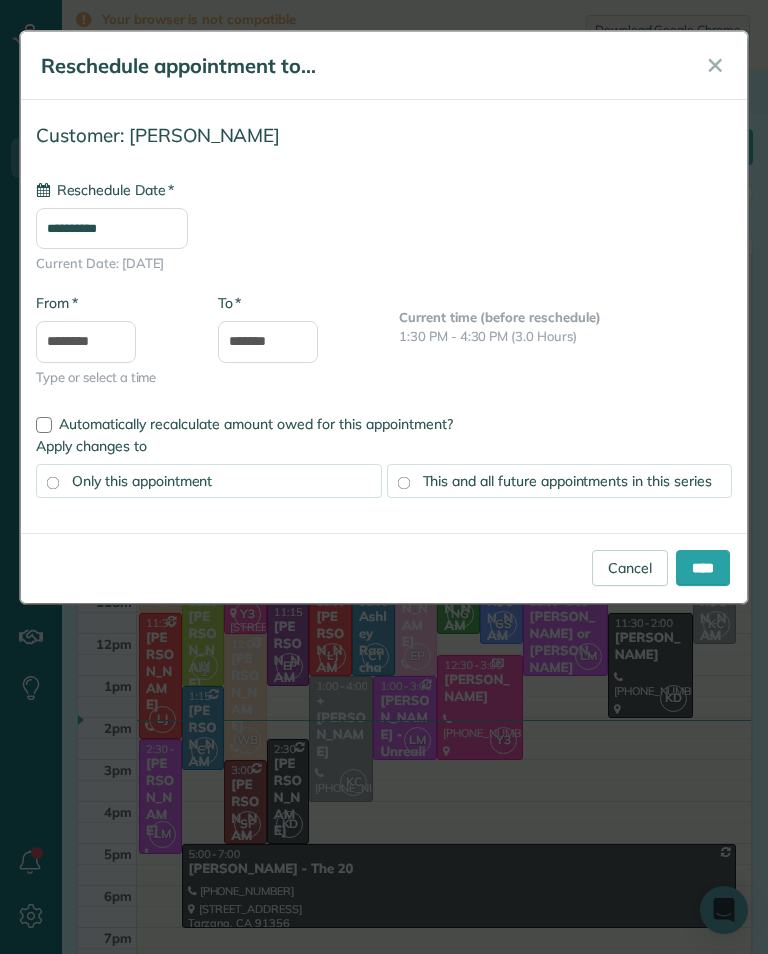 click on "****" at bounding box center (703, 568) 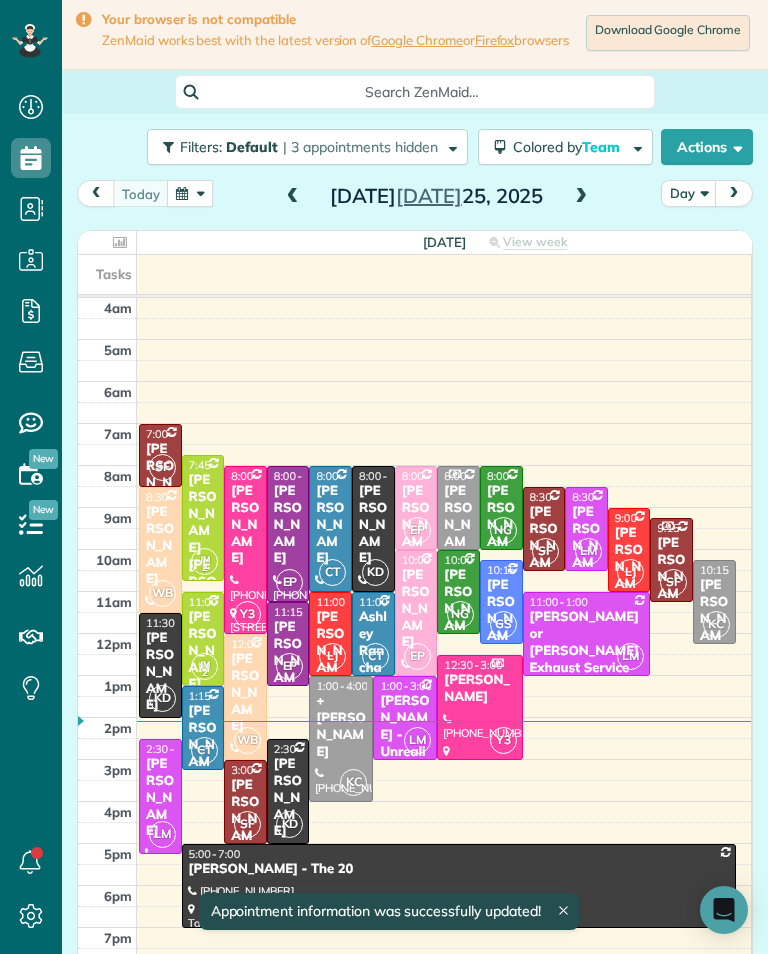 click at bounding box center [581, 197] 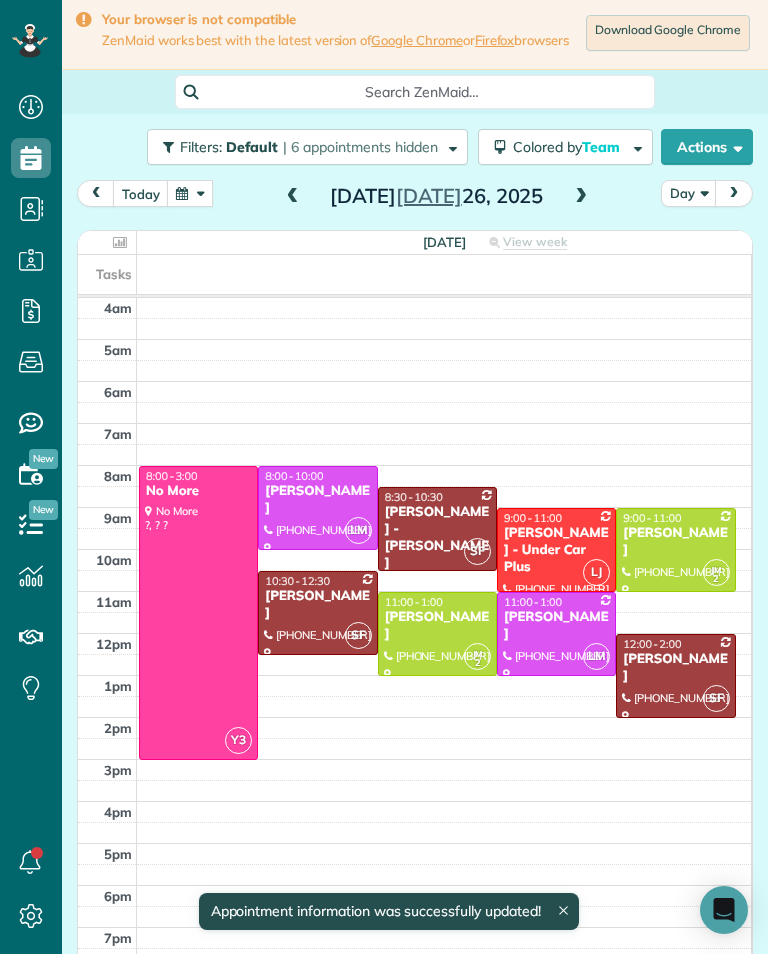 click on "[DATE]   Day [DATE] [DATE]
View week $440.00 23  Man Hours 9  Appointments 0% Paid All Assigned Tasks 4am 5am 6am 7am 8am 9am 10am 11am 12pm 1pm 2pm 3pm 4pm 5pm 6pm 7pm 8pm Y3 8:00 - 3:00 No More No More ?, ? ? LM 8:00 - 10:00 [PERSON_NAME] [PHONE_NUMBER] [STREET_ADDRESS] SF 8:30 - 10:30 [PERSON_NAME] - [PERSON_NAME] [PHONE_NUMBER] [STREET_ADDRESS][PERSON_NAME] LJ 9:00 - 11:00 [PERSON_NAME] - Under Car Plus [PHONE_NUMBER] [STREET_ADDRESS] JM 2 9:00 - 11:00 [PERSON_NAME] [PHONE_NUMBER] [STREET_ADDRESS] SF 10:30 - 12:30 [PERSON_NAME] [PHONE_NUMBER] [STREET_ADDRESS][PERSON_NAME] JM 2 11:00 - 1:00 [PERSON_NAME] [PHONE_NUMBER] [STREET_ADDRESS][PERSON_NAME] LM 11:00 - 1:00 [PERSON_NAME] [PHONE_NUMBER] [STREET_ADDRESS][PERSON_NAME], ? ? SF 12:00 - 2:00 [PERSON_NAME] [PHONE_NUMBER] [STREET_ADDRESS]" at bounding box center (415, 582) 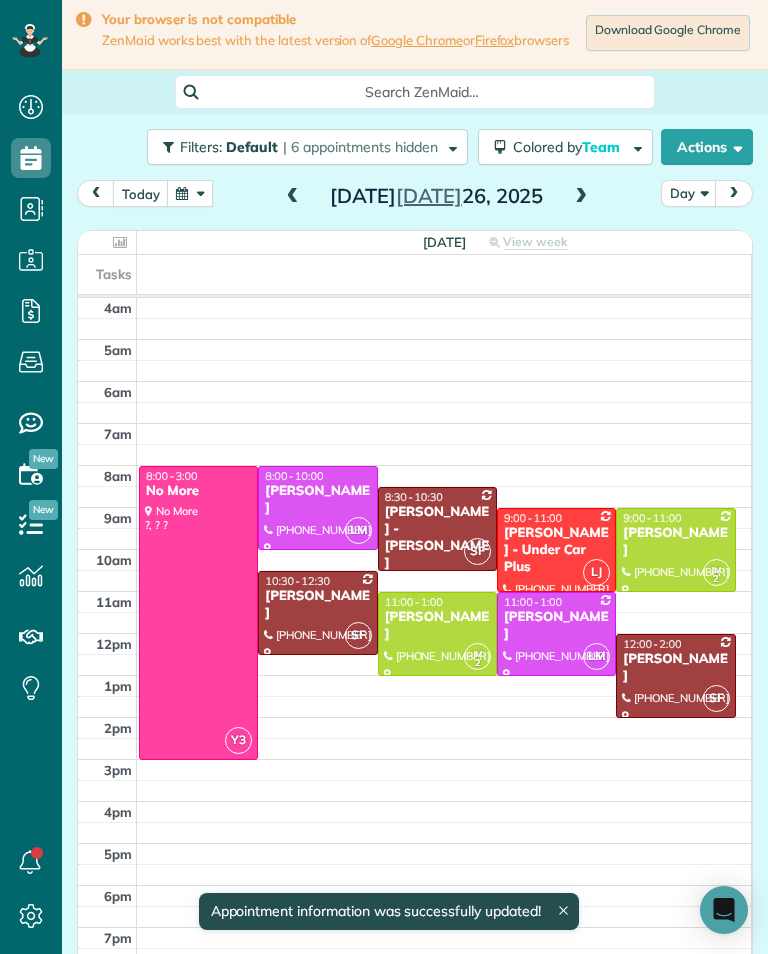 click at bounding box center (581, 197) 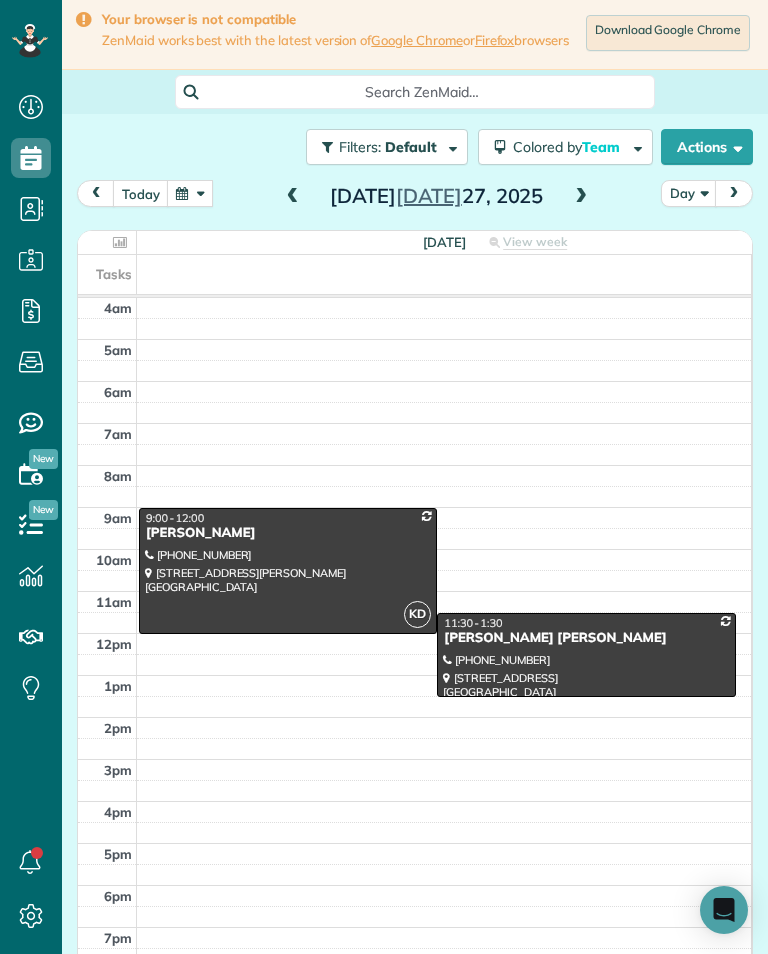 click at bounding box center (581, 197) 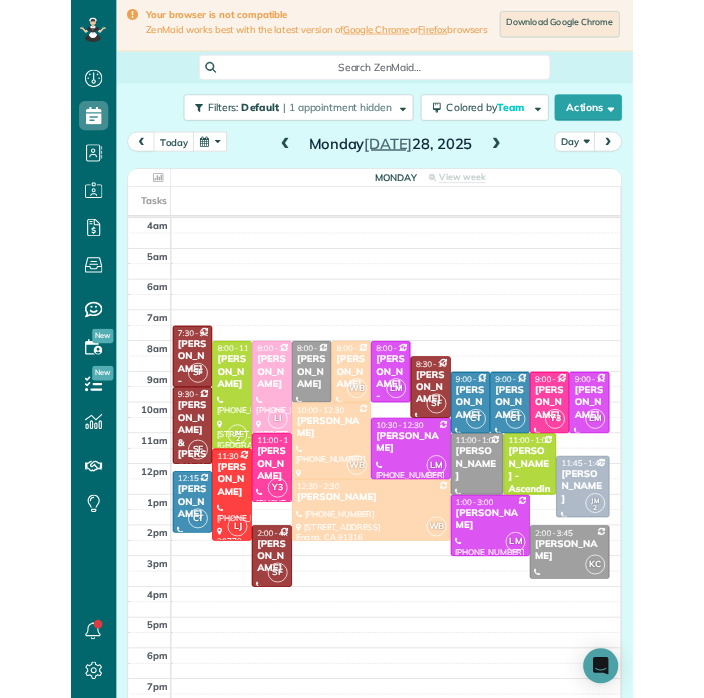 scroll, scrollTop: 985, scrollLeft: 62, axis: both 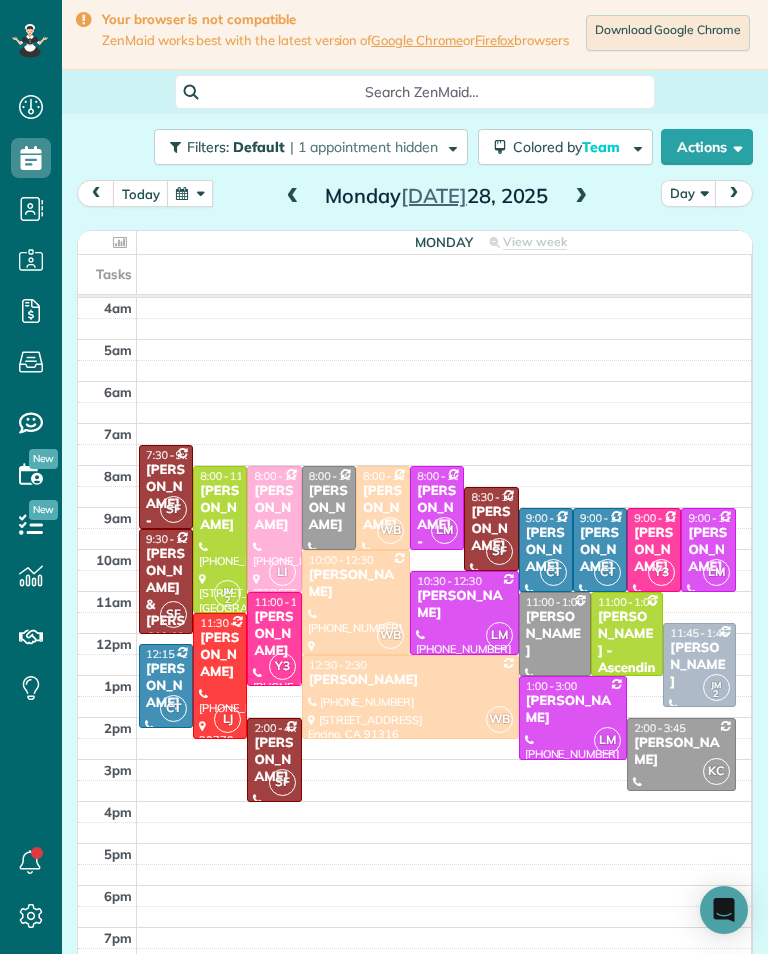 click at bounding box center (190, 193) 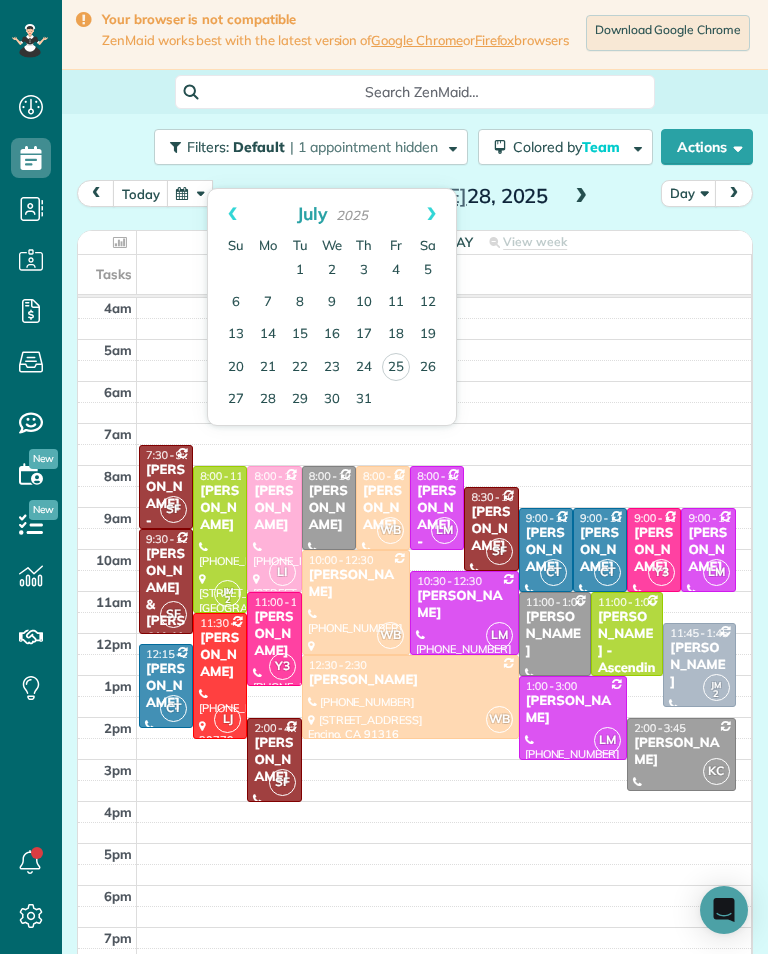 click on "25" at bounding box center [396, 367] 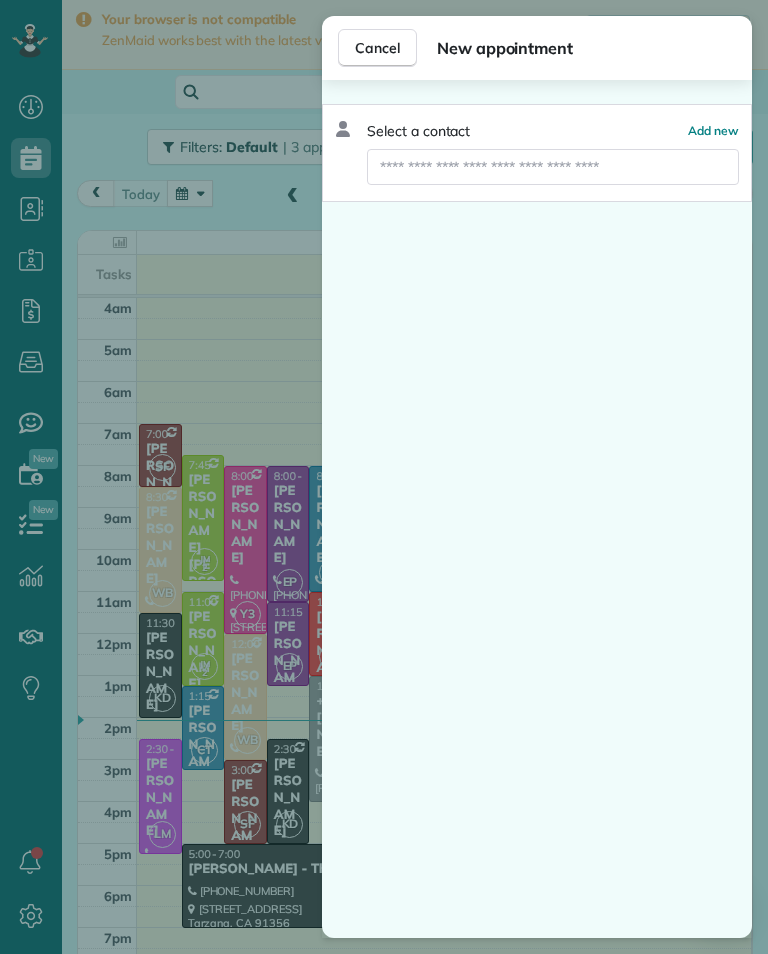 click on "Cancel New appointment Select a contact Add new" at bounding box center (384, 477) 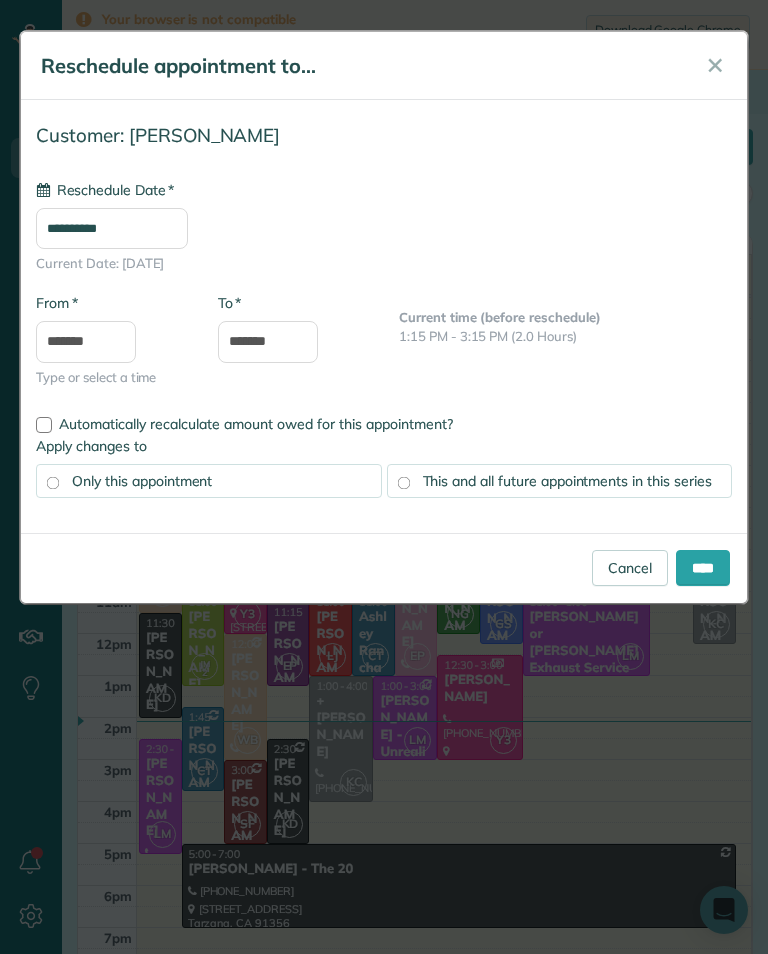 click on "**********" at bounding box center (112, 228) 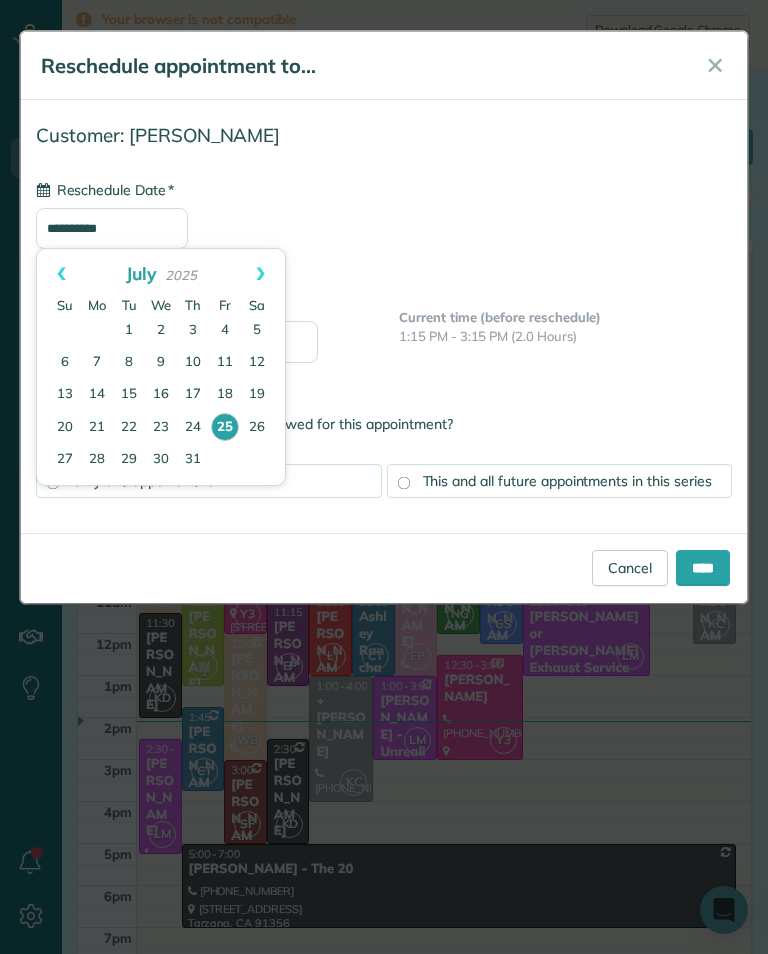 click on "Next" at bounding box center [260, 274] 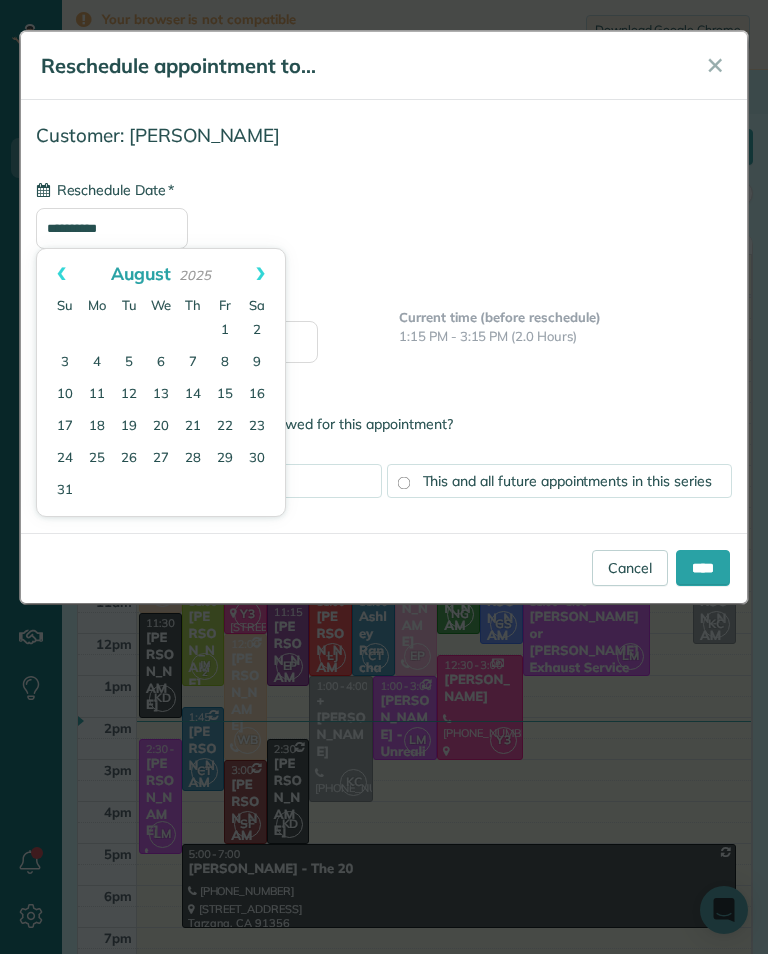 click on "7" at bounding box center (193, 363) 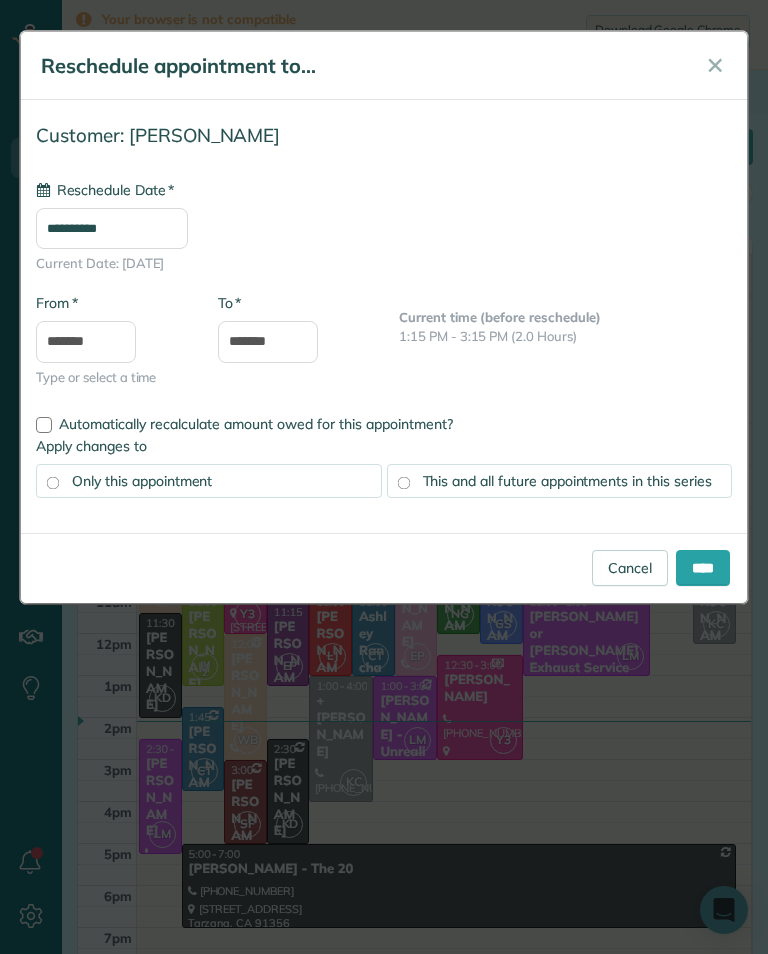 click on "**********" at bounding box center (112, 228) 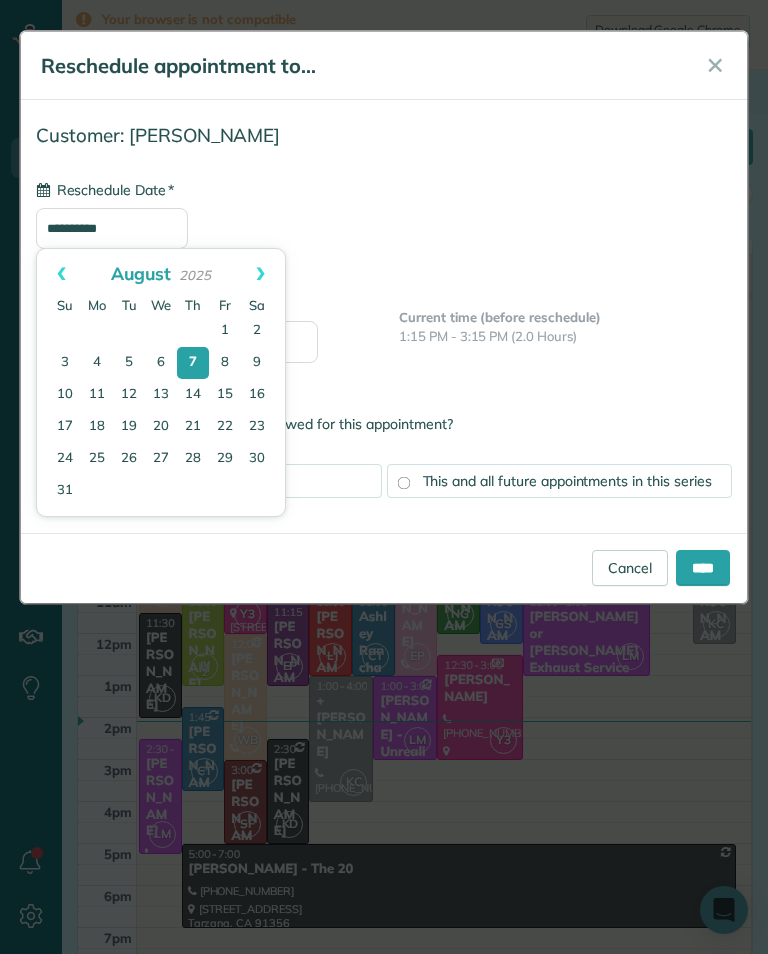 click on "****" at bounding box center [703, 568] 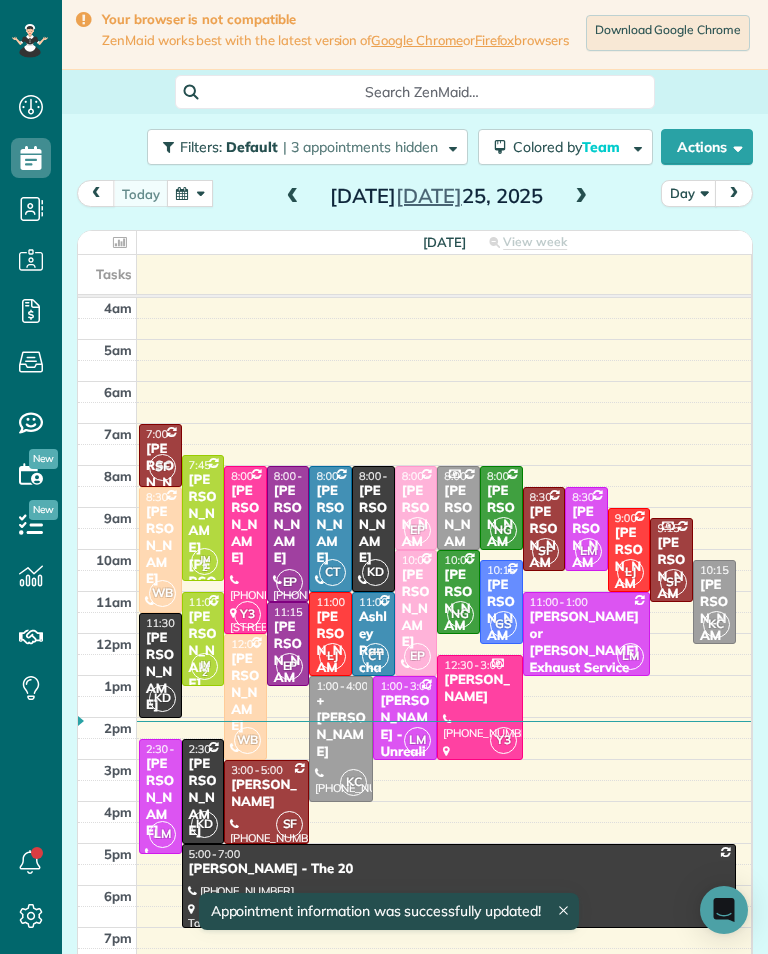click at bounding box center [581, 197] 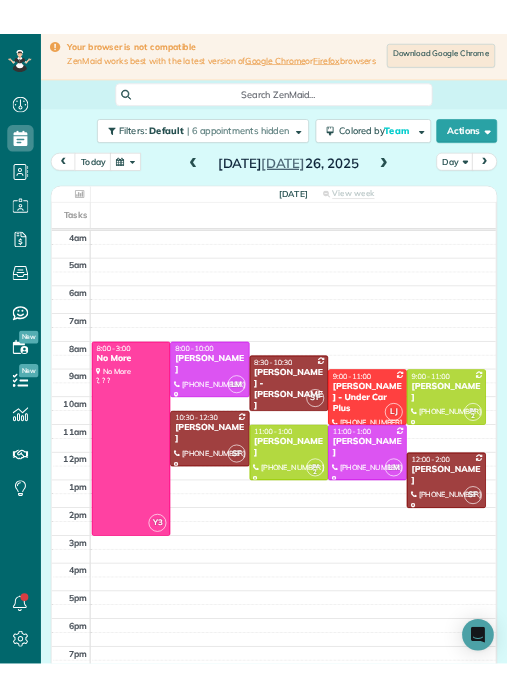 scroll, scrollTop: 985, scrollLeft: 62, axis: both 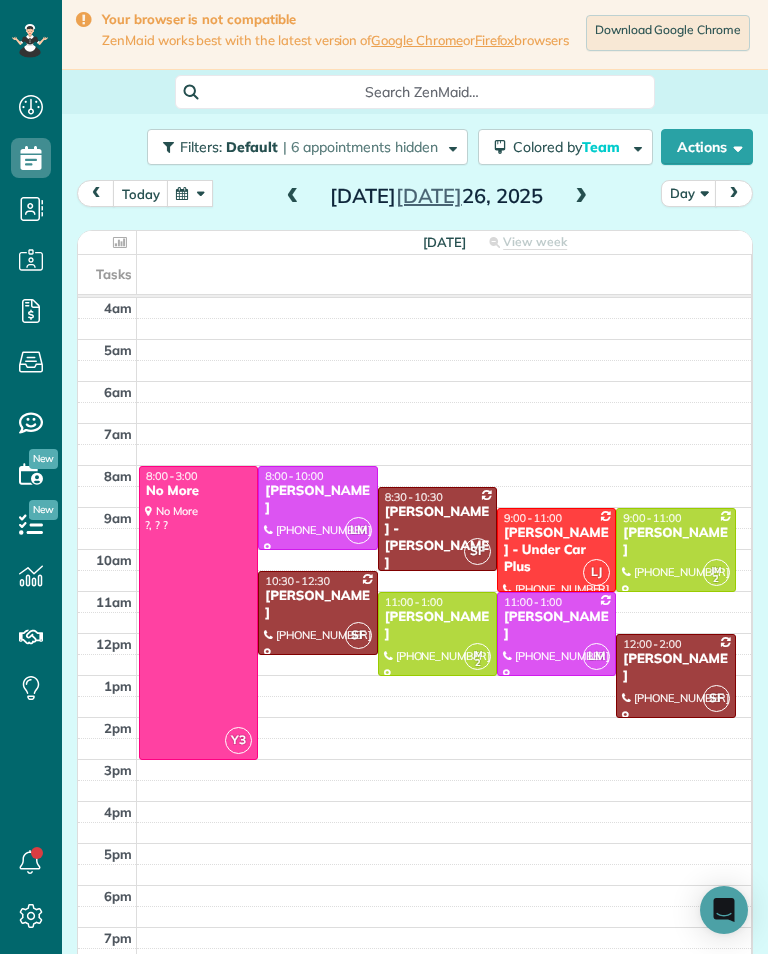click at bounding box center (190, 193) 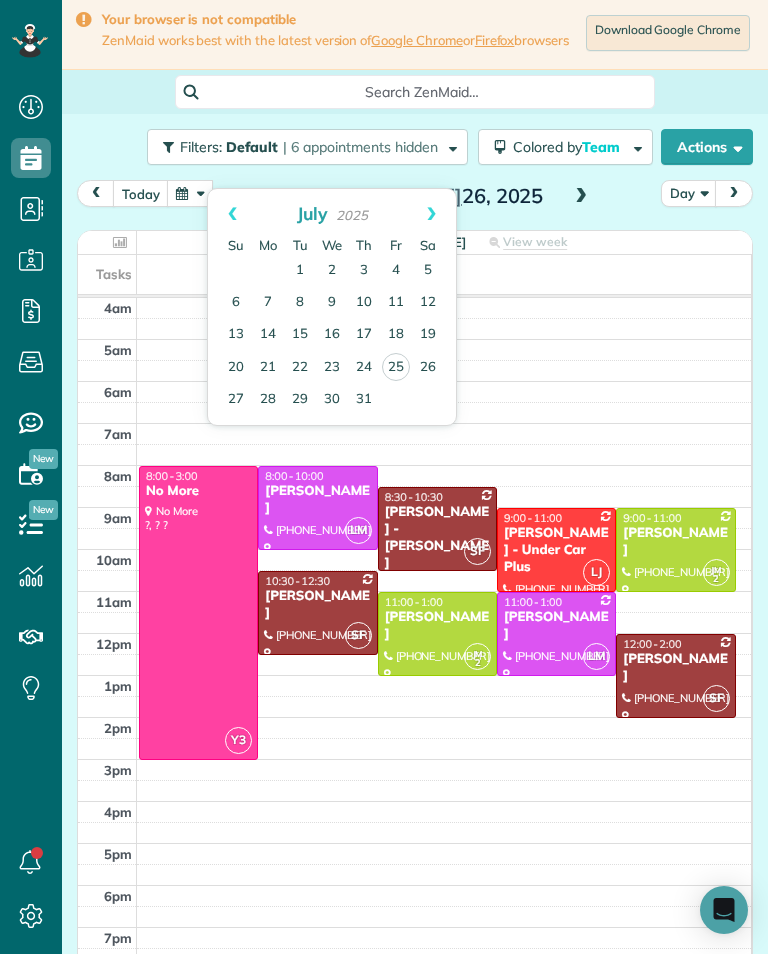 click on "16" at bounding box center [332, 335] 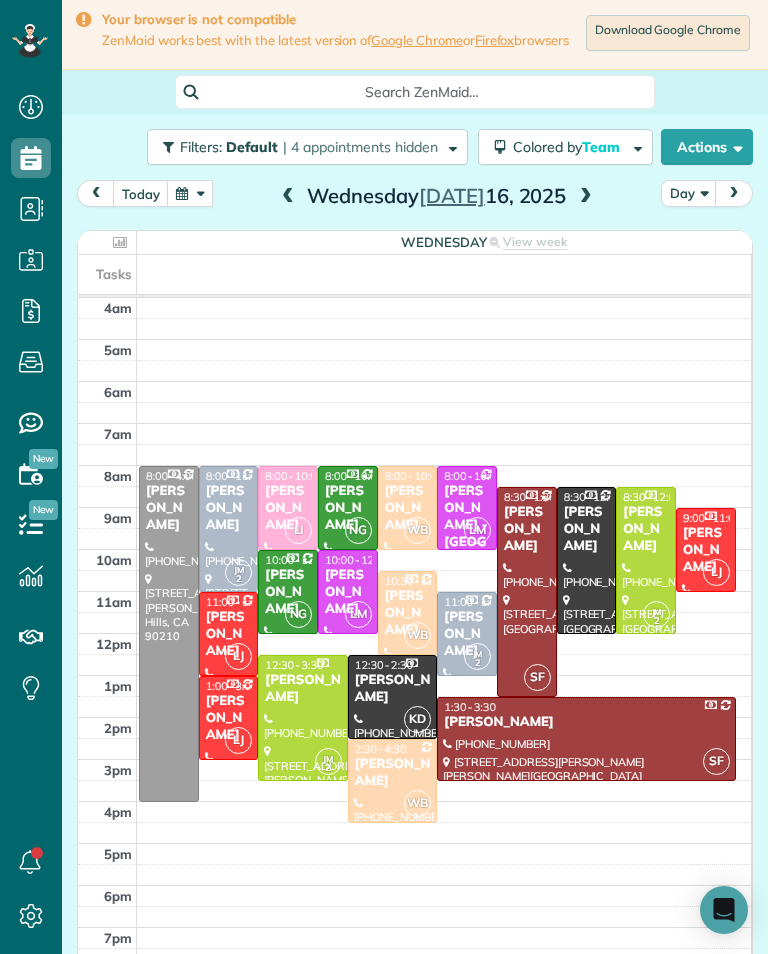 click at bounding box center [190, 193] 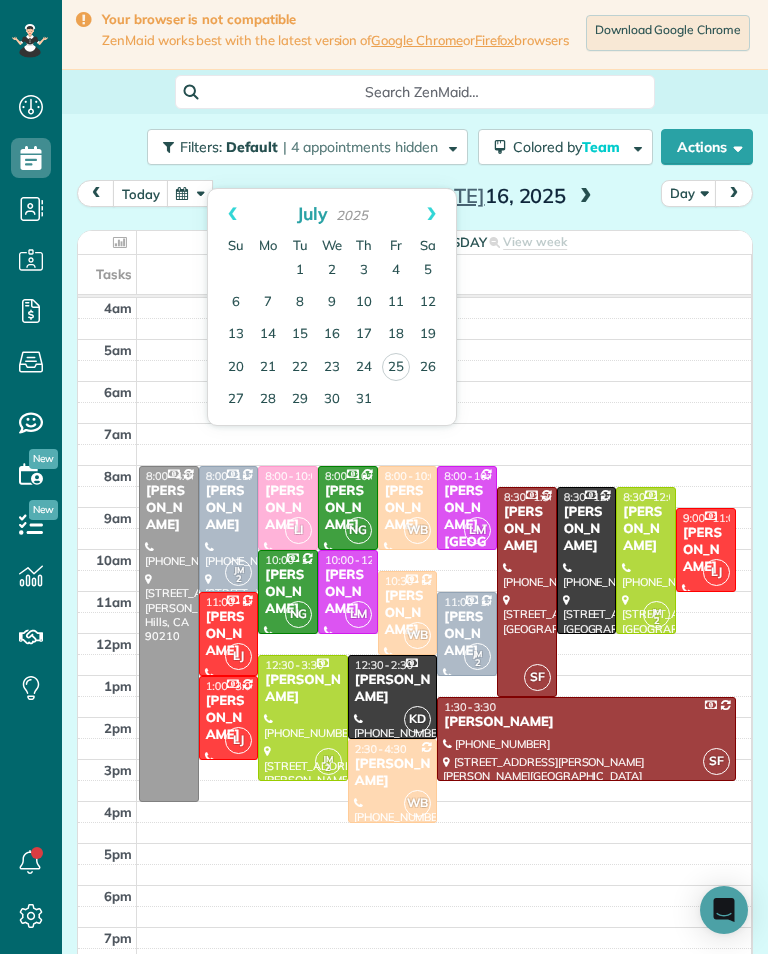 click on "26" at bounding box center [428, 368] 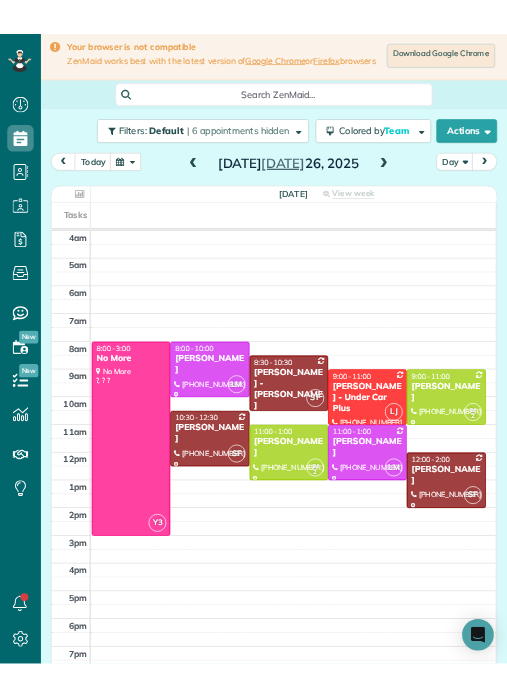 scroll, scrollTop: 985, scrollLeft: 62, axis: both 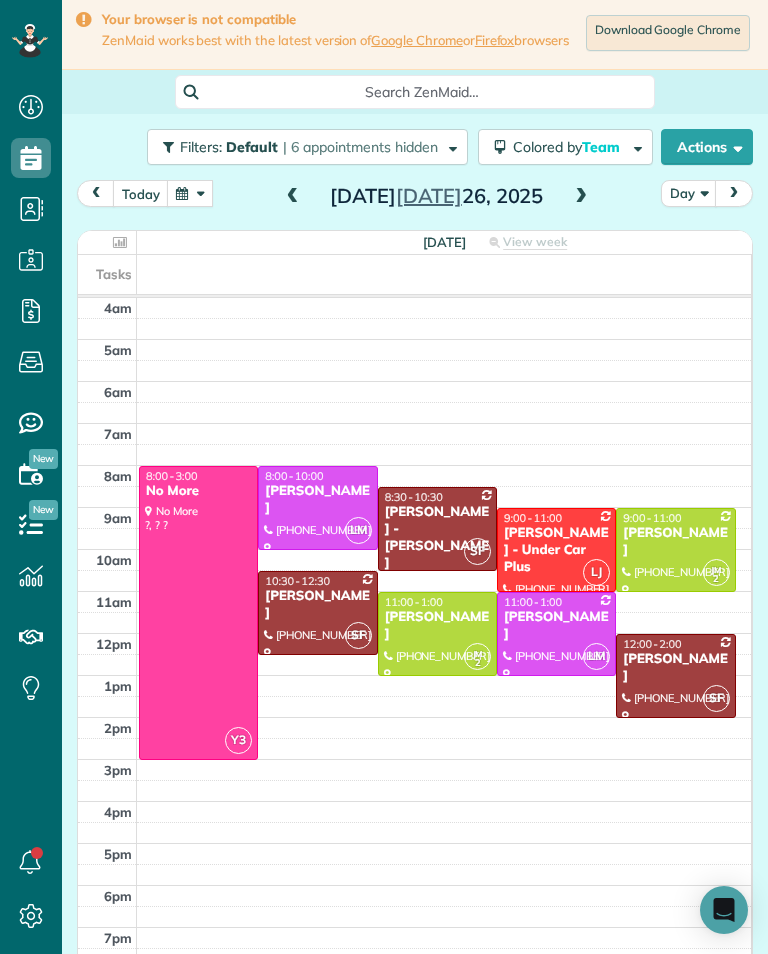 click at bounding box center (190, 193) 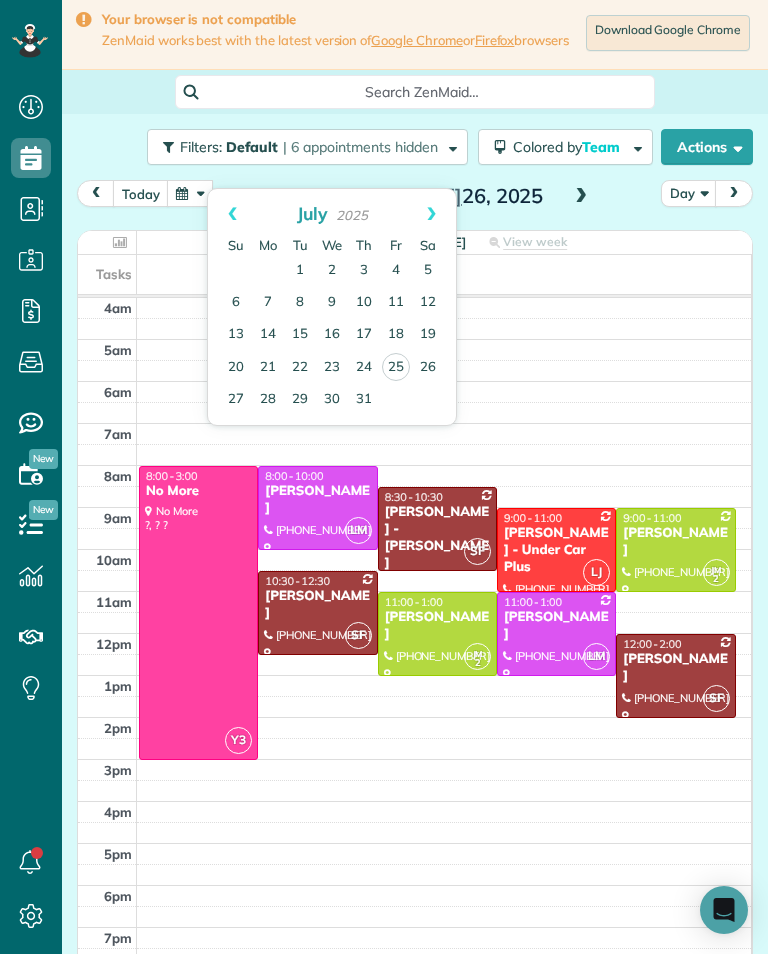 click on "Next" at bounding box center (431, 214) 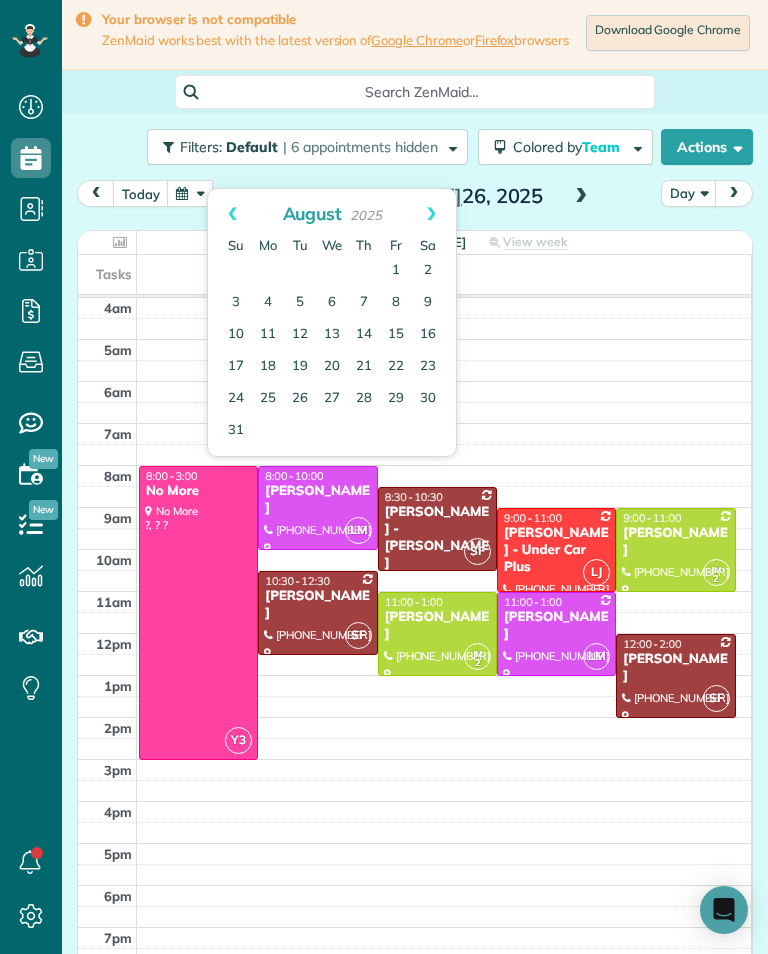 click on "18" at bounding box center [268, 367] 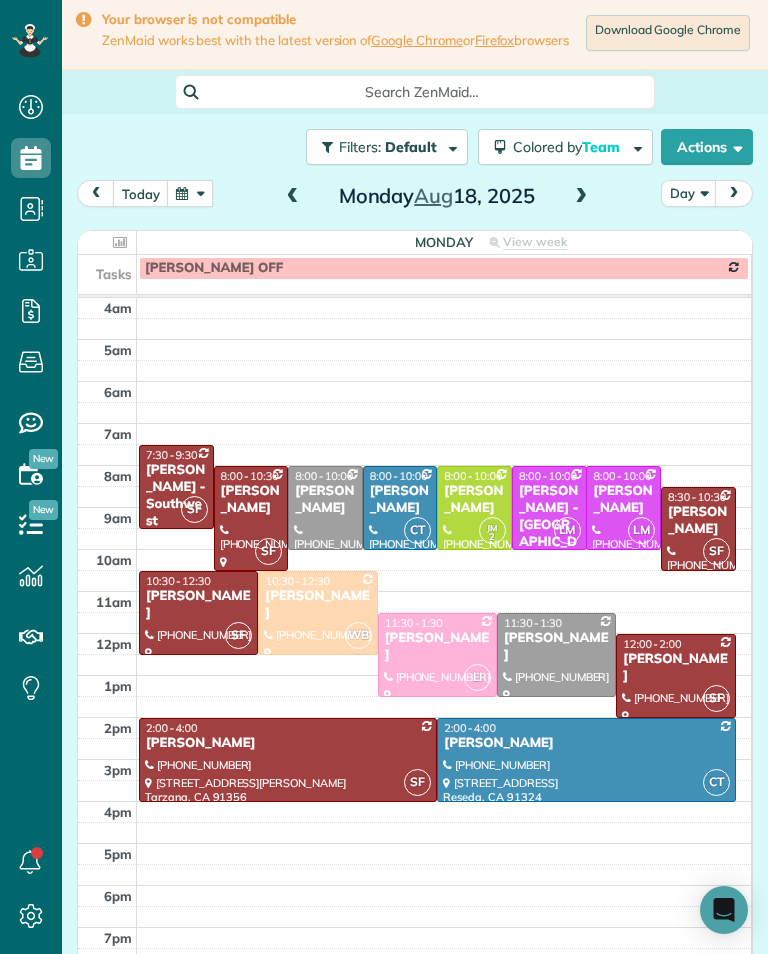 scroll, scrollTop: 985, scrollLeft: 62, axis: both 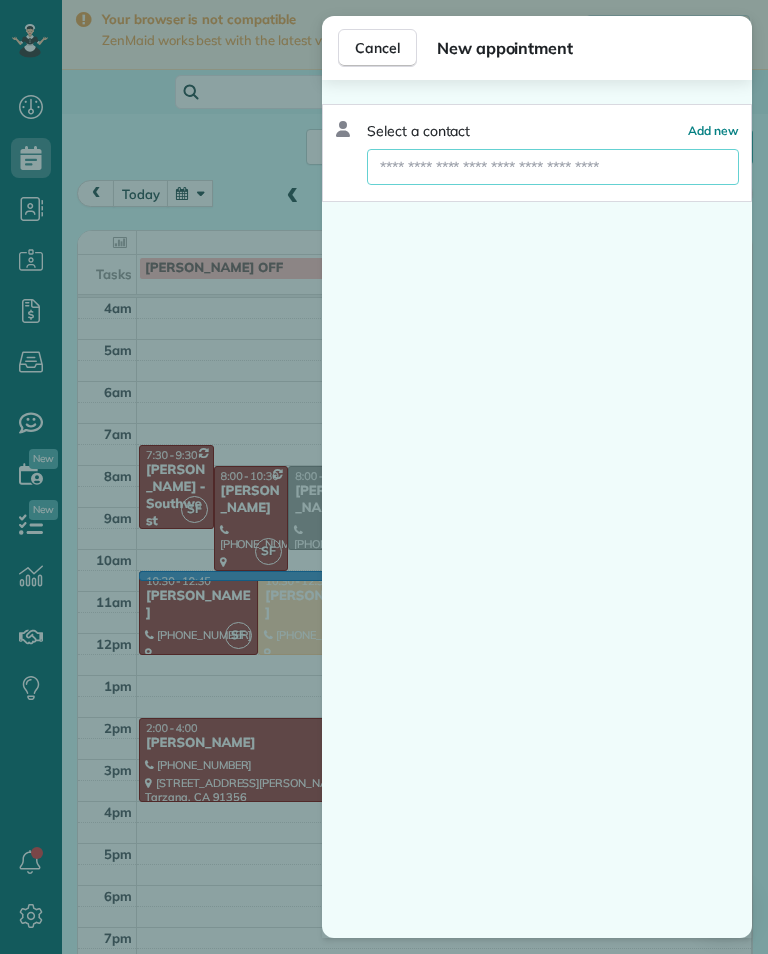click at bounding box center [553, 167] 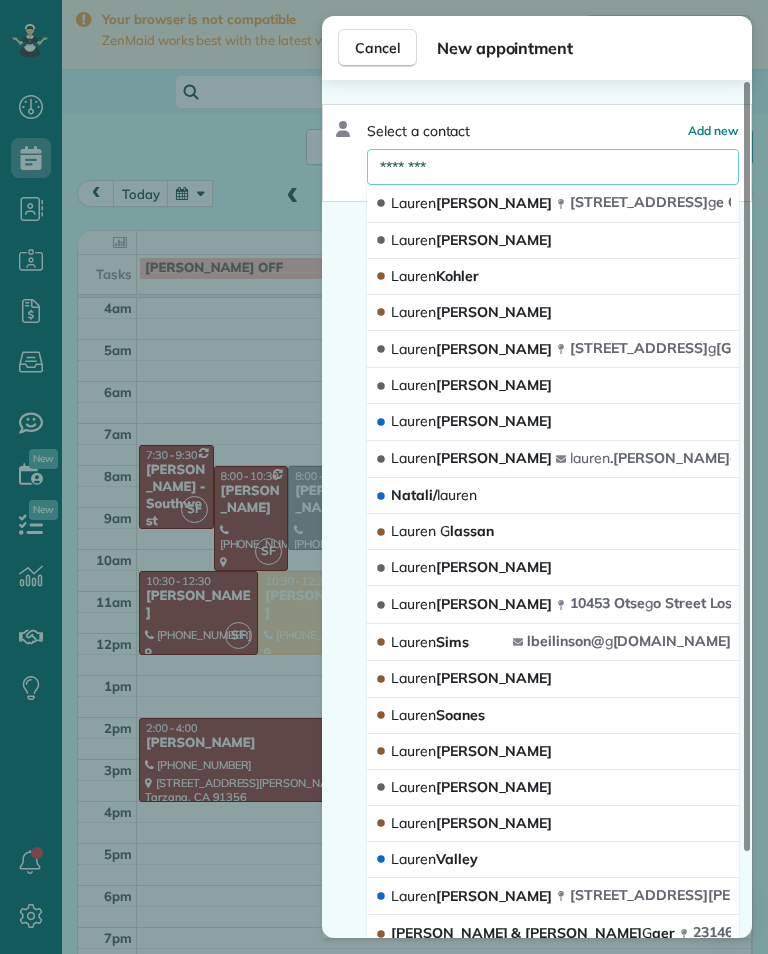 type on "*********" 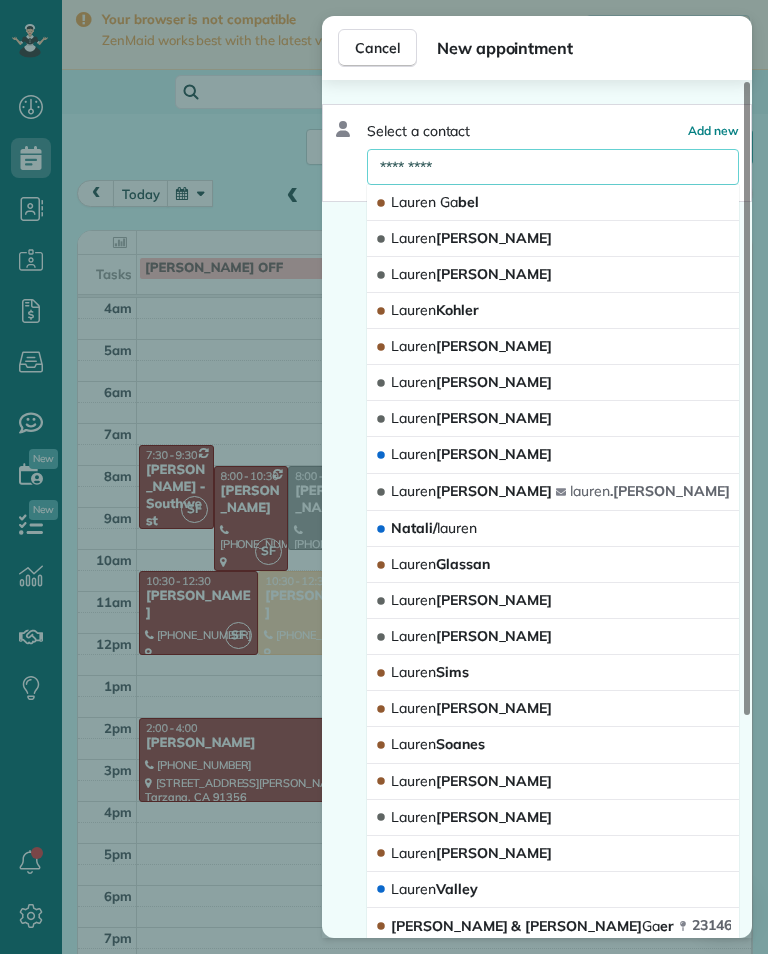 click on "[PERSON_NAME]" at bounding box center [553, 203] 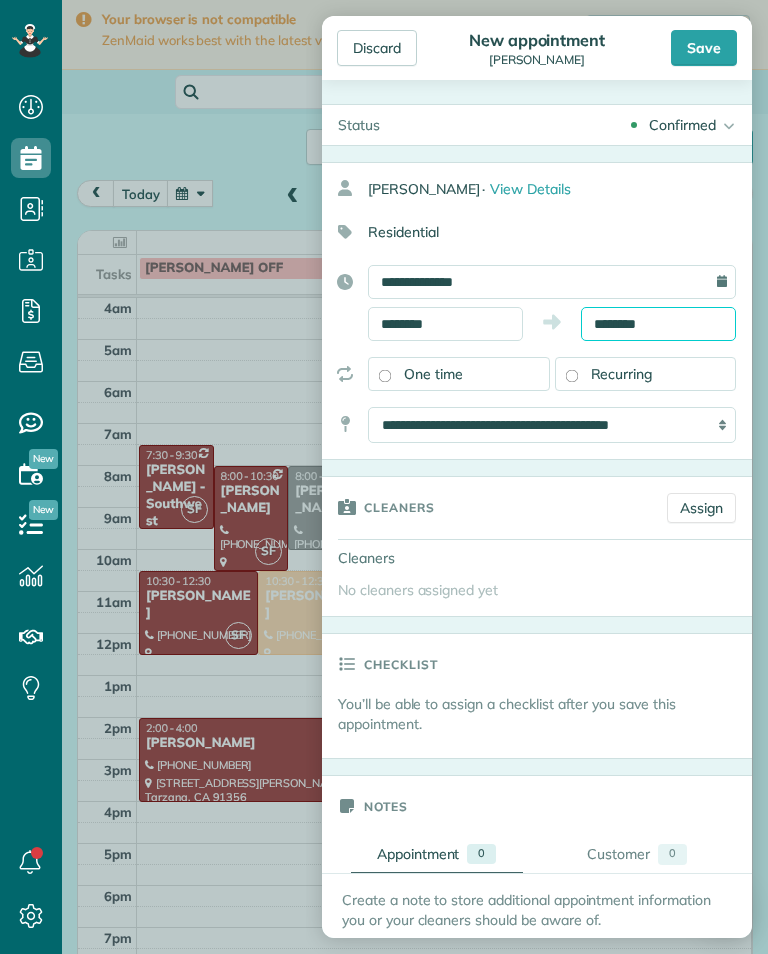 click on "********" at bounding box center [658, 324] 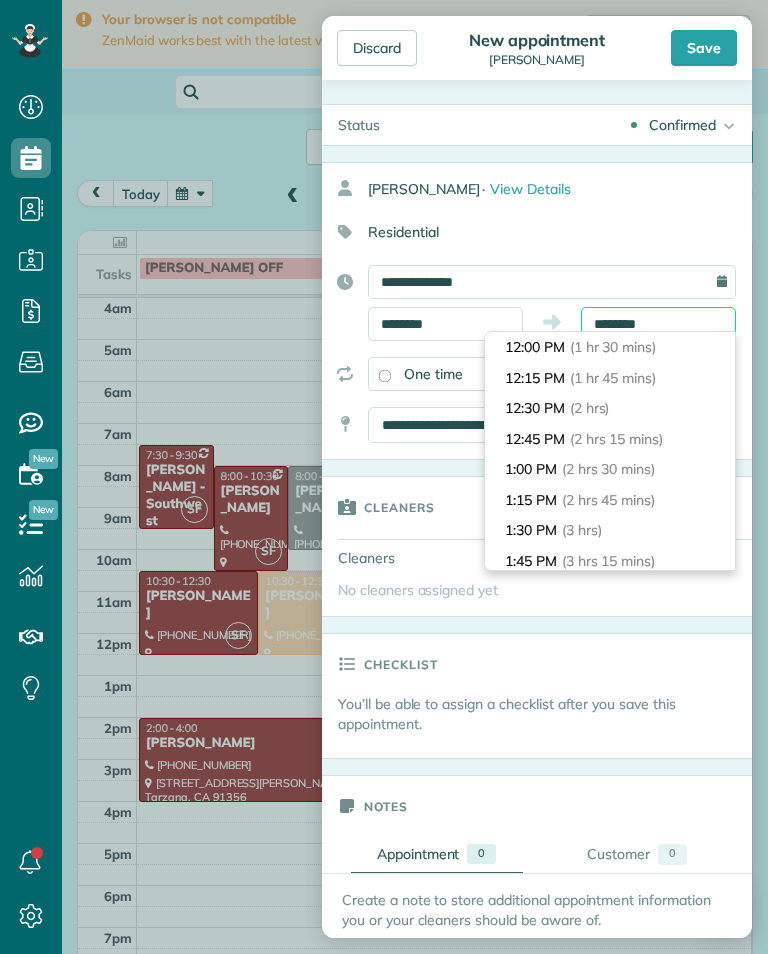 scroll, scrollTop: 181, scrollLeft: 0, axis: vertical 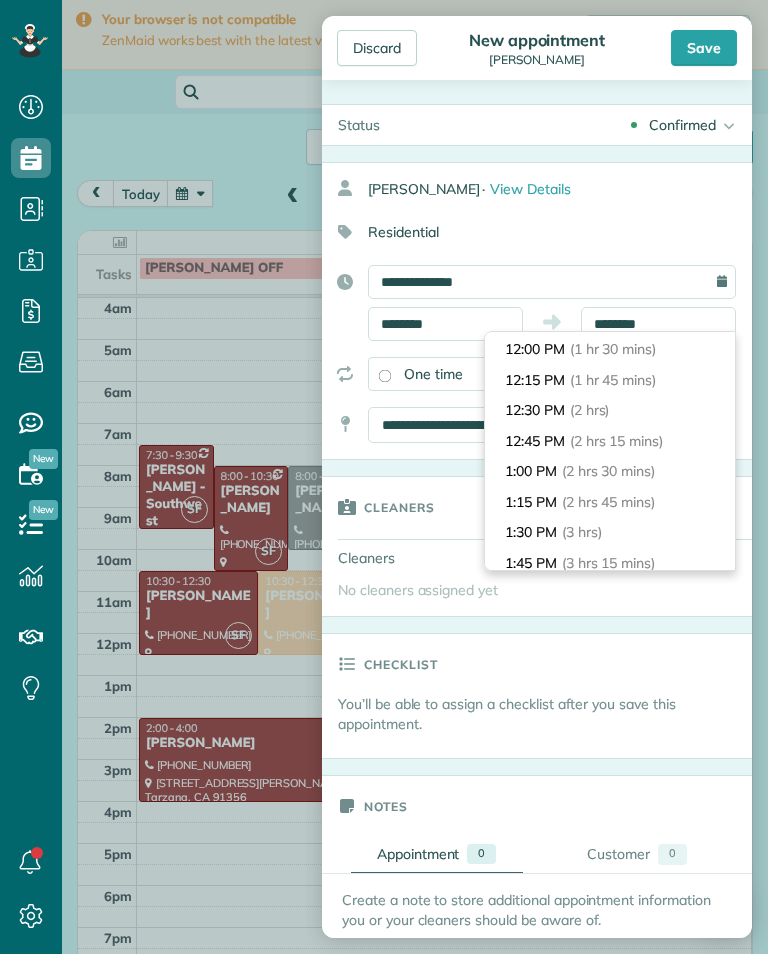 click on "12:30 PM  (2 hrs)" at bounding box center [610, 410] 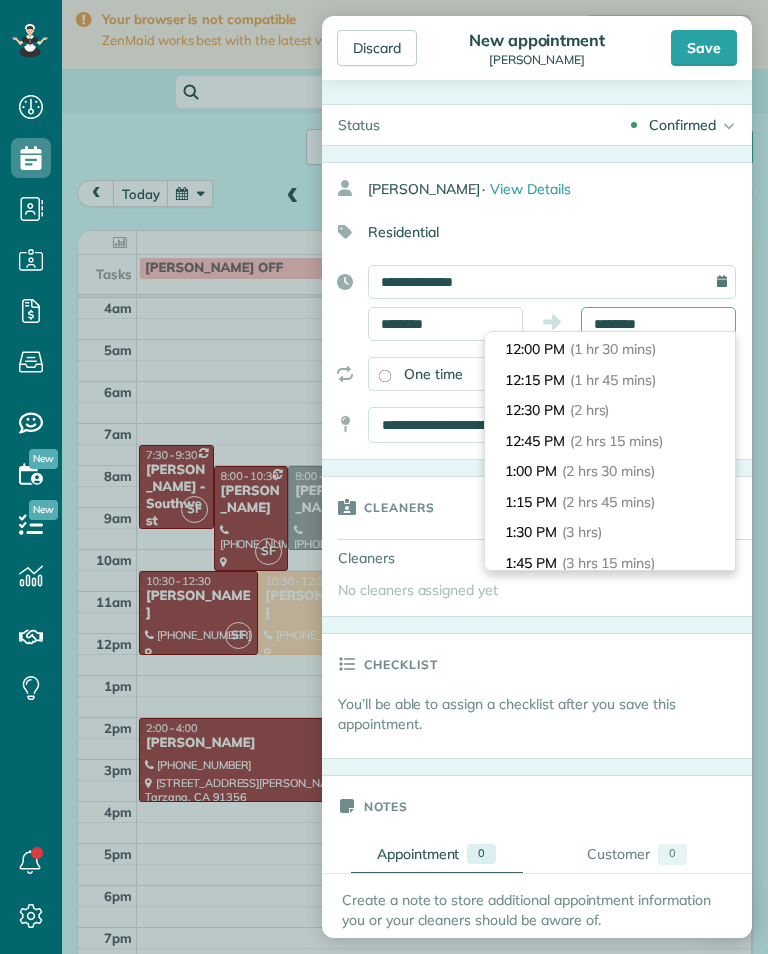 type on "********" 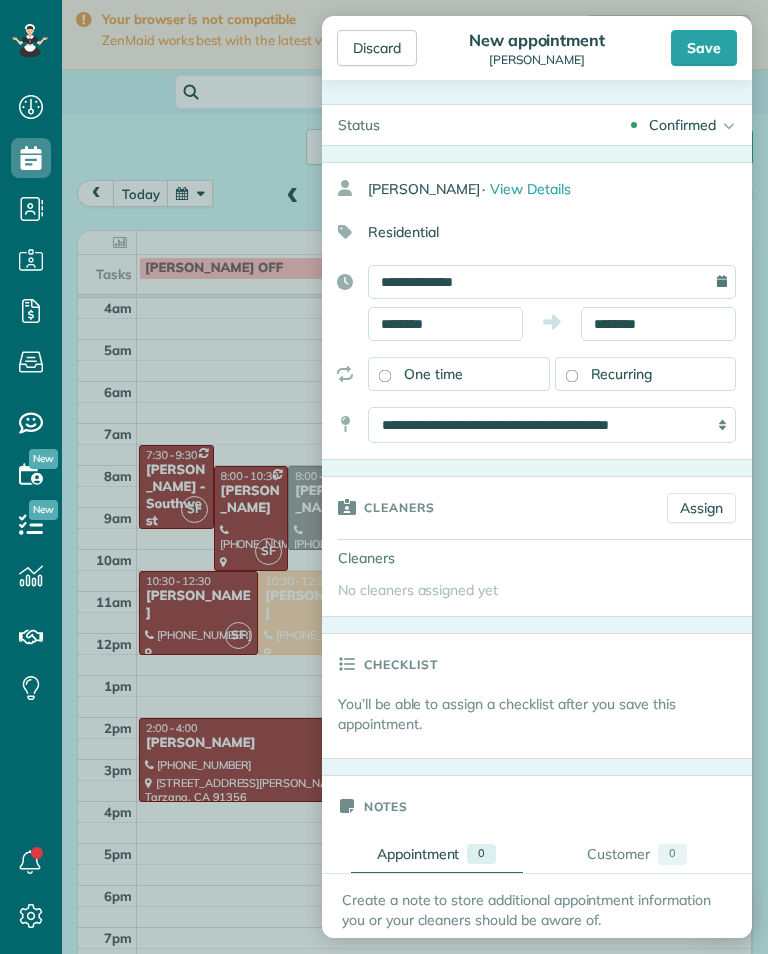 click on "Assign" at bounding box center [701, 508] 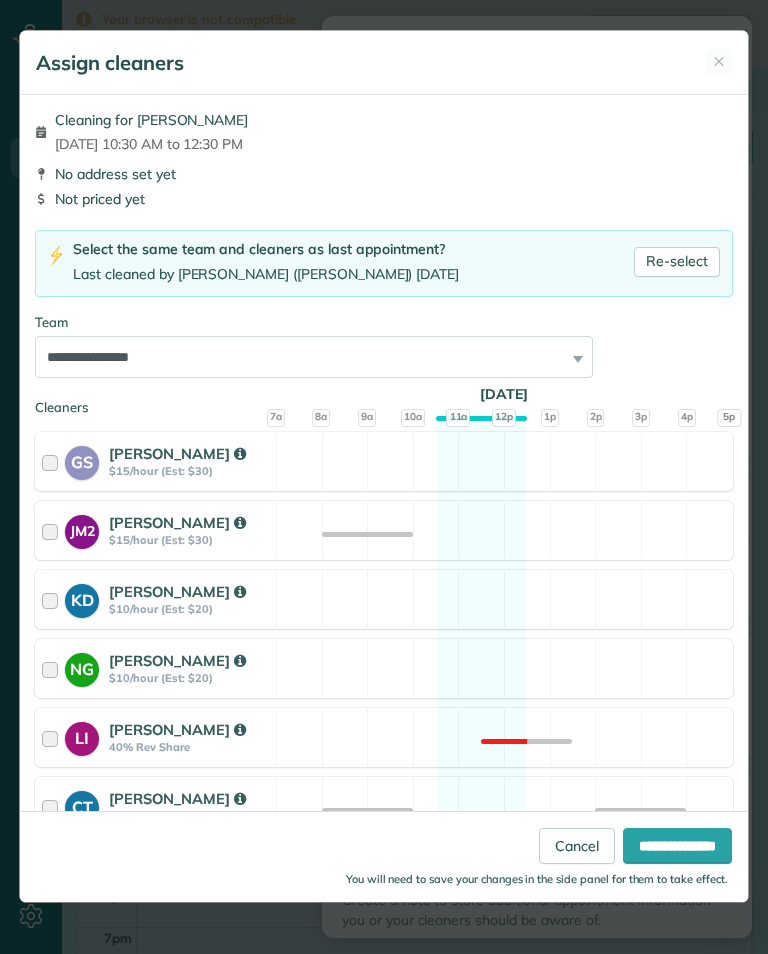 click on "Re-select" at bounding box center [677, 262] 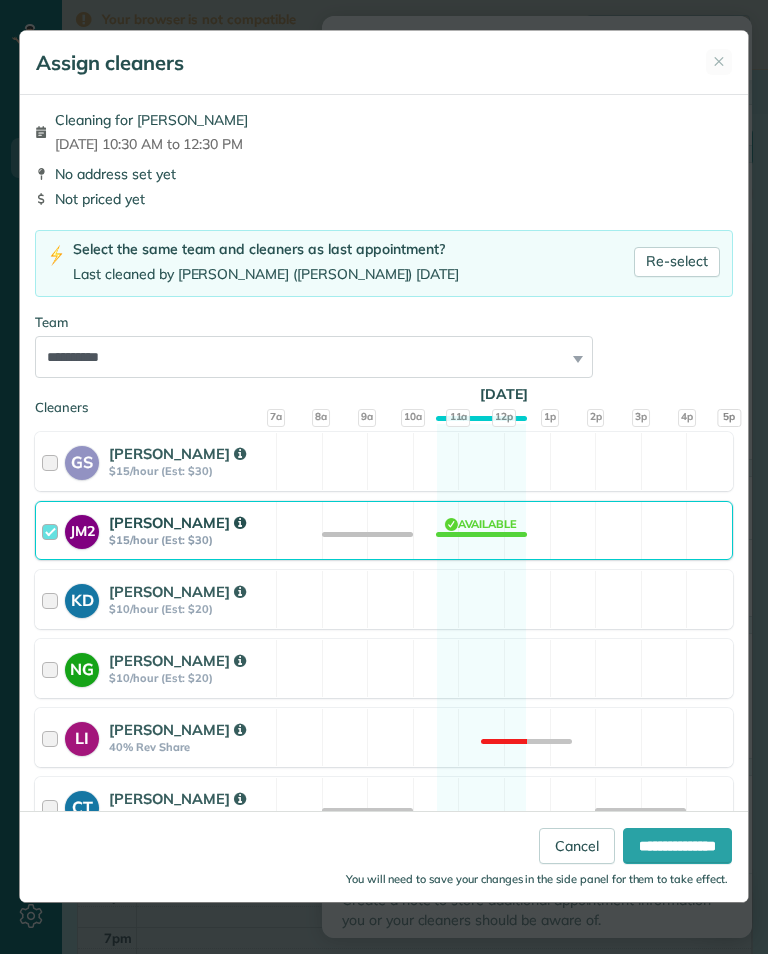 click on "**********" at bounding box center (677, 846) 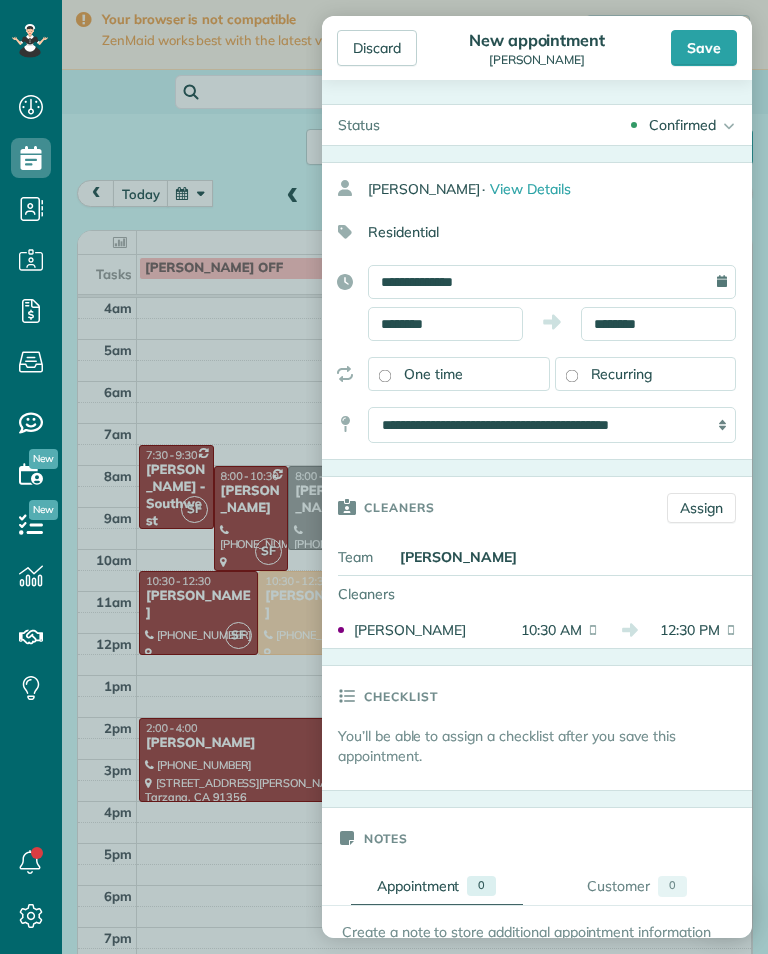 click on "Save" at bounding box center [704, 48] 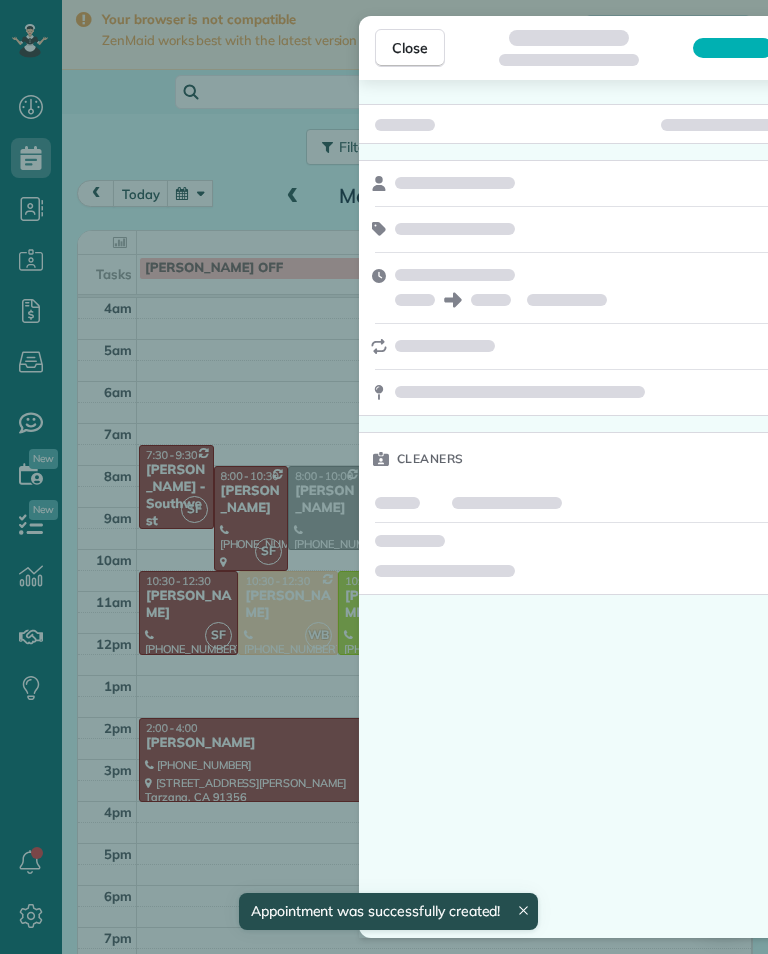 click on "Close   Cleaners" at bounding box center [384, 477] 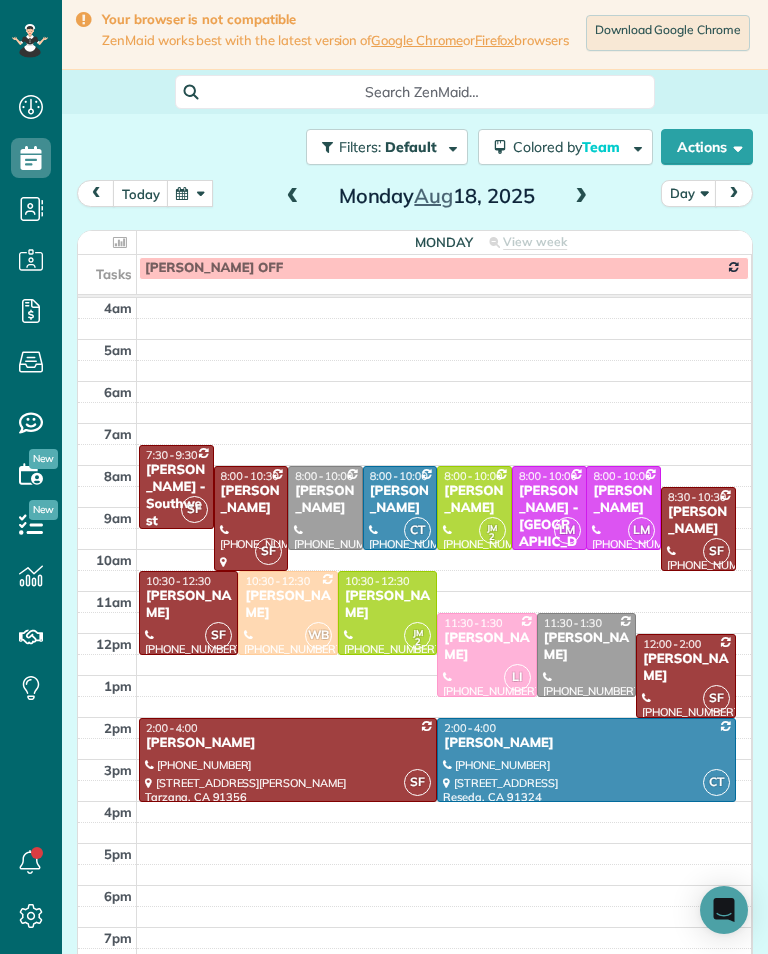 scroll, scrollTop: 985, scrollLeft: 62, axis: both 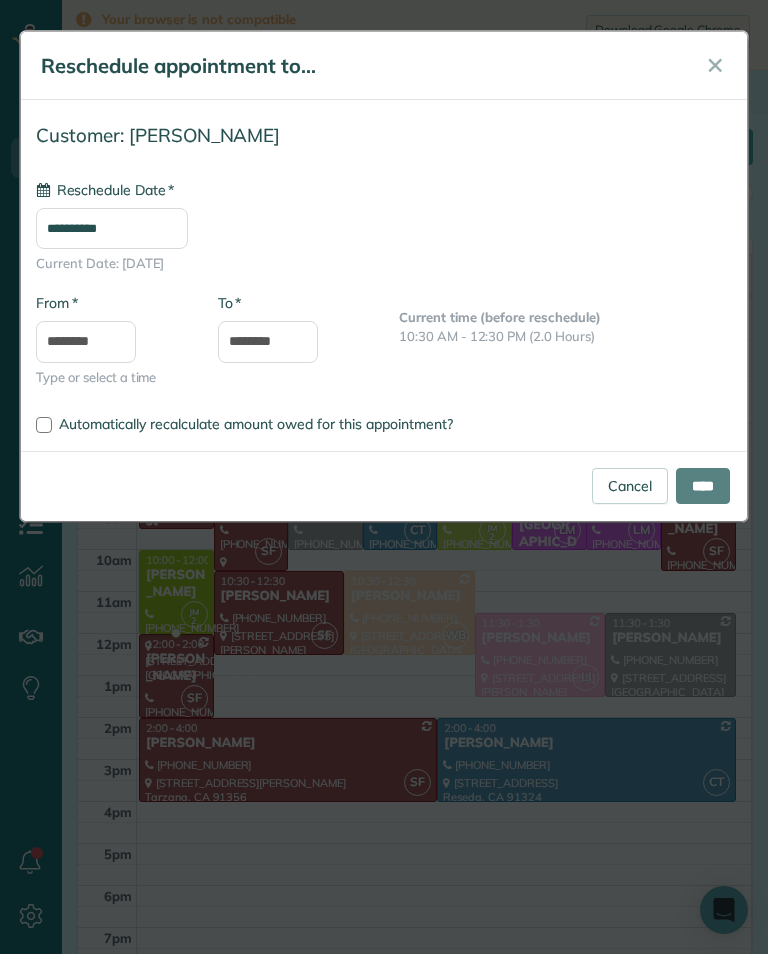 type on "**********" 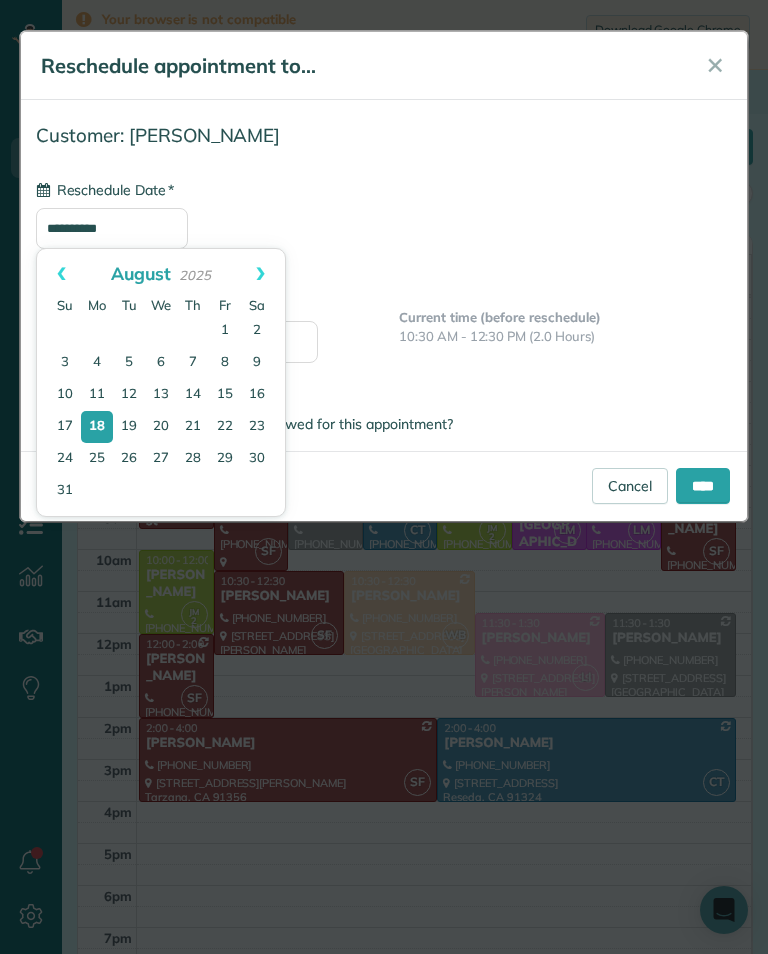 click on "**********" at bounding box center (384, 226) 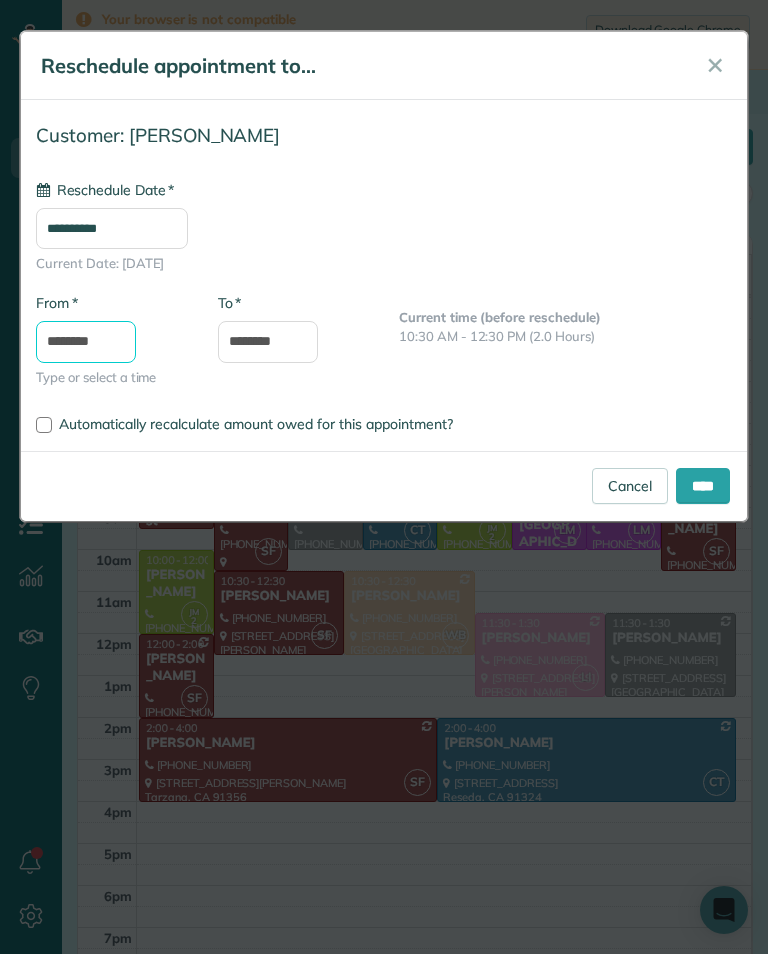 click on "********" at bounding box center (86, 342) 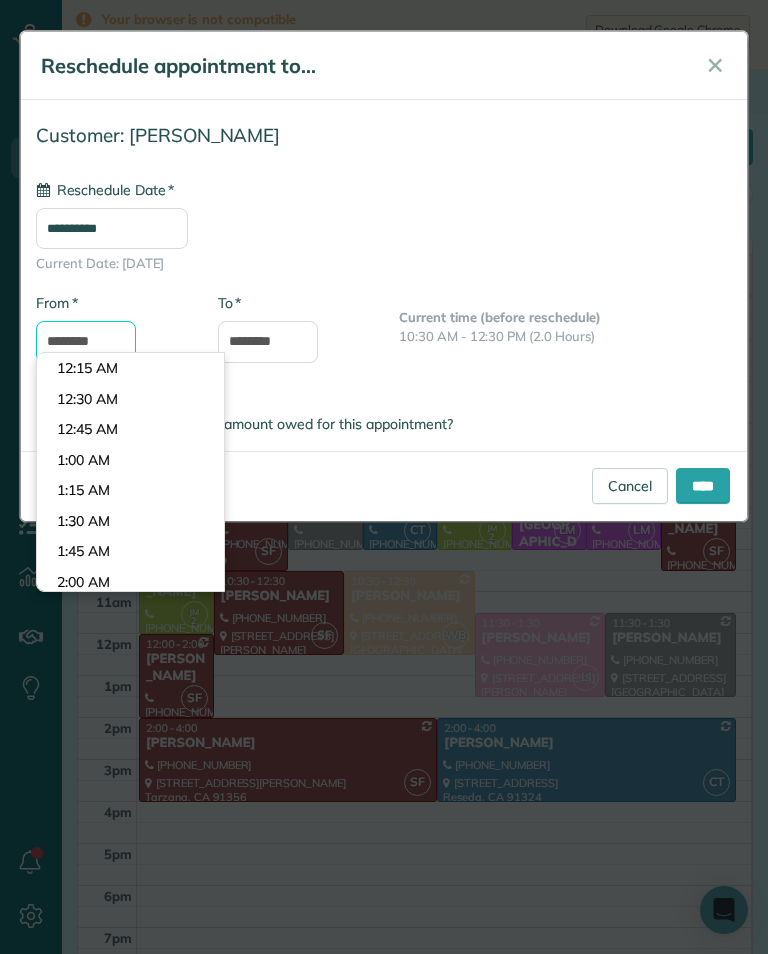 scroll, scrollTop: 1140, scrollLeft: 0, axis: vertical 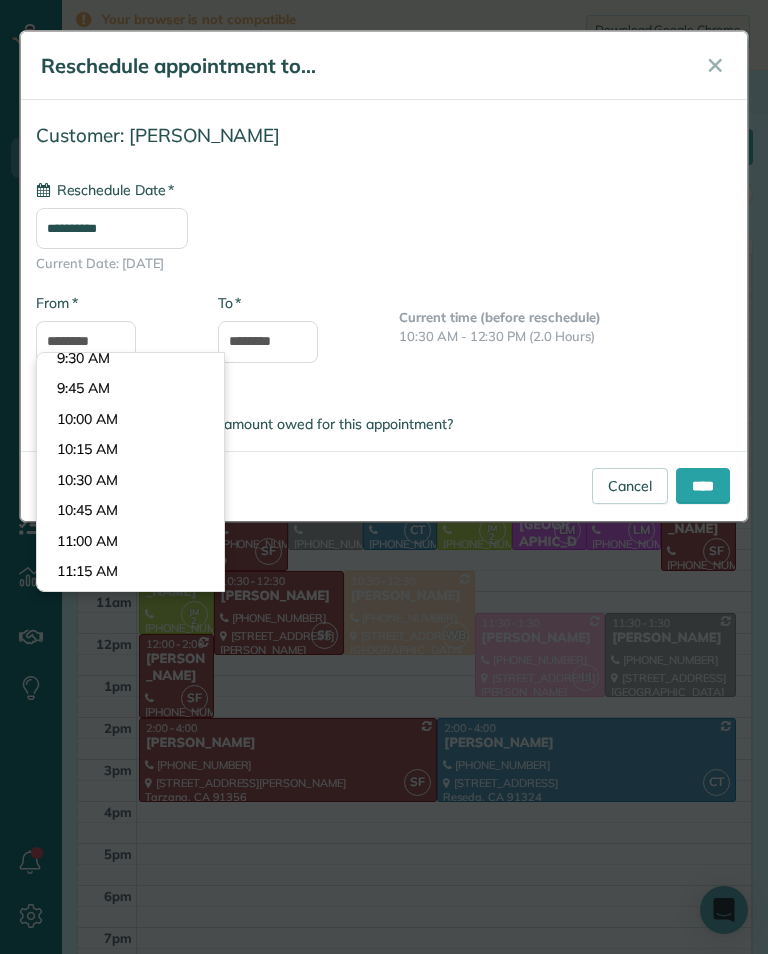 click on "Dashboard
Scheduling
Calendar View
List View
Dispatch View - Weekly scheduling (Beta)" at bounding box center (384, 477) 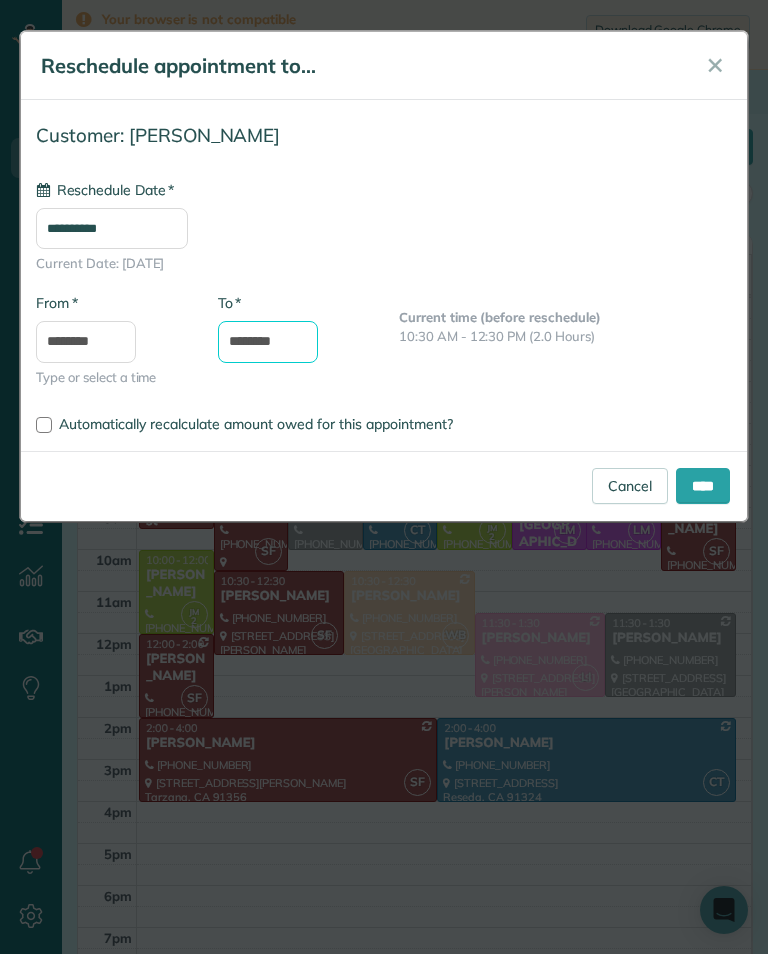 click on "********" at bounding box center (268, 342) 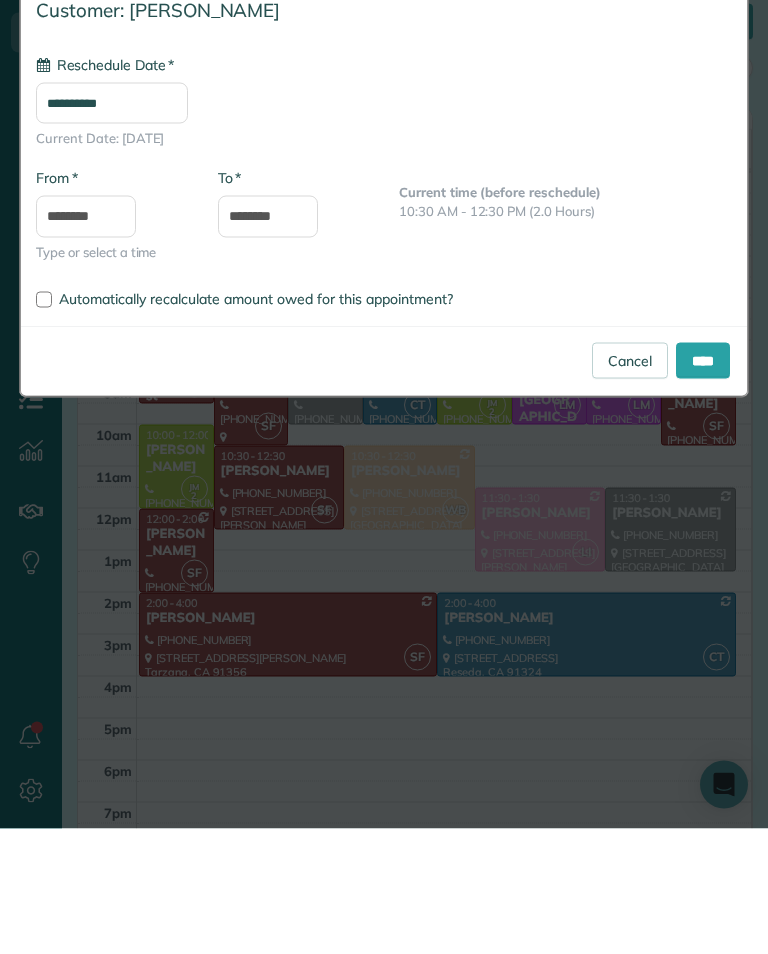 click on "**********" at bounding box center (384, 261) 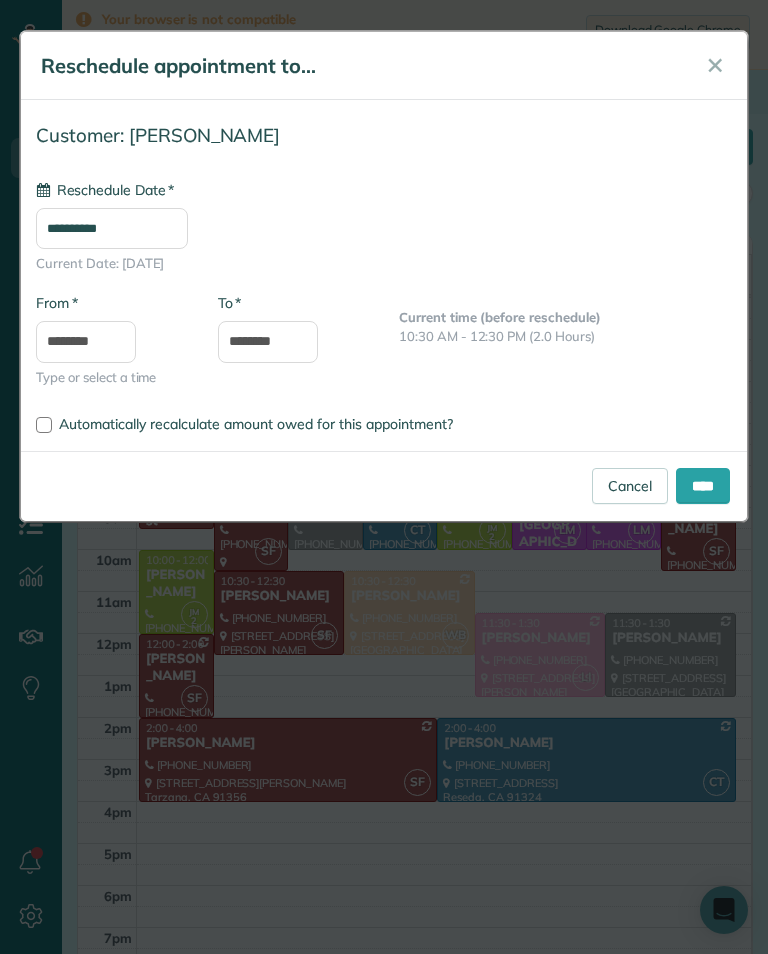click on "Cancel" at bounding box center (630, 486) 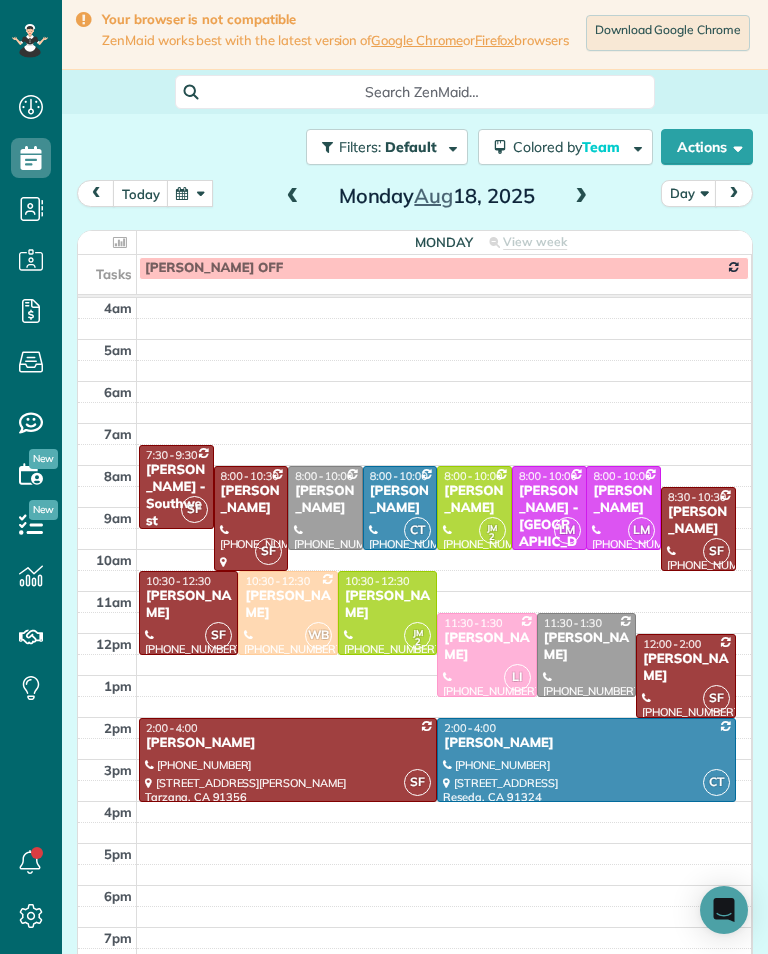 click on "[PERSON_NAME]" at bounding box center (387, 605) 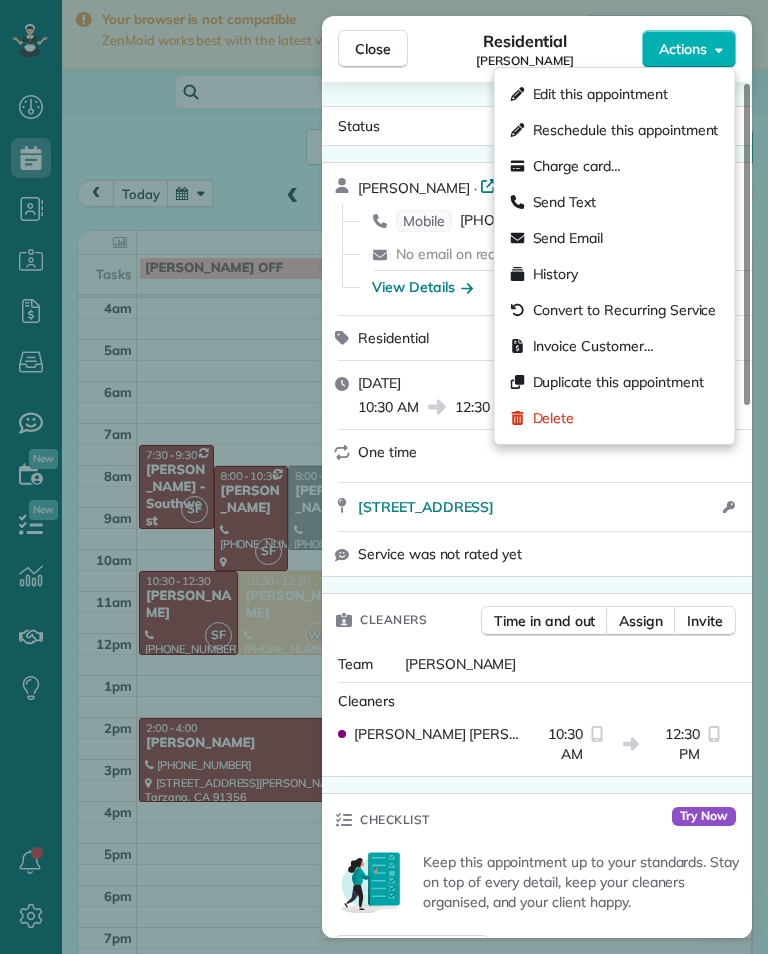 click on "Edit this appointment" at bounding box center (600, 94) 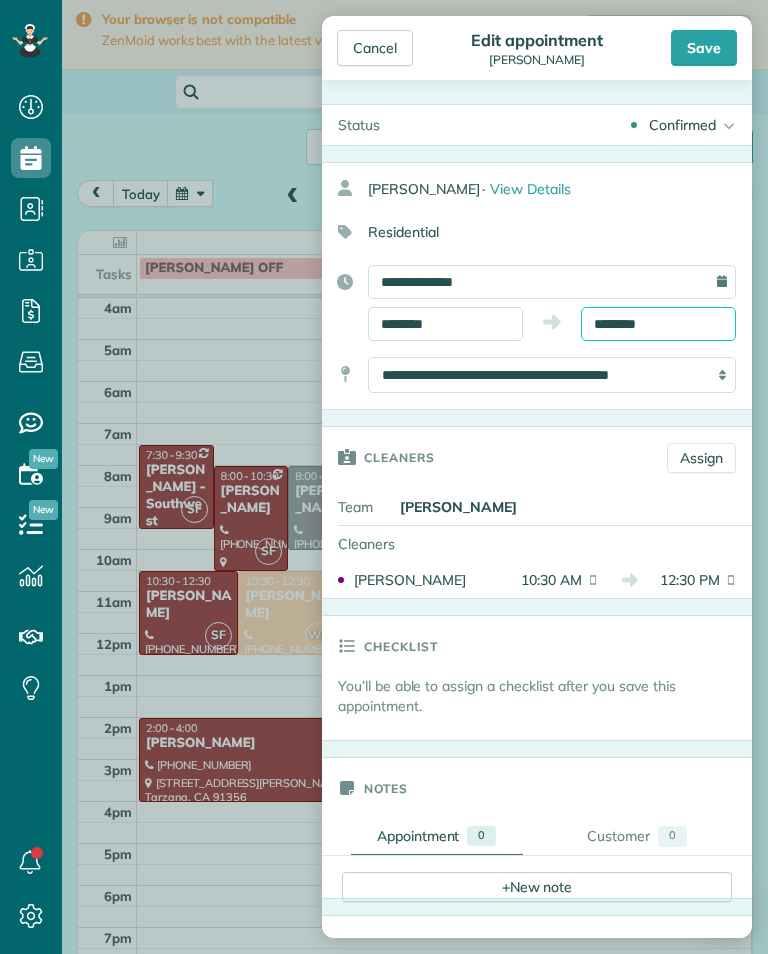 click on "********" at bounding box center (658, 324) 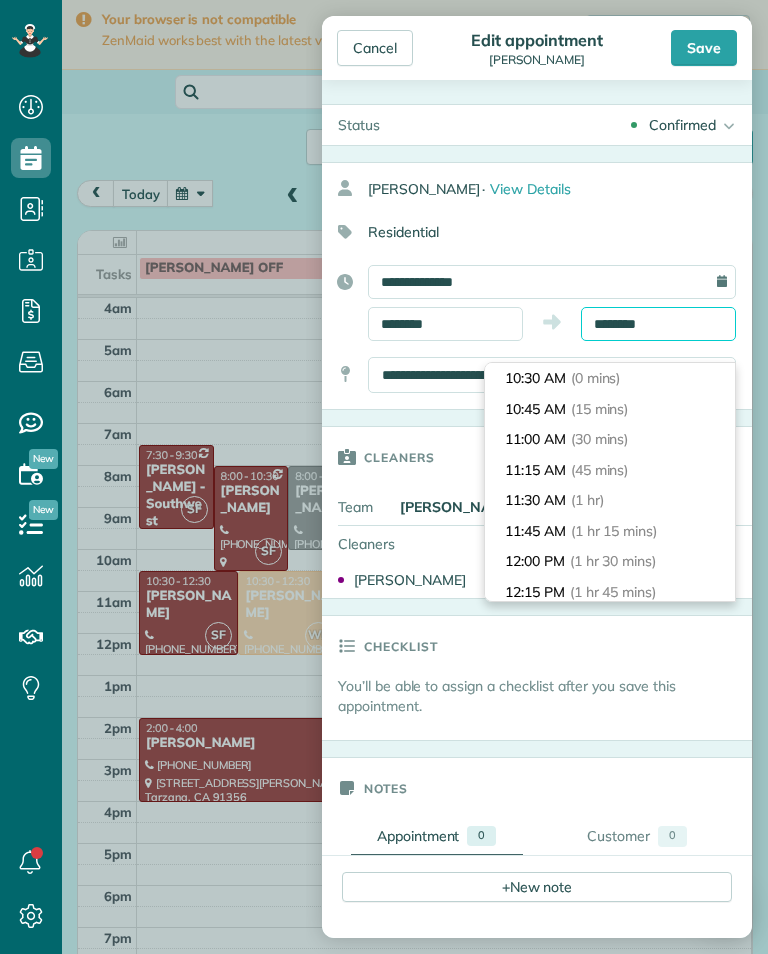 scroll, scrollTop: 210, scrollLeft: 0, axis: vertical 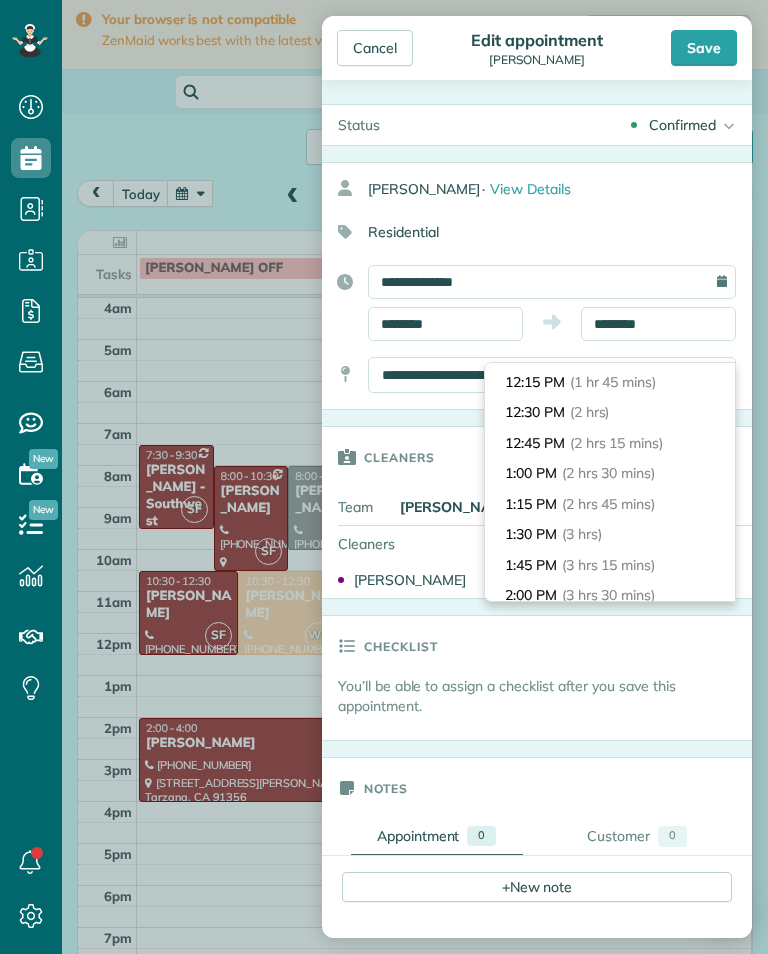 click on "1:30 PM  (3 hrs)" at bounding box center (610, 534) 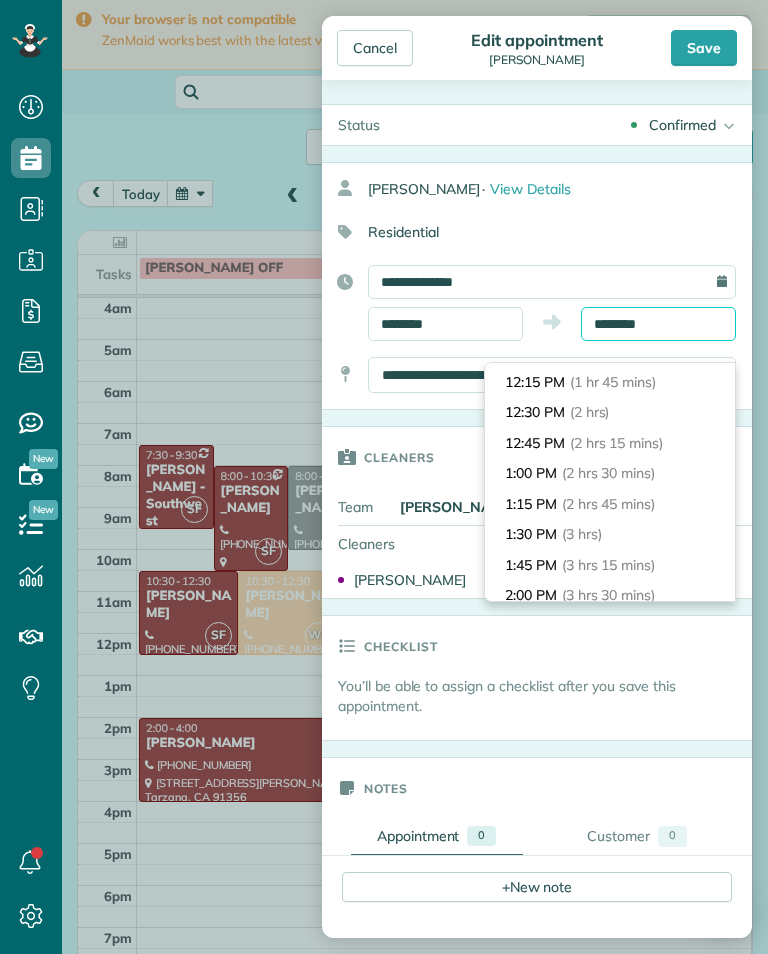 type on "*******" 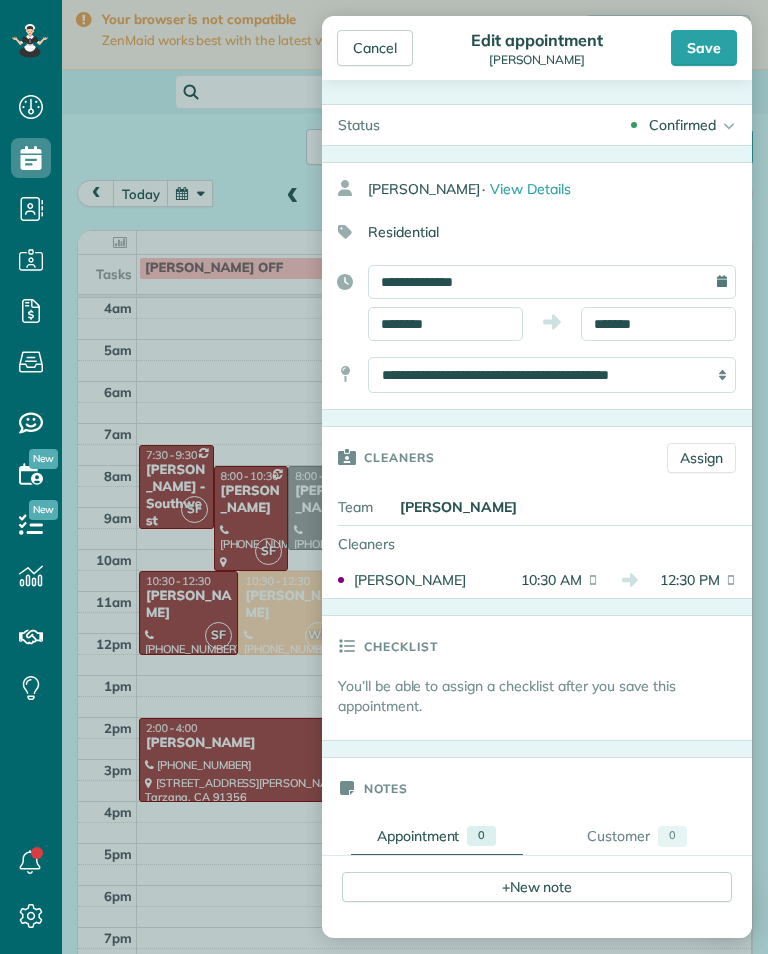 click on "Save" at bounding box center (704, 48) 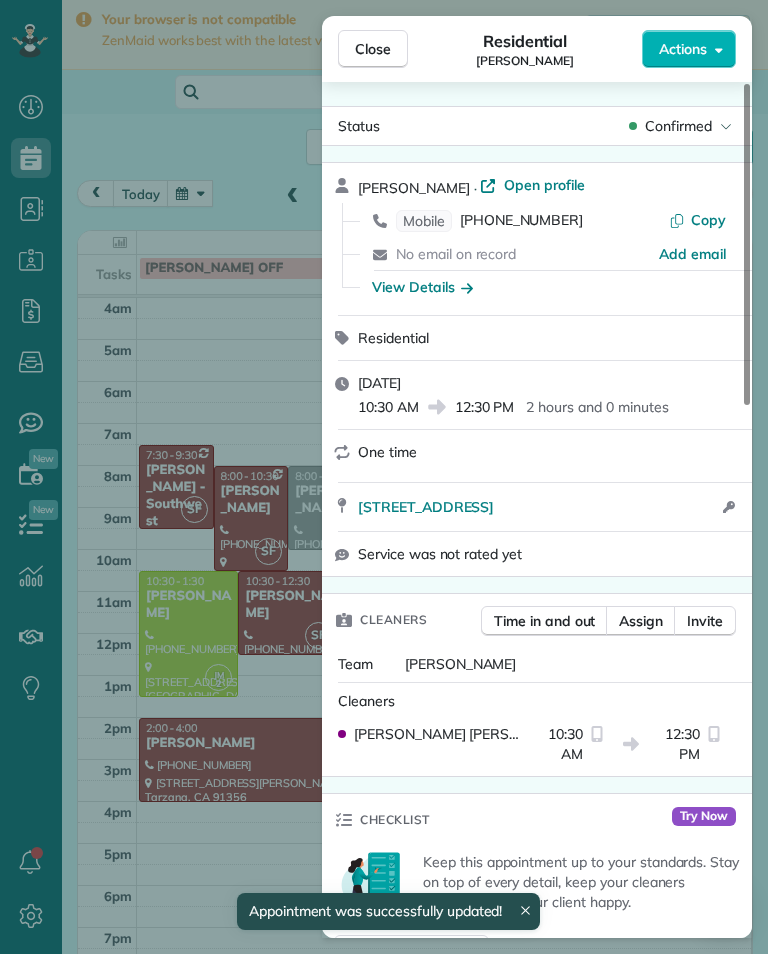 click on "Close Residential [PERSON_NAME] Actions Status Confirmed [PERSON_NAME] · Open profile Mobile [PHONE_NUMBER] Copy No email on record Add email View Details Residential [DATE] 10:30 AM 12:30 PM 2 hours and 0 minutes One time [STREET_ADDRESS] Open access information Service was not rated yet Cleaners Time in and out Assign Invite Team [PERSON_NAME] Cleaners [PERSON_NAME] 10:30 AM 12:30 PM Checklist Try Now Keep this appointment up to your standards. Stay on top of every detail, keep your cleaners organised, and your client happy. Assign a checklist Watch a 5 min demo Billing Billing actions Price $0.00 Overcharge $0.00 Discount $0.00 Coupon discount - Primary tax - Secondary tax - Total appointment price $0.00 Tips collected New feature! $0.00 [PERSON_NAME] as paid Total including tip $0.00 Get paid online in no-time! Send an invoice and reward your cleaners with tips Charge customer credit card Appointment custom fields Key # - Work items No work items to display Notes 0 0" at bounding box center [384, 477] 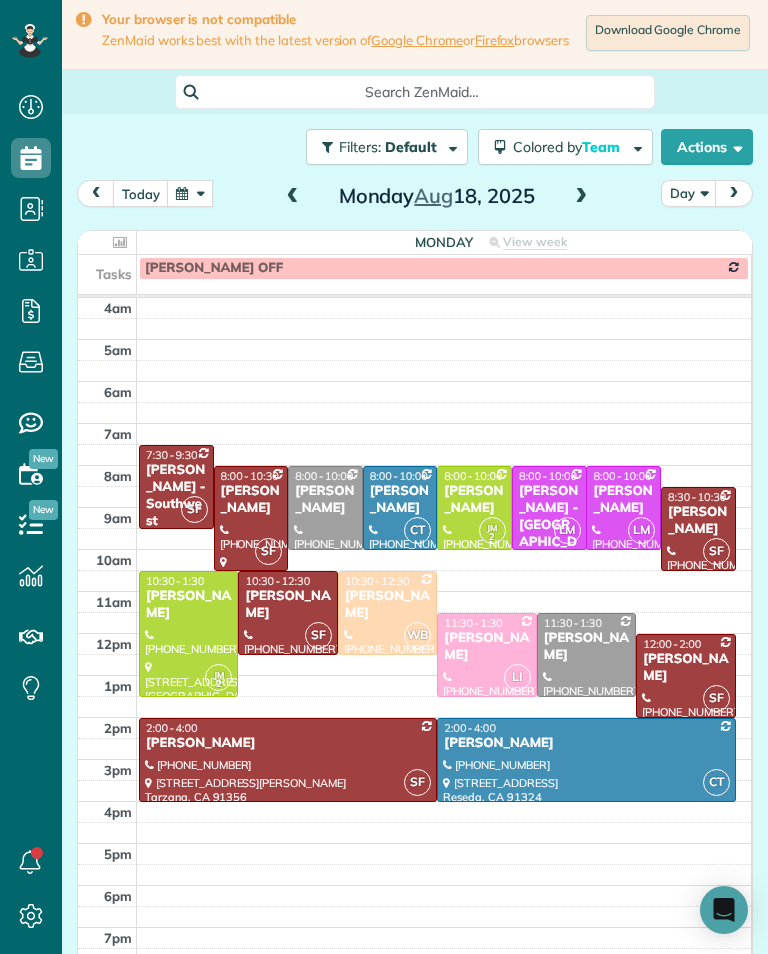 click on "[PERSON_NAME]" at bounding box center [188, 605] 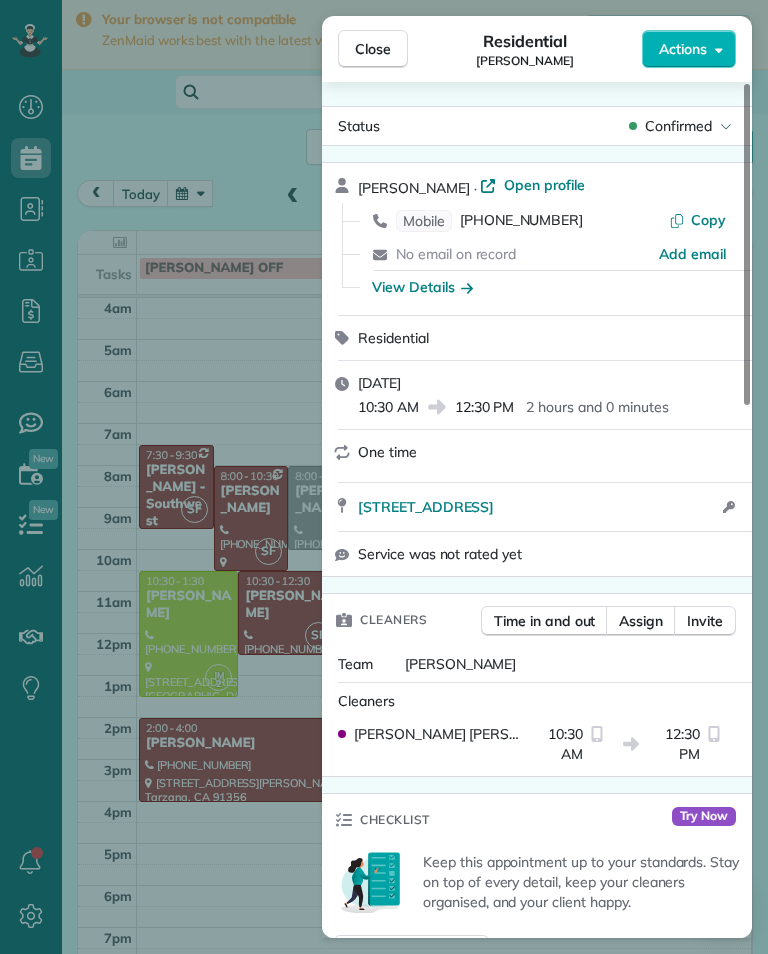 click on "Close Residential [PERSON_NAME] Actions Status Confirmed [PERSON_NAME] · Open profile Mobile [PHONE_NUMBER] Copy No email on record Add email View Details Residential [DATE] 10:30 AM 12:30 PM 2 hours and 0 minutes One time [STREET_ADDRESS] Open access information Service was not rated yet Cleaners Time in and out Assign Invite Team [PERSON_NAME] Cleaners [PERSON_NAME] 10:30 AM 12:30 PM Checklist Try Now Keep this appointment up to your standards. Stay on top of every detail, keep your cleaners organised, and your client happy. Assign a checklist Watch a 5 min demo Billing Billing actions Price $0.00 Overcharge $0.00 Discount $0.00 Coupon discount - Primary tax - Secondary tax - Total appointment price $0.00 Tips collected New feature! $0.00 [PERSON_NAME] as paid Total including tip $0.00 Get paid online in no-time! Send an invoice and reward your cleaners with tips Charge customer credit card Appointment custom fields Key # - Work items No work items to display Notes 0 0" at bounding box center (384, 477) 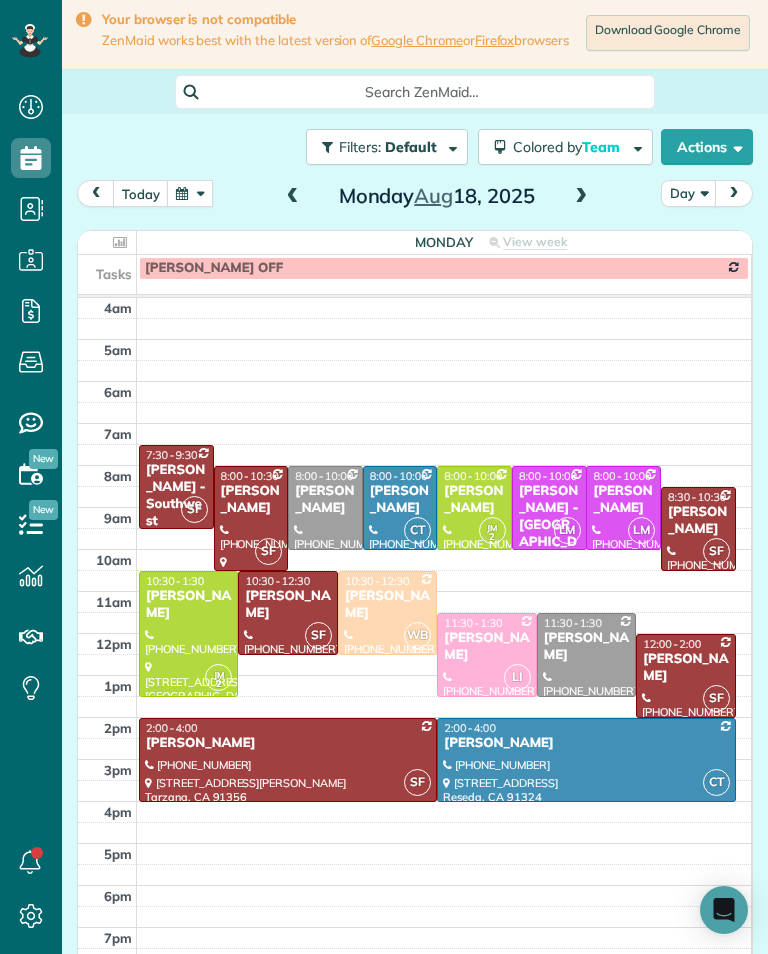click at bounding box center [190, 193] 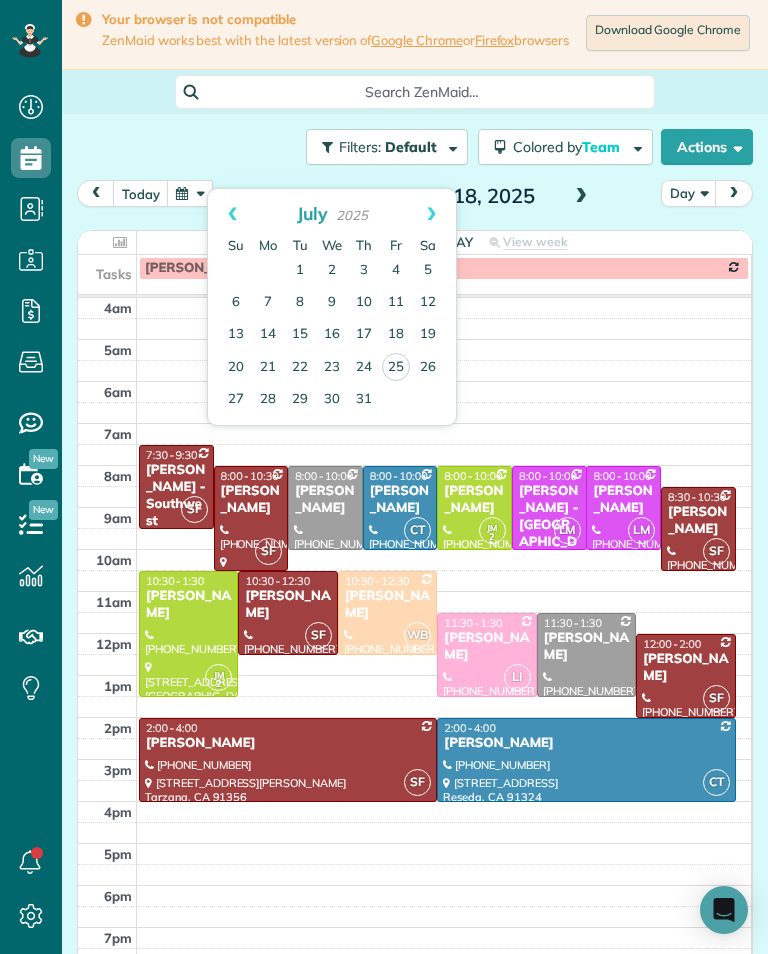 click on "26" at bounding box center [428, 368] 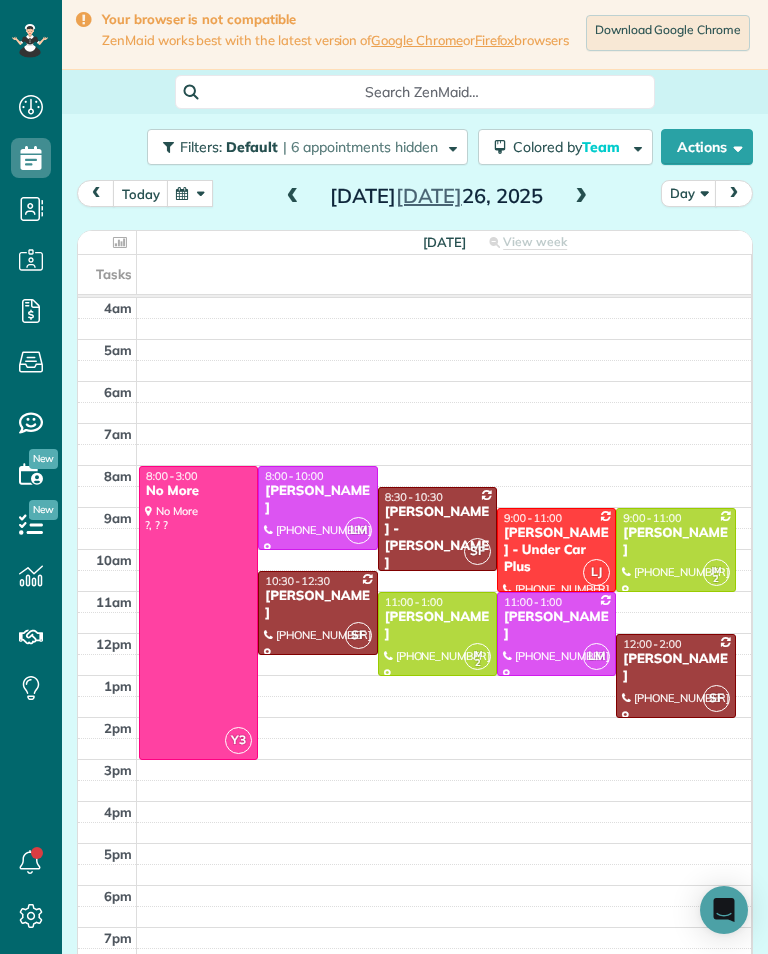 scroll, scrollTop: 985, scrollLeft: 62, axis: both 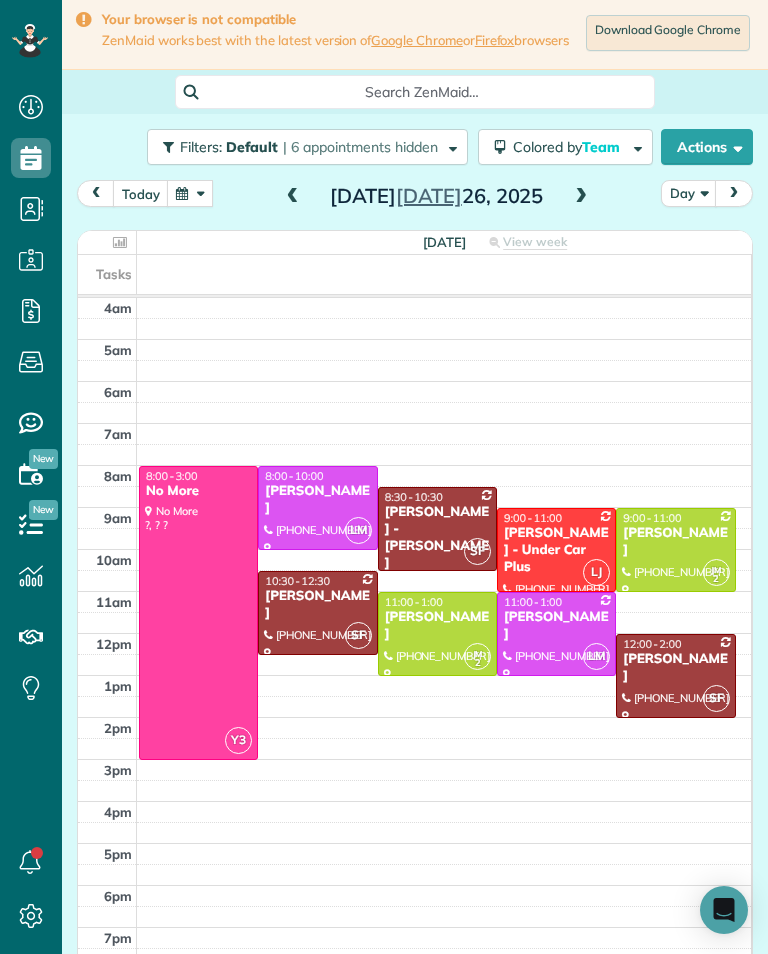 click at bounding box center (437, 634) 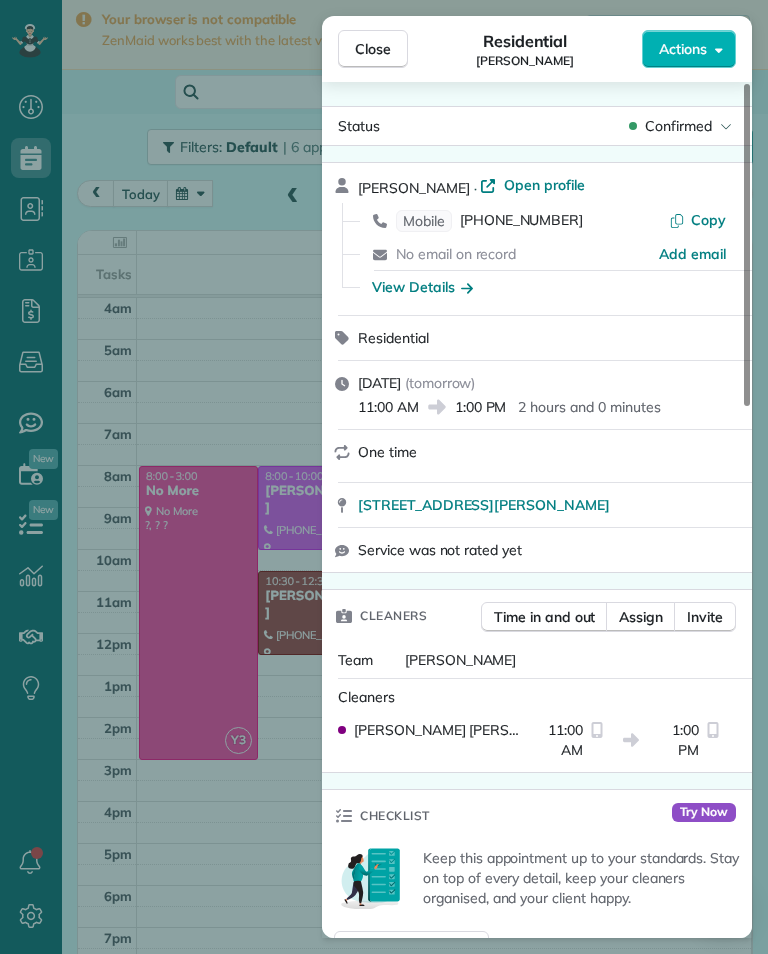 click on "View Details" at bounding box center (422, 287) 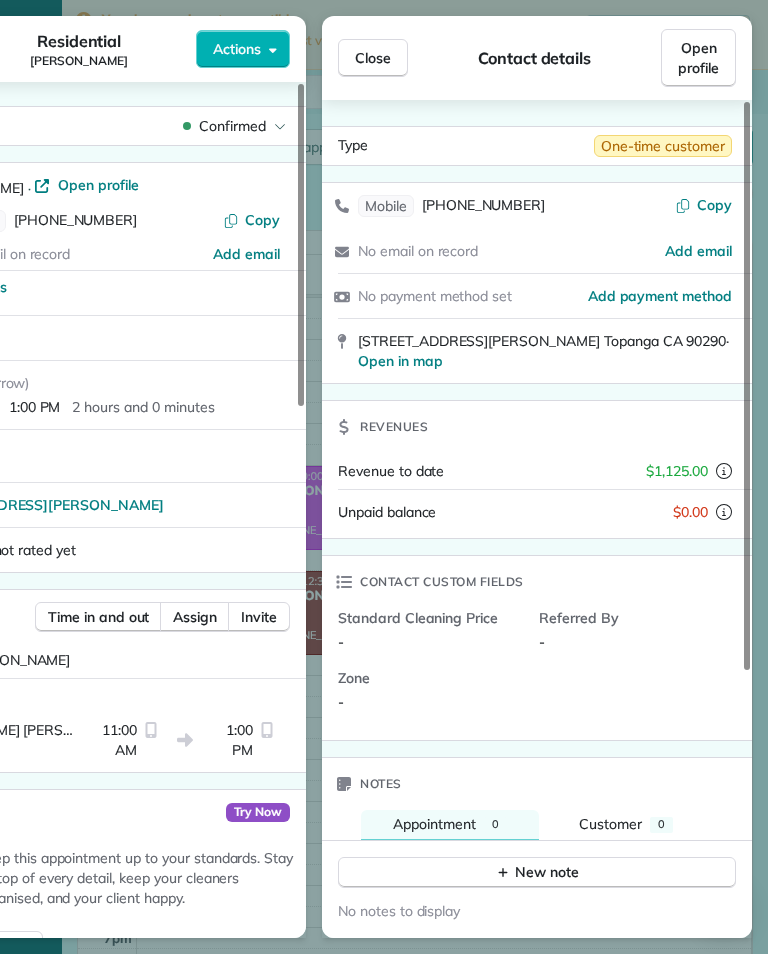 click on "Close" at bounding box center [373, 58] 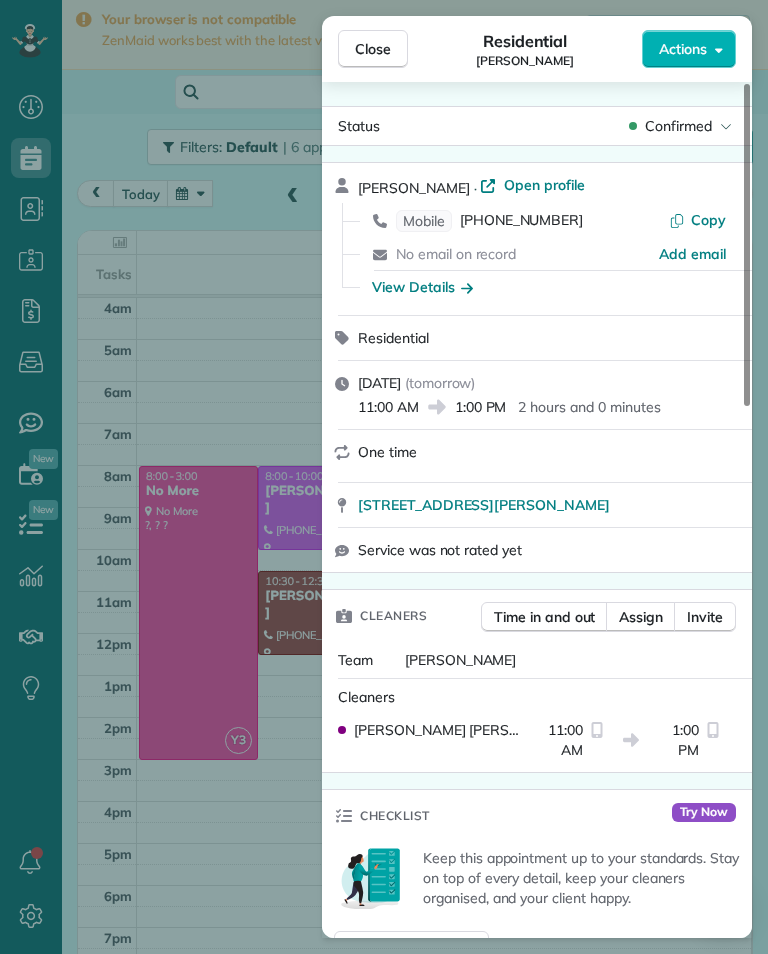click on "[PHONE_NUMBER]" at bounding box center [521, 221] 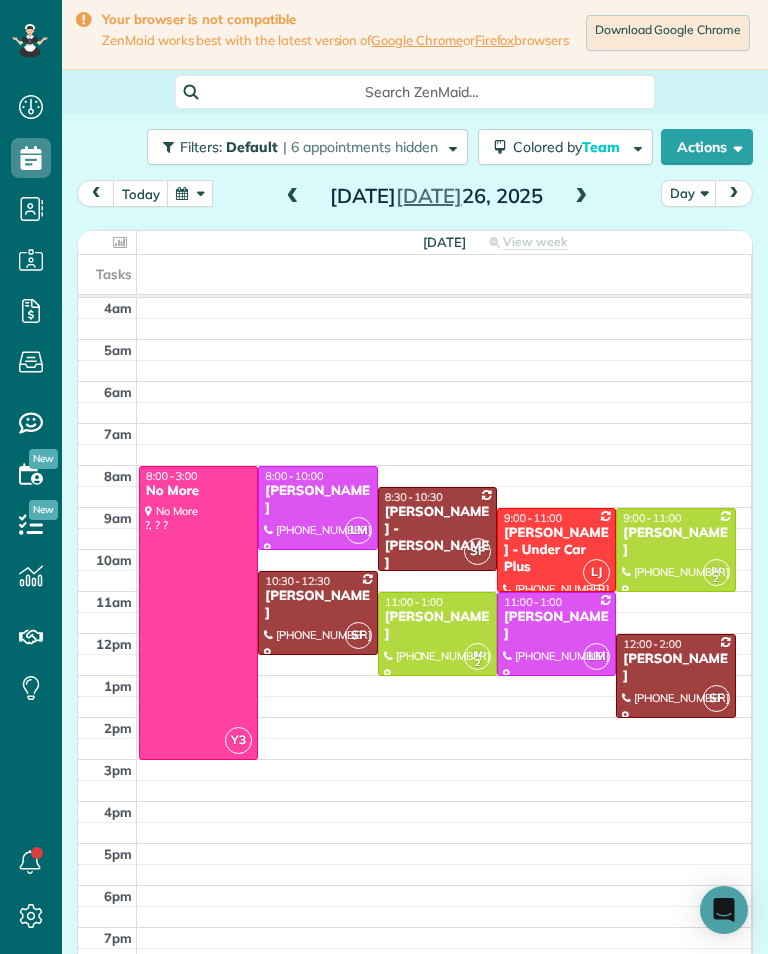click at bounding box center (675, 550) 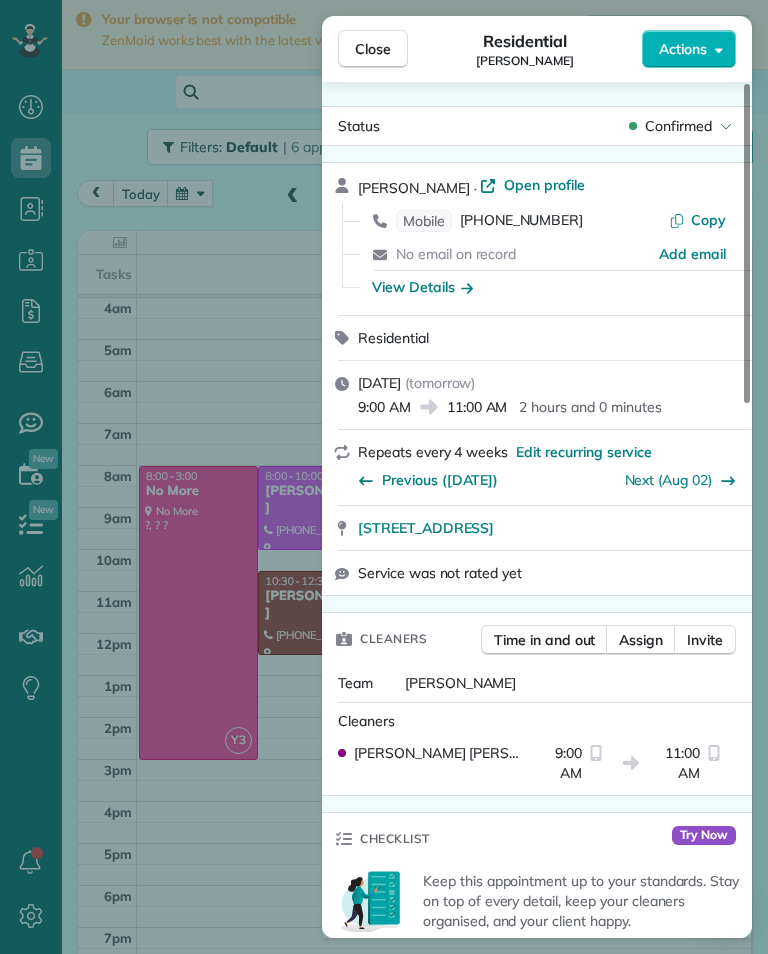 click on "View Details" at bounding box center [422, 287] 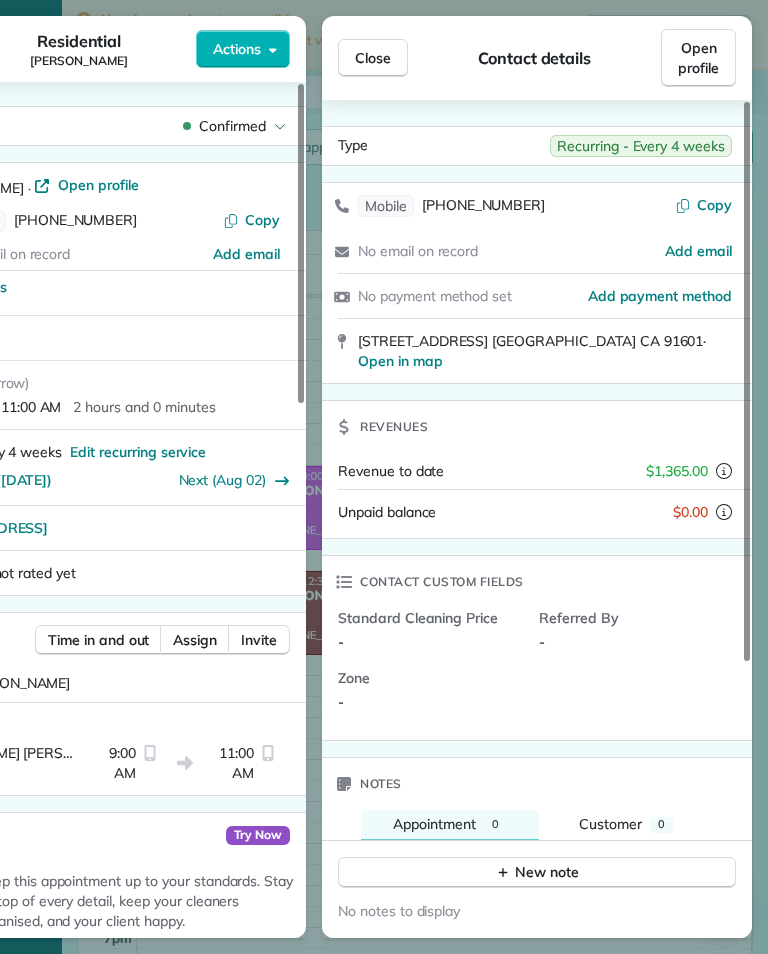 click on "Close" at bounding box center [373, 58] 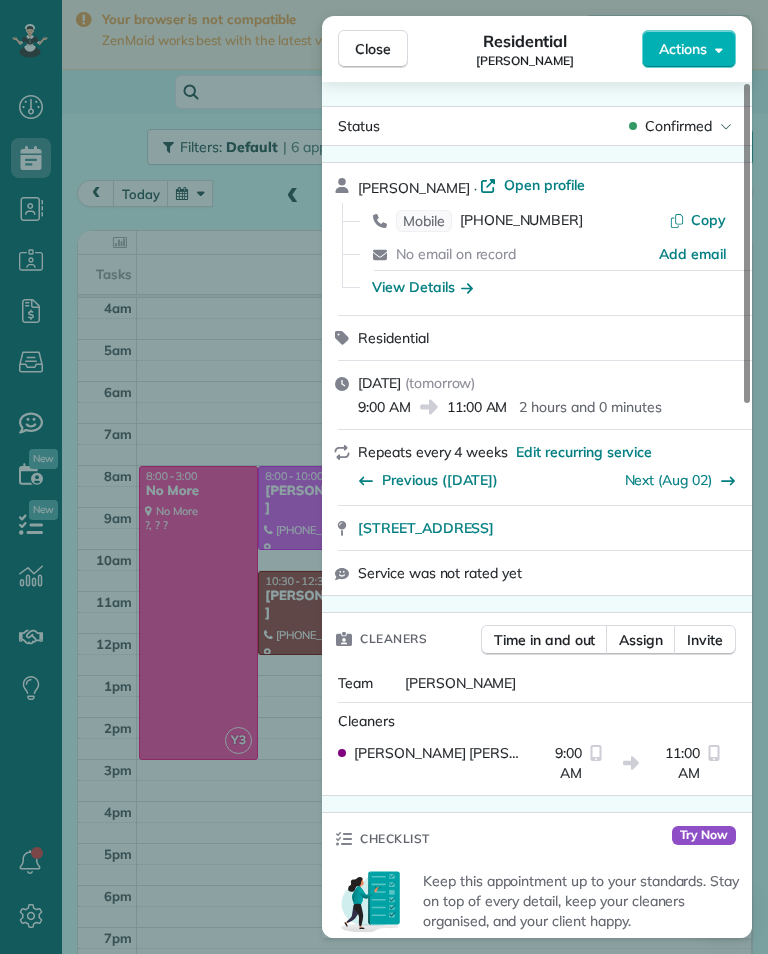 click on "[PHONE_NUMBER]" at bounding box center (521, 221) 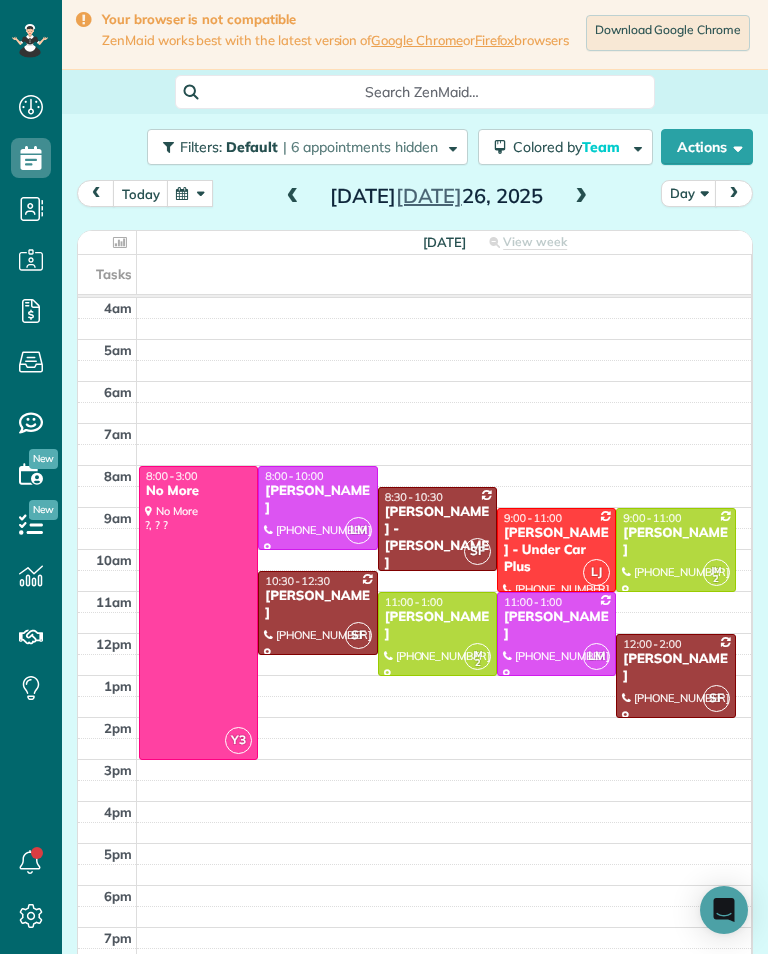 click at bounding box center (317, 508) 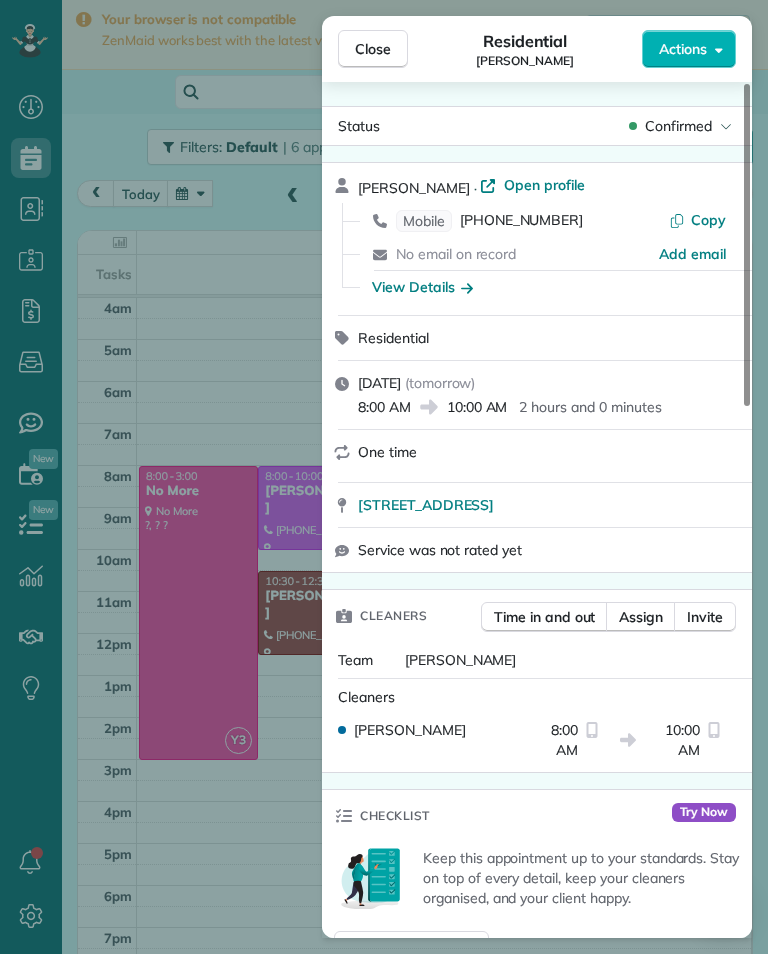 click on "View Details" at bounding box center (422, 287) 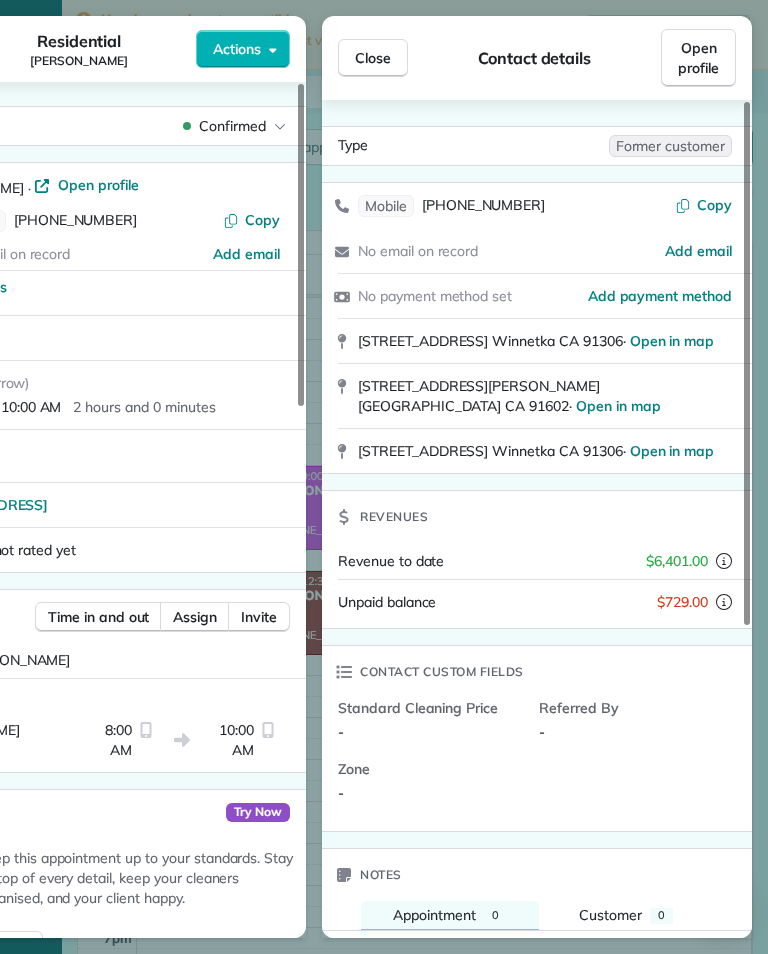 click on "Close" at bounding box center (373, 58) 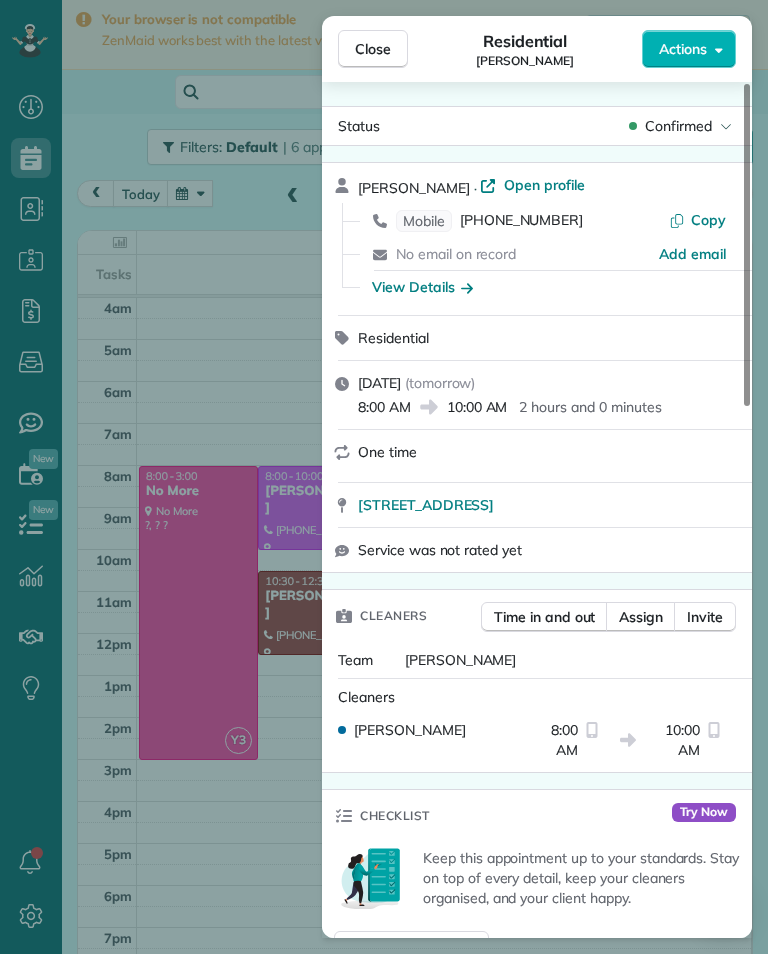 click on "[PHONE_NUMBER]" at bounding box center (521, 221) 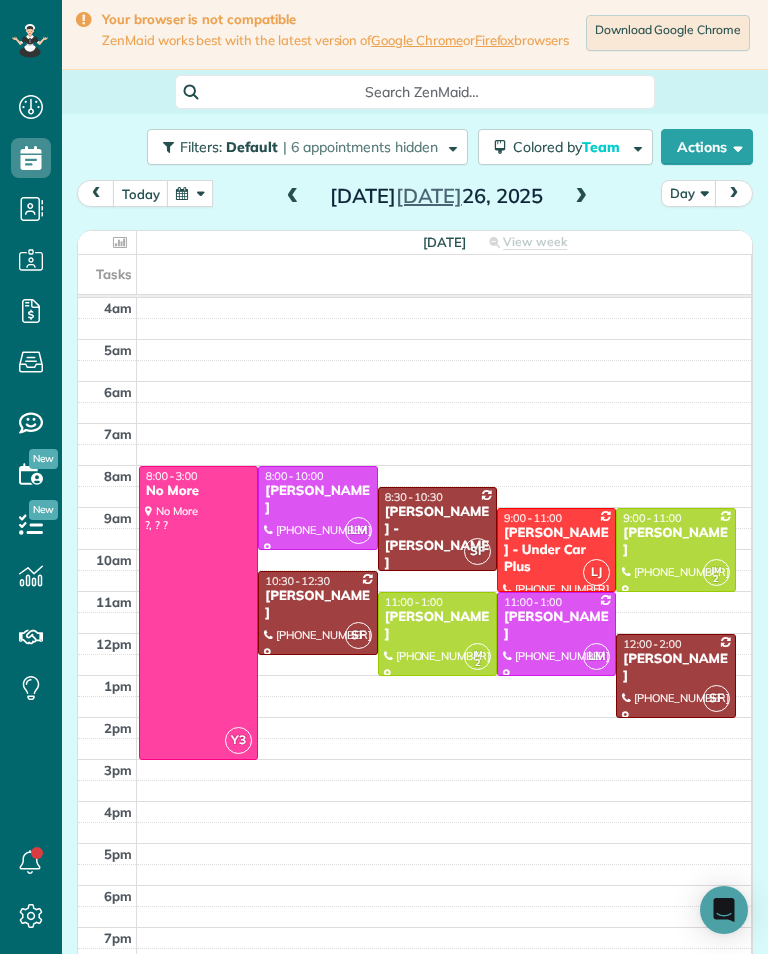 click on "[PERSON_NAME]" at bounding box center [317, 500] 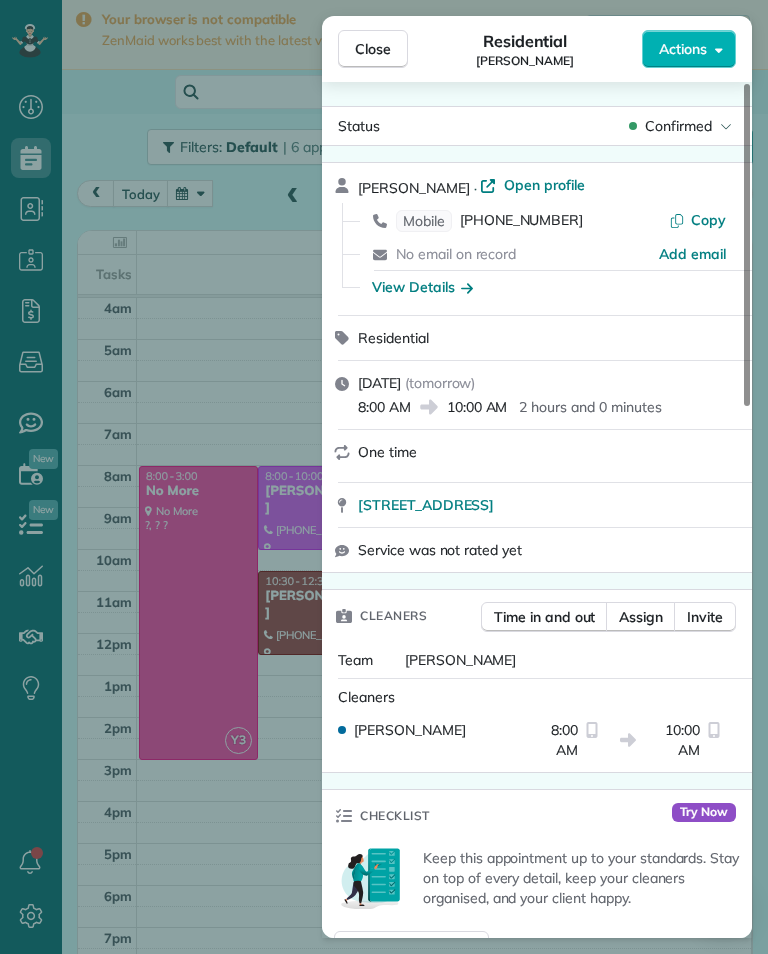 click on "Close Residential Cel [PERSON_NAME] Actions Status Confirmed [PERSON_NAME] · Open profile Mobile [PHONE_NUMBER] Copy No email on record Add email View Details Residential [DATE] ( [DATE] ) 8:00 AM 10:00 AM 2 hours and 0 minutes One time [STREET_ADDRESS] Service was not rated yet Cleaners Time in and out Assign Invite Team [PERSON_NAME] Cleaners [PERSON_NAME]   8:00 AM 10:00 AM Checklist Try Now Keep this appointment up to your standards. Stay on top of every detail, keep your cleaners organised, and your client happy. Assign a checklist Watch a 5 min demo Billing Billing actions Price $0.00 Overcharge $0.00 Discount $0.00 Coupon discount - Primary tax - Secondary tax - Total appointment price $0.00 Tips collected New feature! $0.00 [PERSON_NAME] as paid Total including tip $0.00 Get paid online in no-time! Send an invoice and reward your cleaners with tips Charge customer credit card Appointment custom fields Key # - Work items No work items to display Notes Appointment 0 Customer 0" at bounding box center [384, 477] 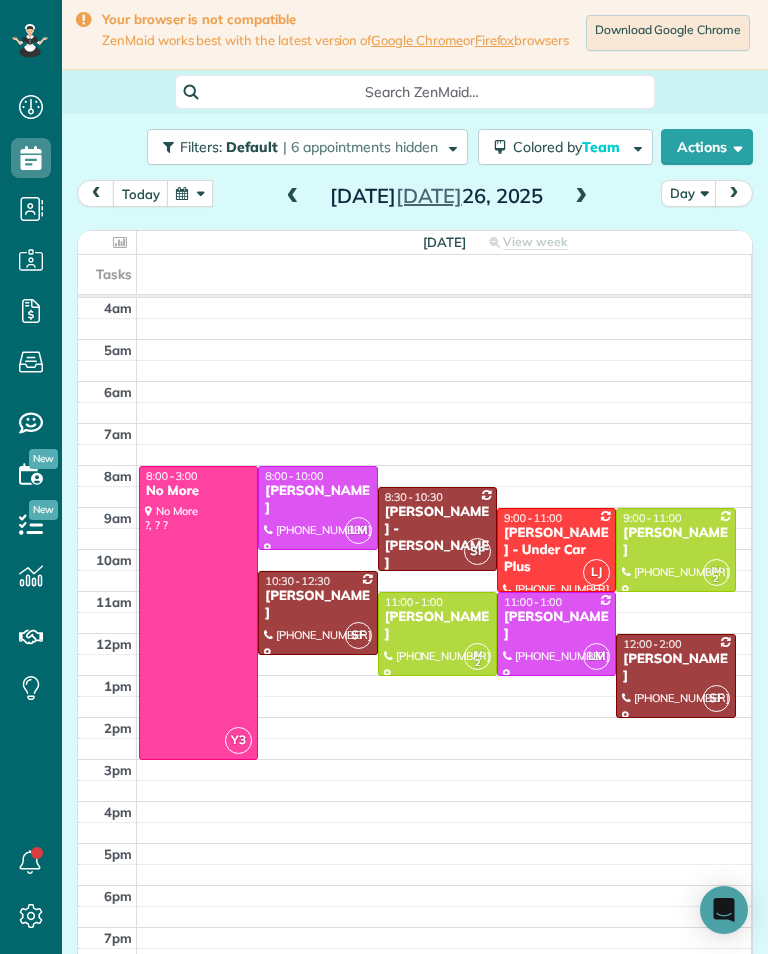click on "[PERSON_NAME]" at bounding box center (556, 626) 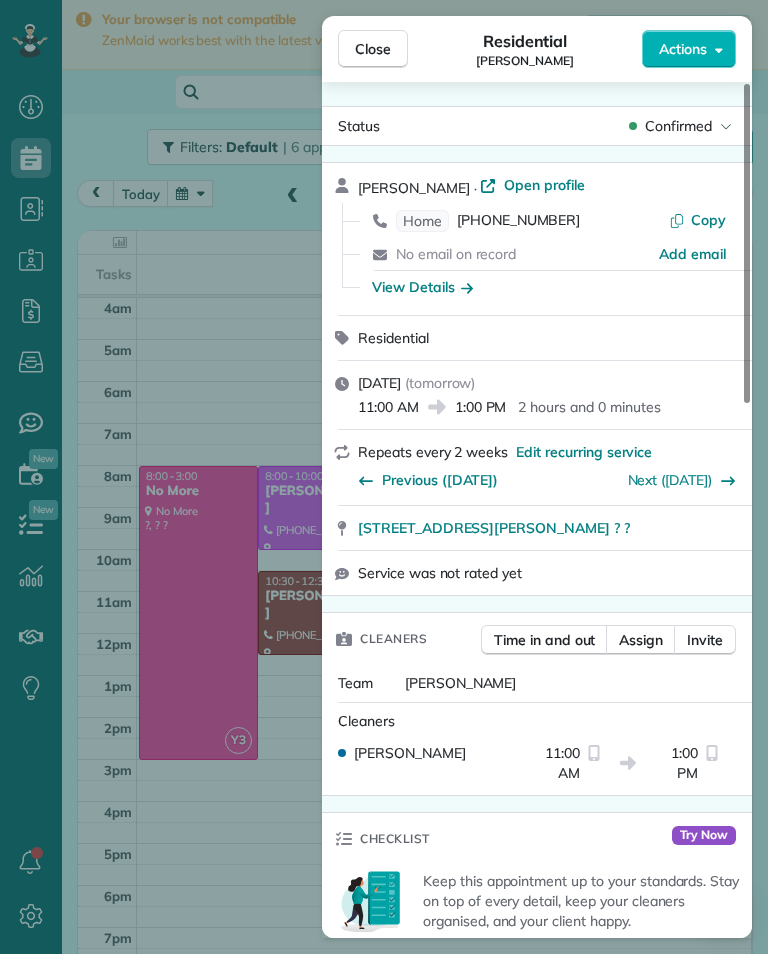 click on "View Details" at bounding box center [422, 287] 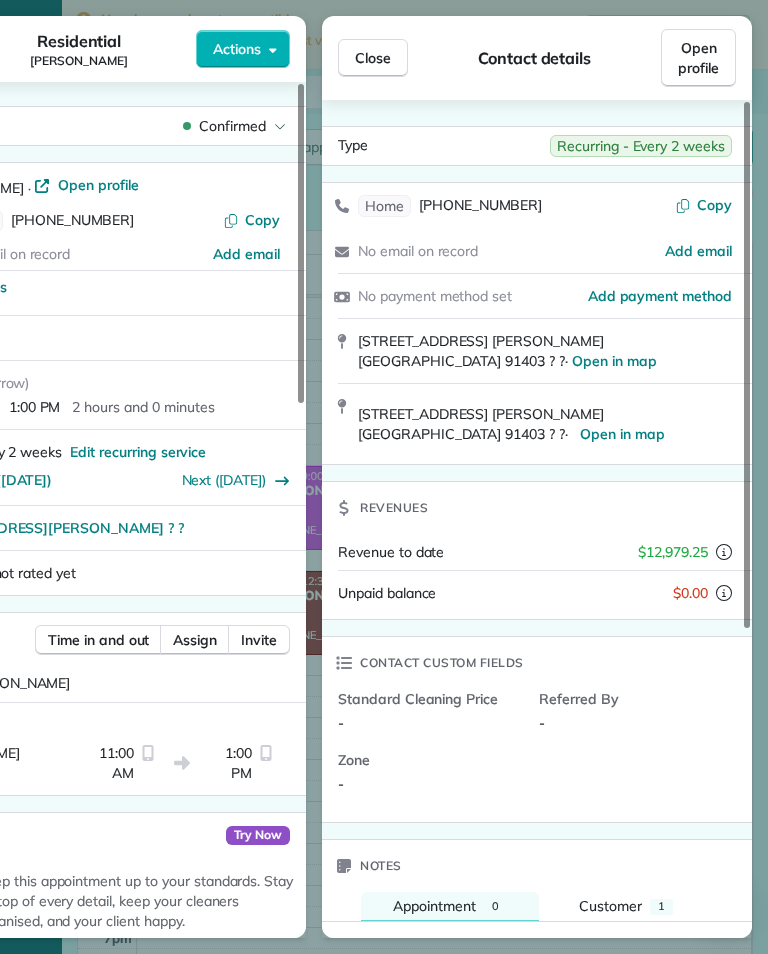 click on "Close" at bounding box center [373, 58] 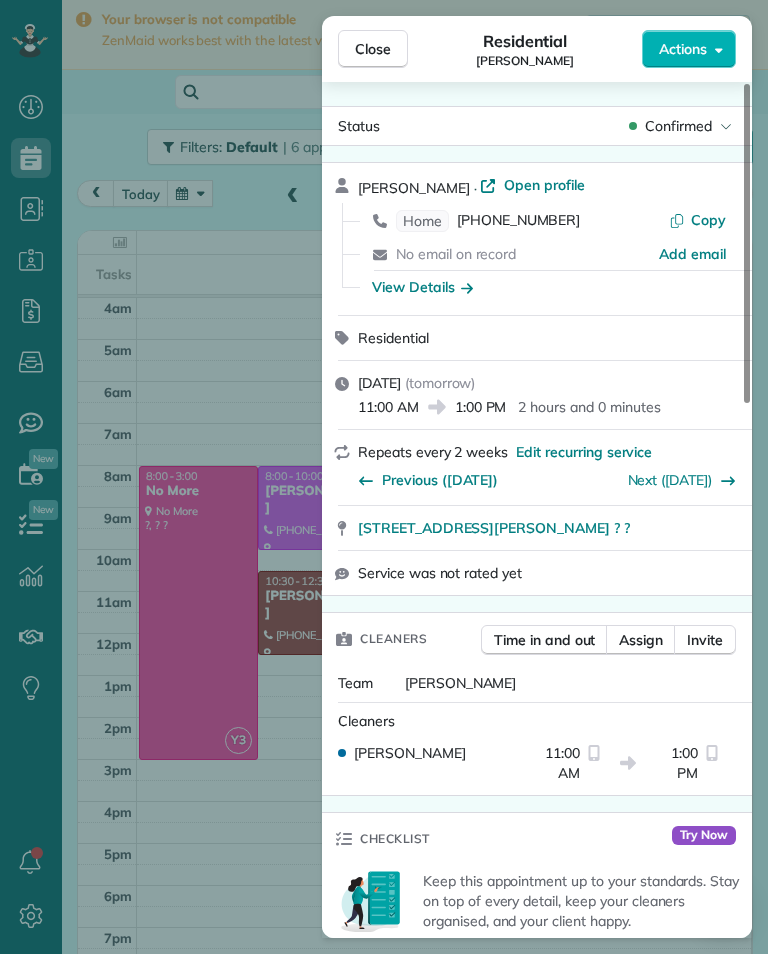 click on "[PHONE_NUMBER]" at bounding box center [518, 221] 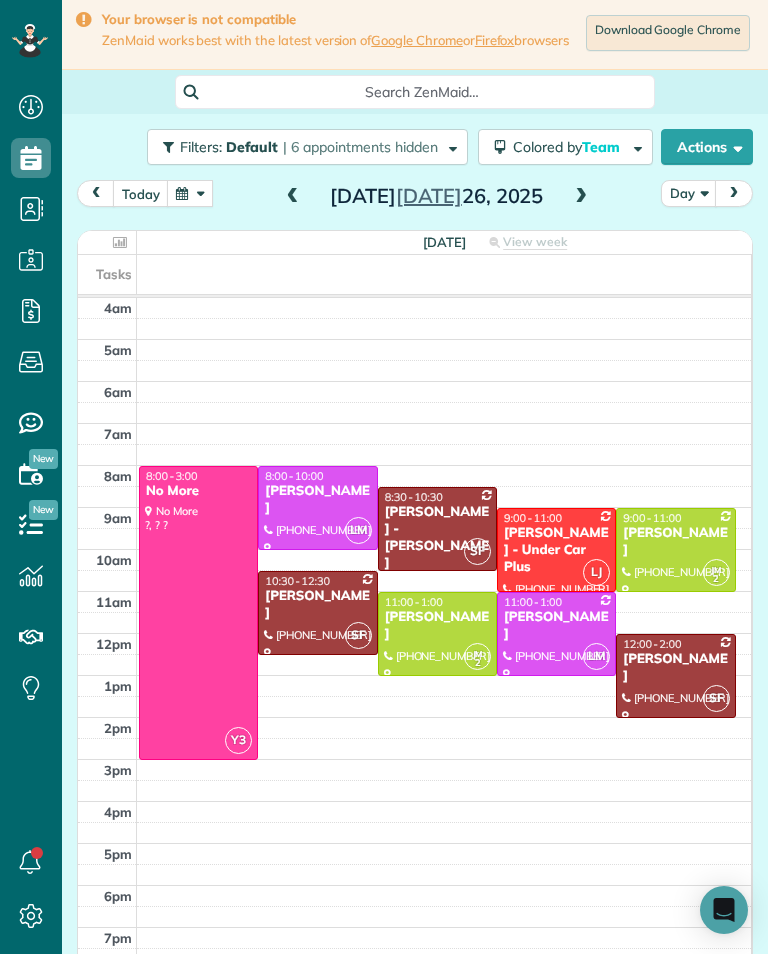 scroll, scrollTop: 985, scrollLeft: 62, axis: both 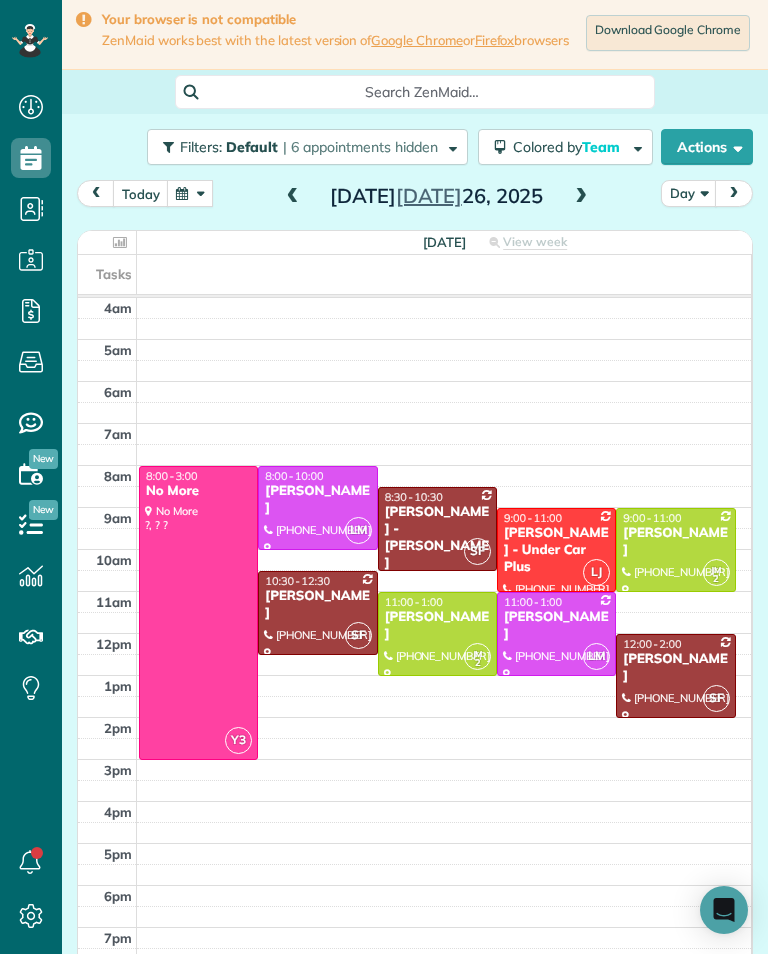 click at bounding box center [293, 197] 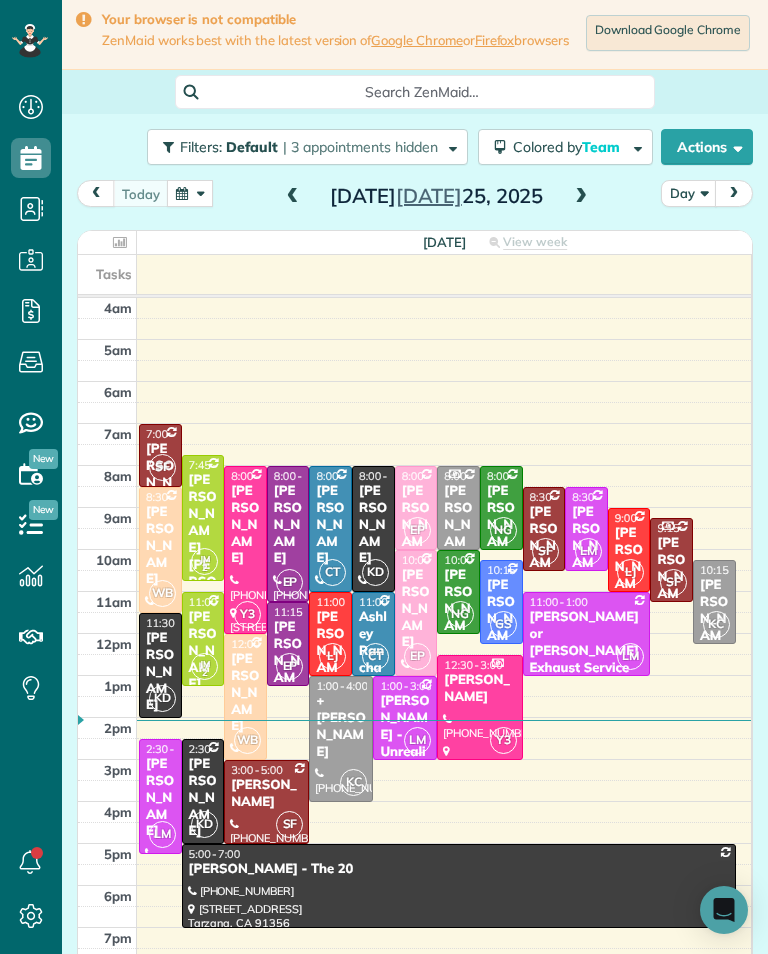click at bounding box center (581, 197) 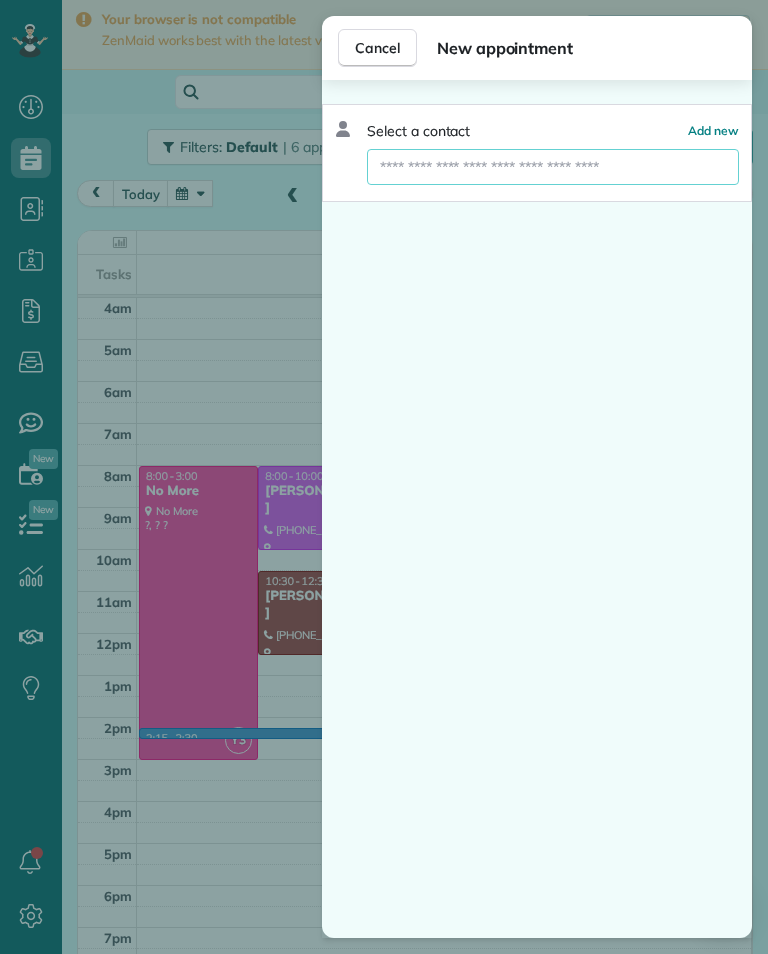 click at bounding box center (553, 167) 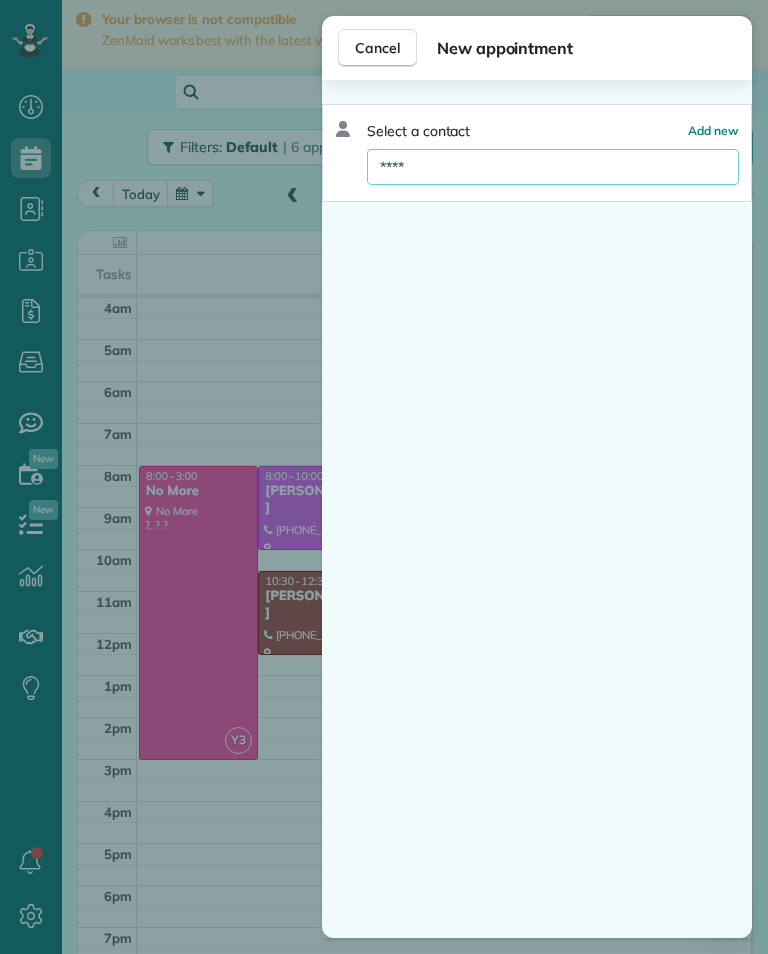type on "*****" 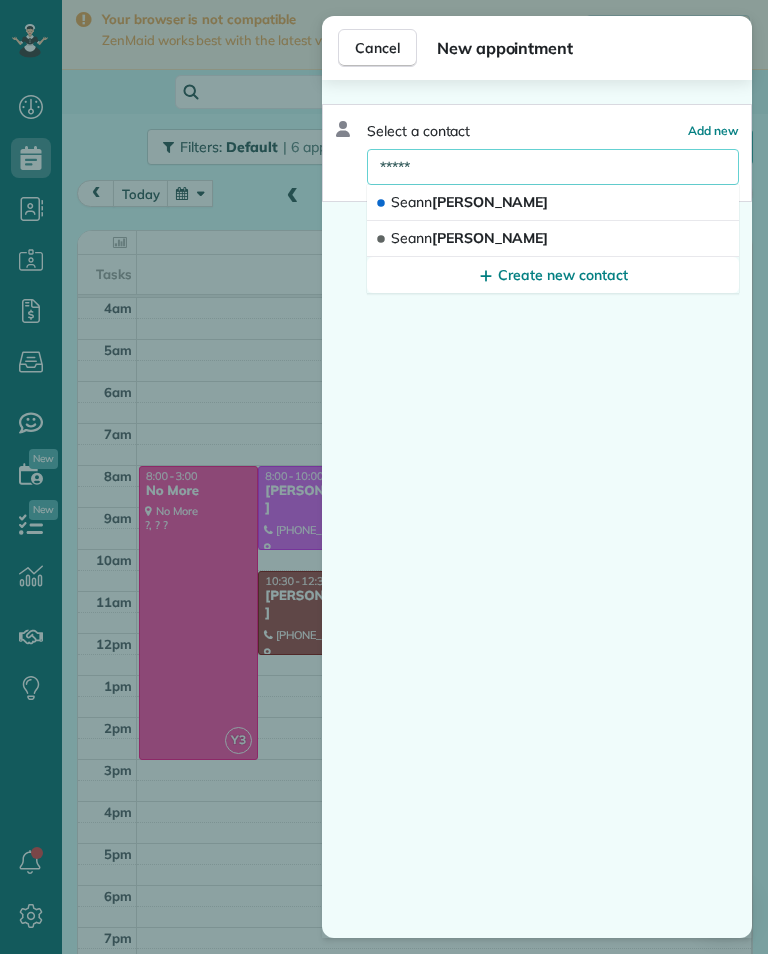 click on "[PERSON_NAME]" at bounding box center [553, 239] 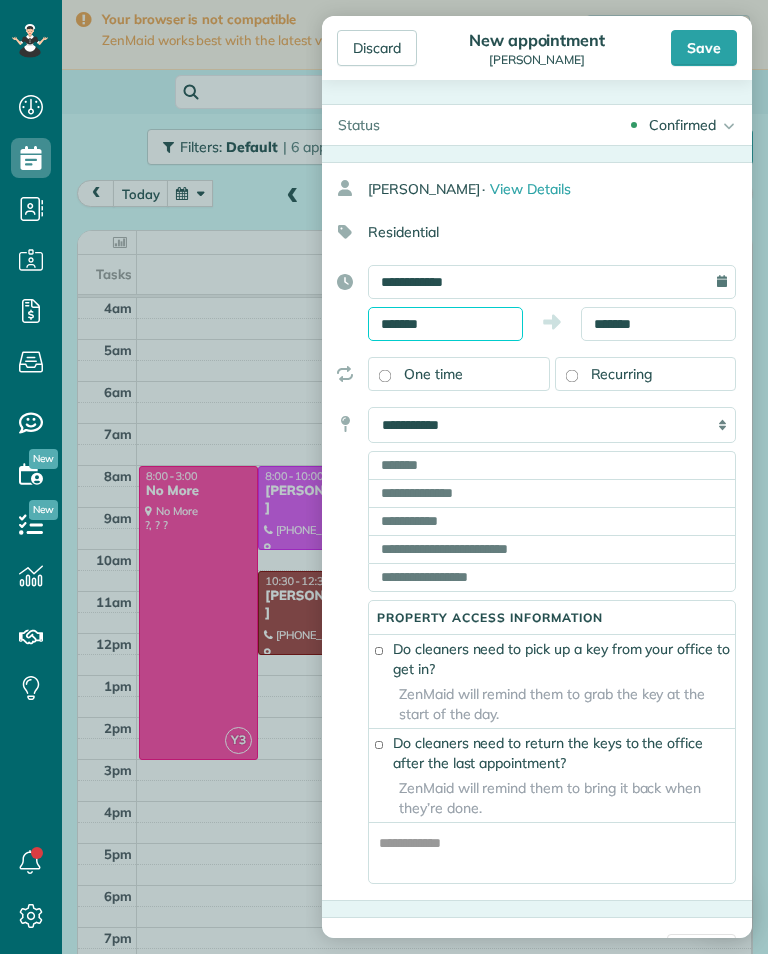 click on "*******" at bounding box center [445, 324] 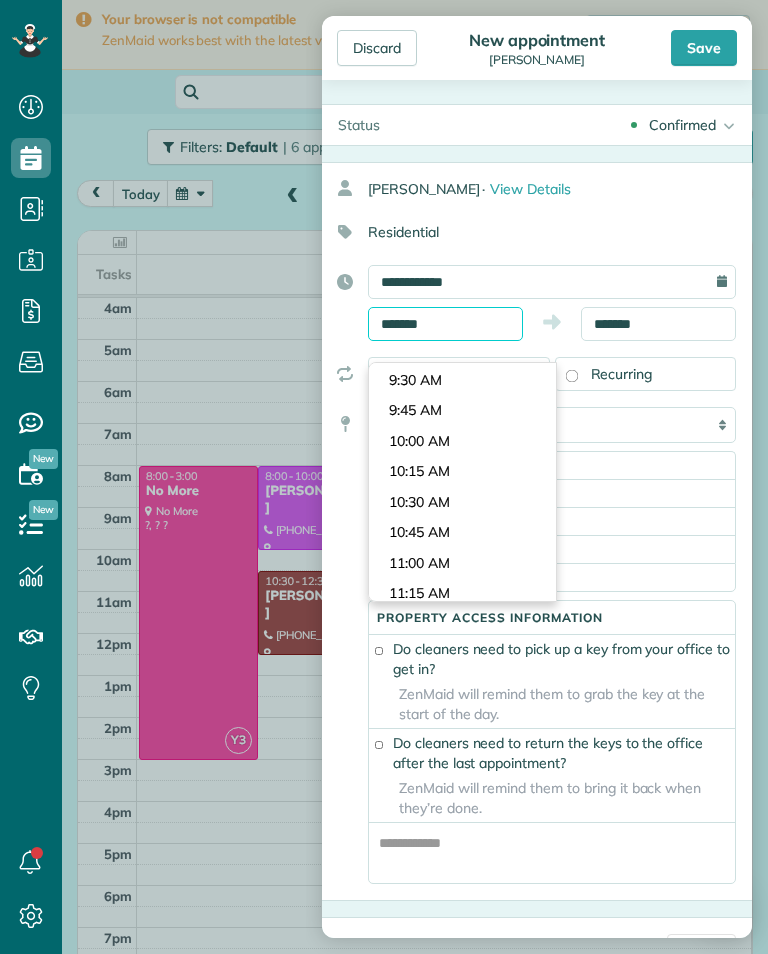 scroll, scrollTop: 1124, scrollLeft: 0, axis: vertical 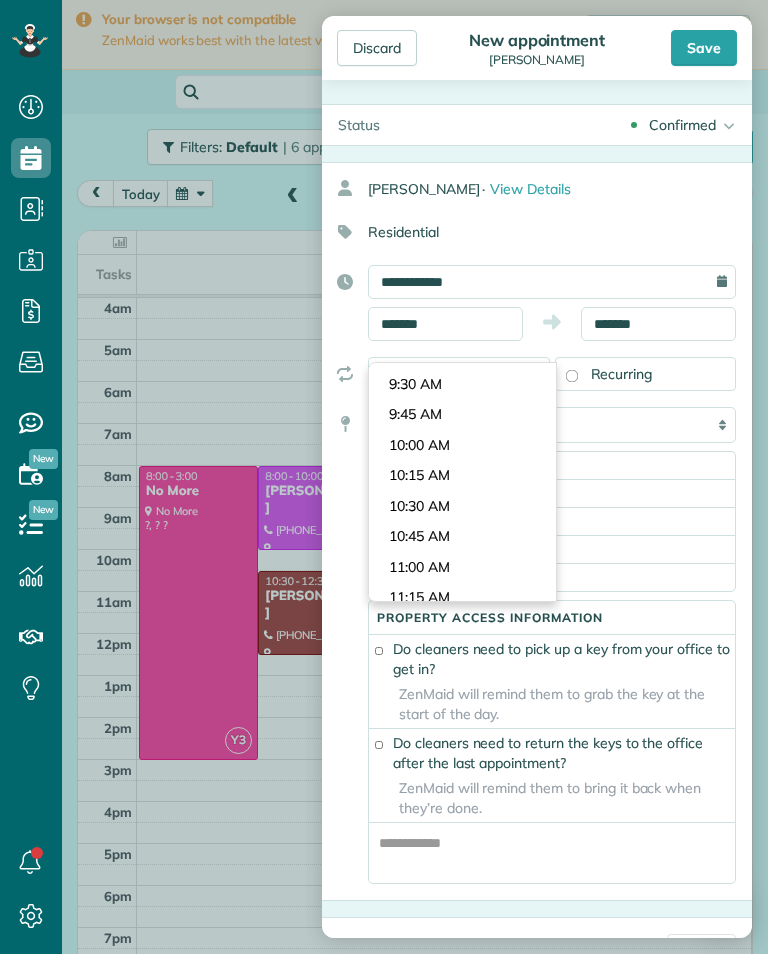 click on "Dashboard
Scheduling
Calendar View
List View
Dispatch View - Weekly scheduling (Beta)" at bounding box center (384, 477) 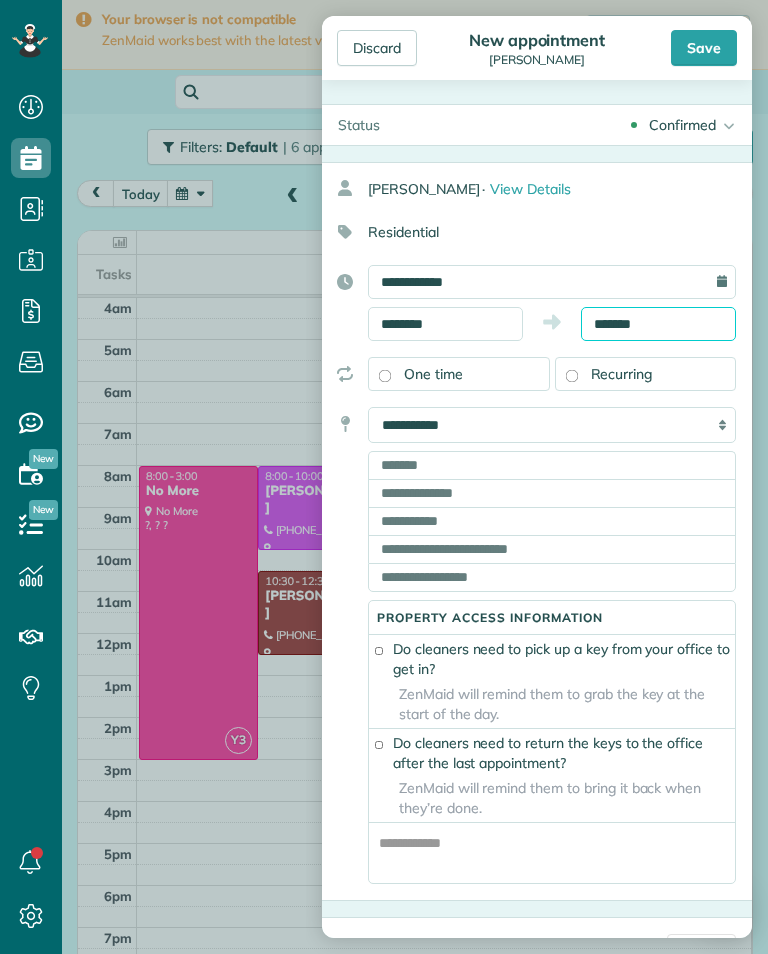 click on "*******" at bounding box center (658, 324) 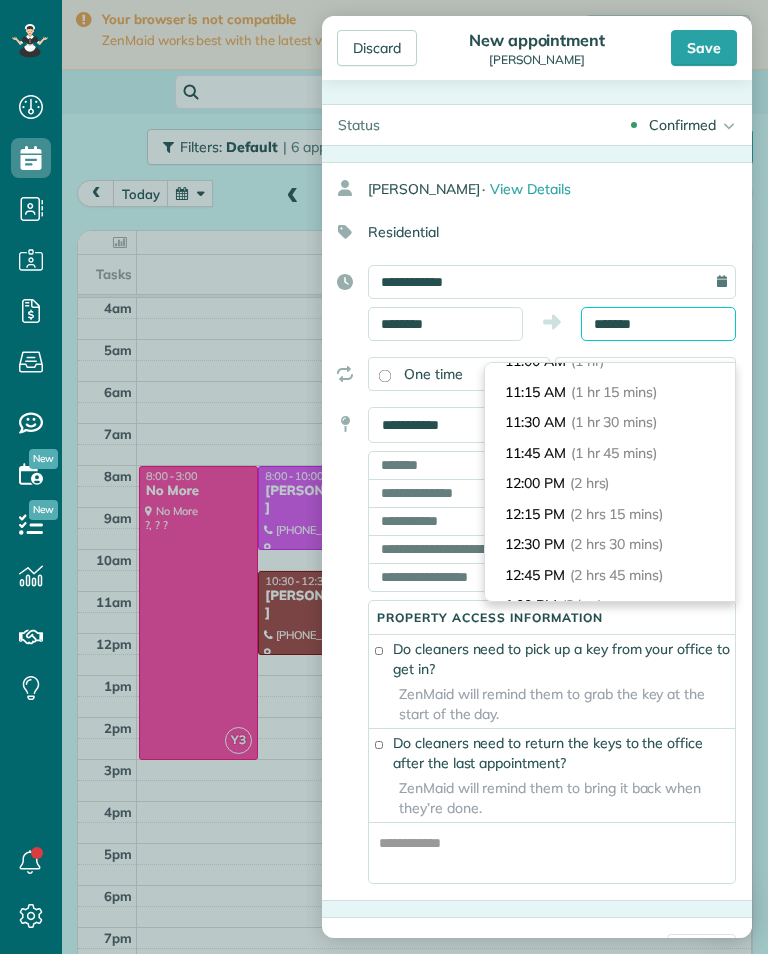 scroll, scrollTop: 139, scrollLeft: 0, axis: vertical 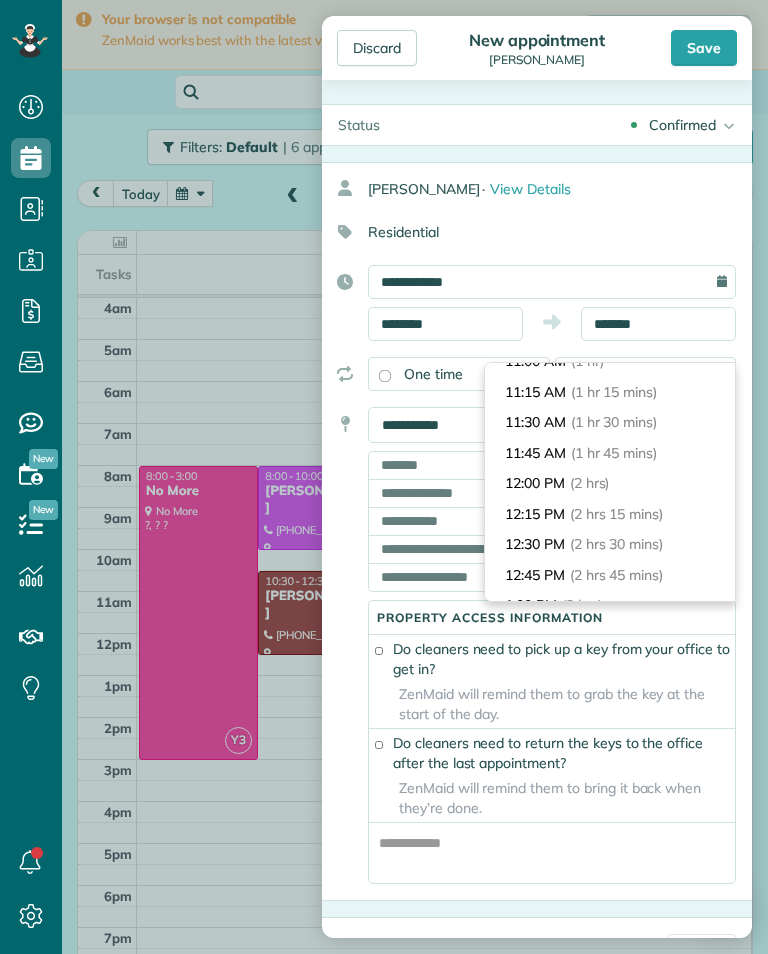 click on "12:00 PM  (2 hrs)" at bounding box center [610, 483] 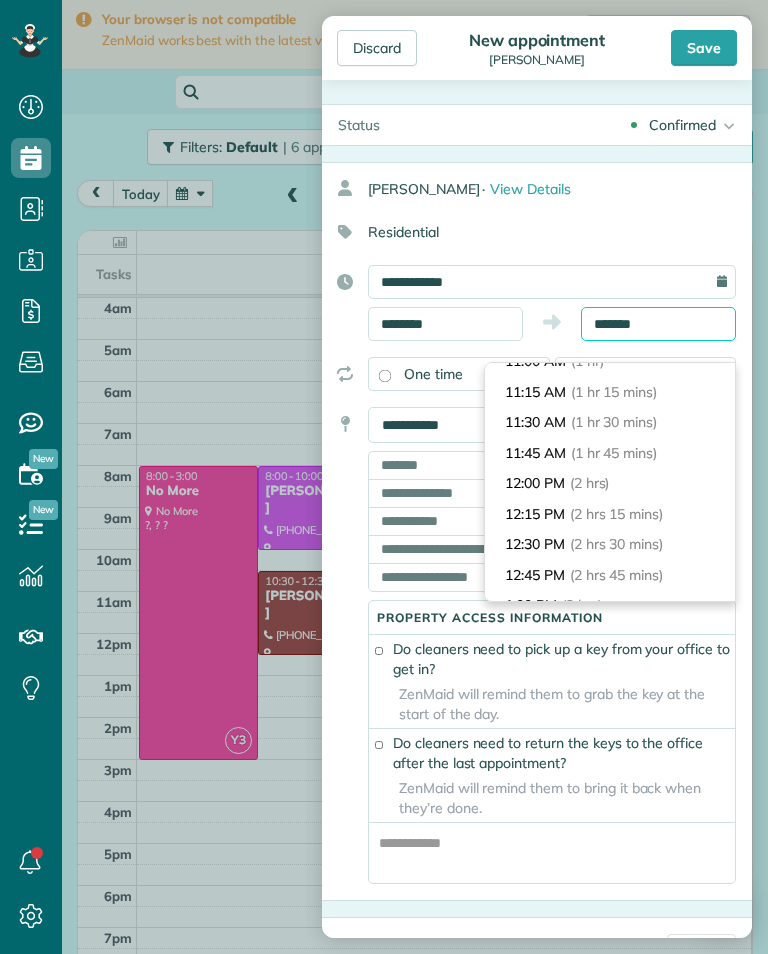 type on "********" 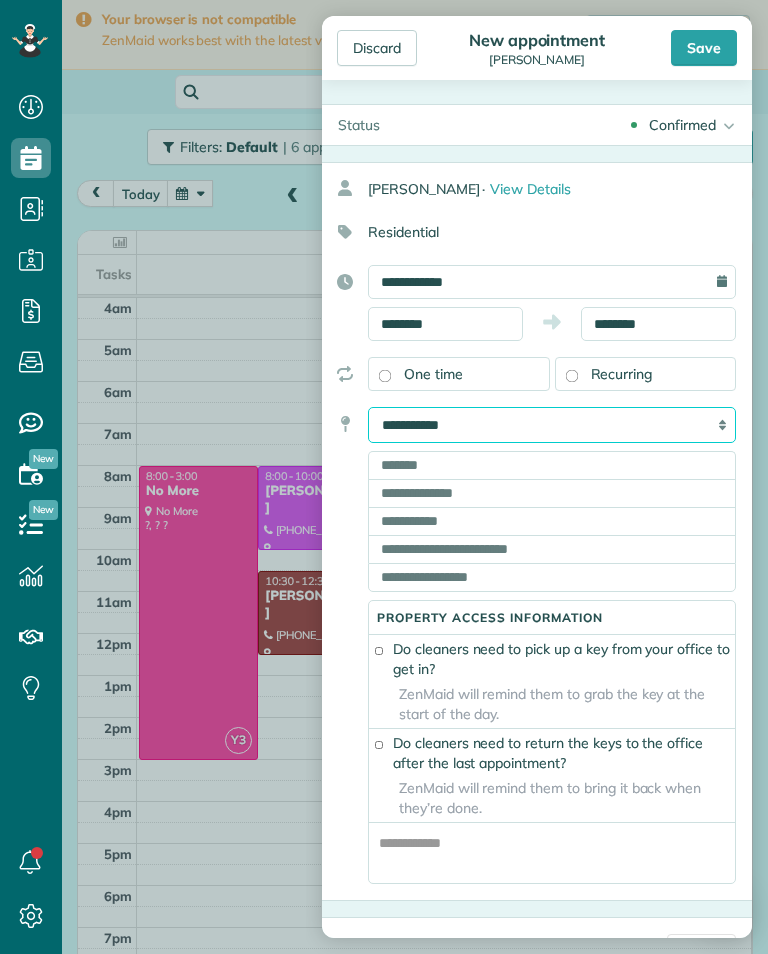 click on "**********" at bounding box center (552, 425) 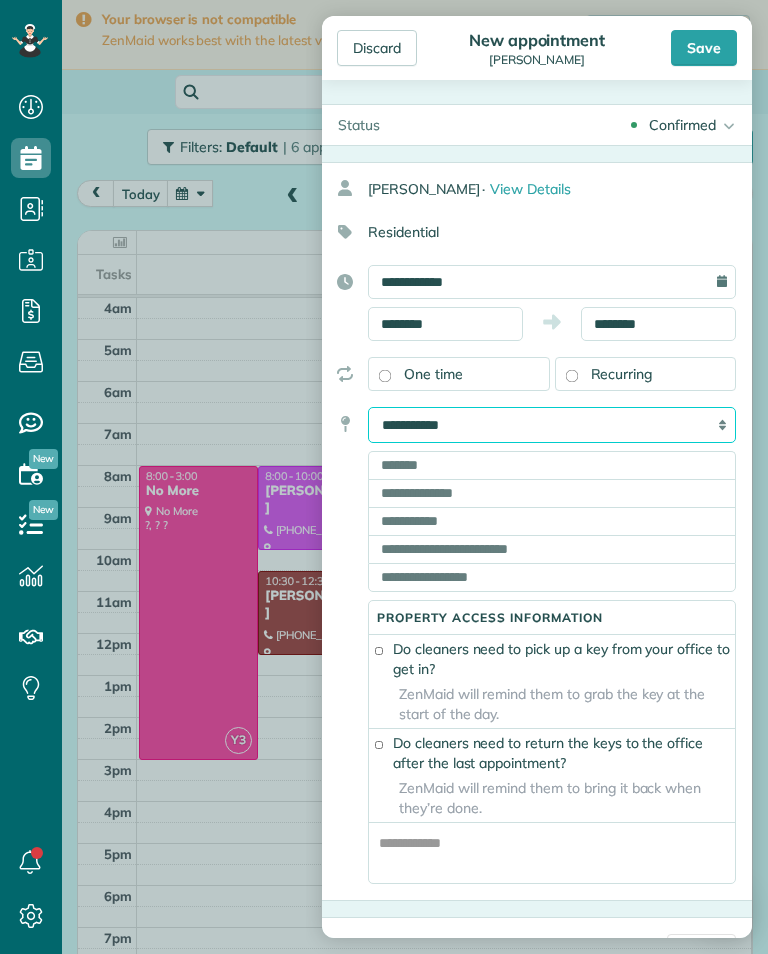 select on "*******" 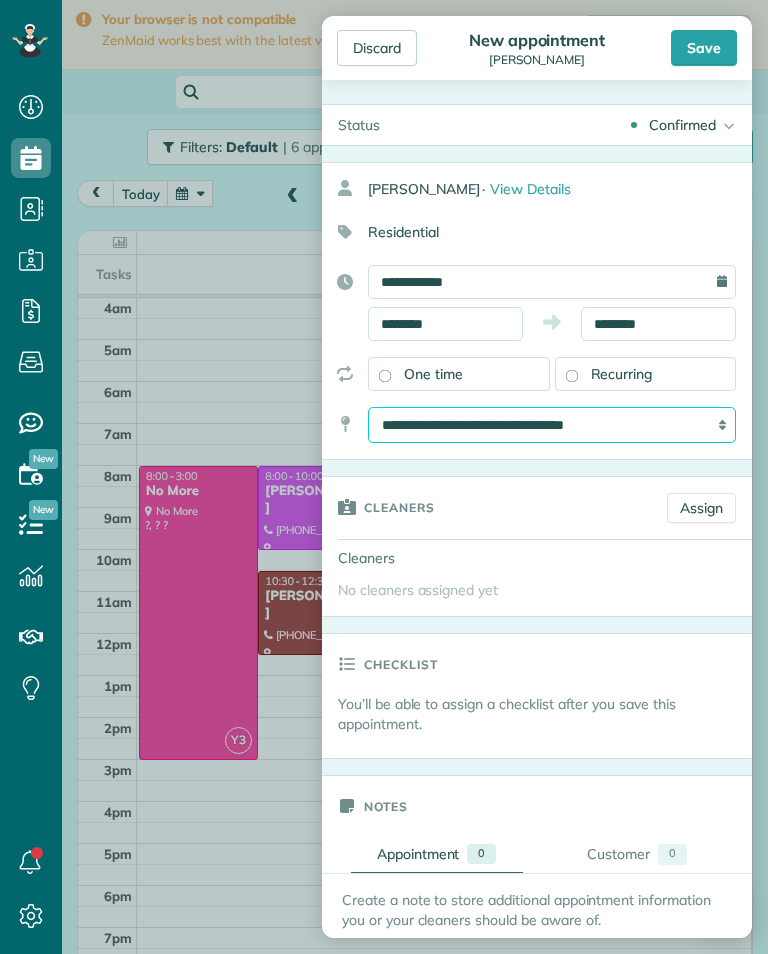 click on "**********" at bounding box center (552, 425) 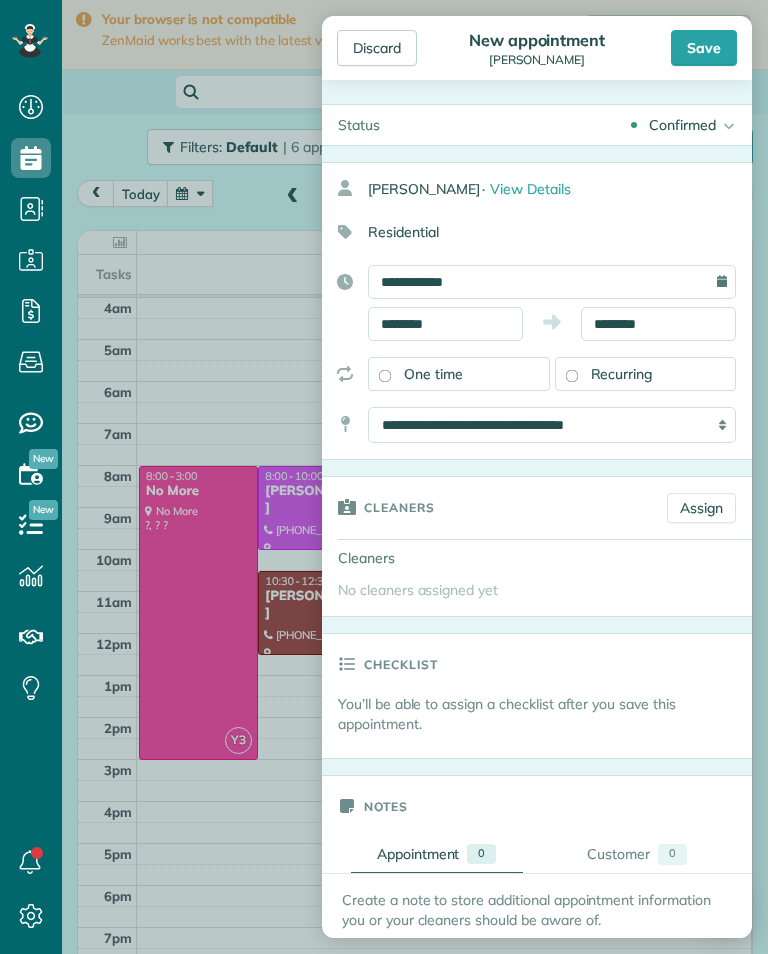 click on "Assign" at bounding box center [701, 508] 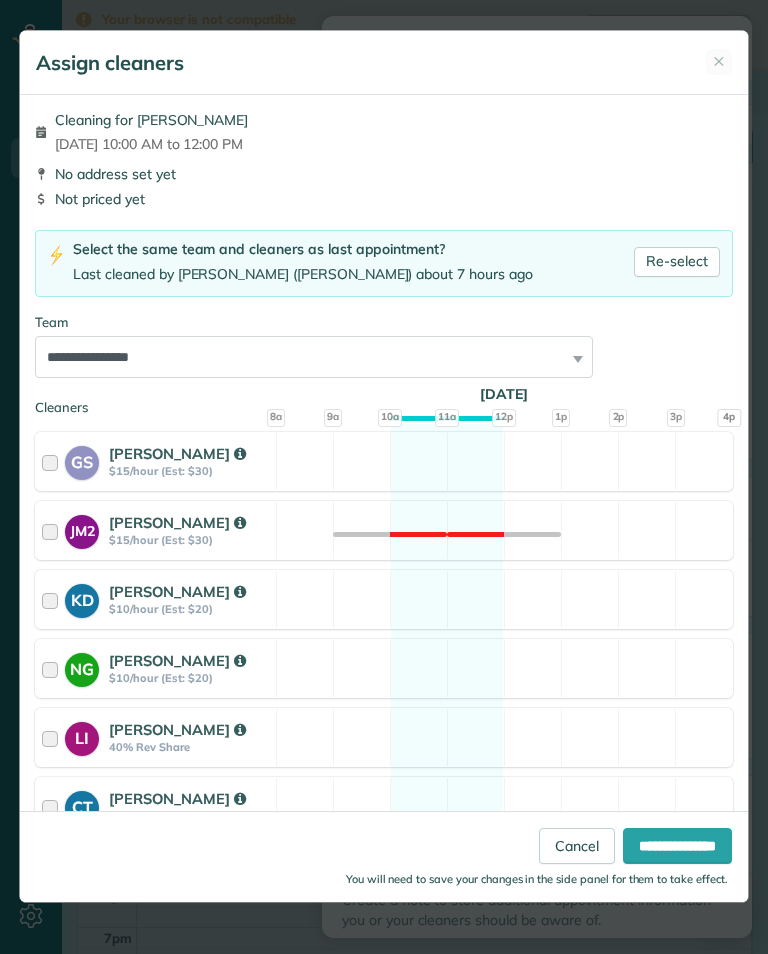 click on "Re-select" at bounding box center [677, 262] 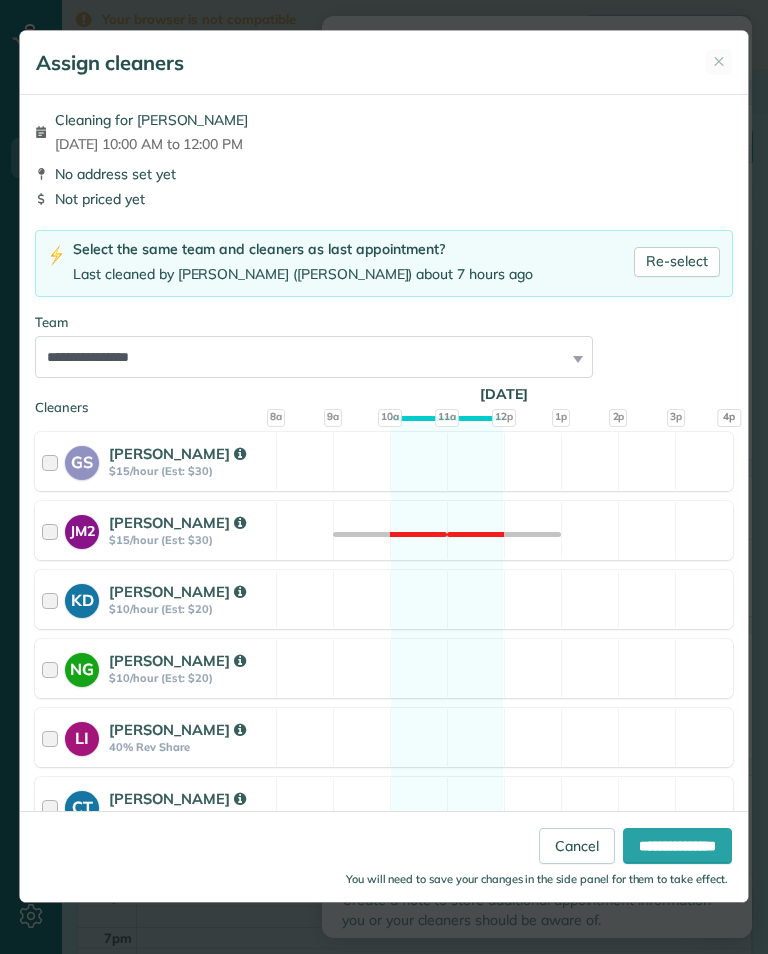 select on "**" 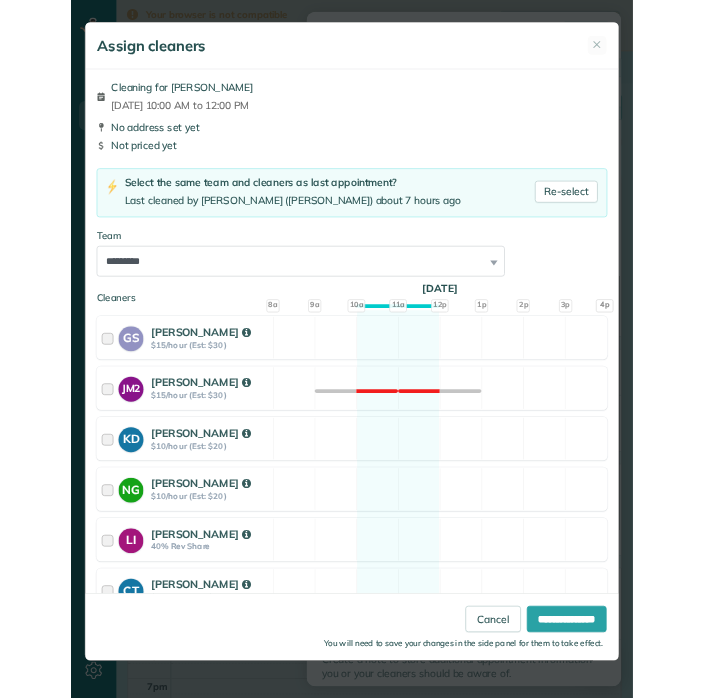 scroll, scrollTop: 0, scrollLeft: 0, axis: both 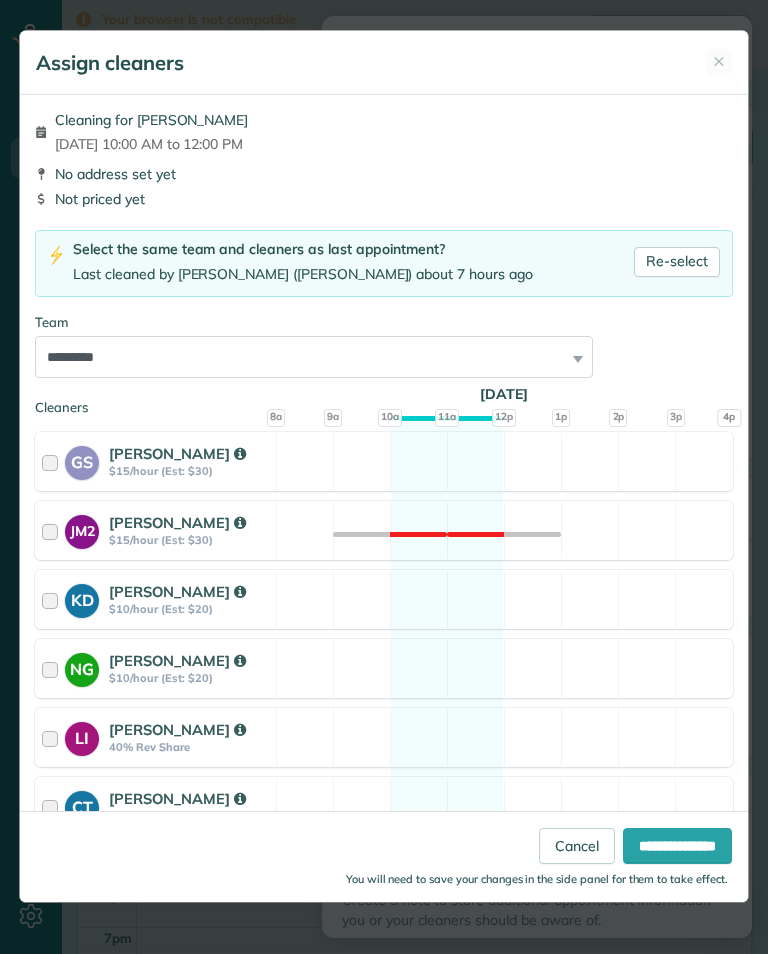 click on "**********" at bounding box center (677, 846) 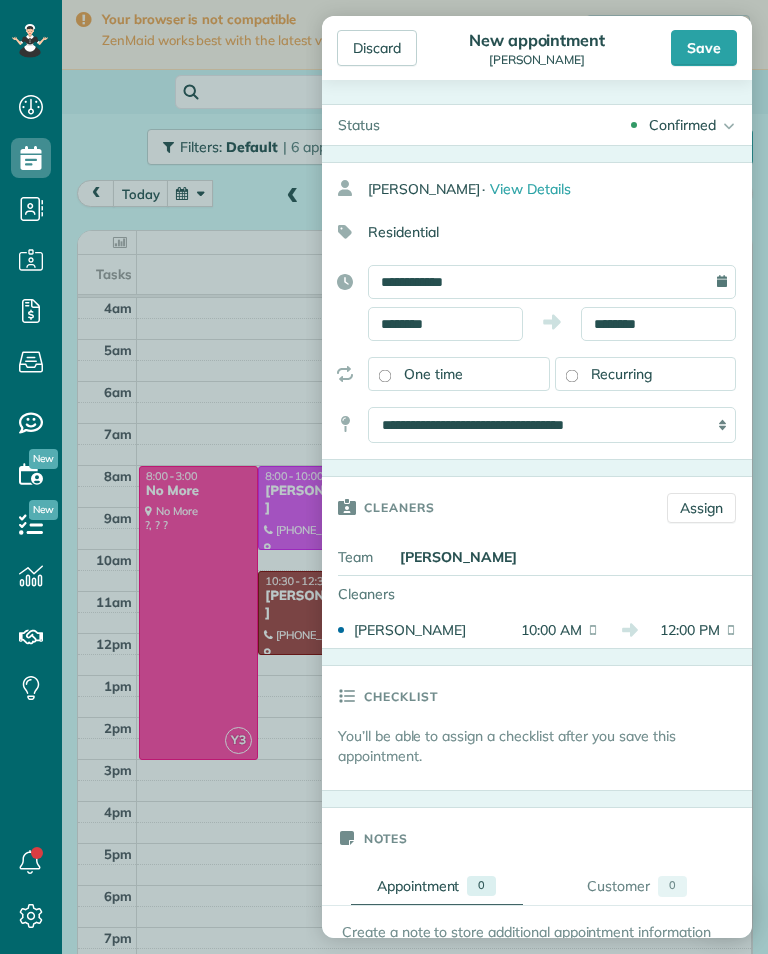 click on "Save" at bounding box center (704, 48) 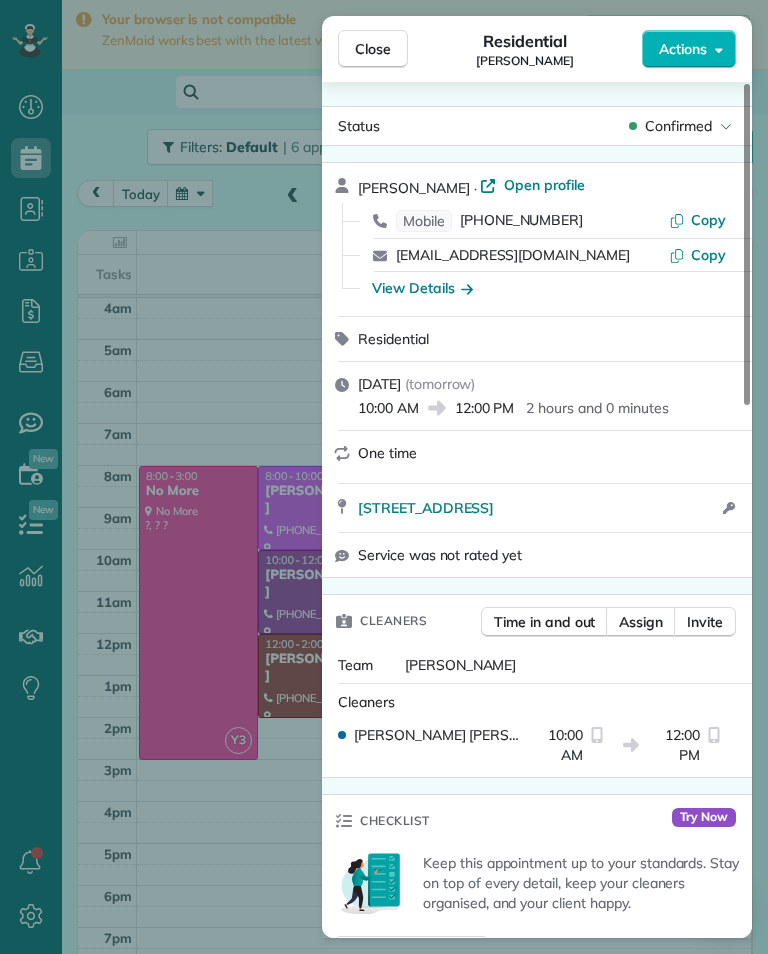 click on "Close Residential [PERSON_NAME] Actions Status Confirmed [PERSON_NAME] · Open profile Mobile [PHONE_NUMBER] Copy [EMAIL_ADDRESS][DOMAIN_NAME] Copy View Details Residential [DATE] ( [DATE] ) 10:00 AM 12:00 PM 2 hours and 0 minutes One time [STREET_ADDRESS] Open access information Service was not rated yet Cleaners Time in and out Assign Invite Team [PERSON_NAME] Cleaners [PERSON_NAME] 10:00 AM 12:00 PM Checklist Try Now Keep this appointment up to your standards. Stay on top of every detail, keep your cleaners organised, and your client happy. Assign a checklist Watch a 5 min demo Billing Billing actions Price $0.00 Overcharge $0.00 Discount $0.00 Coupon discount - Primary tax - Secondary tax - Total appointment price $0.00 Tips collected New feature! $0.00 [PERSON_NAME] as paid Total including tip $0.00 Get paid online in no-time! Send an invoice and reward your cleaners with tips Charge customer credit card Appointment custom fields Key # - Work items No work items to display Notes 0 0" at bounding box center [384, 477] 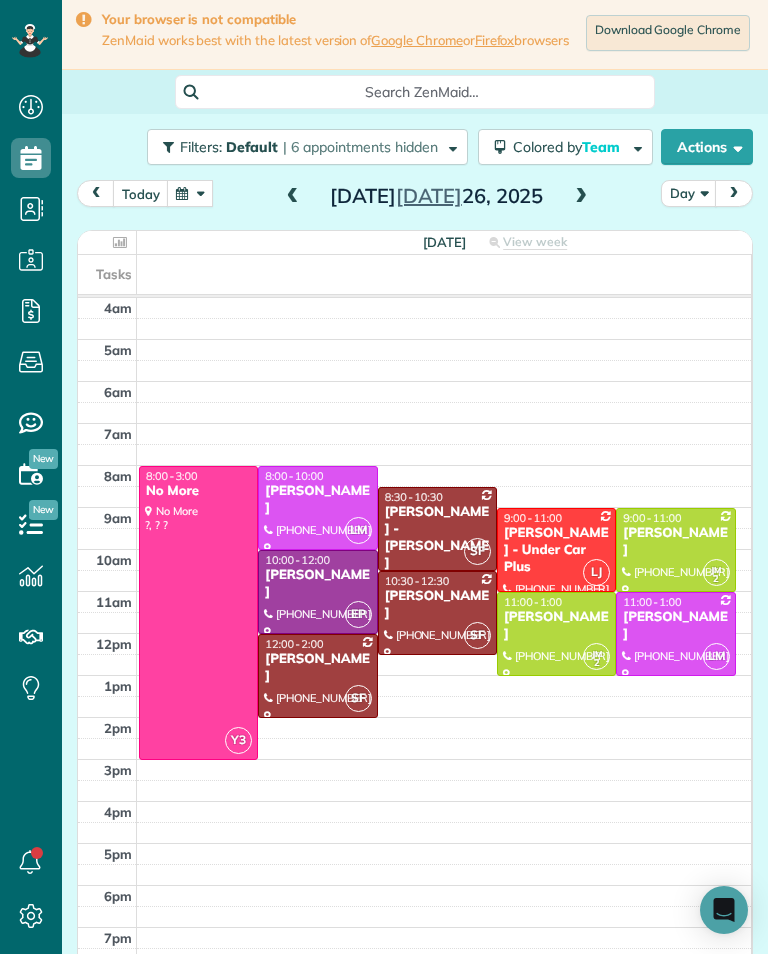 click at bounding box center [293, 197] 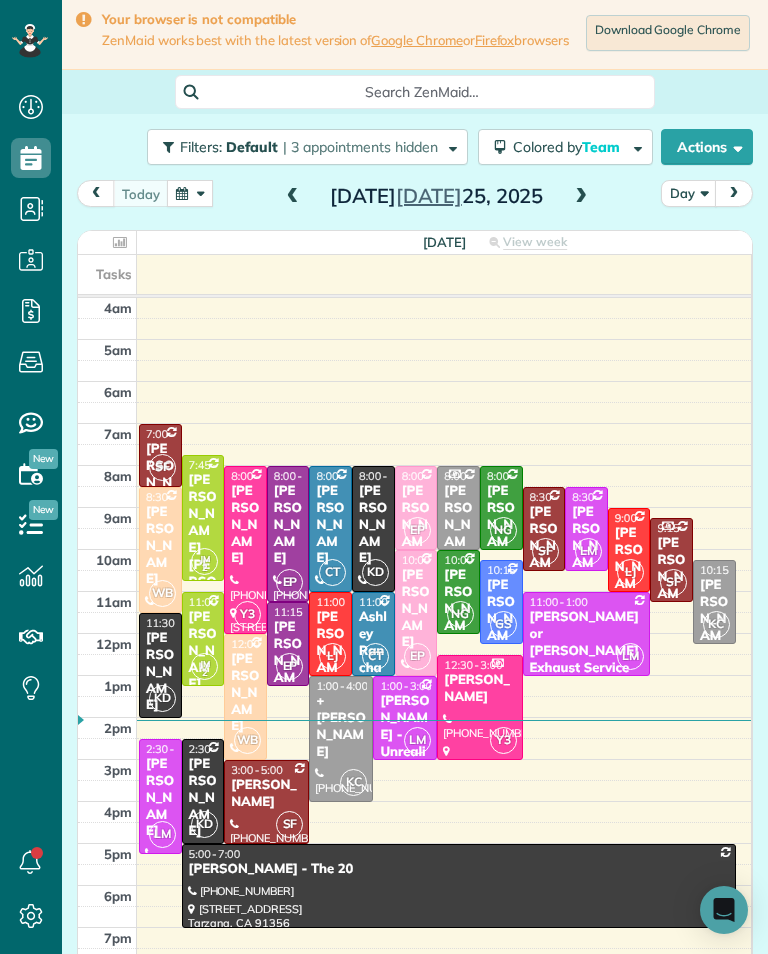 click on "[PERSON_NAME]" at bounding box center [288, 525] 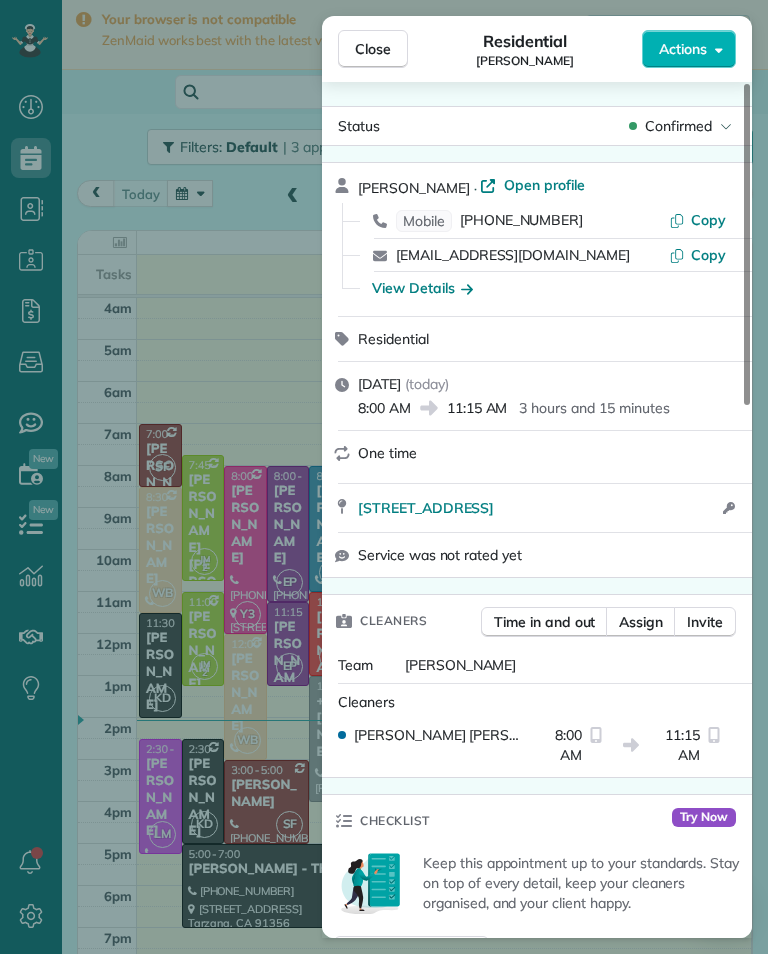 click on "Close Residential [PERSON_NAME] Actions Status Confirmed [PERSON_NAME] · Open profile Mobile [PHONE_NUMBER] Copy [EMAIL_ADDRESS][DOMAIN_NAME] Copy View Details Residential [DATE] ( [DATE] ) 8:00 AM 11:15 AM 3 hours and 15 minutes One time [STREET_ADDRESS] Open access information Service was not rated yet Cleaners Time in and out Assign Invite Team [PERSON_NAME] Cleaners [PERSON_NAME] 8:00 AM 11:15 AM Checklist Try Now Keep this appointment up to your standards. Stay on top of every detail, keep your cleaners organised, and your client happy. Assign a checklist Watch a 5 min demo Billing Billing actions Price $0.00 Overcharge $0.00 Discount $0.00 Coupon discount - Primary tax - Secondary tax - Total appointment price $0.00 Tips collected New feature! $0.00 [PERSON_NAME] as paid Total including tip $0.00 Get paid online in no-time! Send an invoice and reward your cleaners with tips Charge customer credit card Appointment custom fields Key # - Work items No work items to display Notes 0 0" at bounding box center (384, 477) 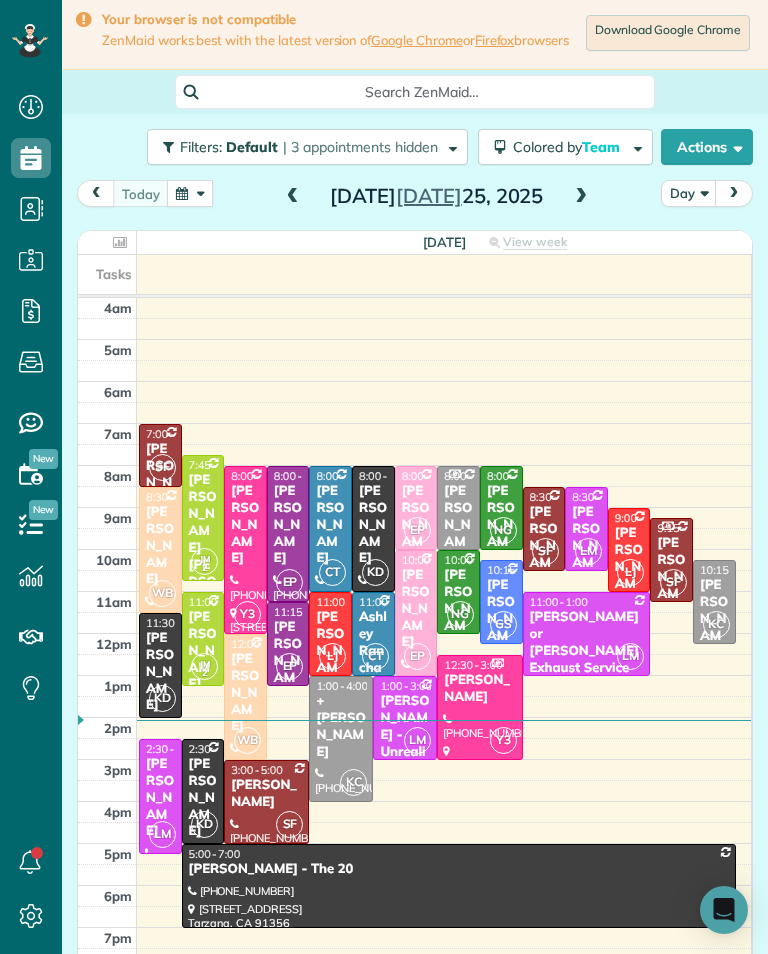click on "[DATE]   Day [DATE]" at bounding box center [415, 198] 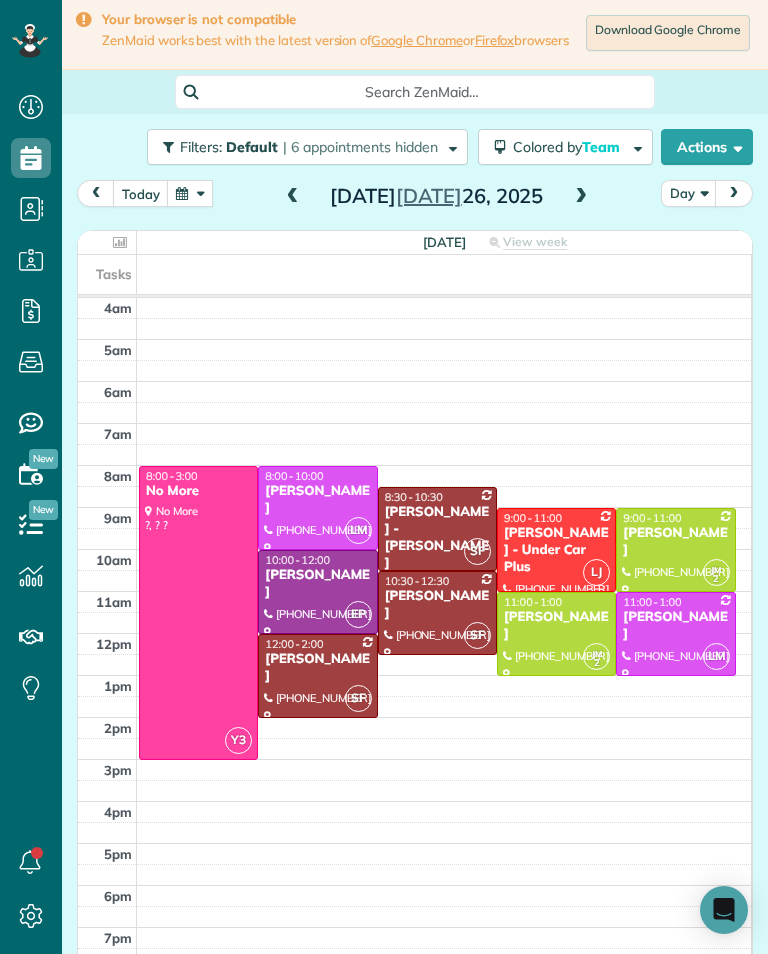 click on "[PERSON_NAME]" at bounding box center (317, 584) 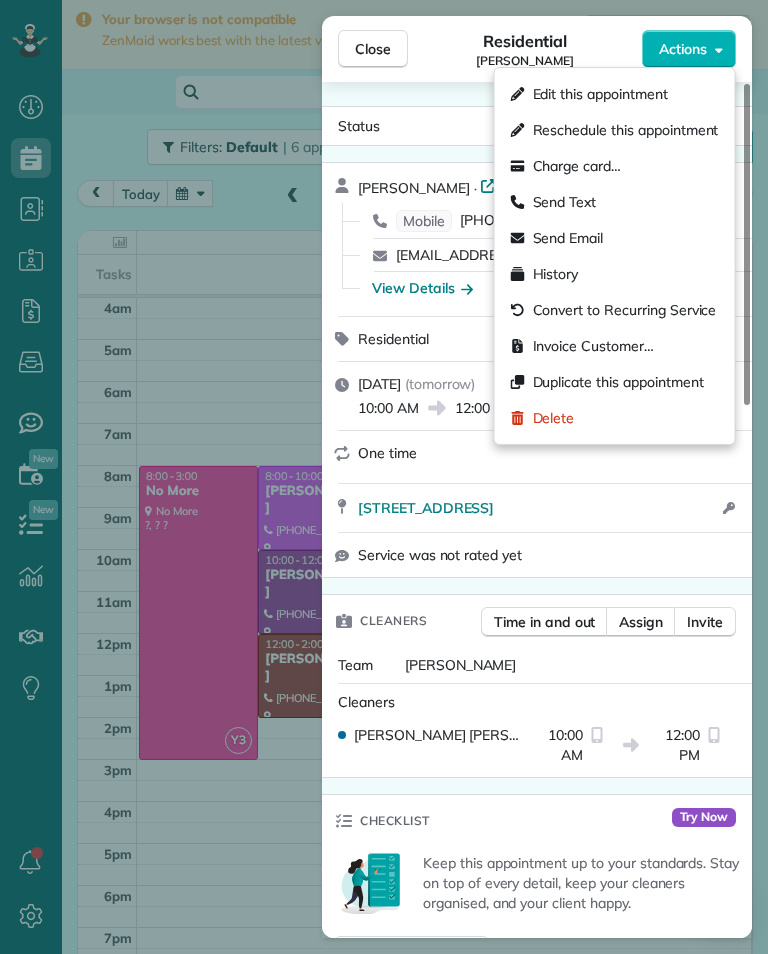 click on "Edit this appointment" at bounding box center [600, 94] 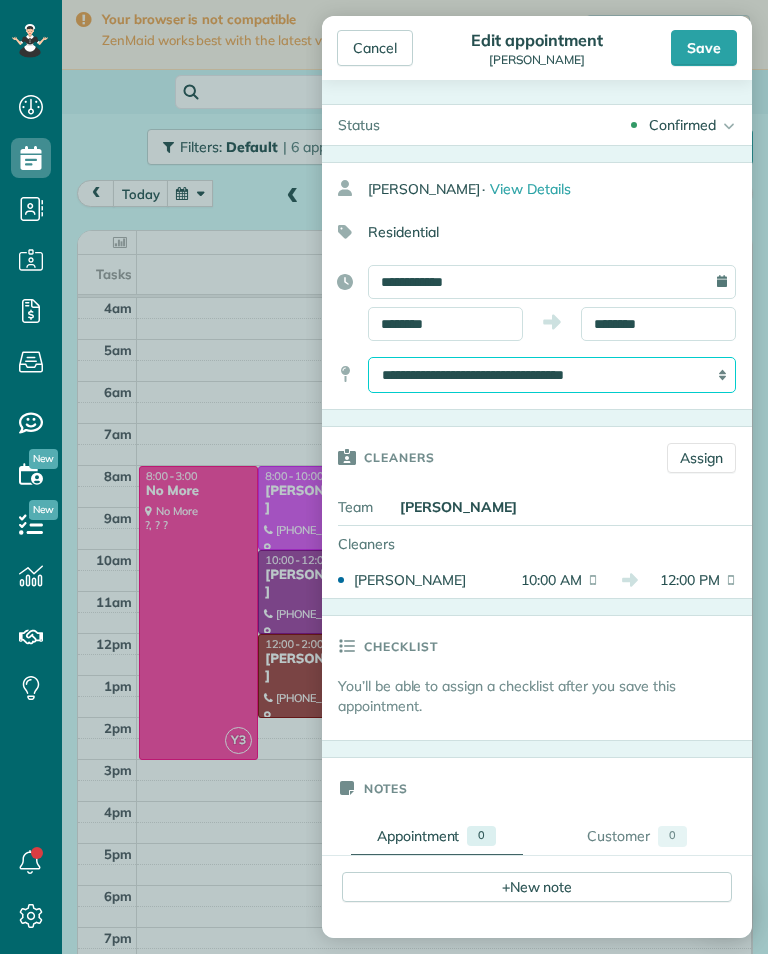 click on "**********" at bounding box center (552, 375) 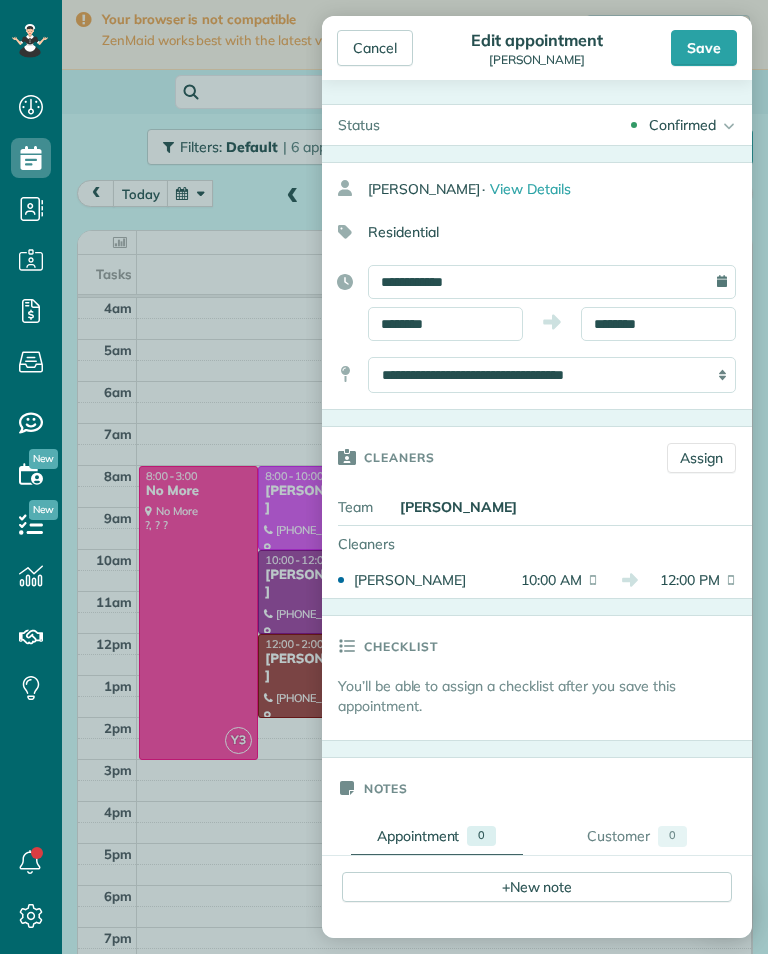 click on "Save" at bounding box center (704, 48) 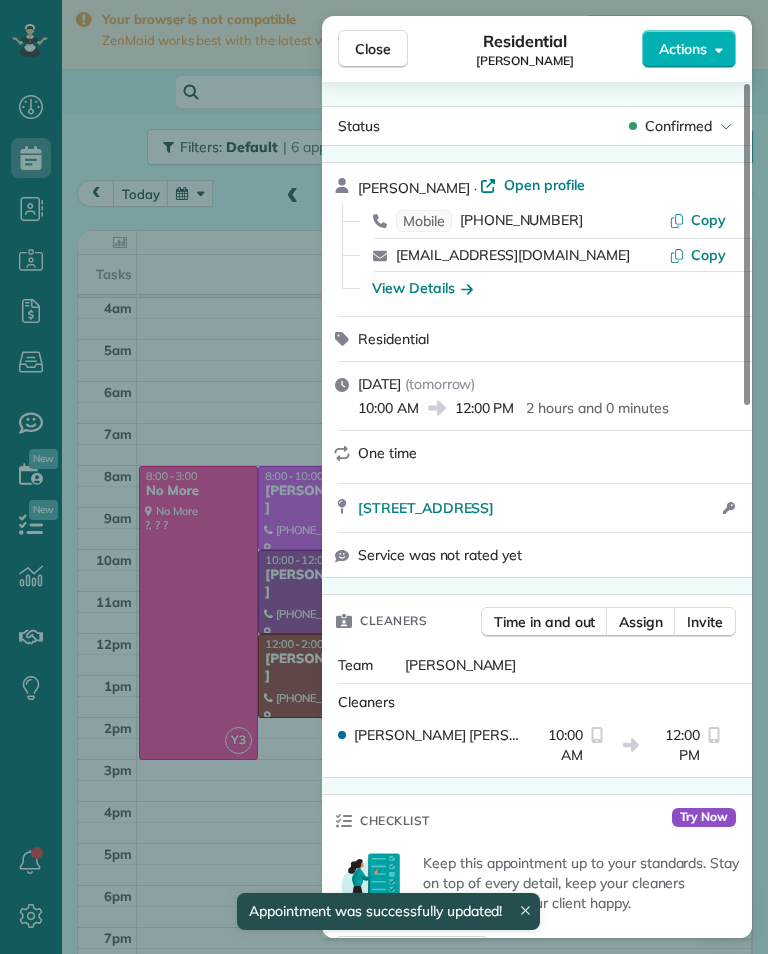click on "Close Residential [PERSON_NAME] Actions Status Confirmed [PERSON_NAME] · Open profile Mobile [PHONE_NUMBER] Copy [EMAIL_ADDRESS][DOMAIN_NAME] Copy View Details Residential [DATE] ( [DATE] ) 10:00 AM 12:00 PM 2 hours and 0 minutes One time [STREET_ADDRESS] Open access information Service was not rated yet Cleaners Time in and out Assign Invite Team [PERSON_NAME] Cleaners [PERSON_NAME] 10:00 AM 12:00 PM Checklist Try Now Keep this appointment up to your standards. Stay on top of every detail, keep your cleaners organised, and your client happy. Assign a checklist Watch a 5 min demo Billing Billing actions Price $0.00 Overcharge $0.00 Discount $0.00 Coupon discount - Primary tax - Secondary tax - Total appointment price $0.00 Tips collected New feature! $0.00 [PERSON_NAME] as paid Total including tip $0.00 Get paid online in no-time! Send an invoice and reward your cleaners with tips Charge customer credit card Appointment custom fields Key # - Work items No work items to display Notes 0 0" at bounding box center (384, 477) 